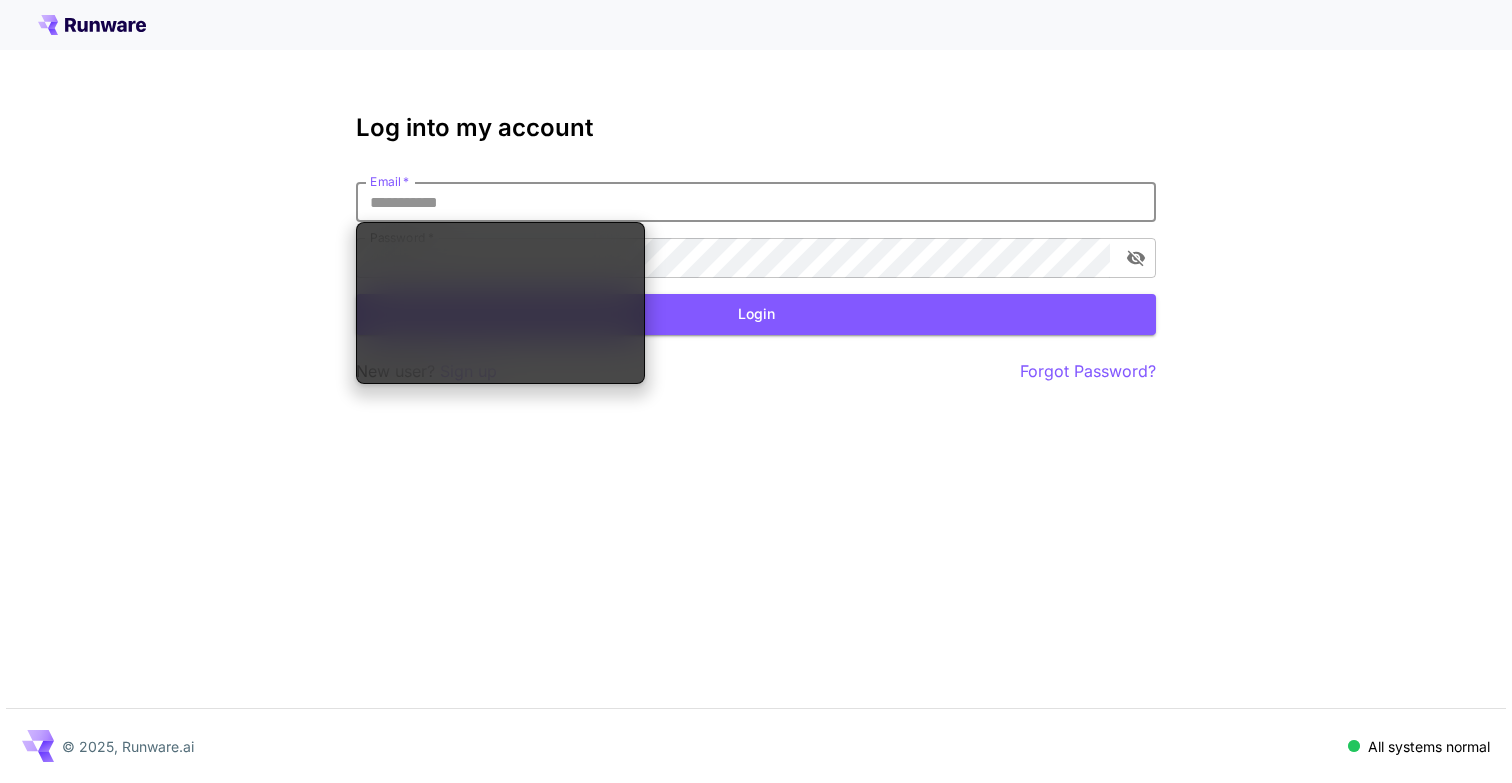 scroll, scrollTop: 0, scrollLeft: 0, axis: both 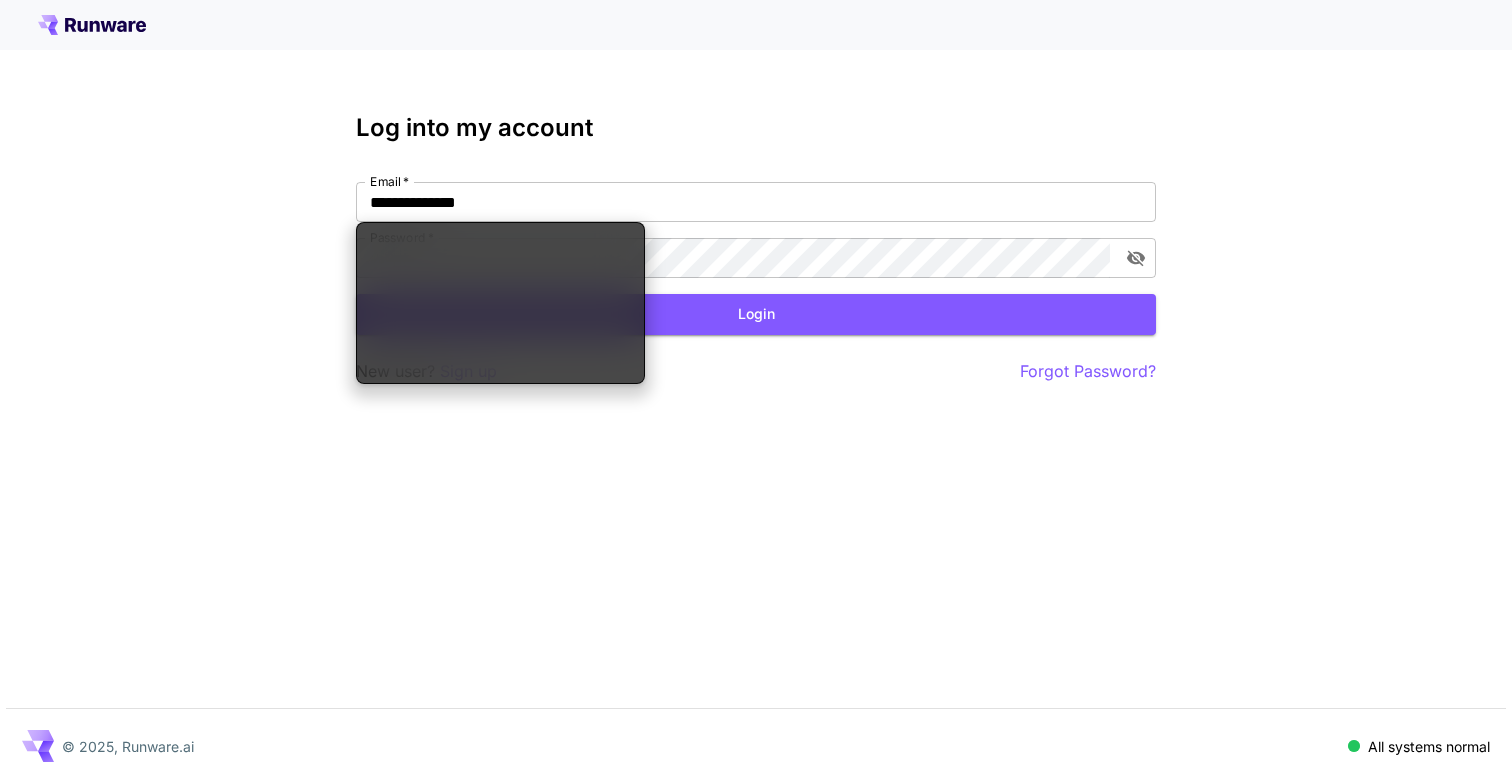 type on "**********" 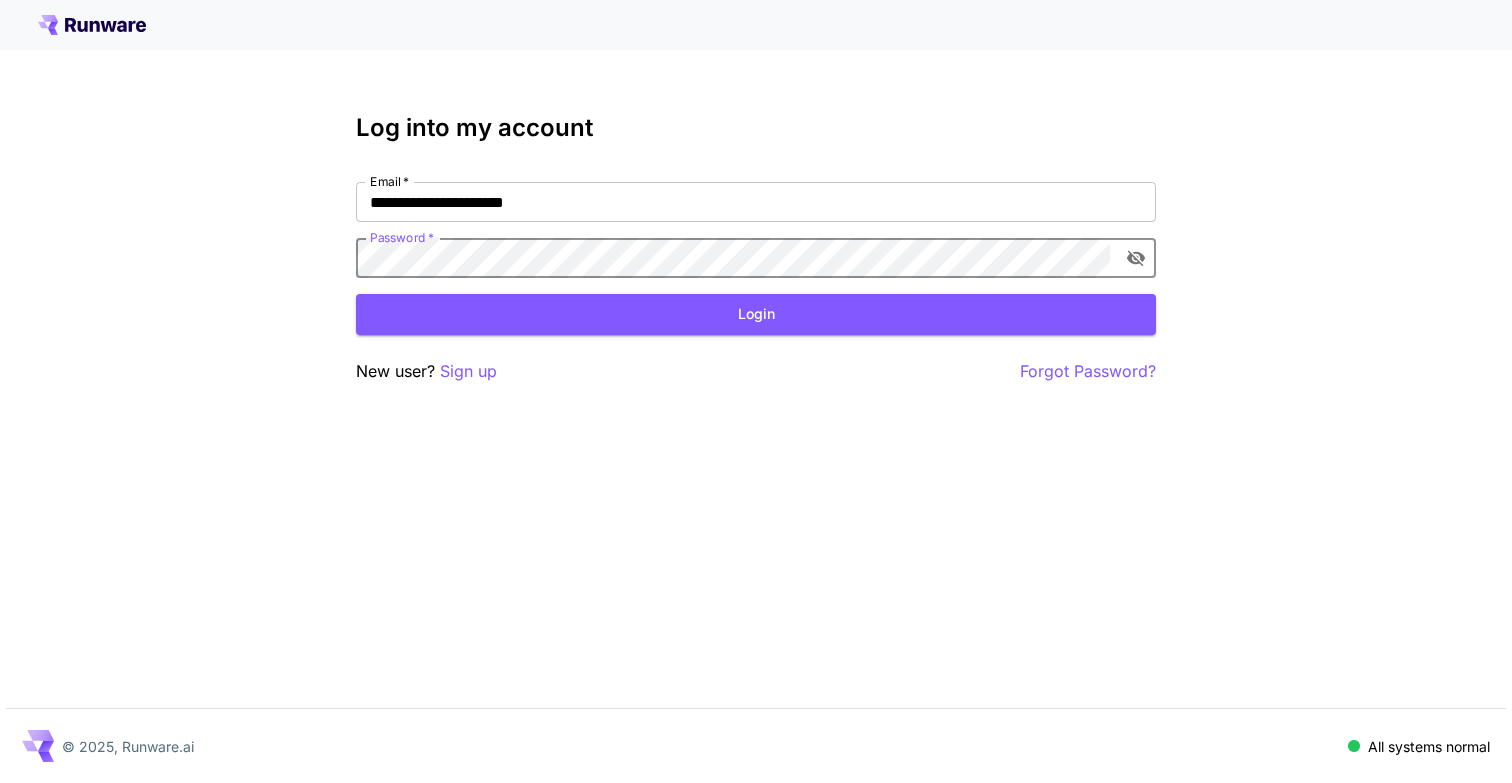 click on "Login" at bounding box center [756, 314] 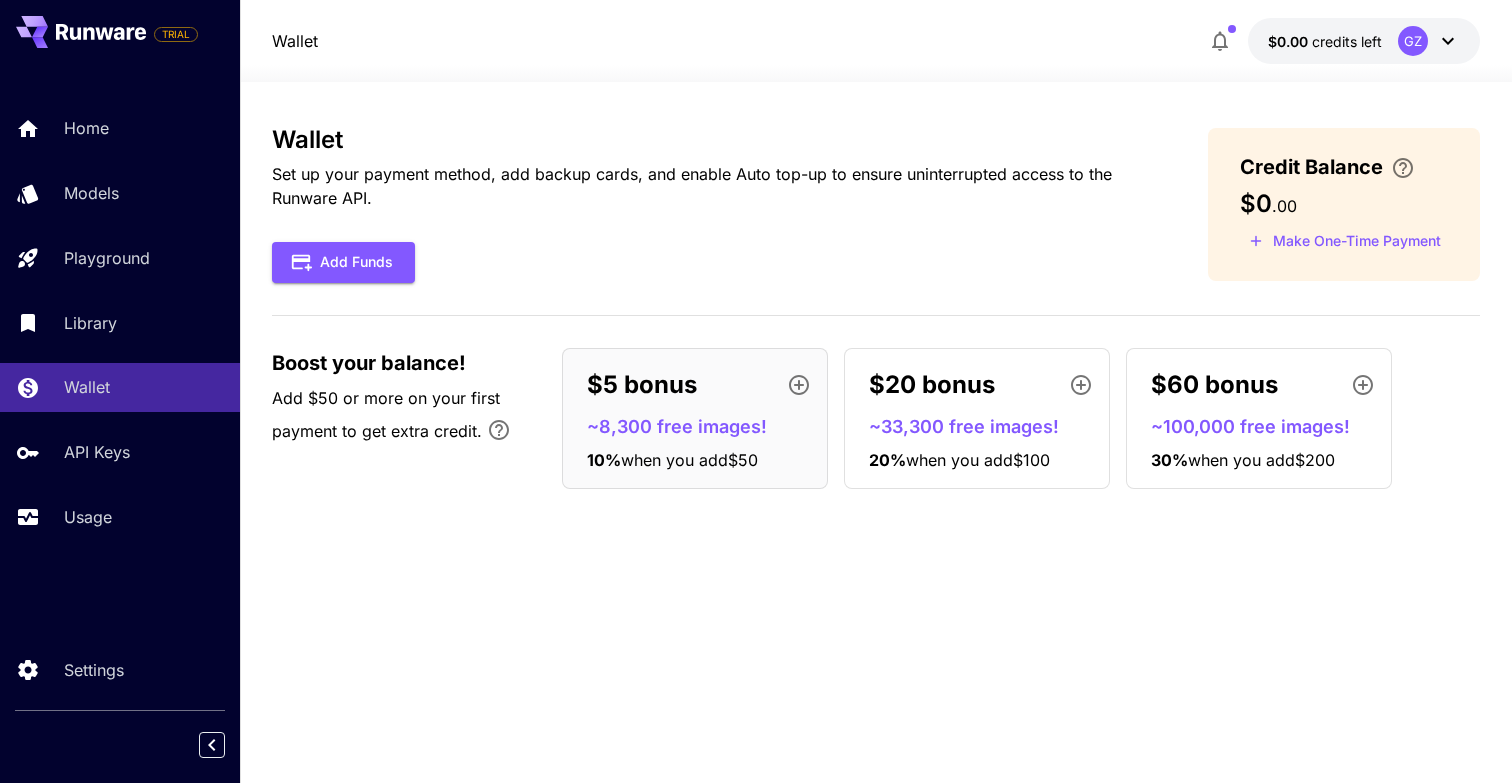 click 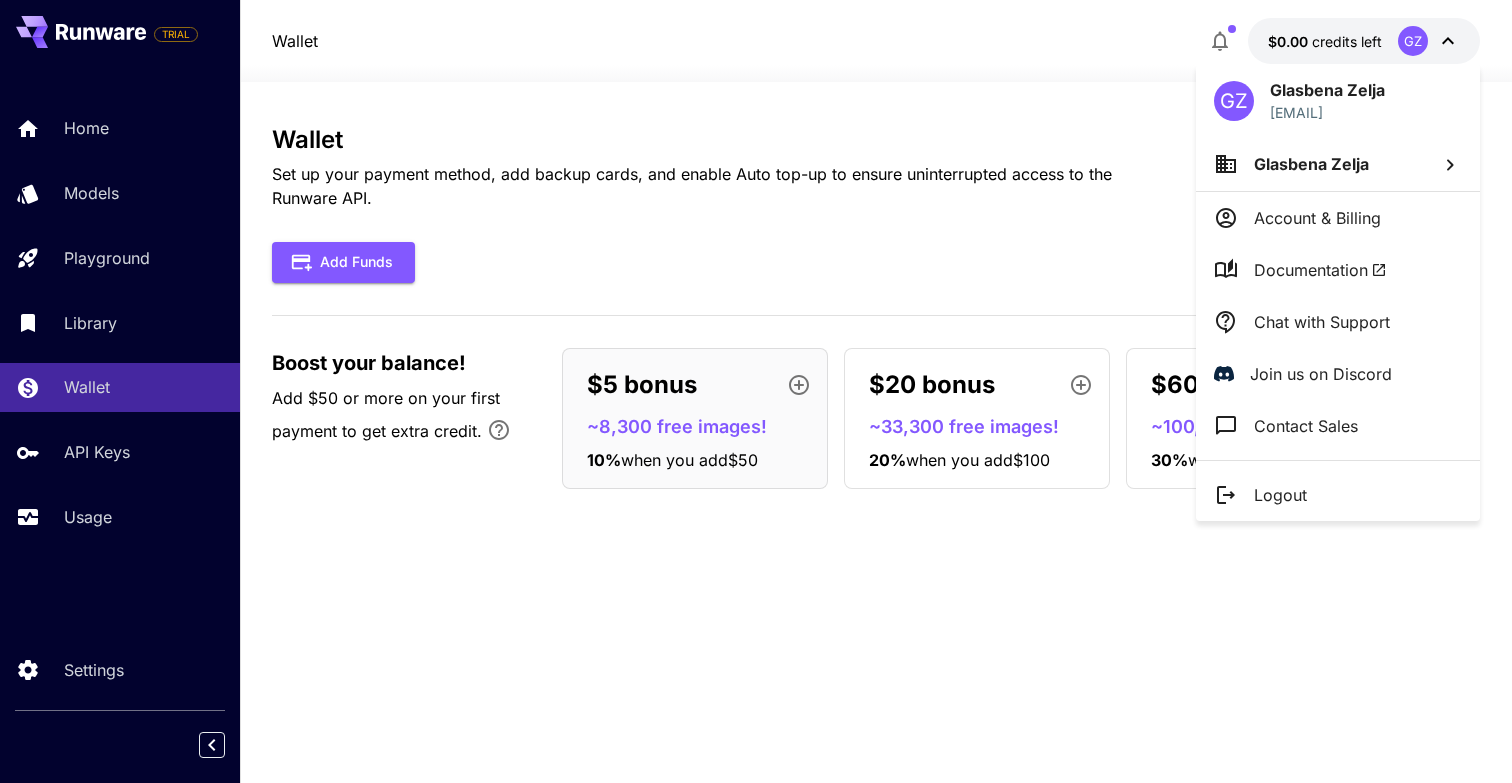 click on "Logout" at bounding box center (1280, 495) 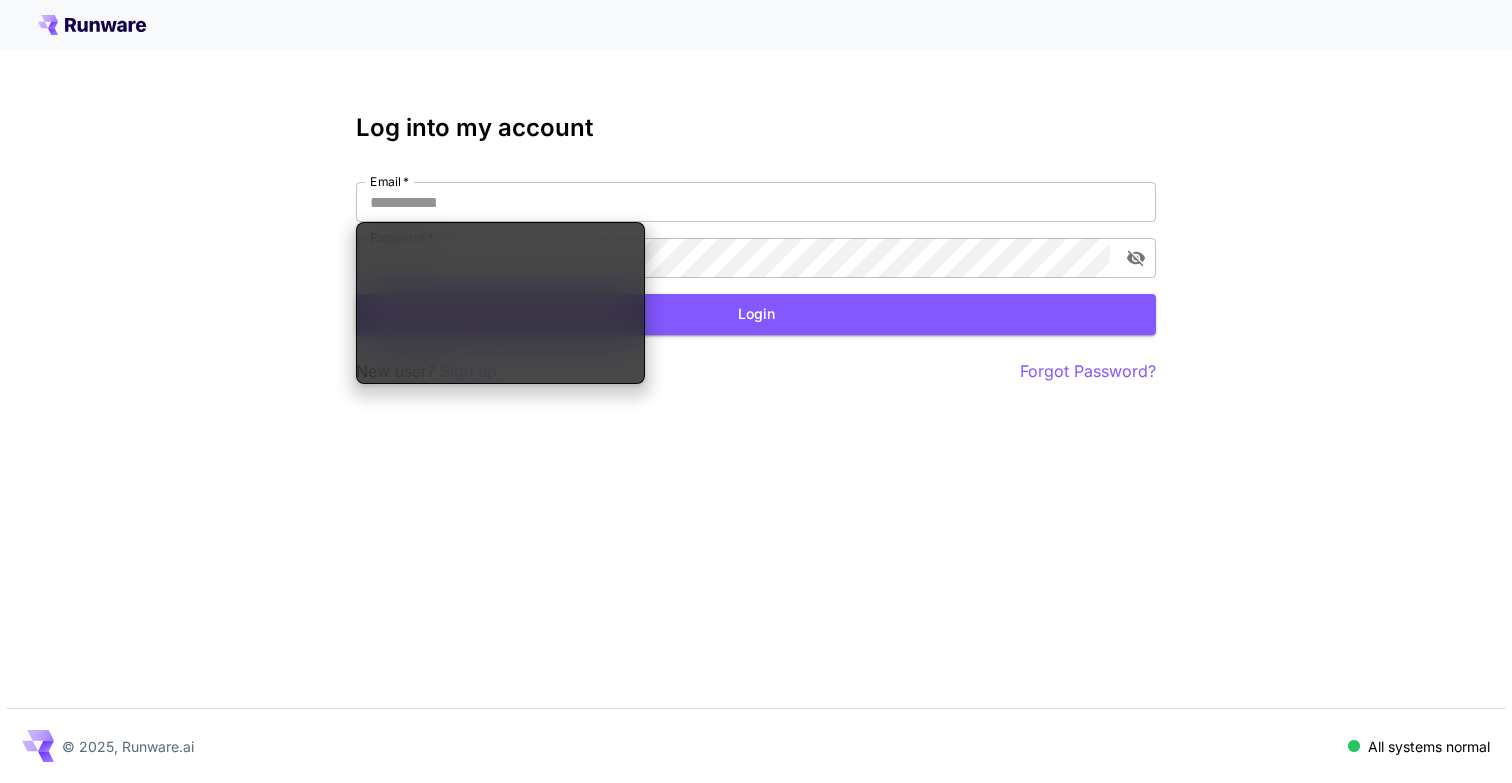 scroll, scrollTop: 0, scrollLeft: 0, axis: both 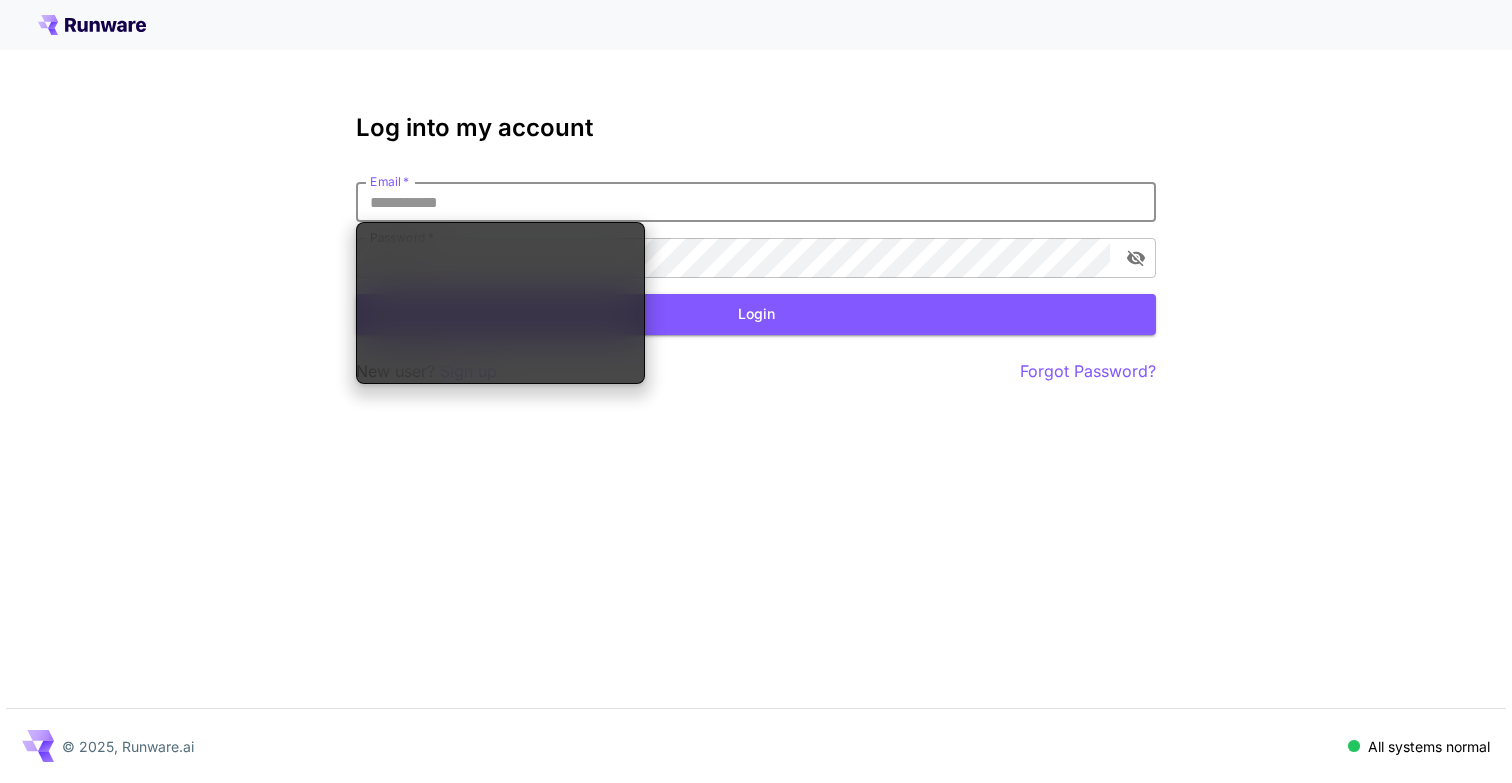 type on "**********" 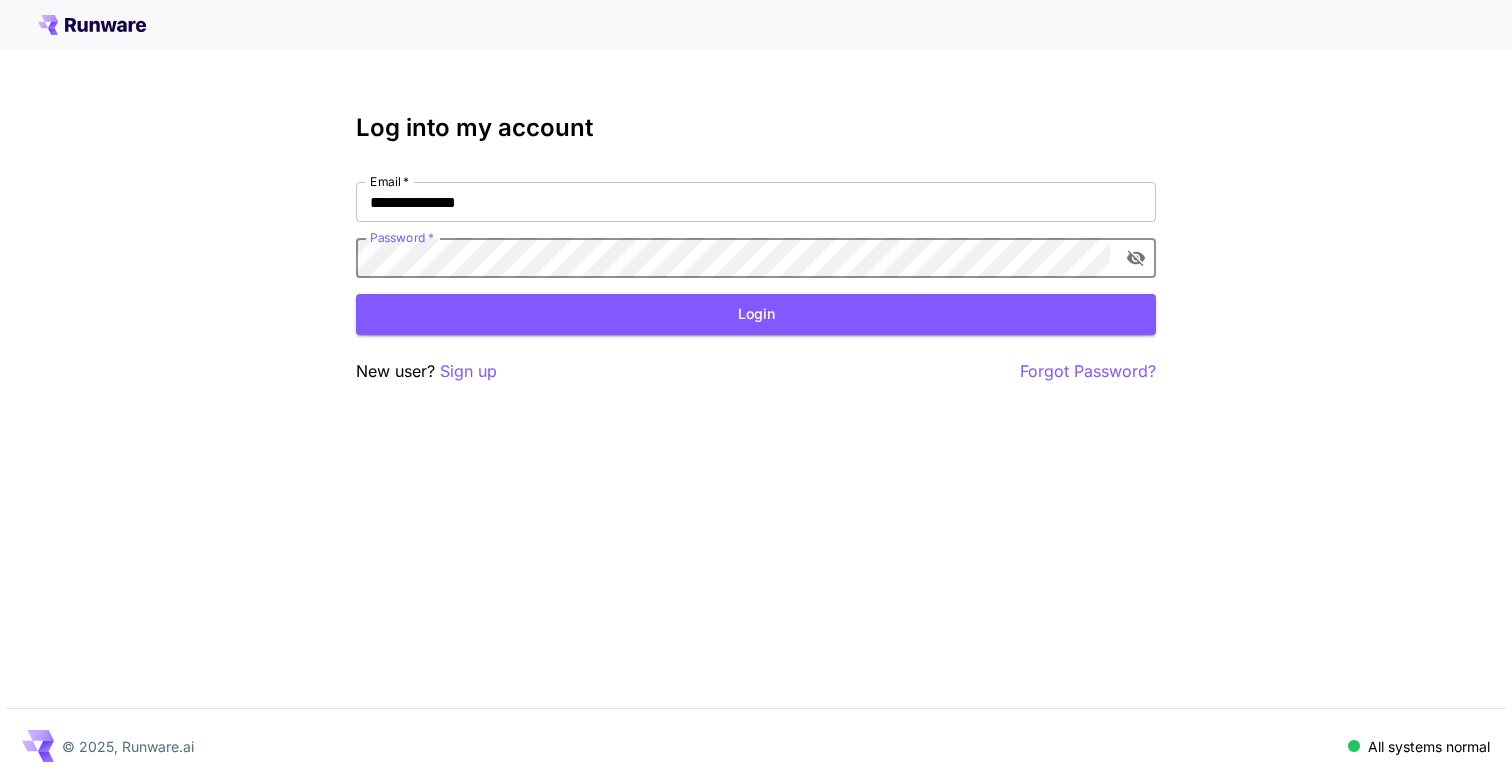 click on "Login" at bounding box center [756, 314] 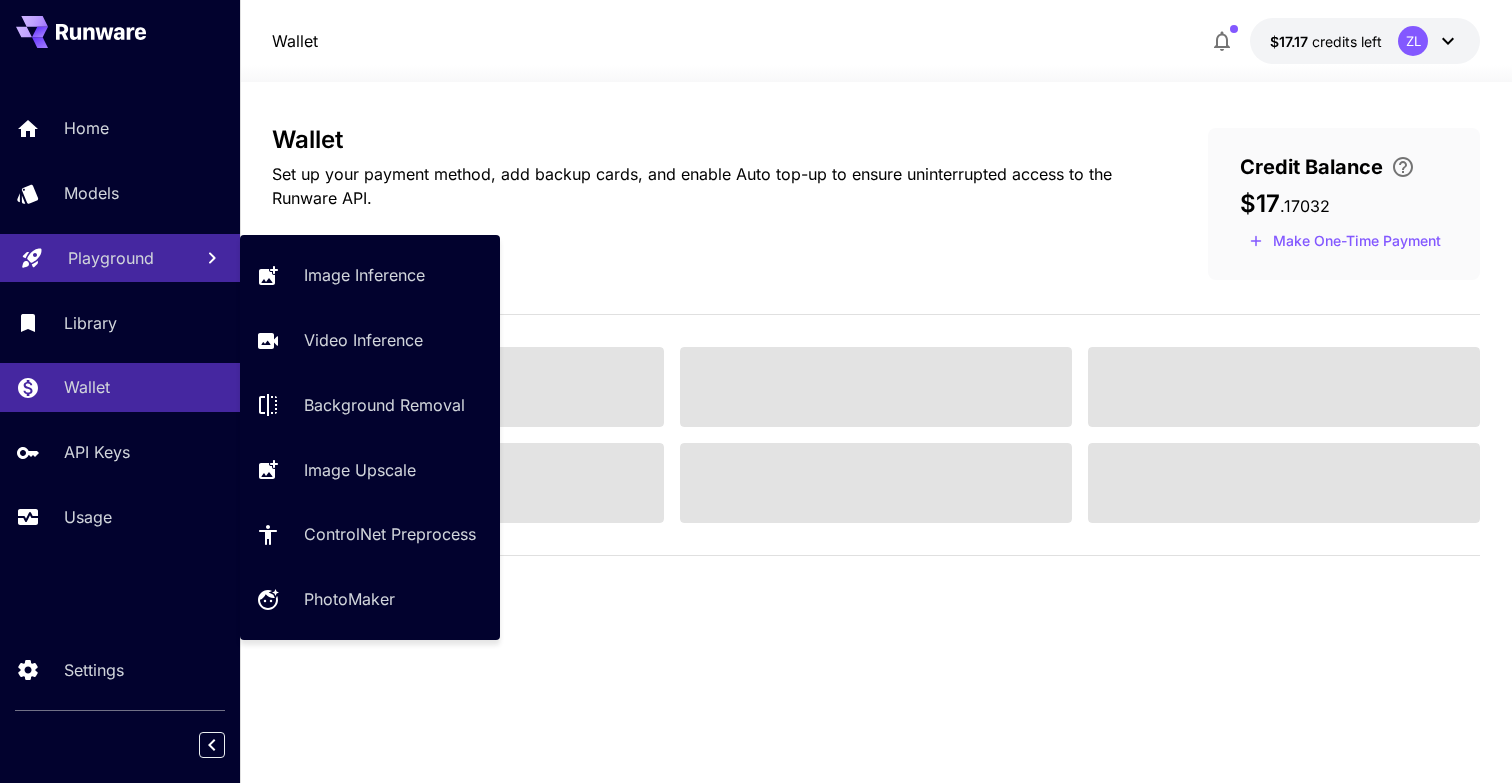 click on "Playground" at bounding box center [120, 258] 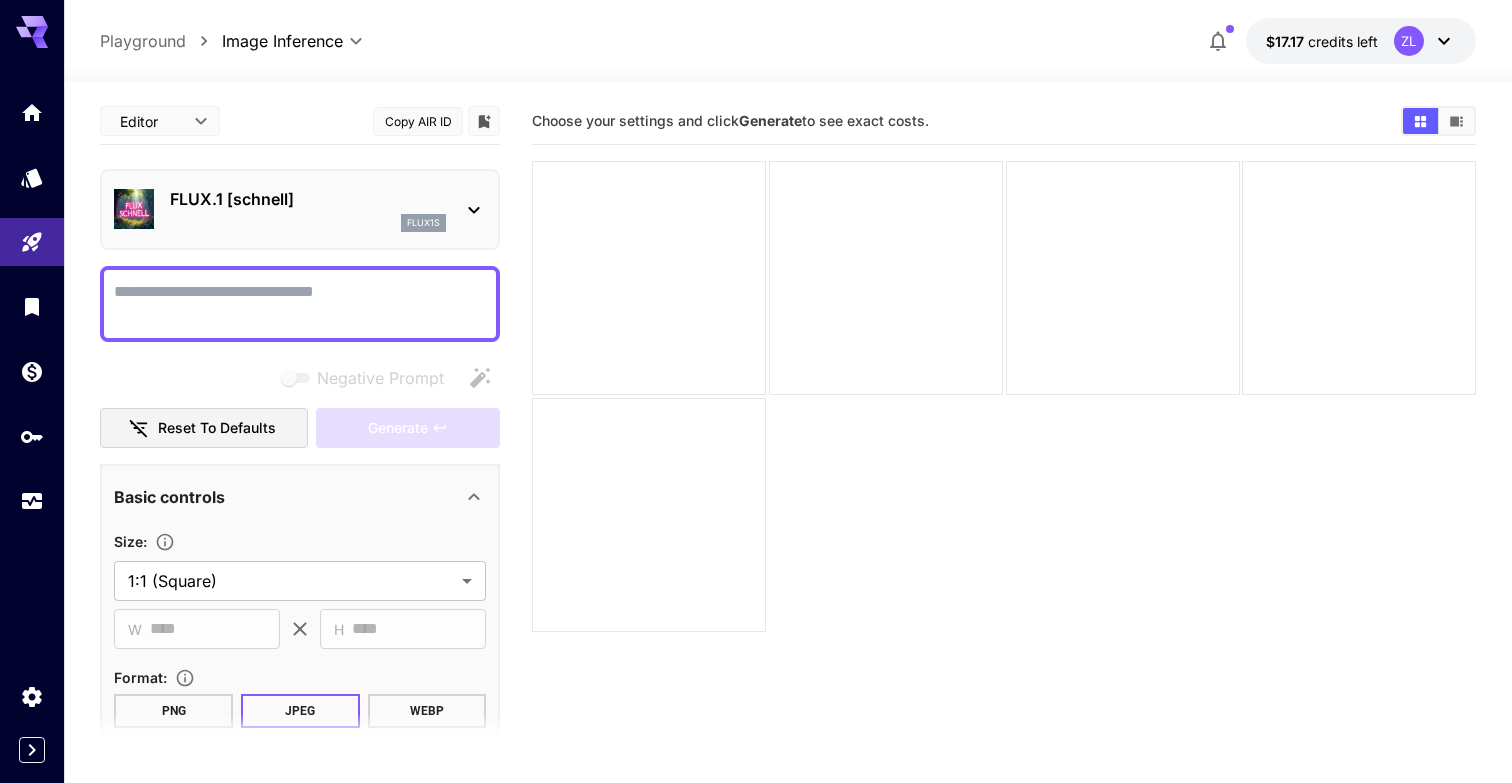 click 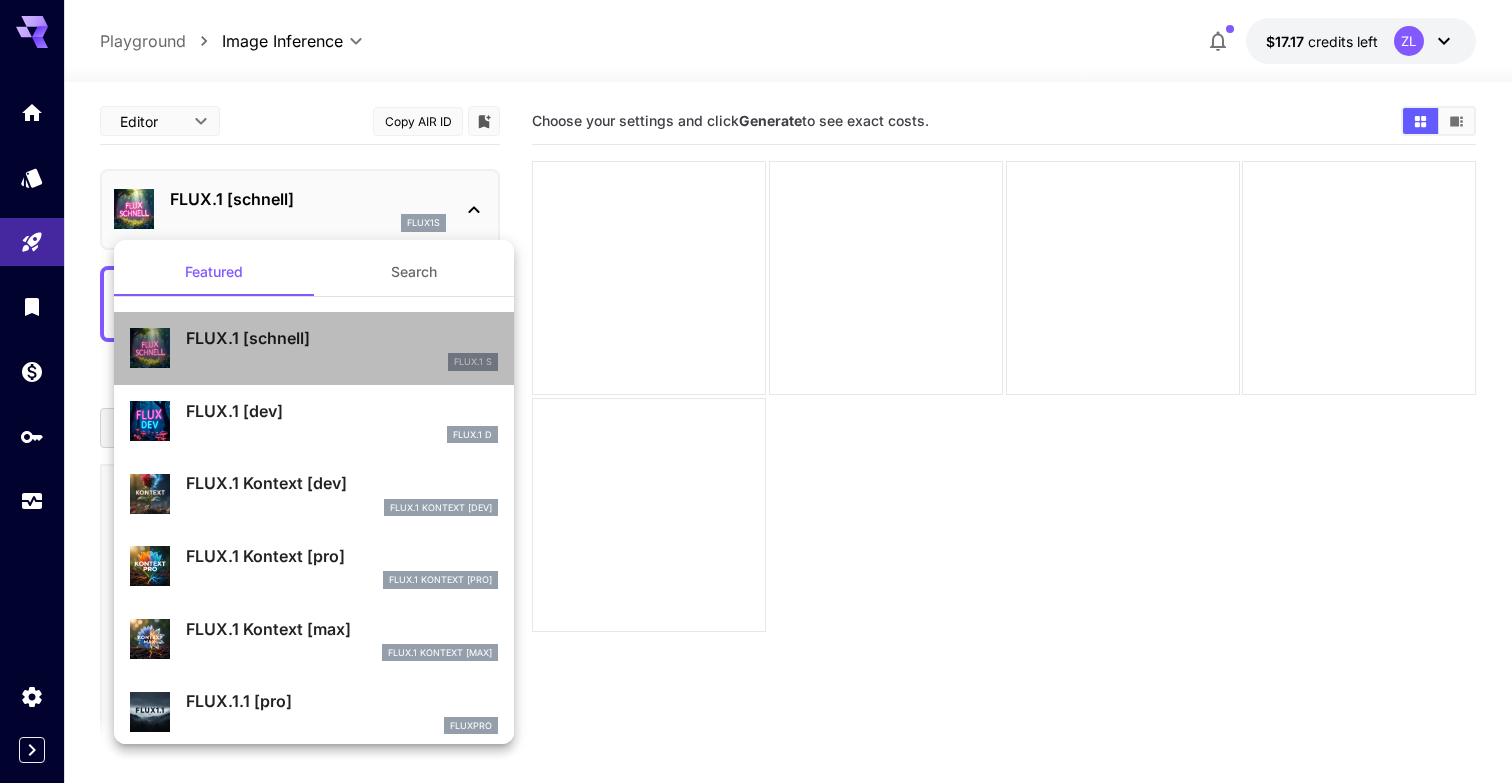 click on "FLUX.1 [schnell]" at bounding box center [342, 338] 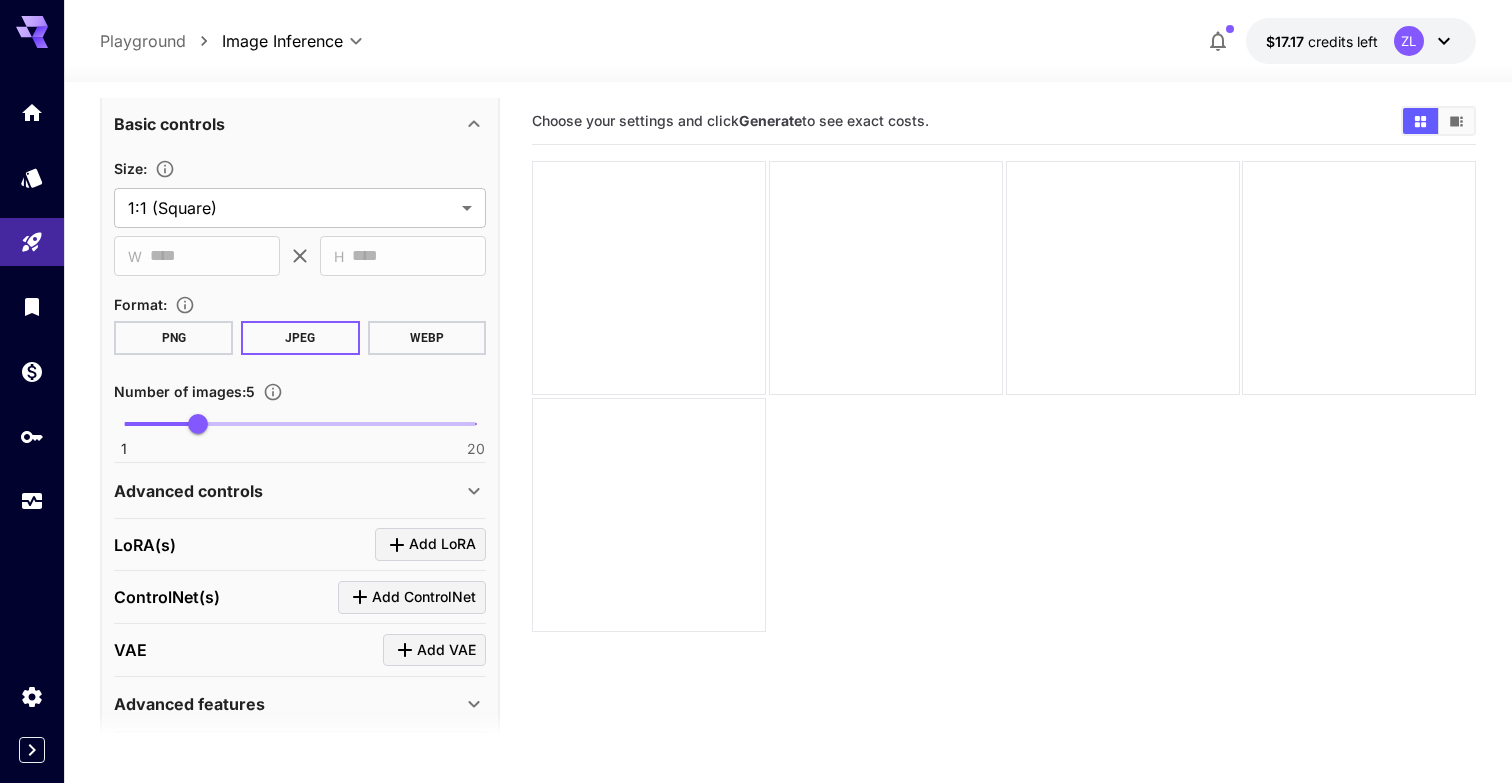 scroll, scrollTop: 407, scrollLeft: 0, axis: vertical 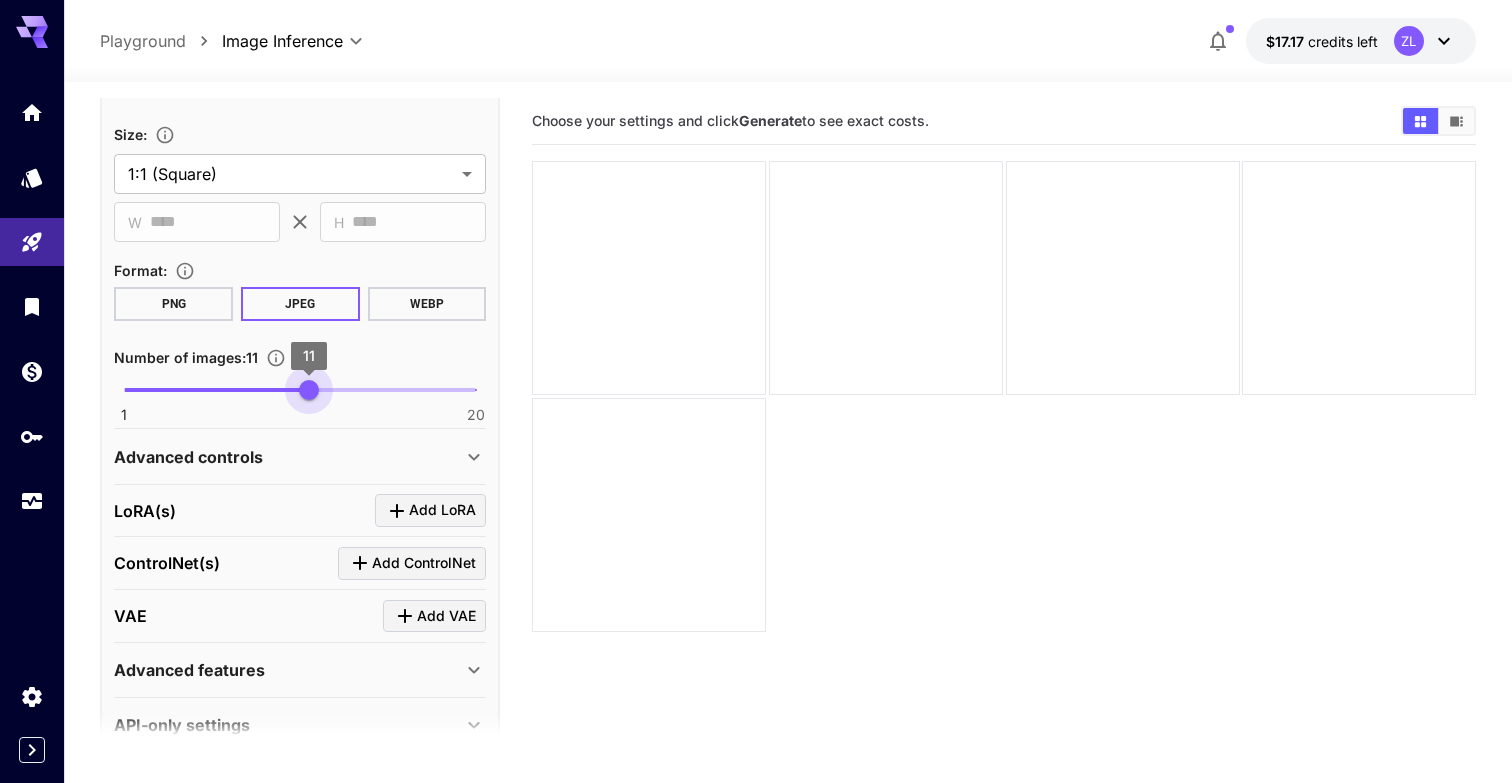 type on "**" 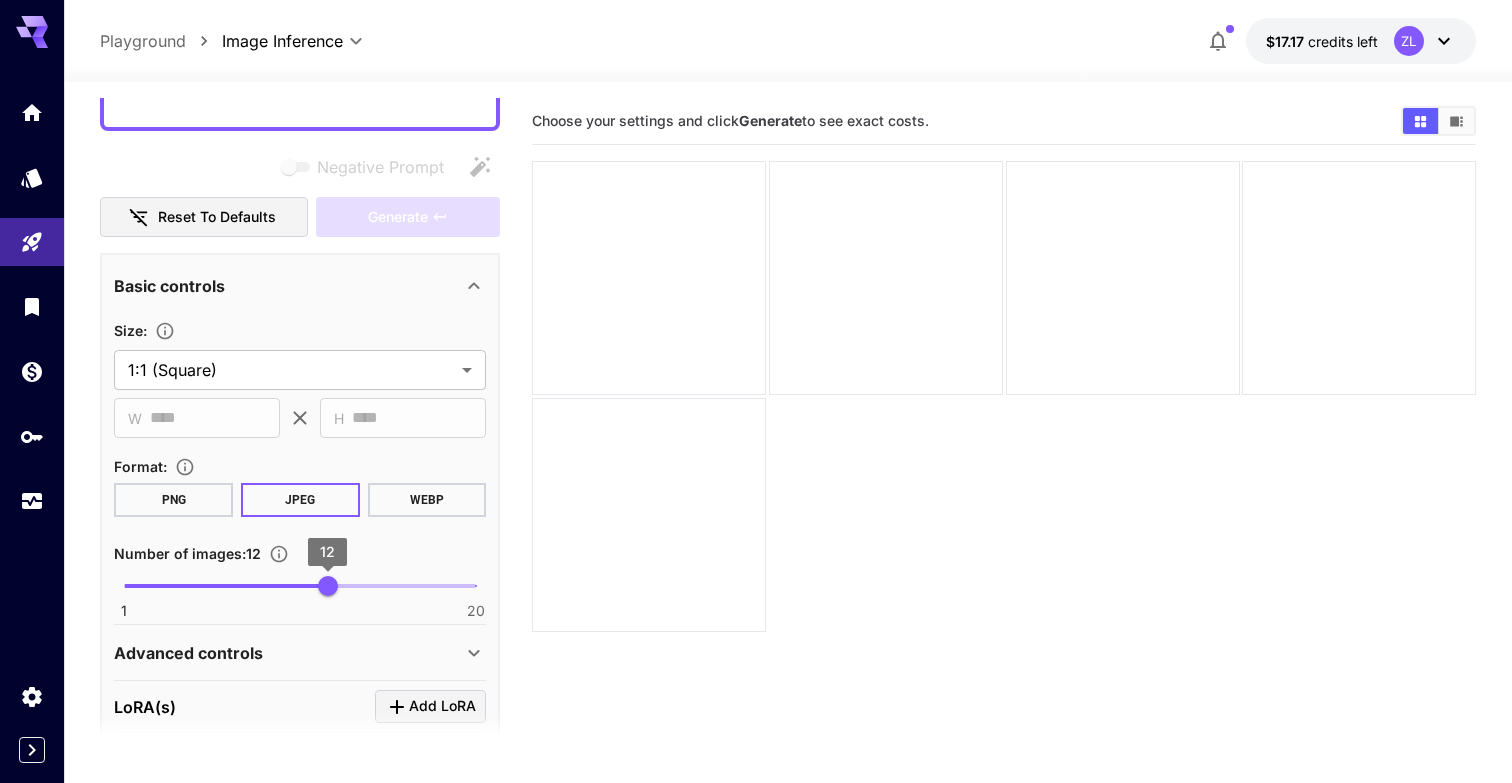 scroll, scrollTop: 0, scrollLeft: 0, axis: both 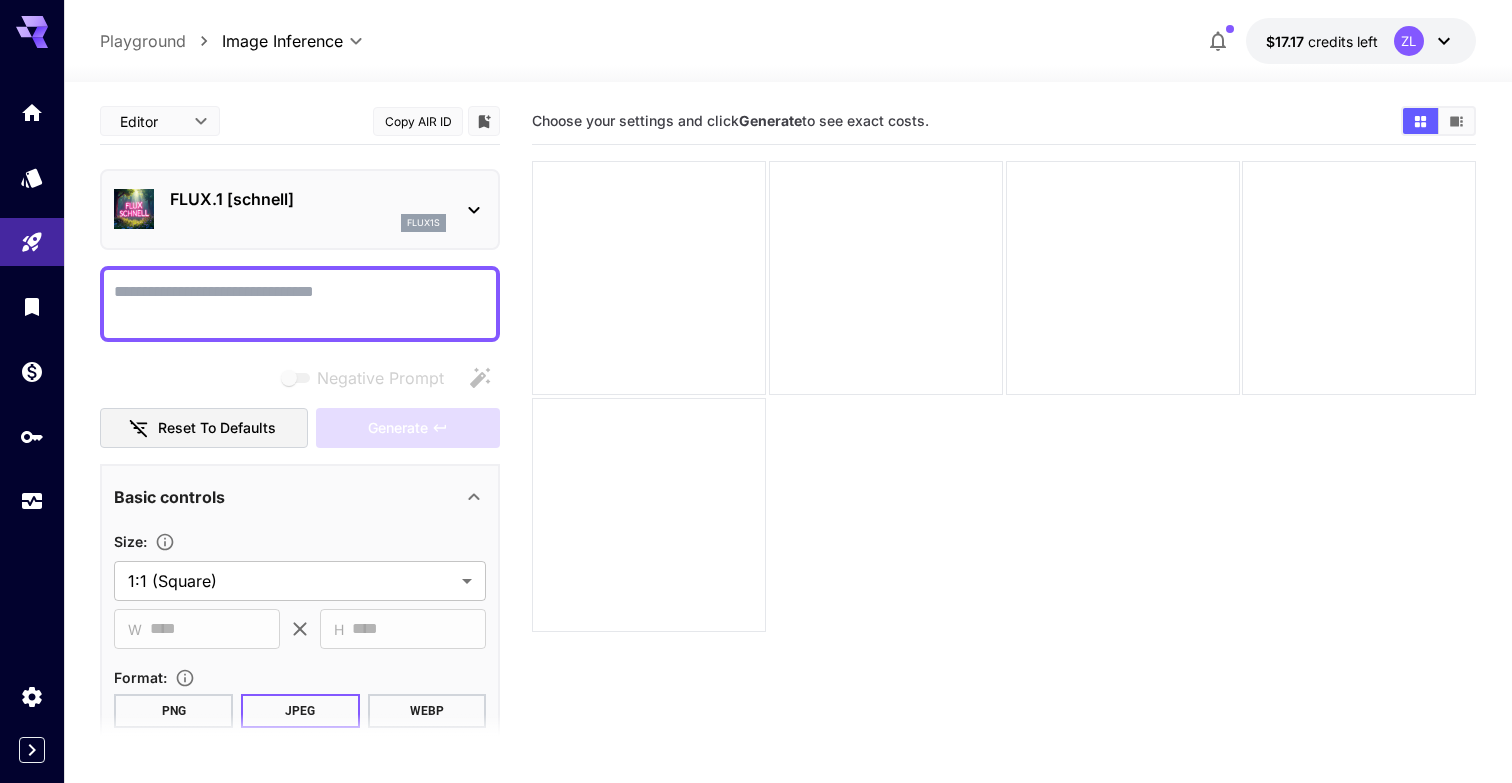 click on "Negative Prompt" at bounding box center (300, 304) 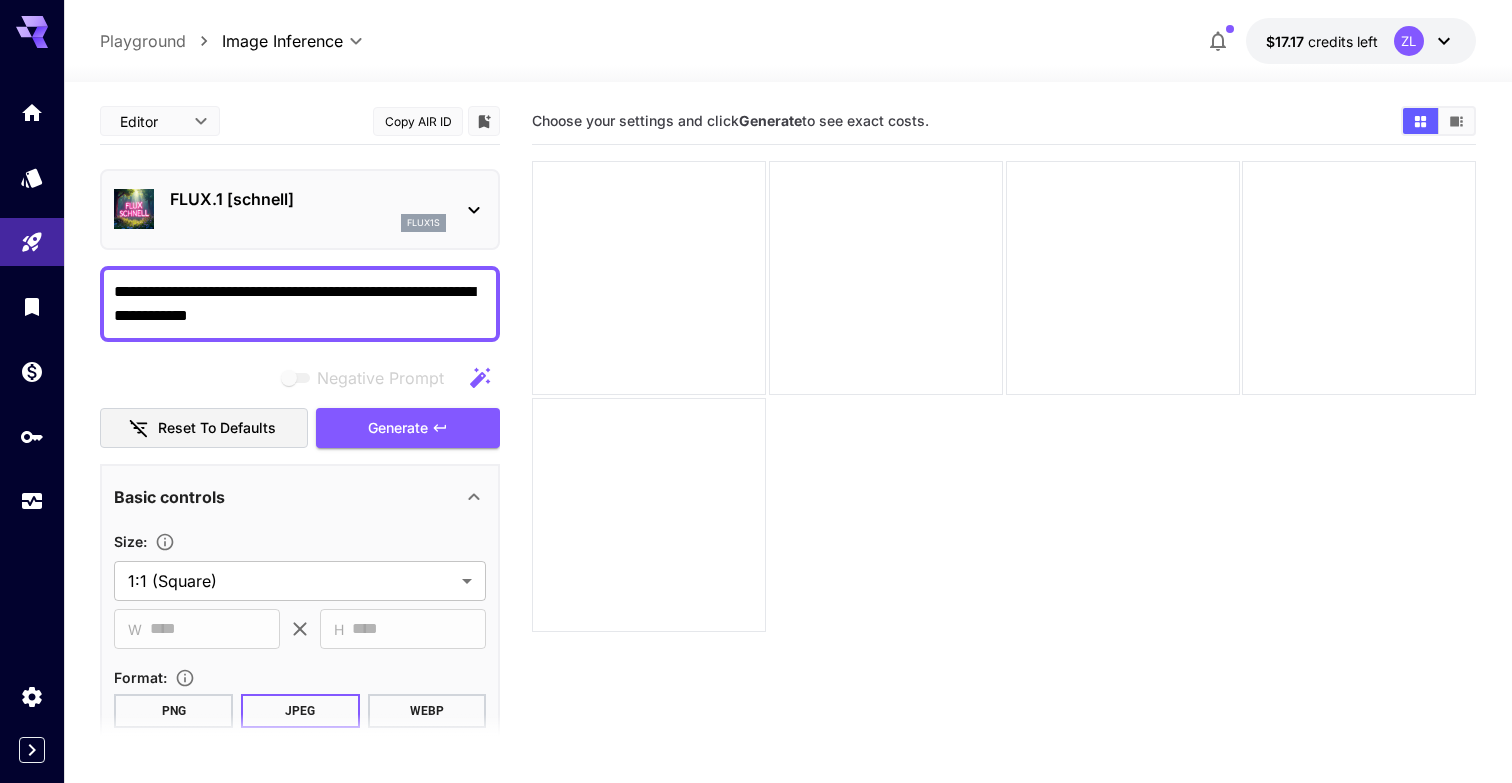 click on "**********" at bounding box center [300, 304] 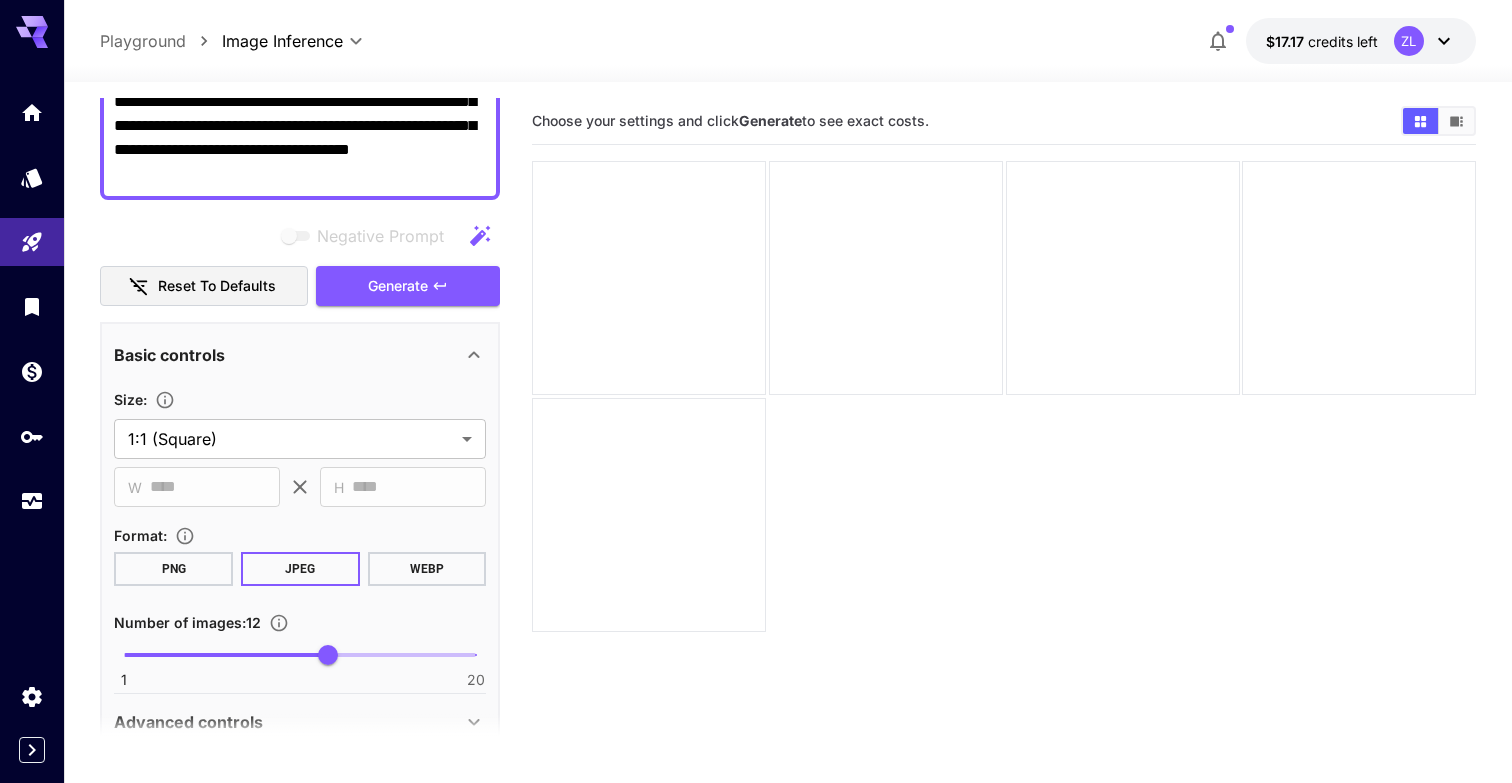 scroll, scrollTop: 249, scrollLeft: 0, axis: vertical 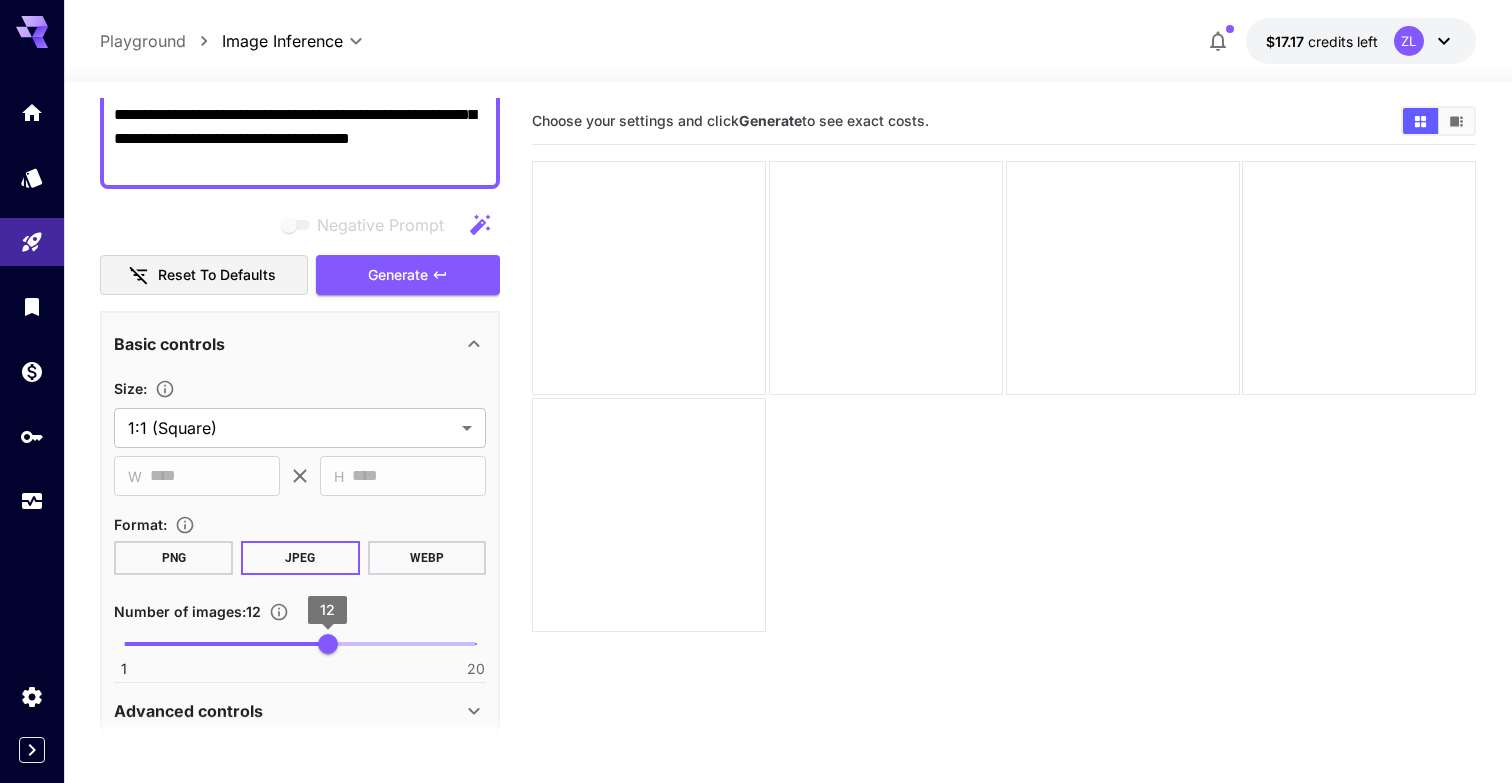 type on "**********" 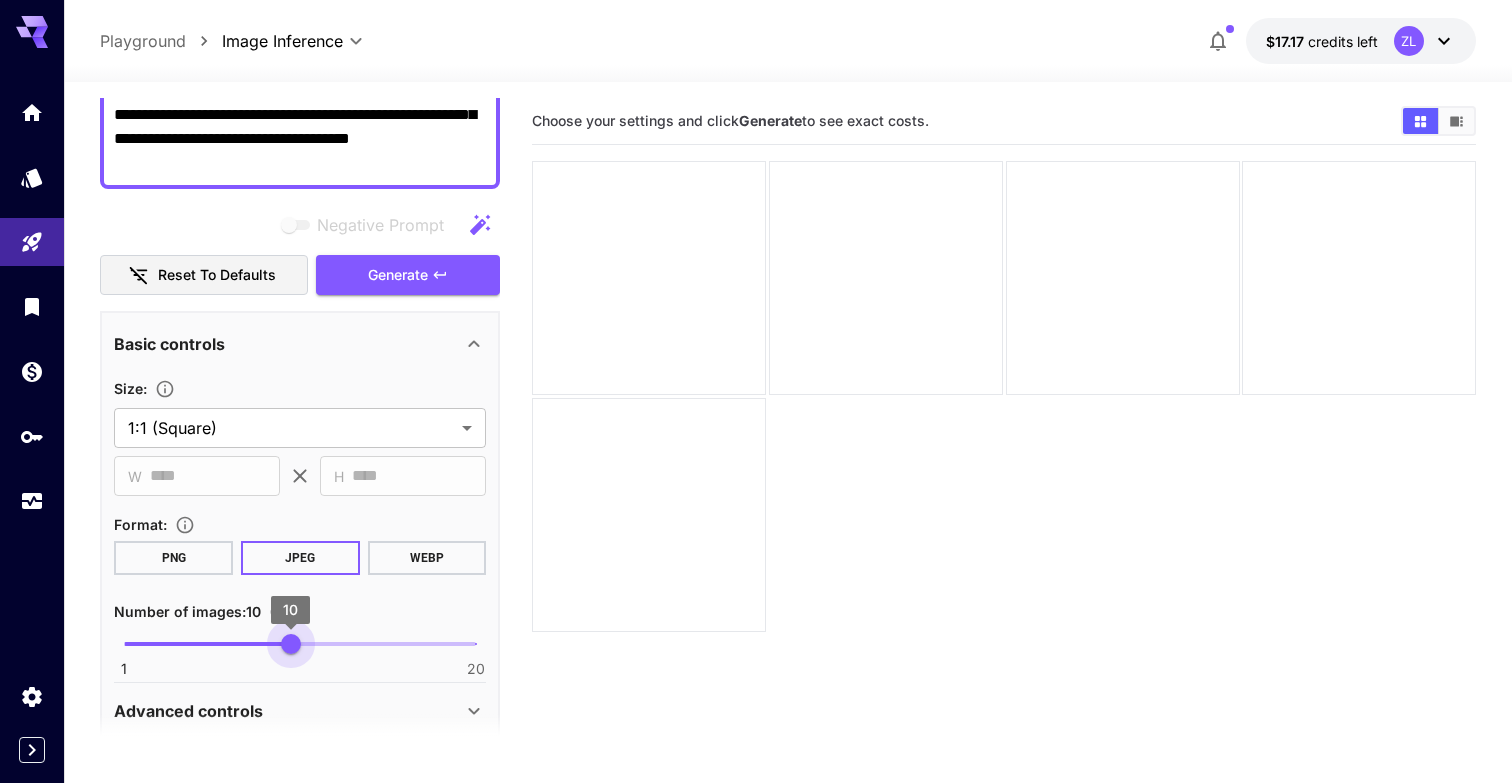drag, startPoint x: 325, startPoint y: 645, endPoint x: 282, endPoint y: 642, distance: 43.104523 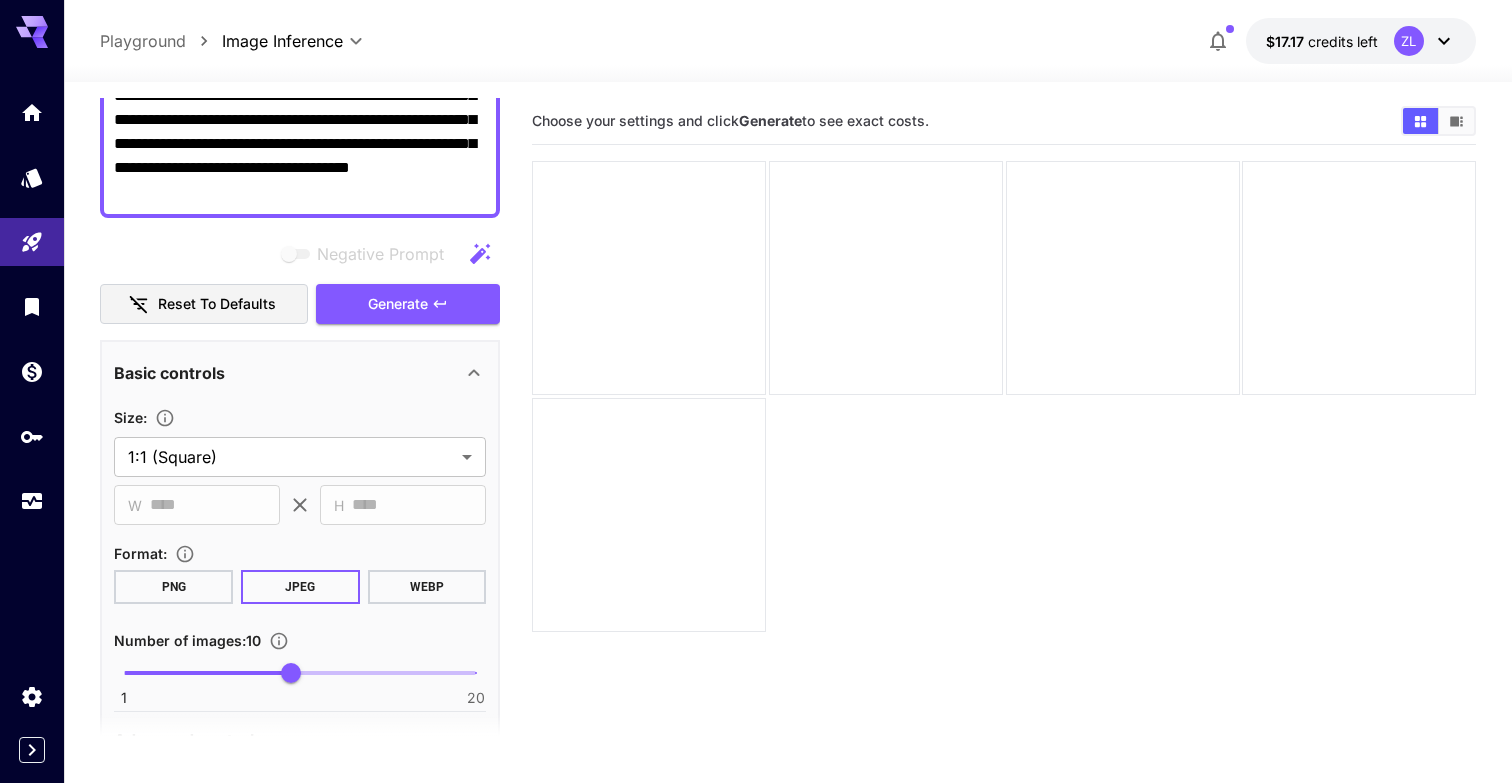 scroll, scrollTop: 305, scrollLeft: 0, axis: vertical 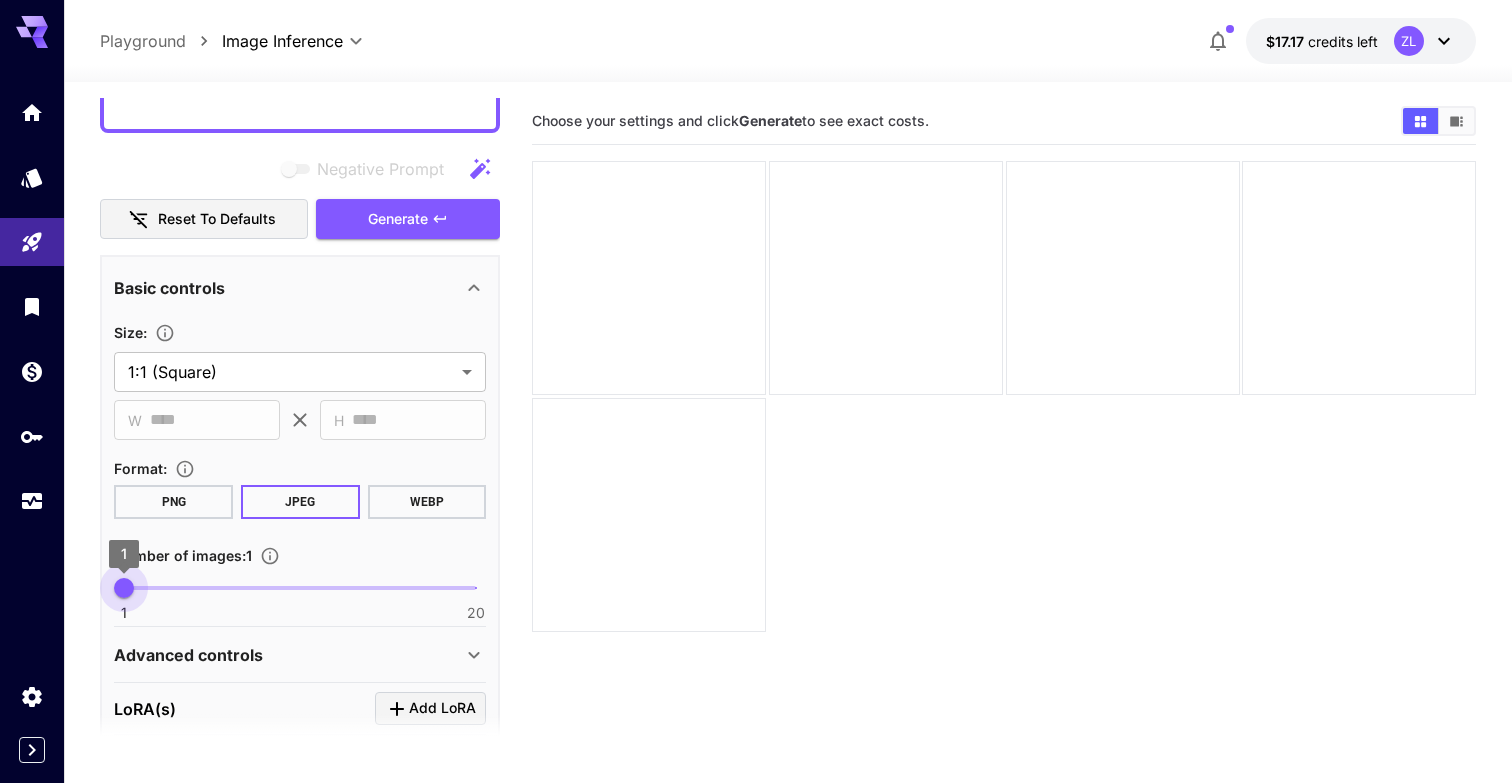 drag, startPoint x: 304, startPoint y: 601, endPoint x: 111, endPoint y: 599, distance: 193.01036 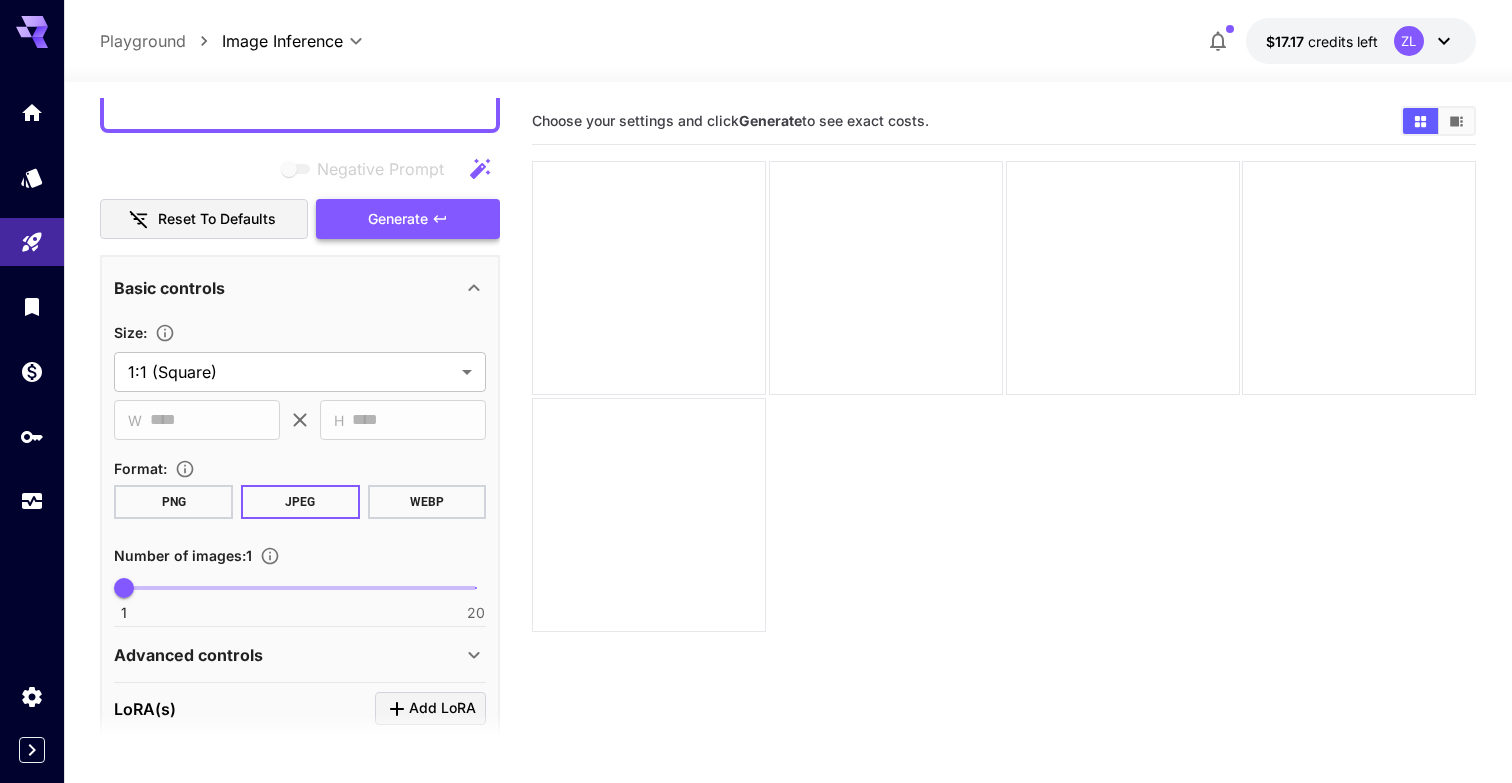 click on "Generate" at bounding box center [398, 219] 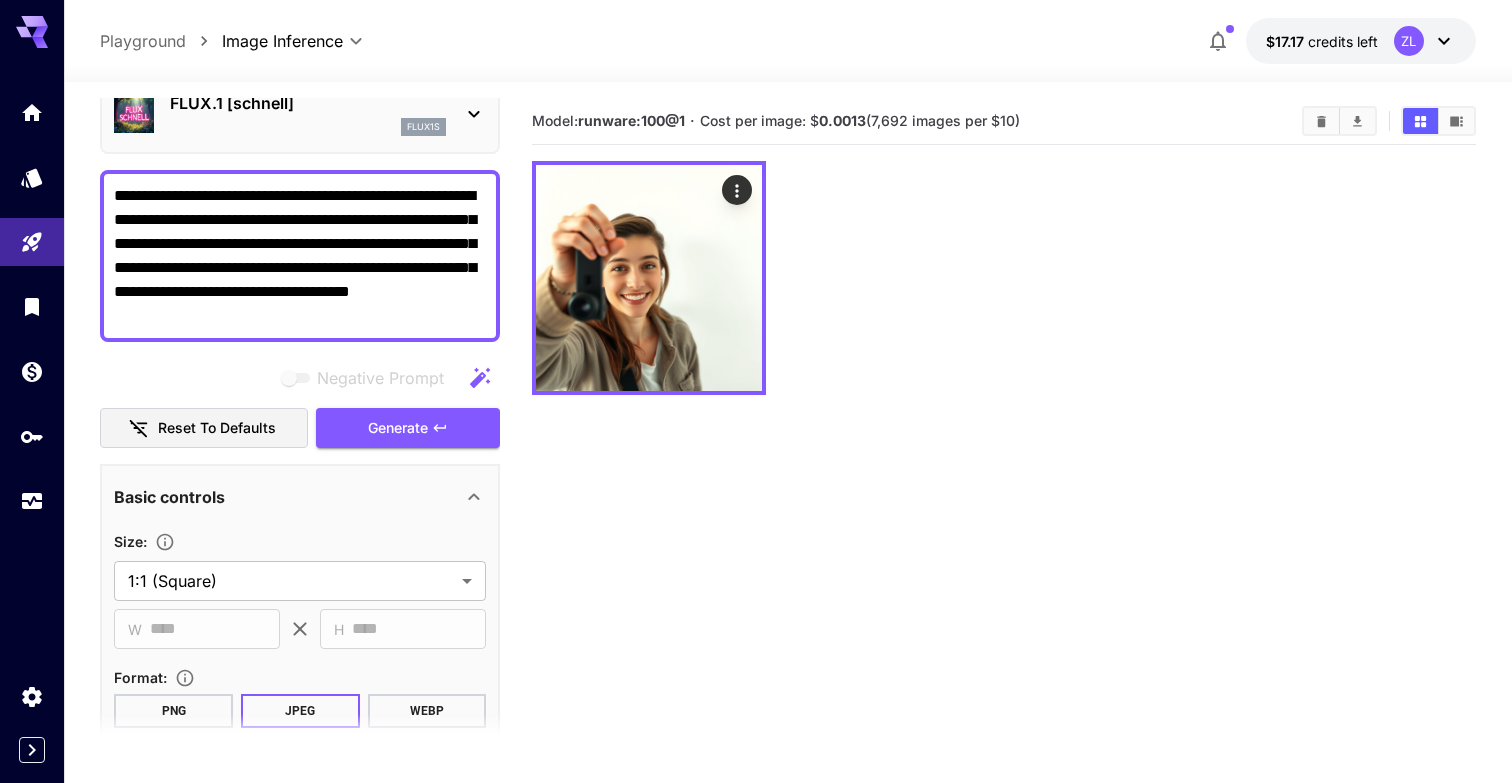 scroll, scrollTop: 92, scrollLeft: 0, axis: vertical 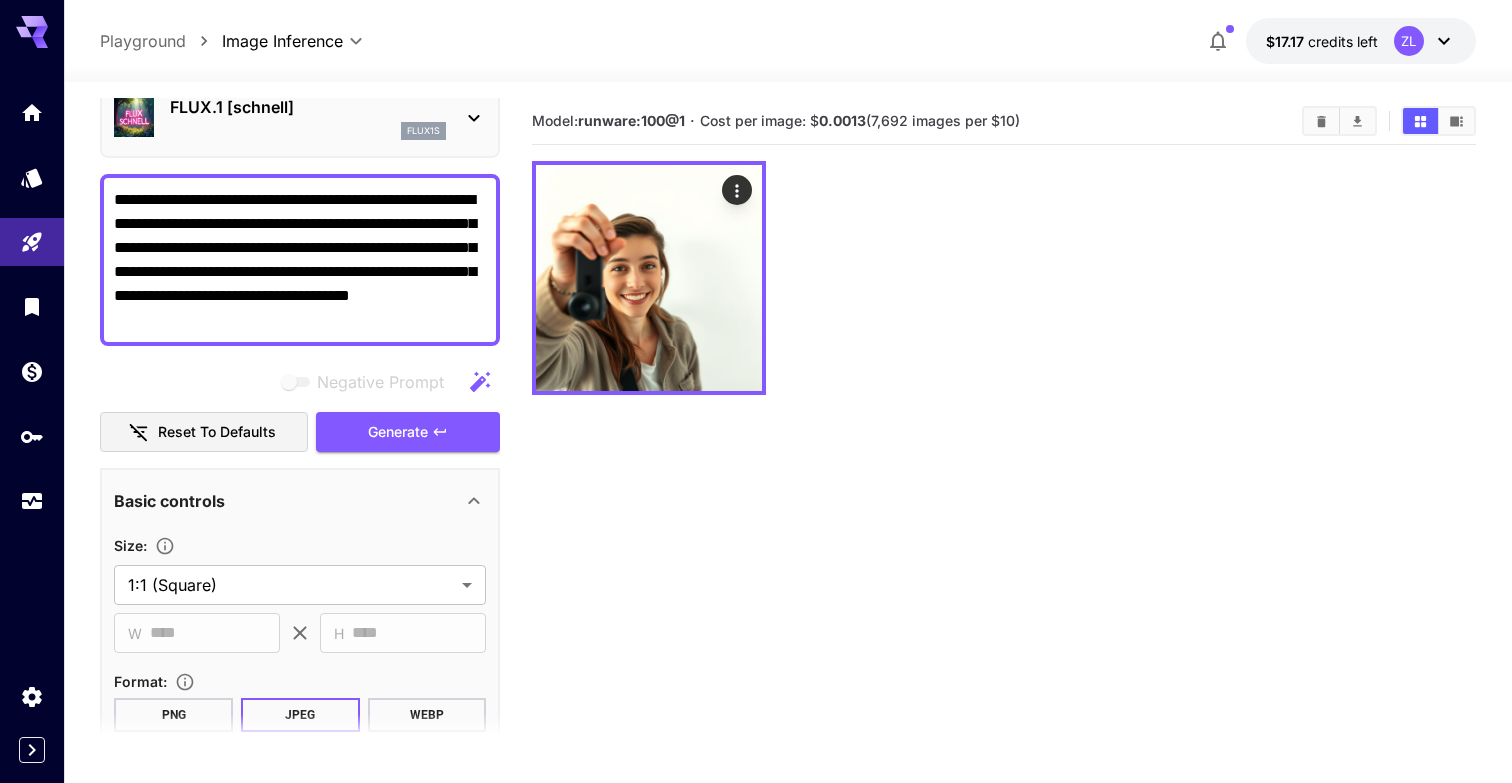 click on "FLUX.1 [schnell] flux1s" at bounding box center (300, 117) 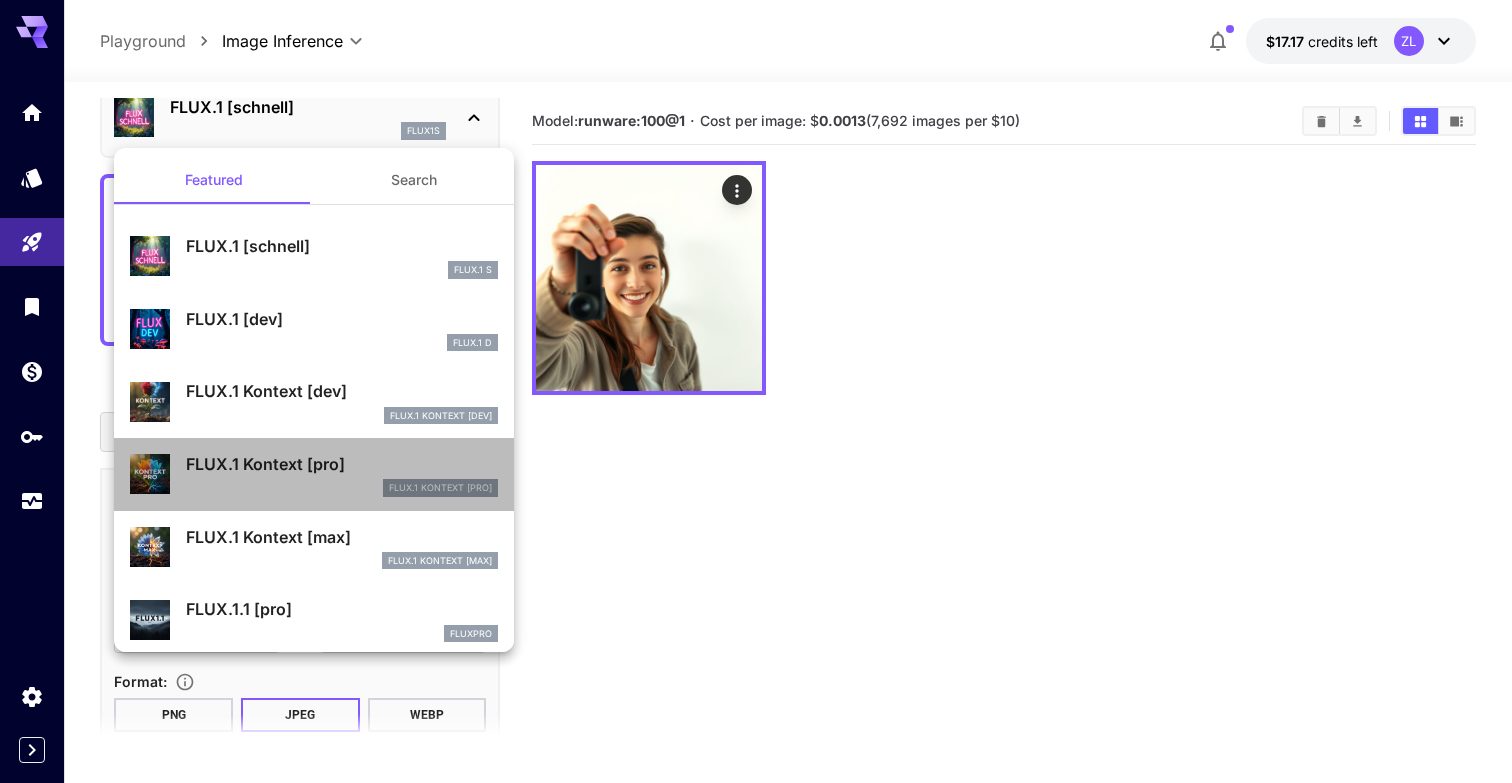 click on "FLUX.1 Kontext [pro]" at bounding box center (342, 464) 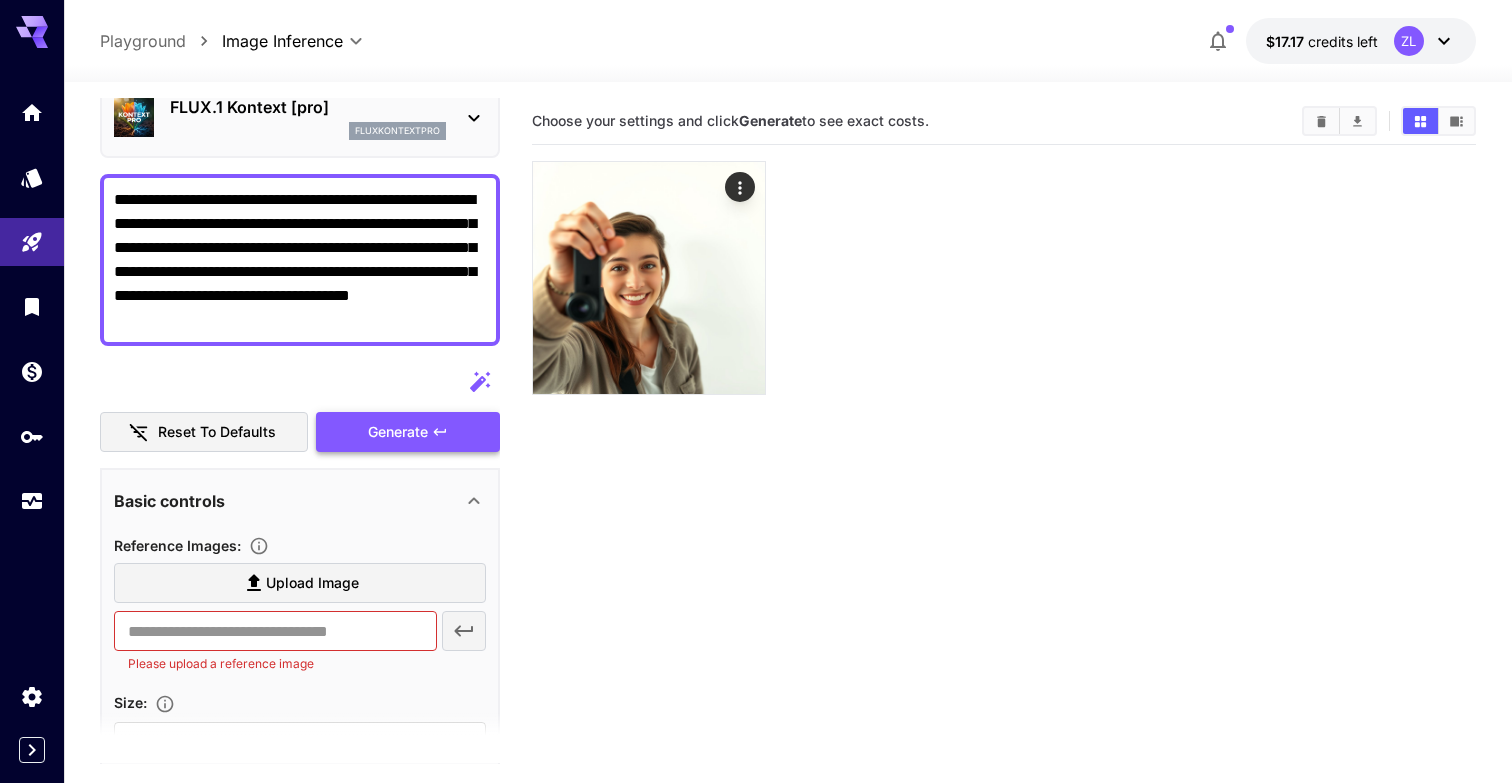 click on "Generate" at bounding box center [408, 432] 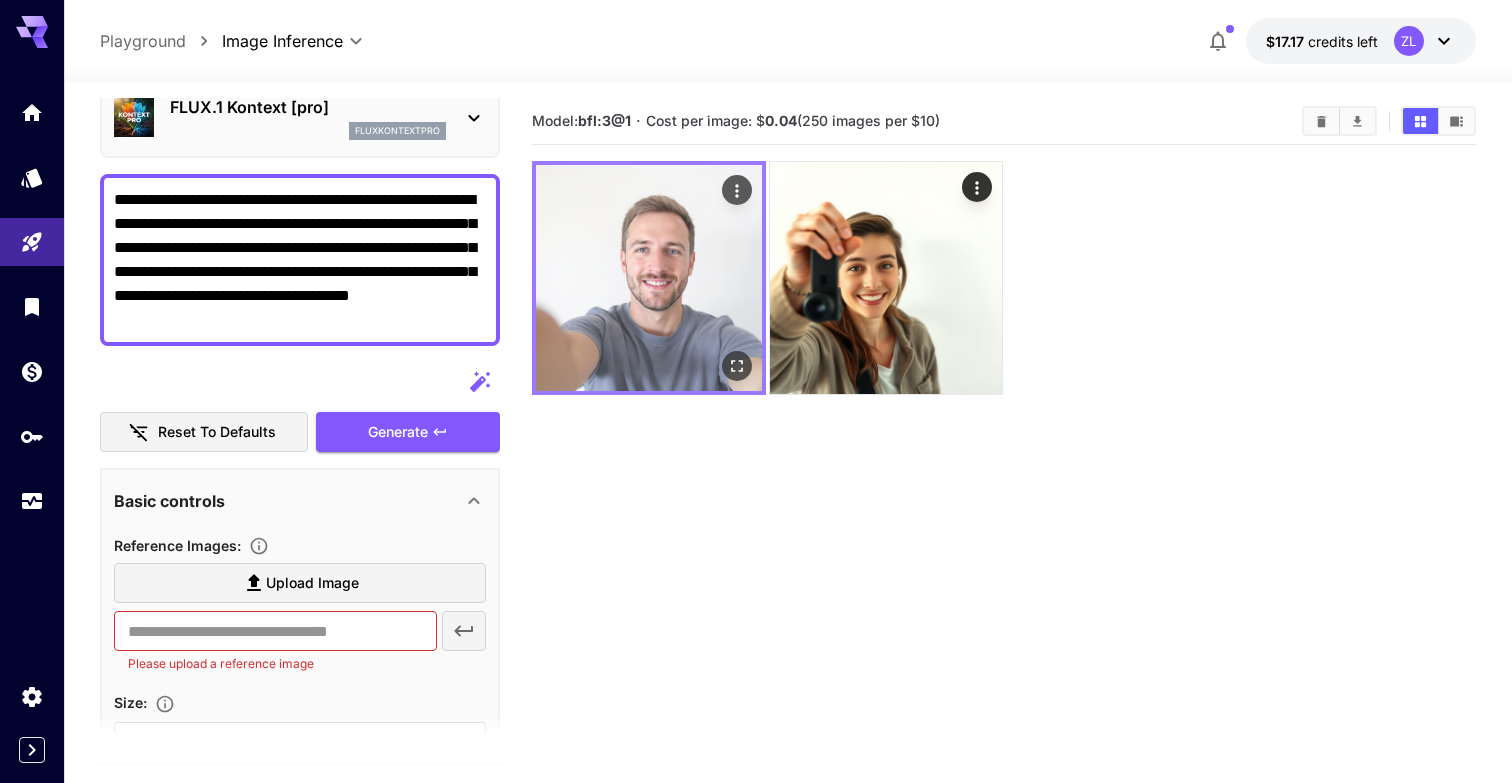 click at bounding box center (649, 278) 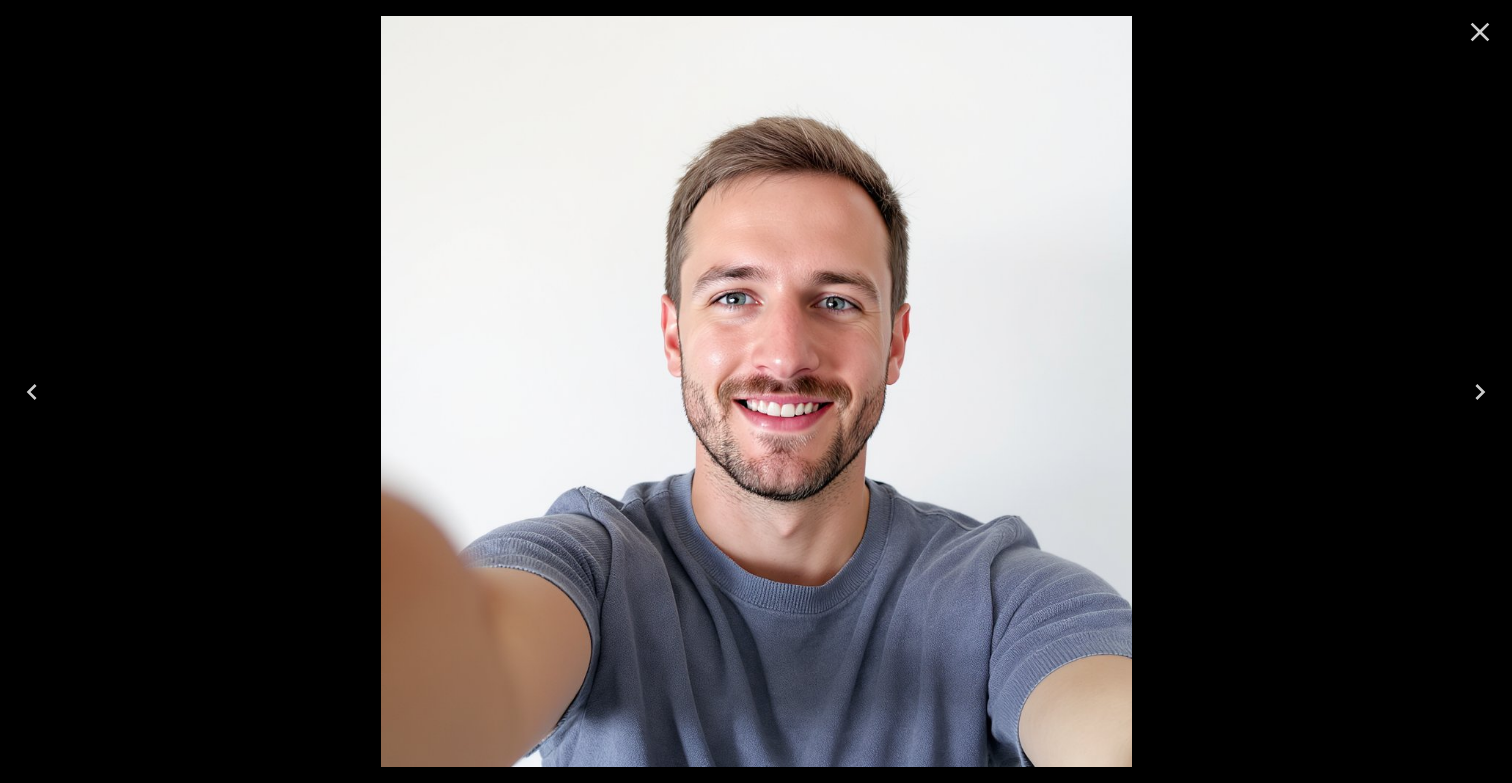 click 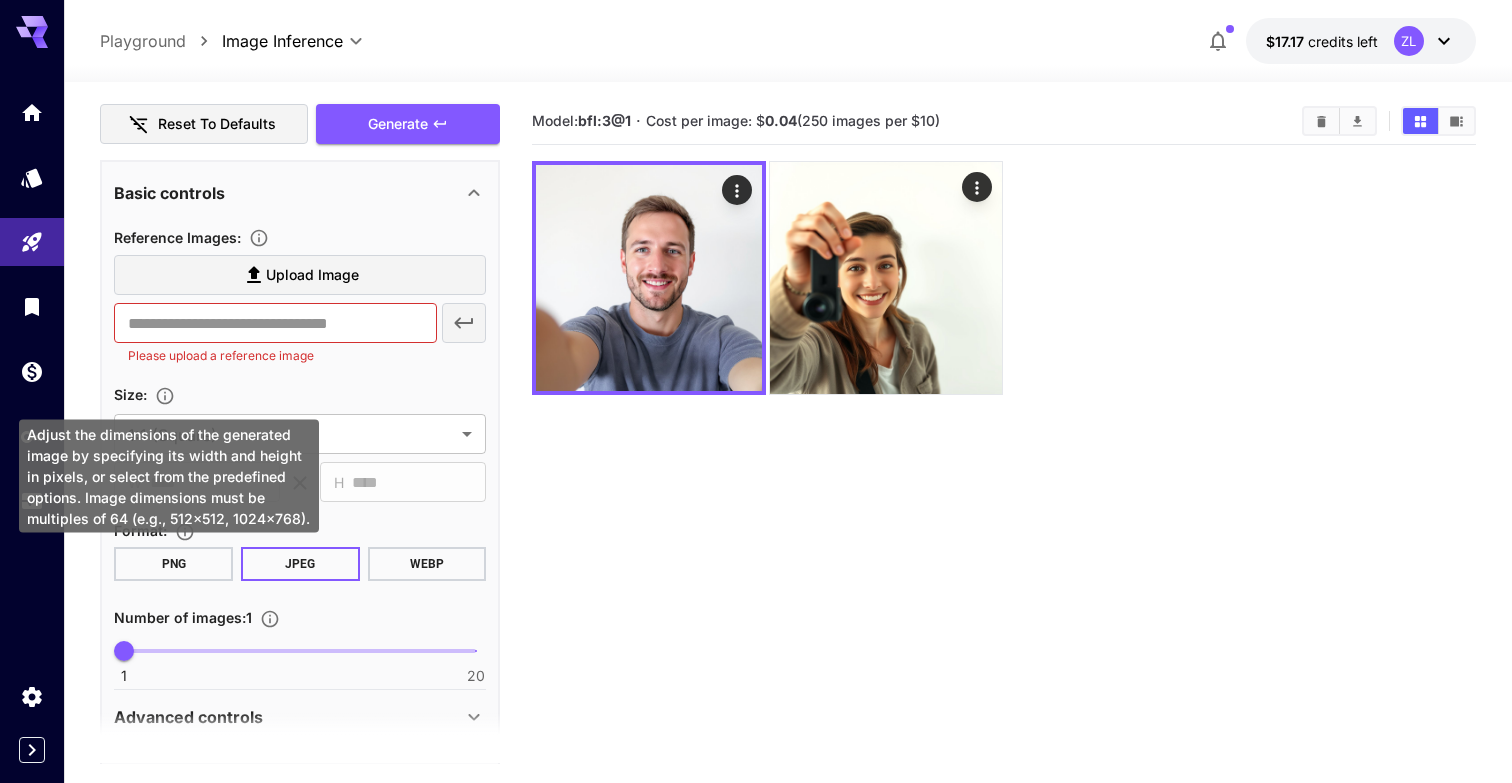 scroll, scrollTop: 422, scrollLeft: 0, axis: vertical 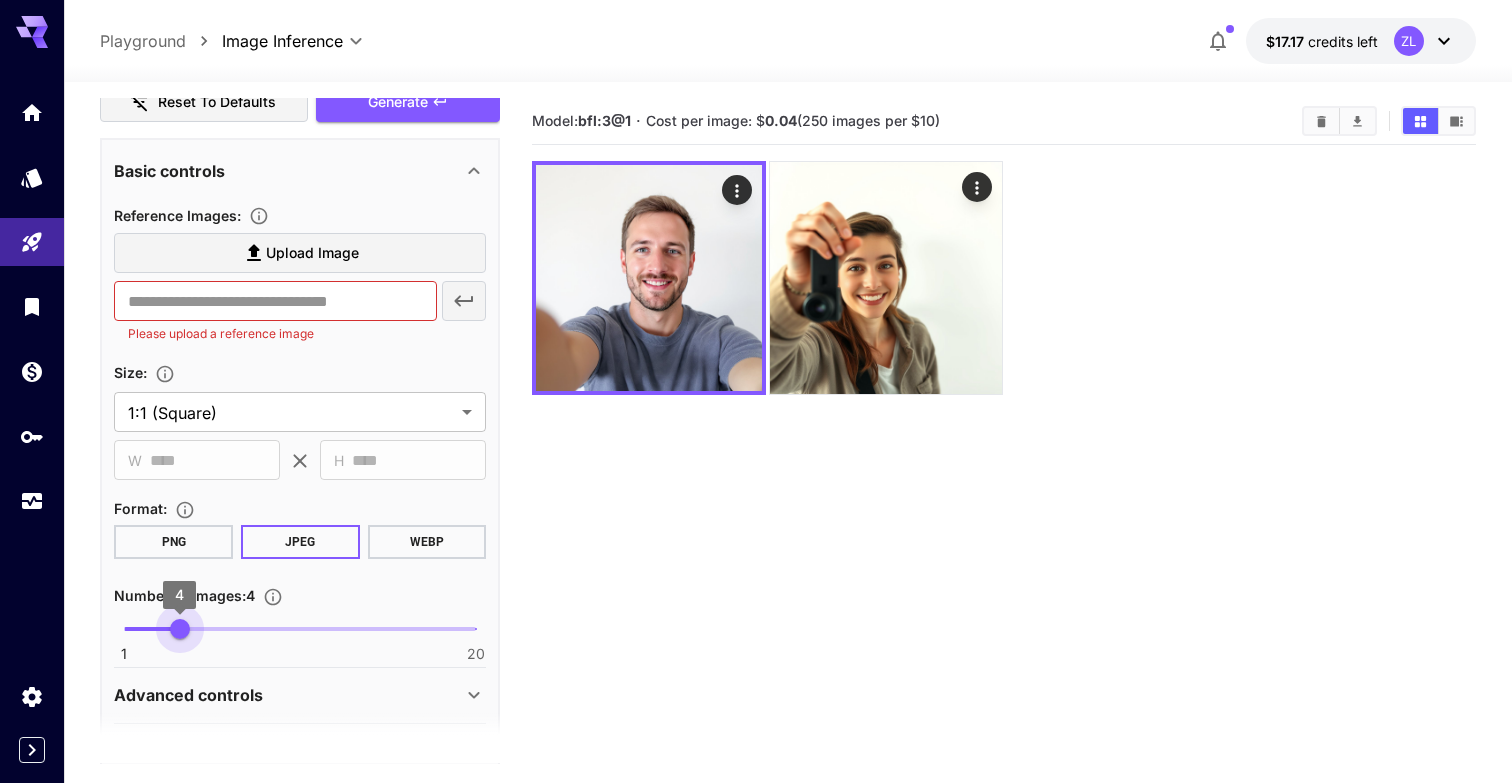 type on "*" 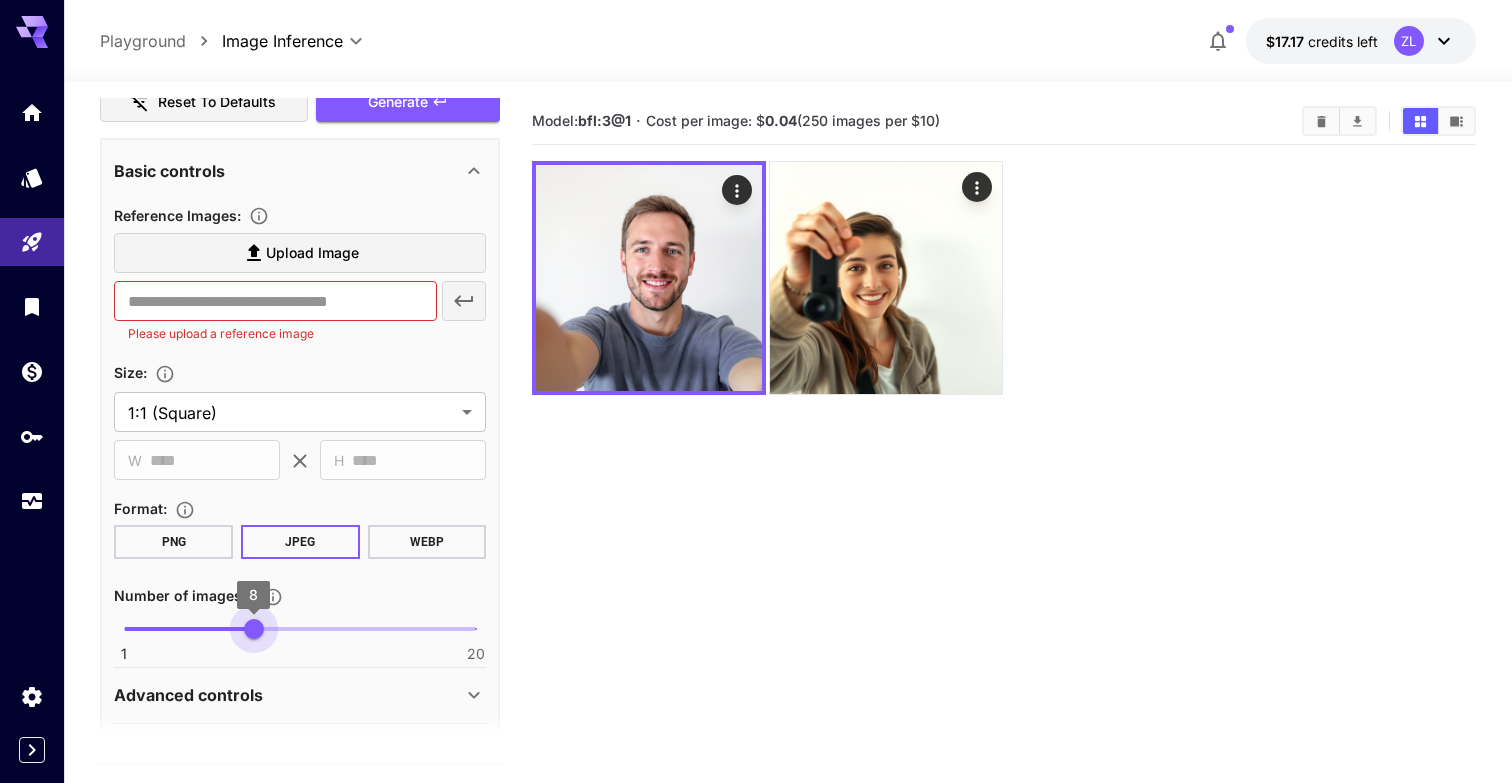 drag, startPoint x: 123, startPoint y: 626, endPoint x: 253, endPoint y: 637, distance: 130.46455 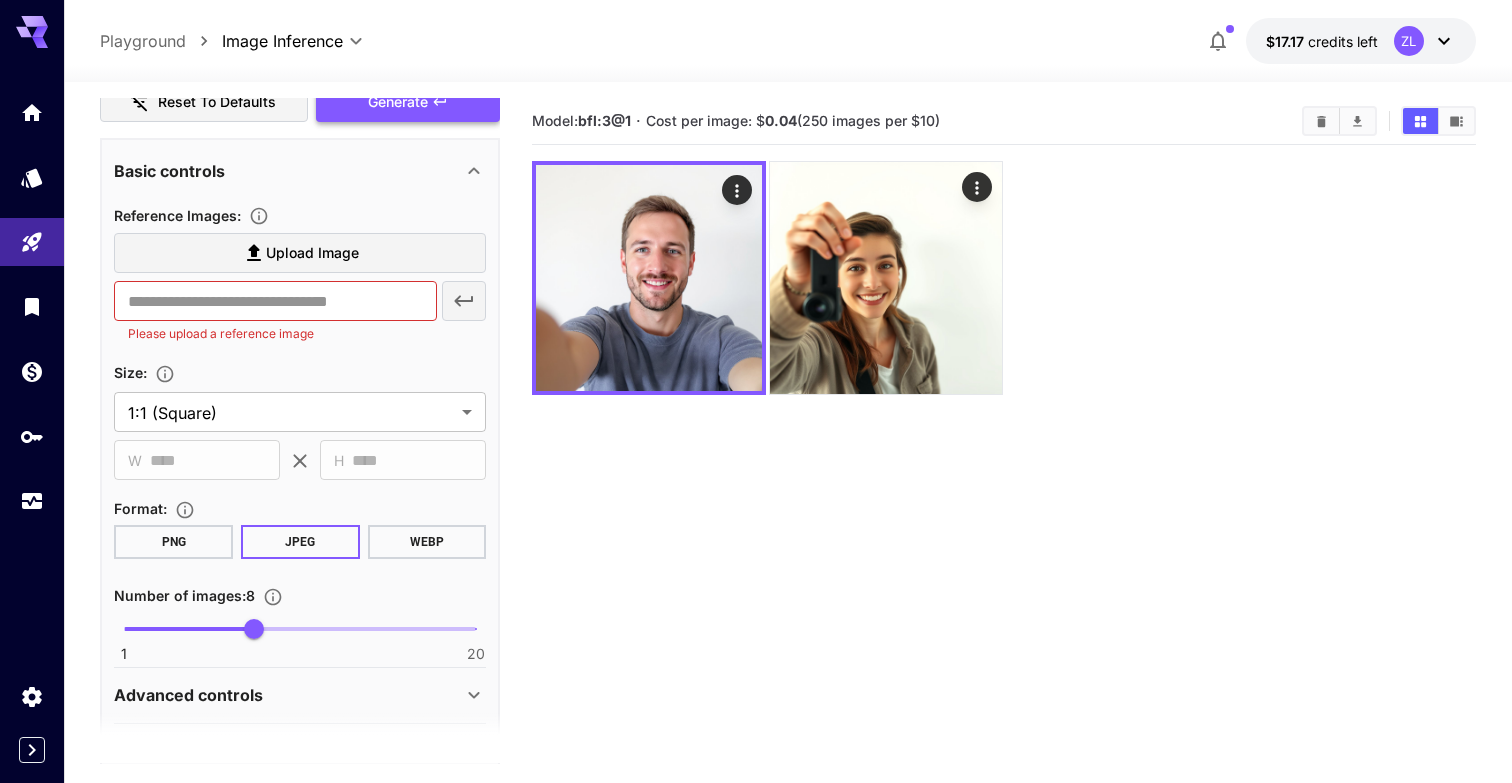 click on "Generate" at bounding box center (408, 102) 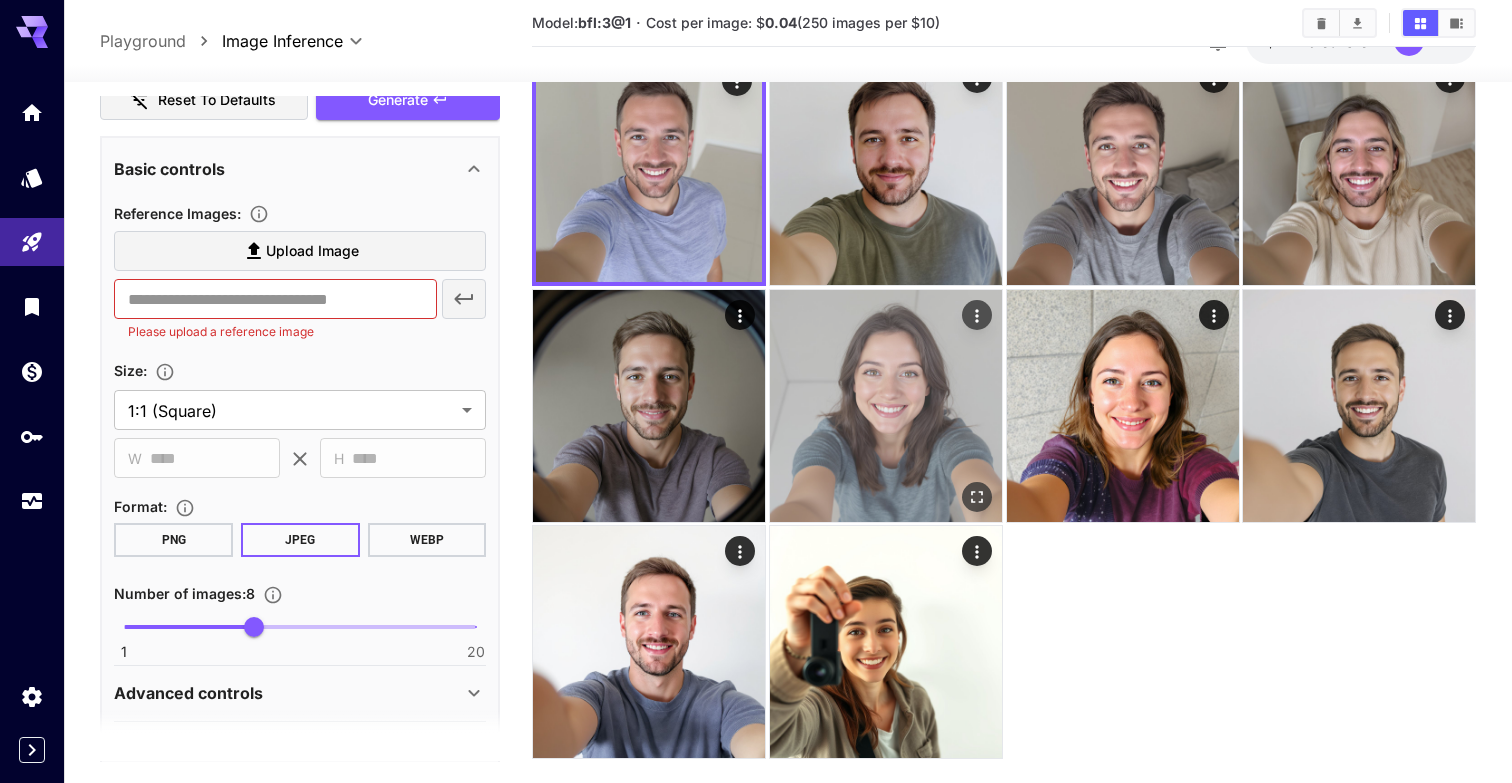 scroll, scrollTop: 114, scrollLeft: 0, axis: vertical 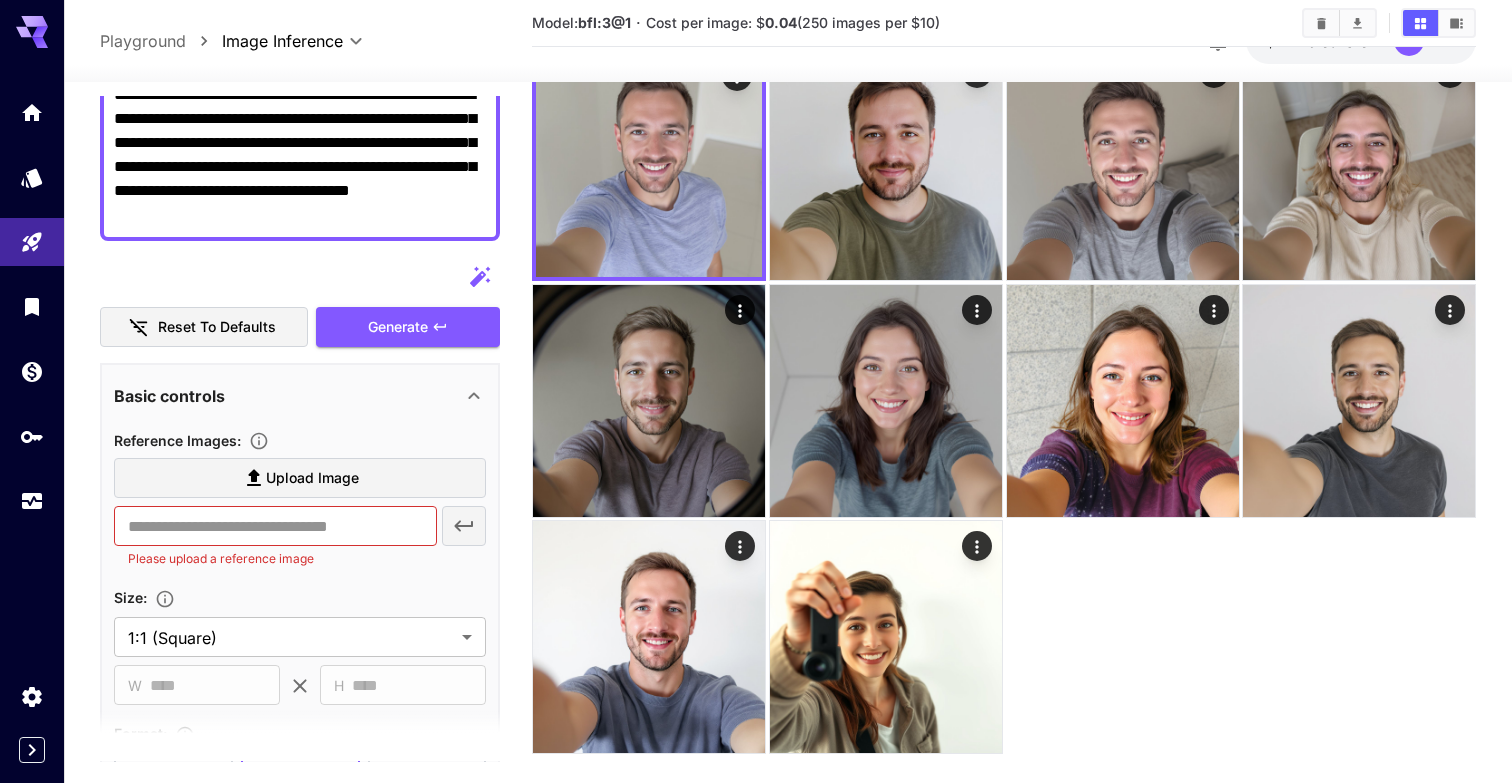 click on "**********" at bounding box center [300, 155] 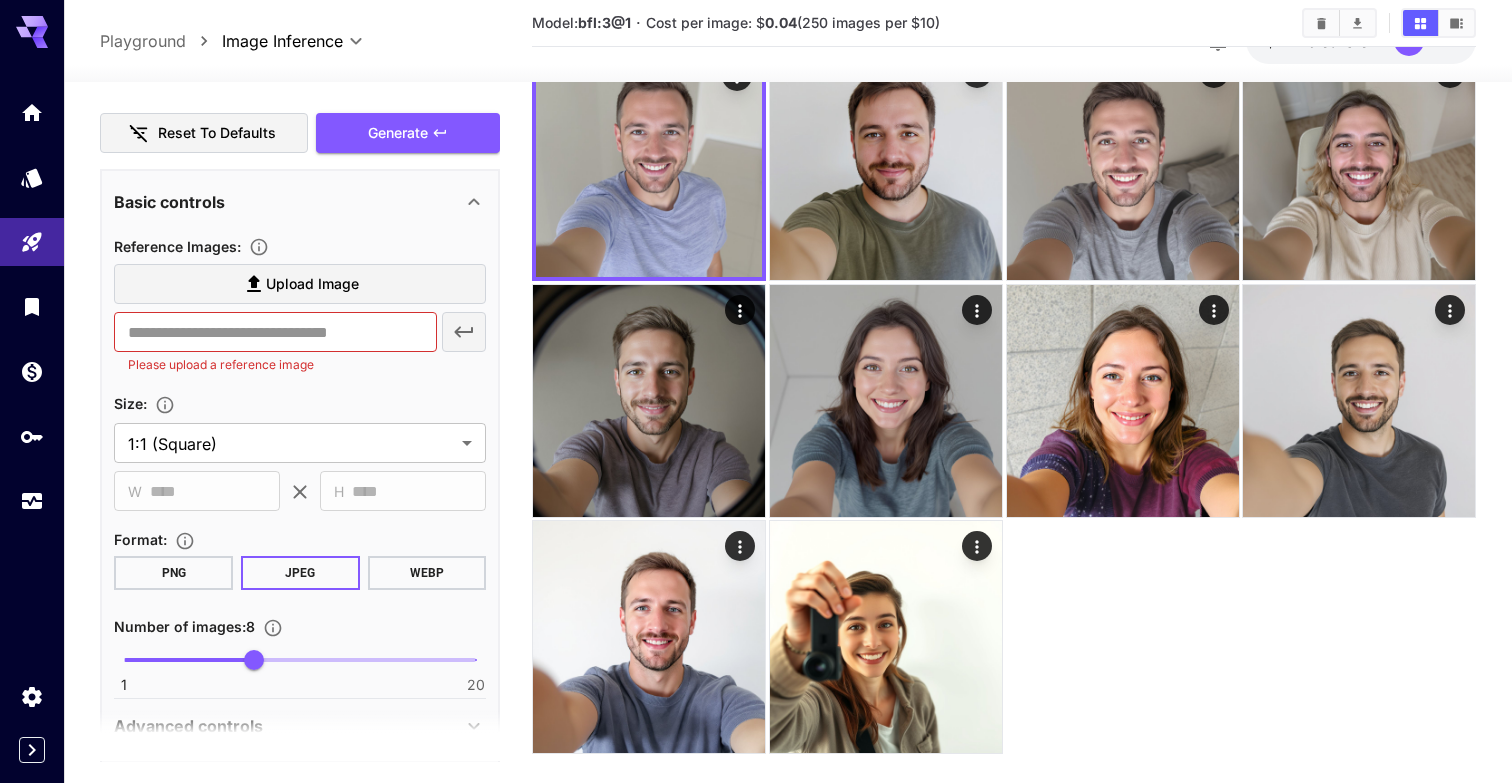 scroll, scrollTop: 343, scrollLeft: 0, axis: vertical 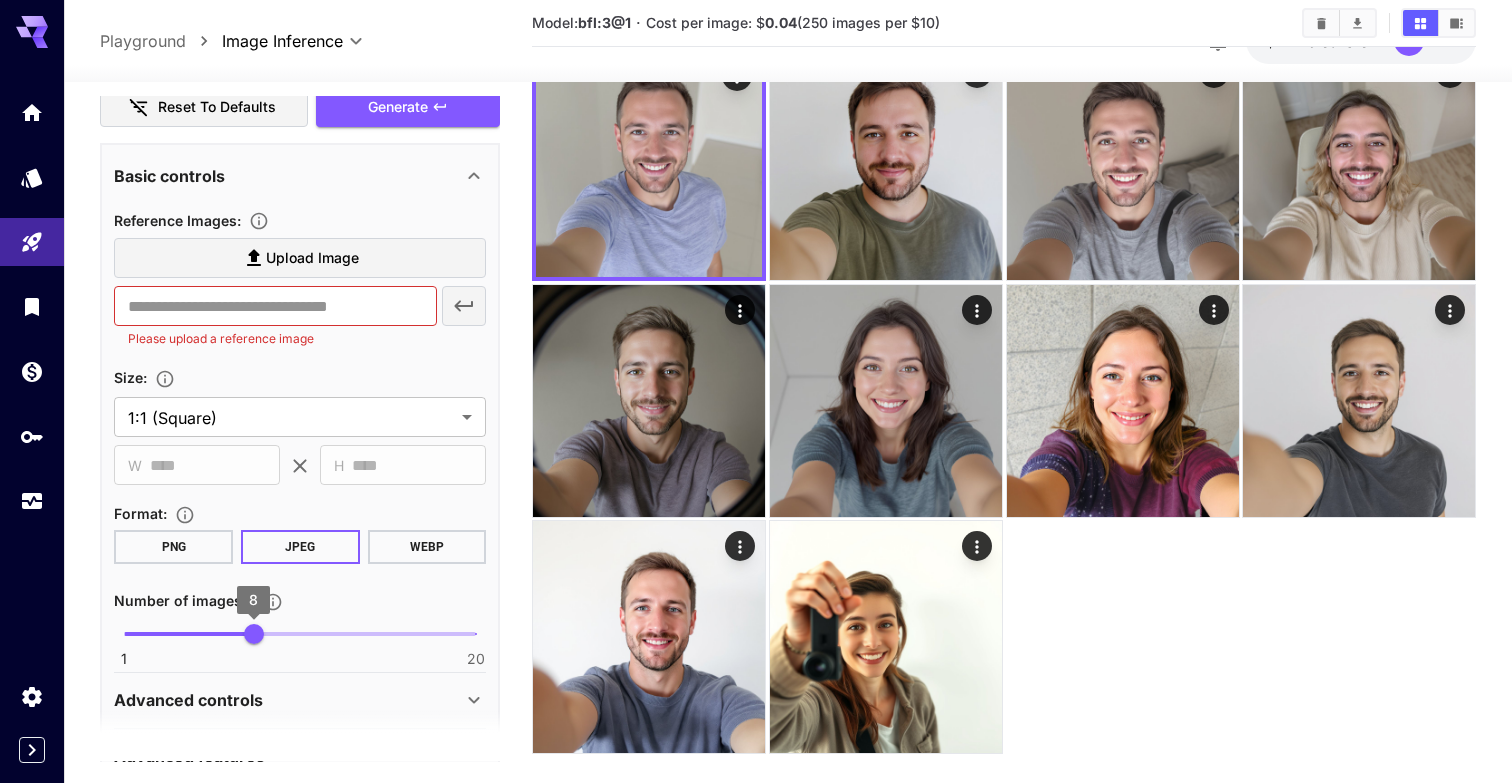 type on "**********" 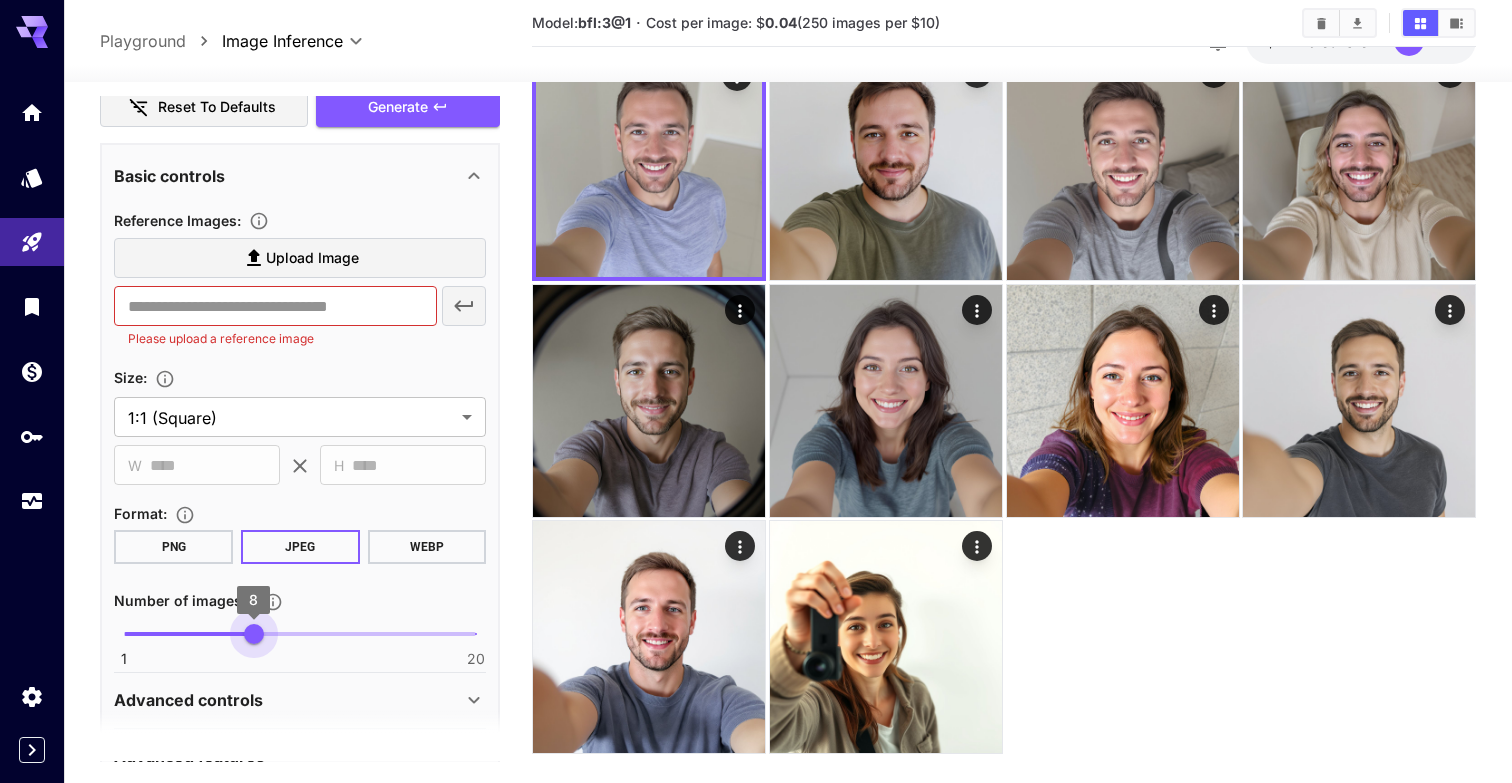 type on "*" 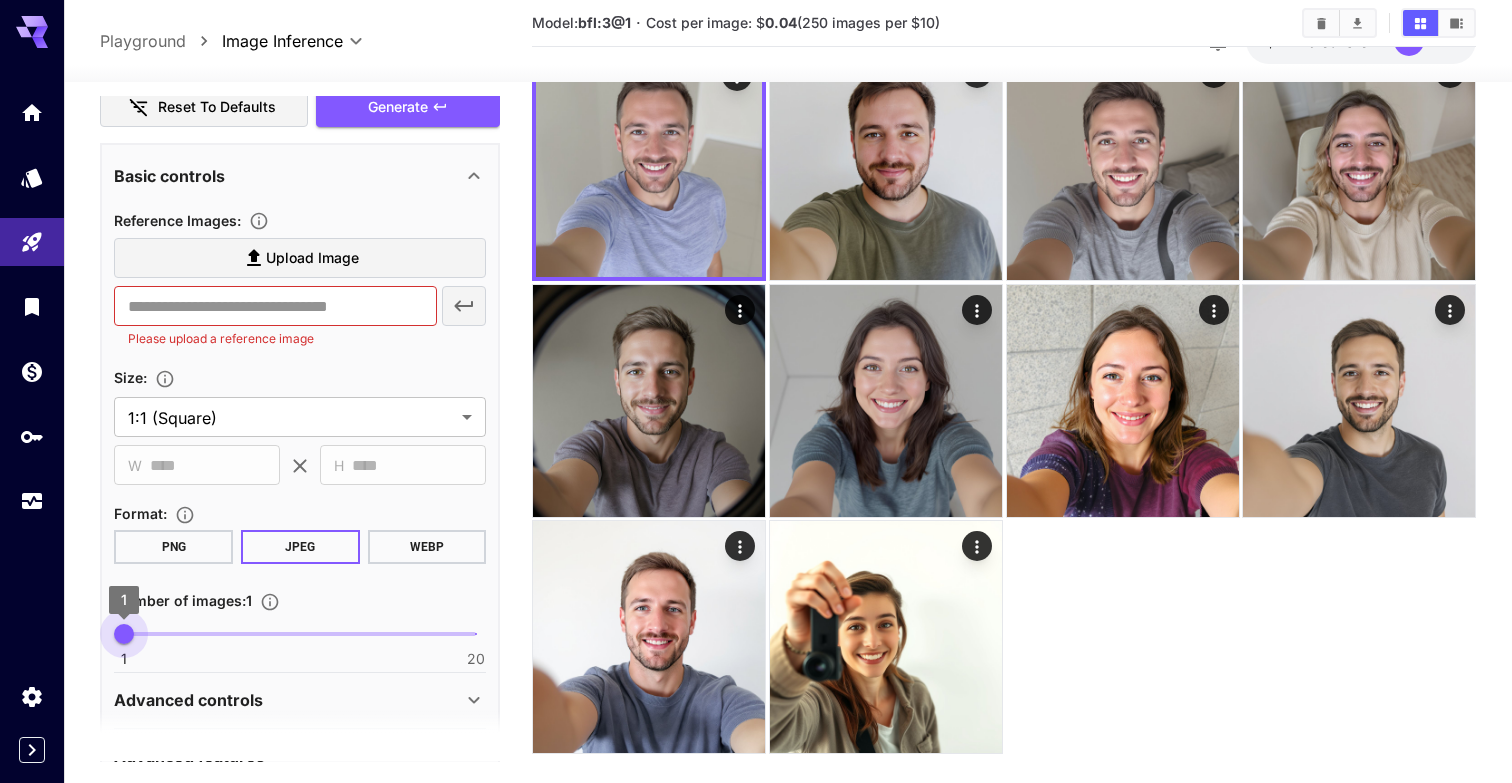 drag, startPoint x: 245, startPoint y: 630, endPoint x: 46, endPoint y: 630, distance: 199 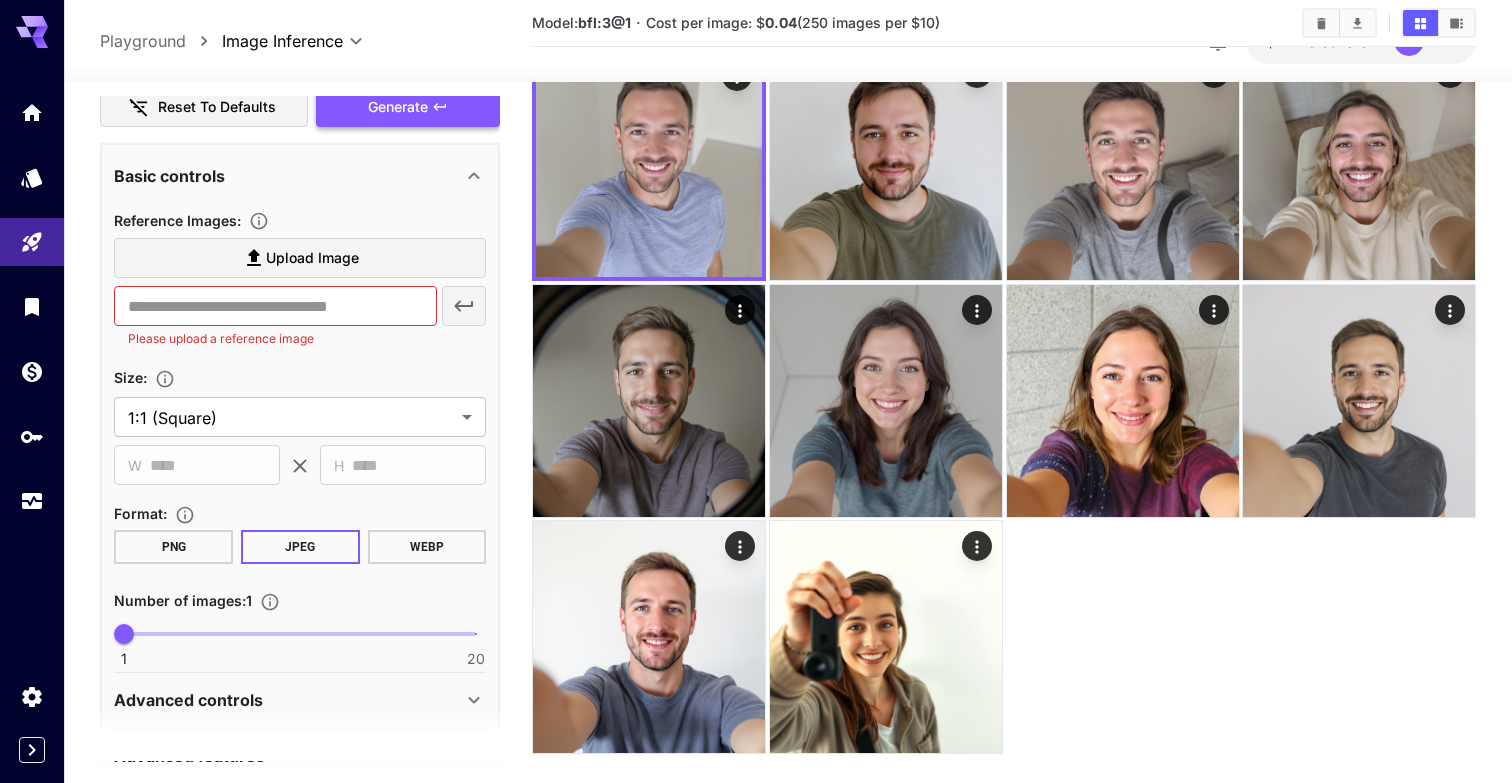 click on "Generate" at bounding box center (408, 107) 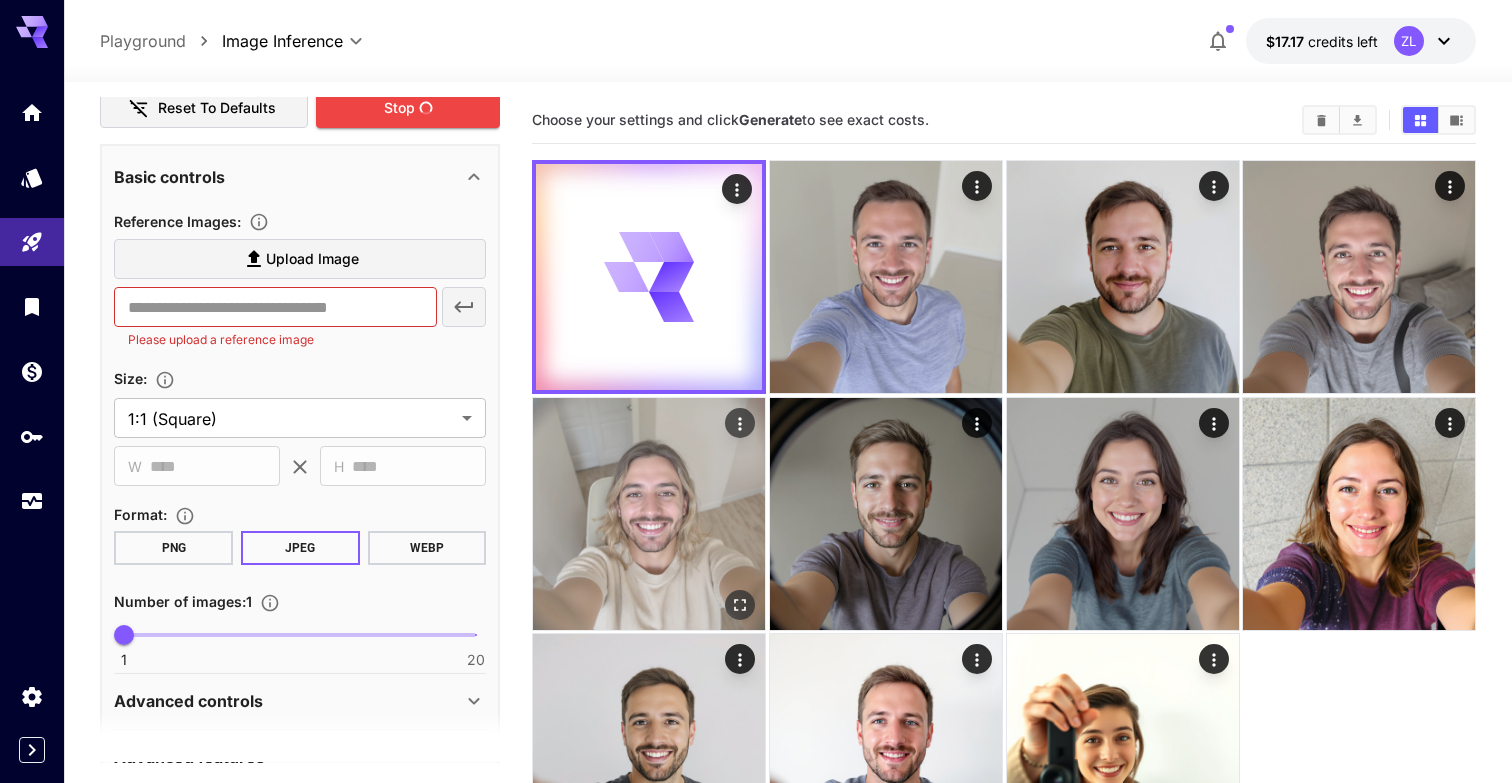 scroll, scrollTop: 0, scrollLeft: 0, axis: both 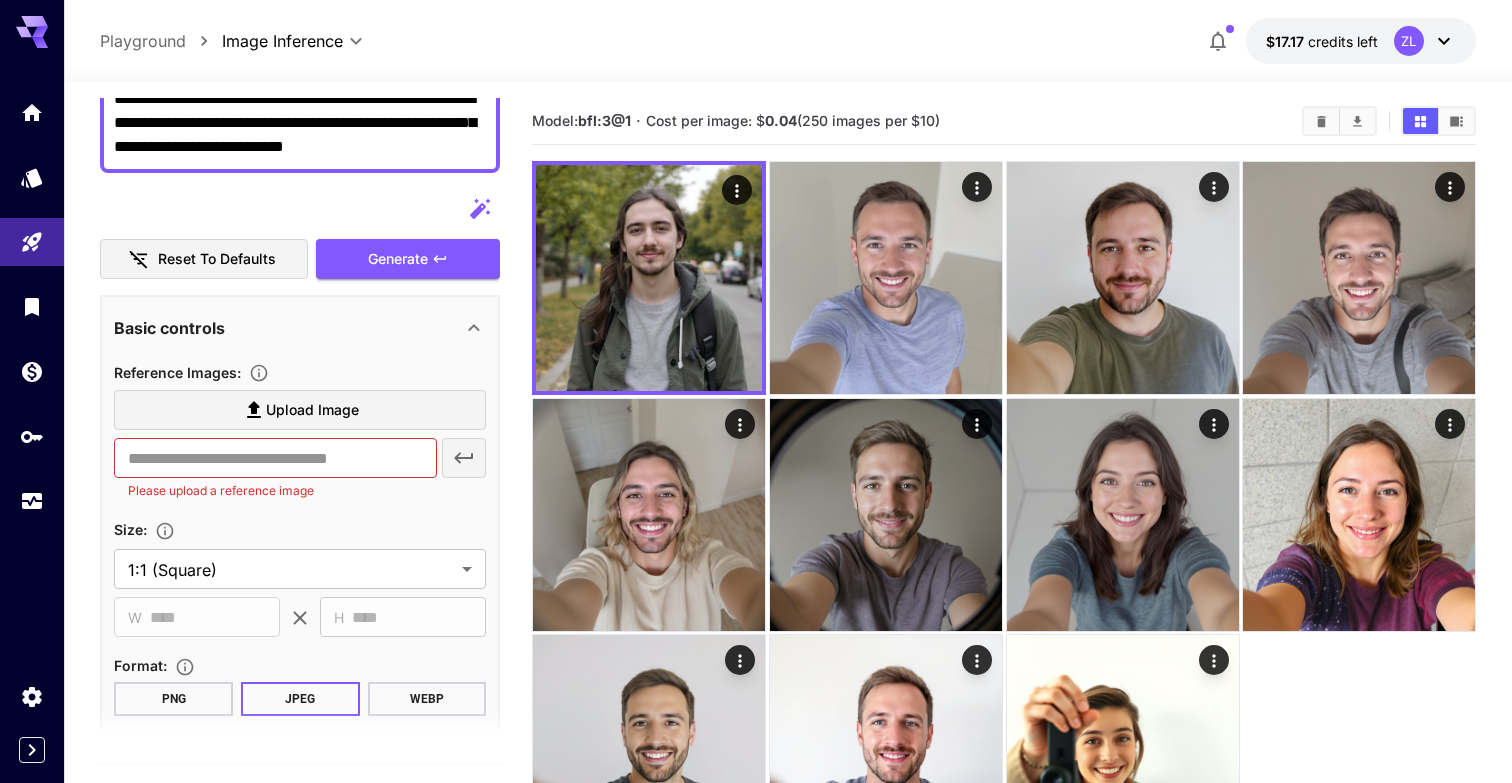 type 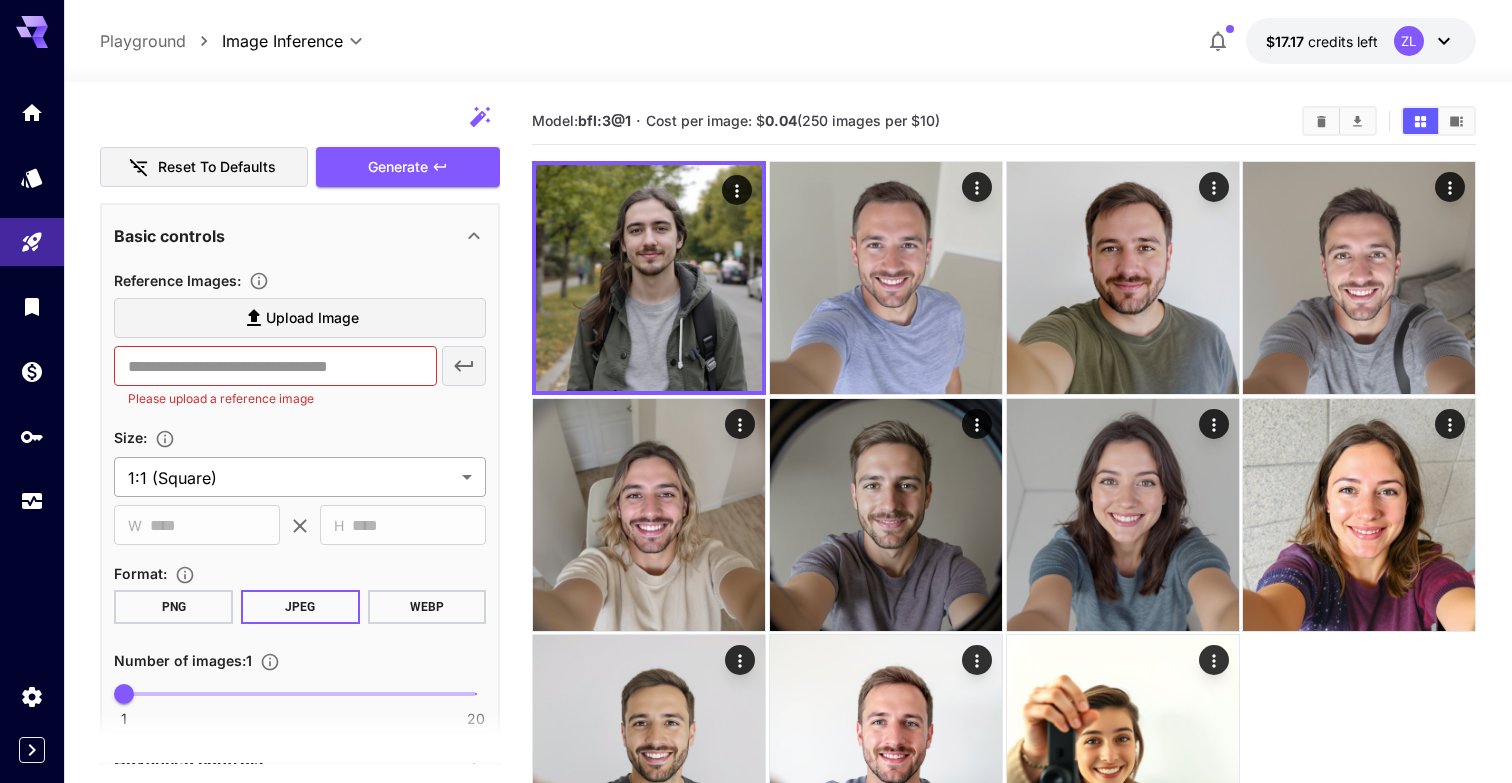 scroll, scrollTop: 290, scrollLeft: 0, axis: vertical 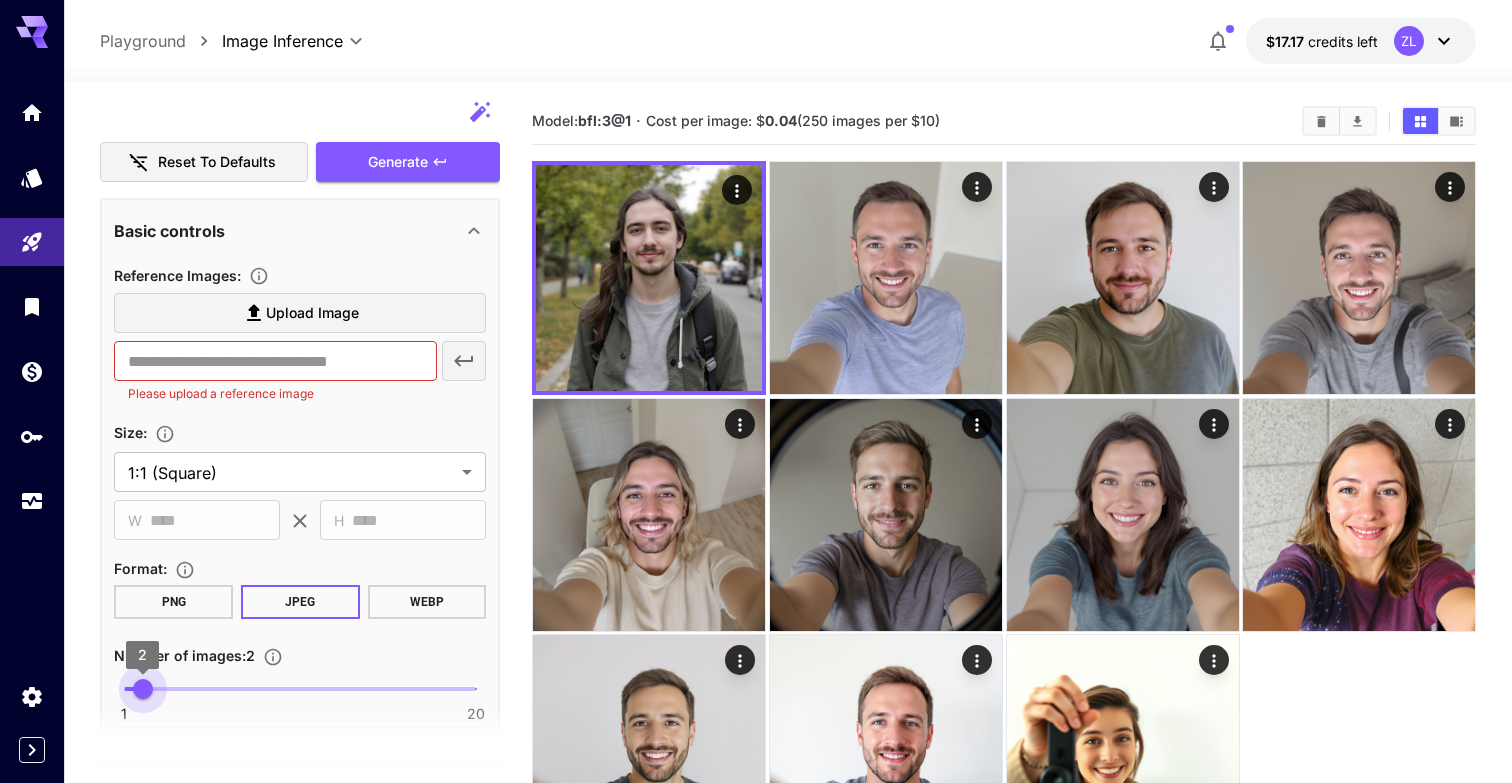 type on "*" 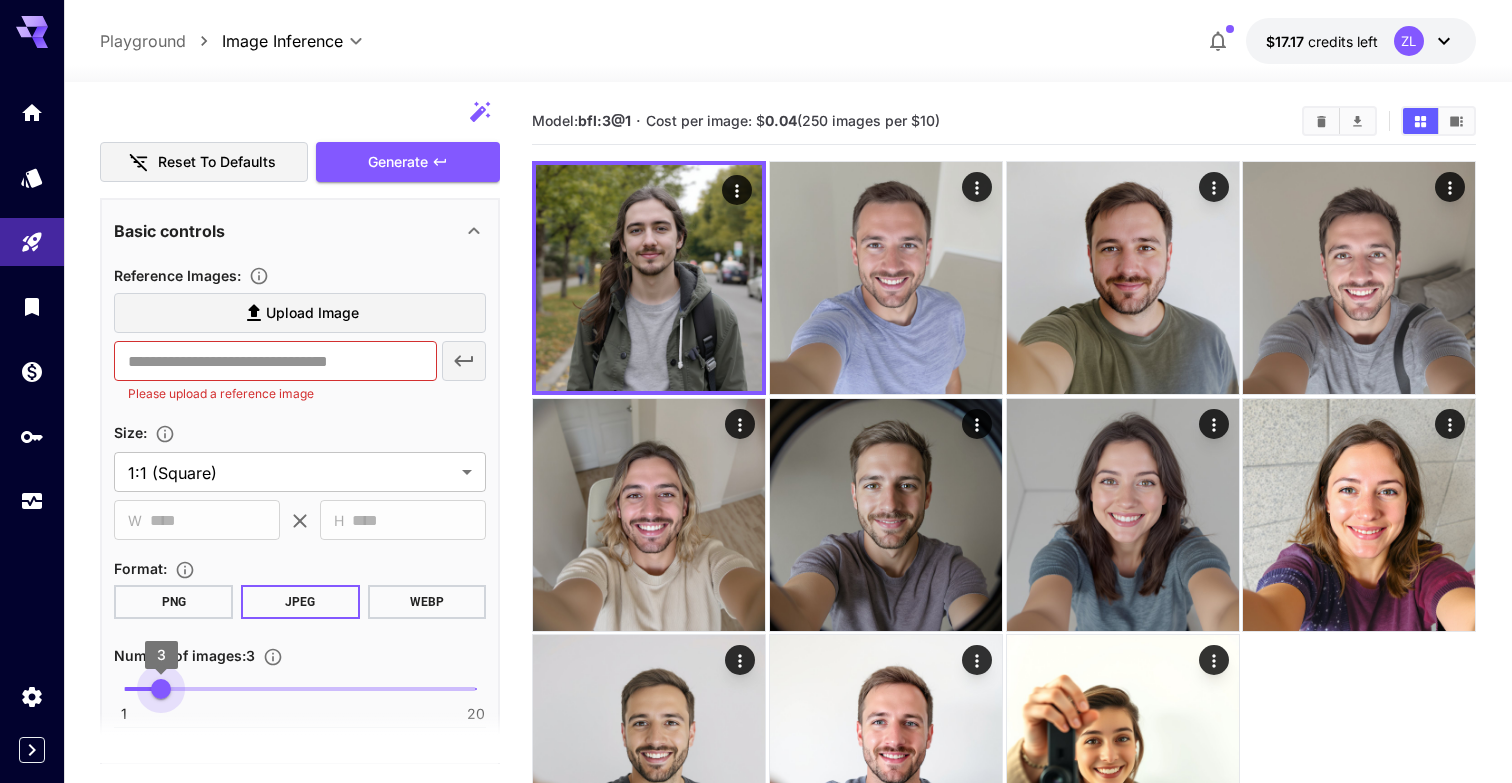 drag, startPoint x: 119, startPoint y: 688, endPoint x: 158, endPoint y: 692, distance: 39.20459 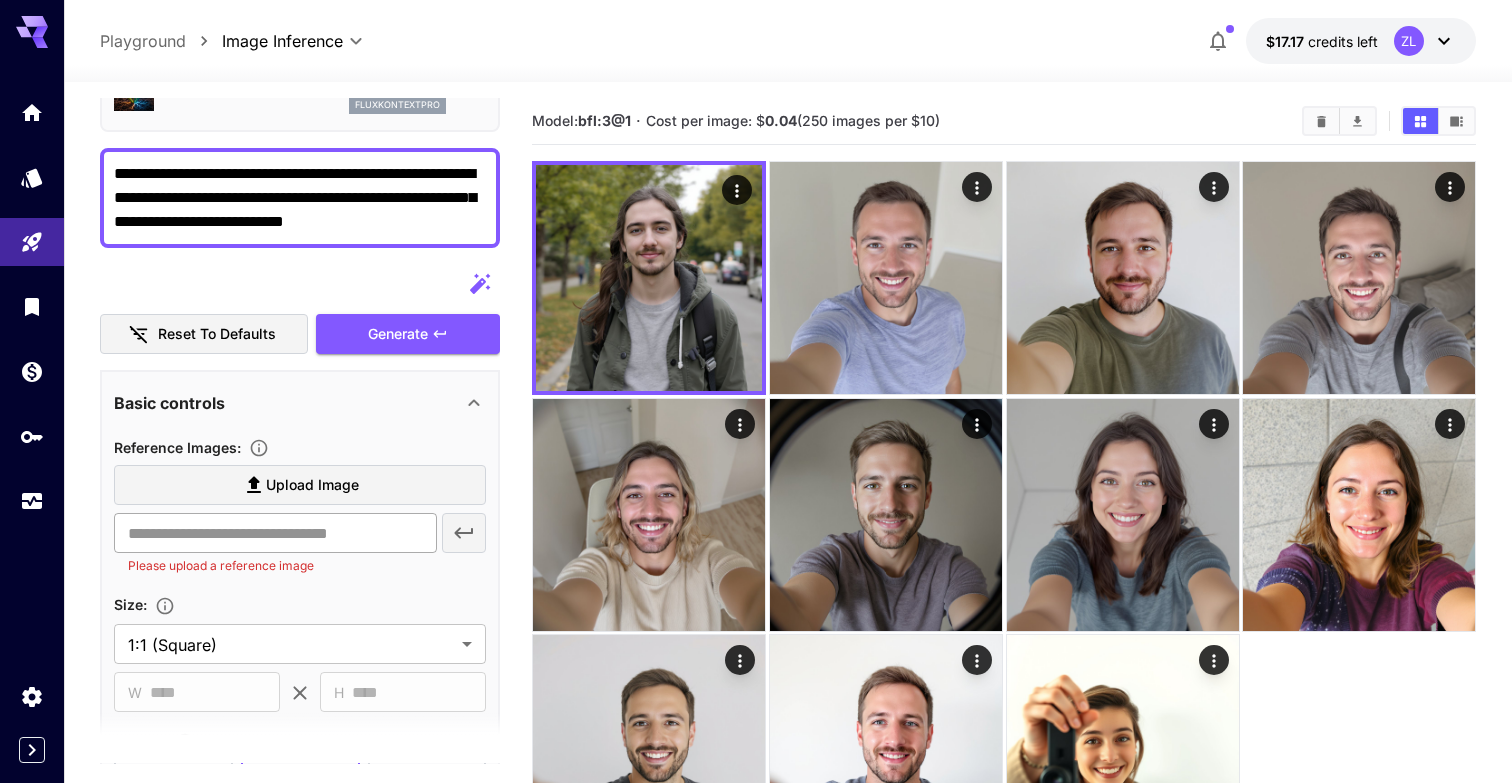 scroll, scrollTop: 0, scrollLeft: 0, axis: both 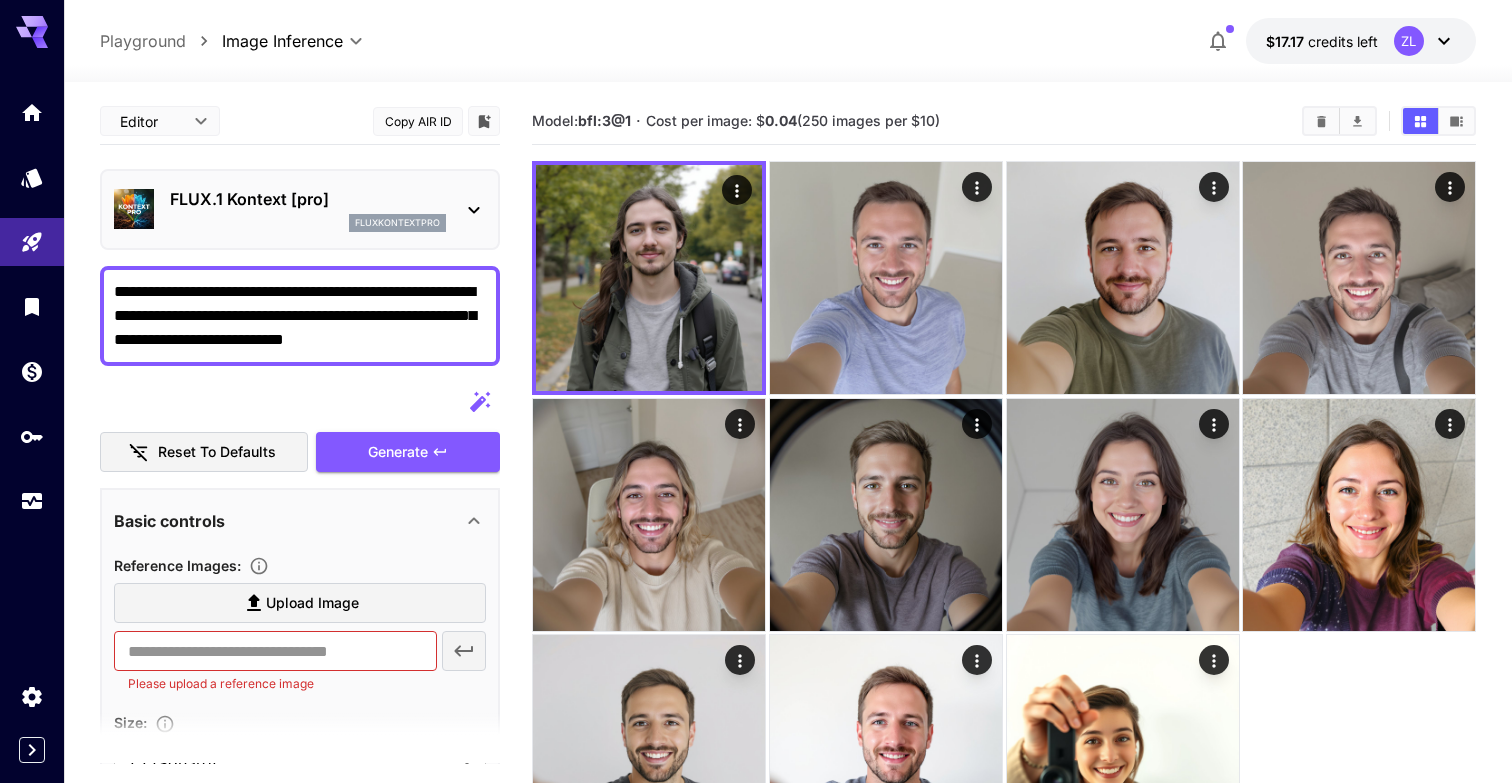 click on "**********" at bounding box center (300, 316) 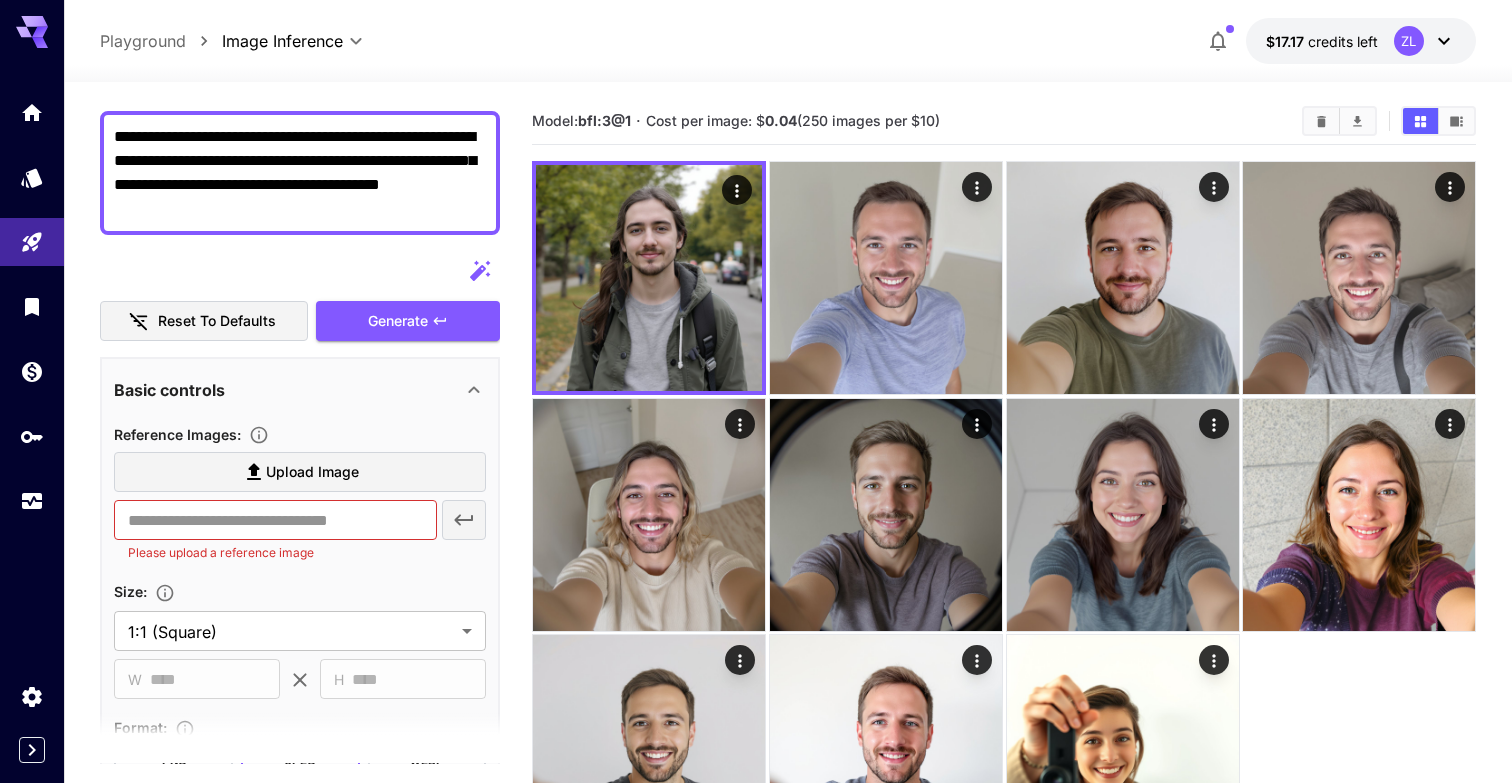 scroll, scrollTop: 278, scrollLeft: 0, axis: vertical 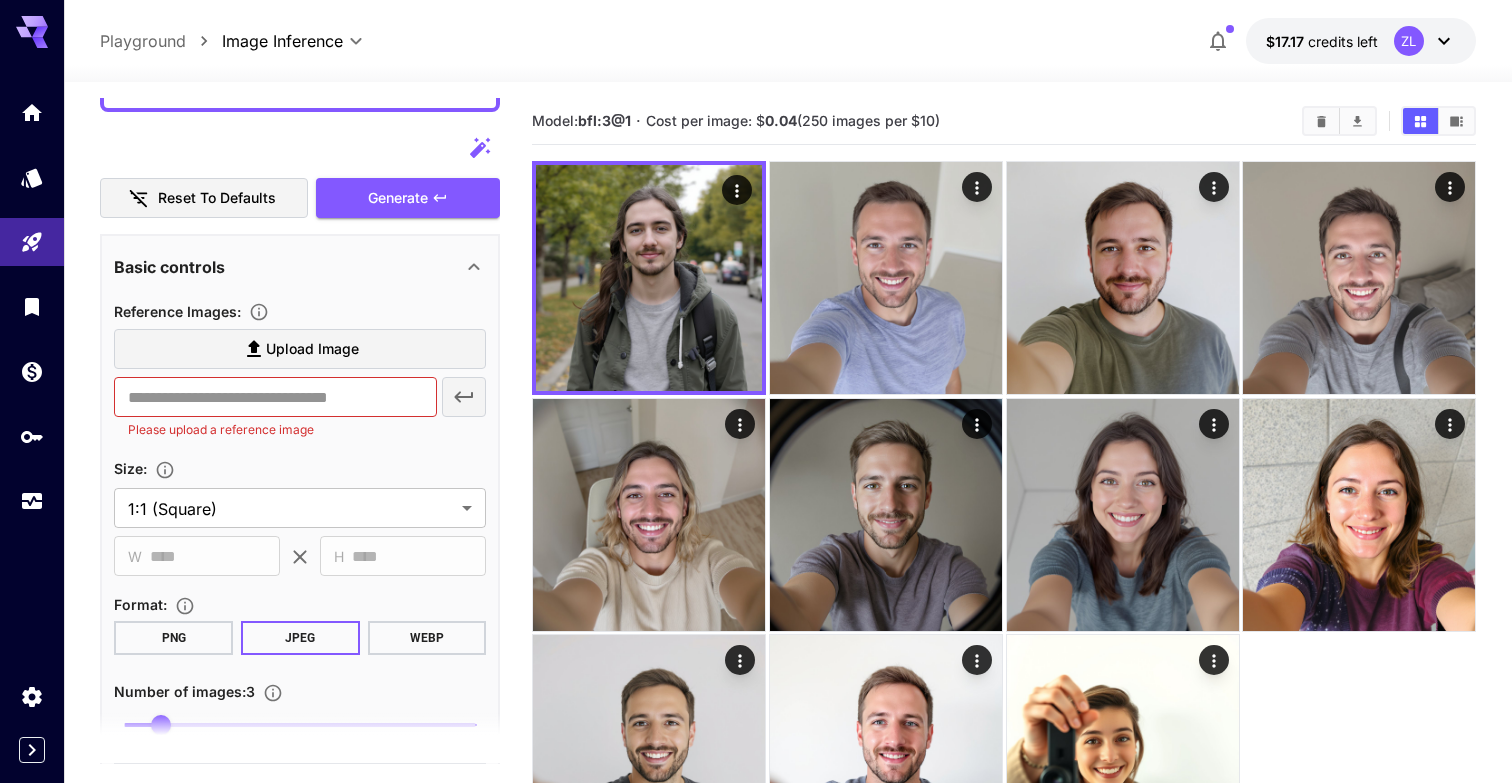 type on "**********" 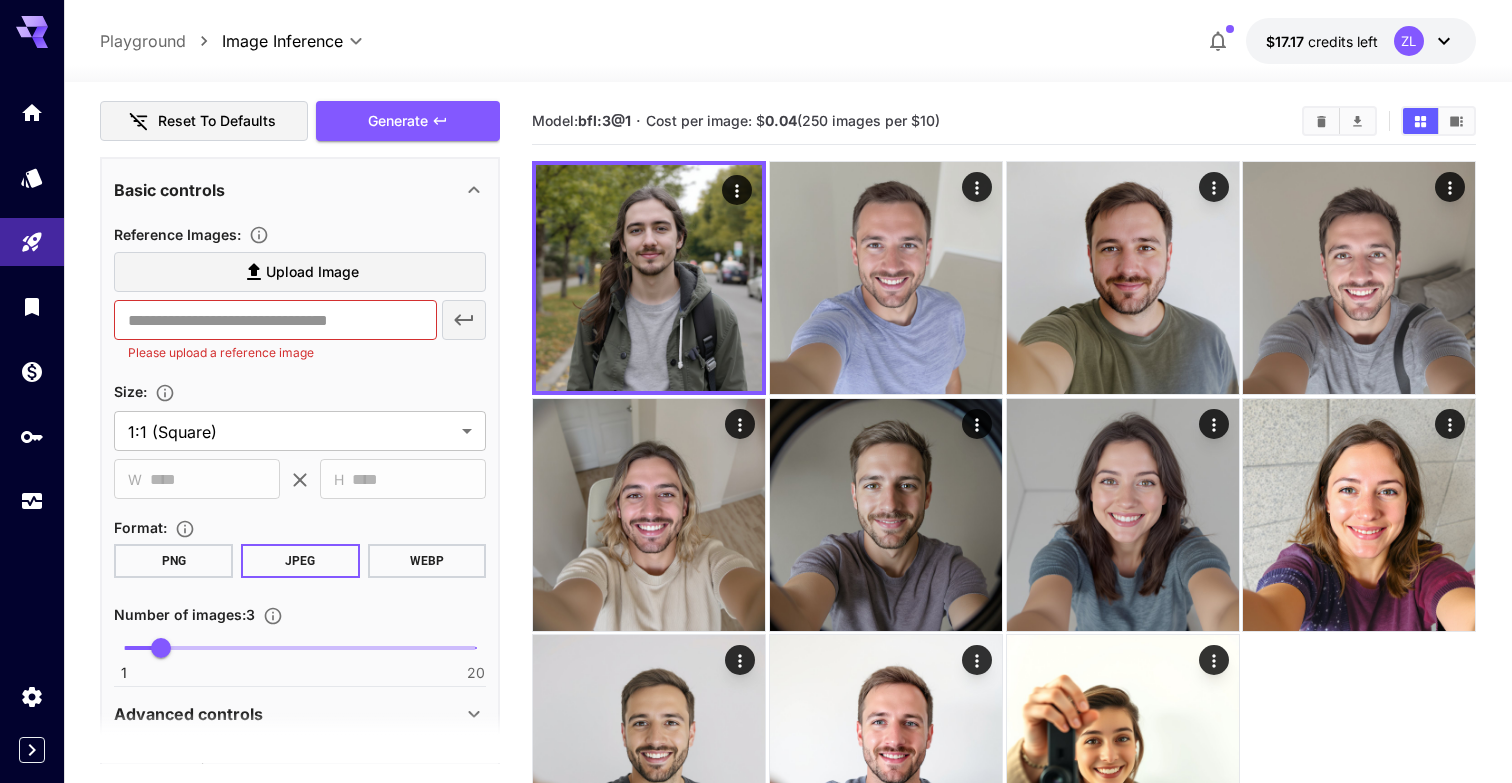 scroll, scrollTop: 366, scrollLeft: 0, axis: vertical 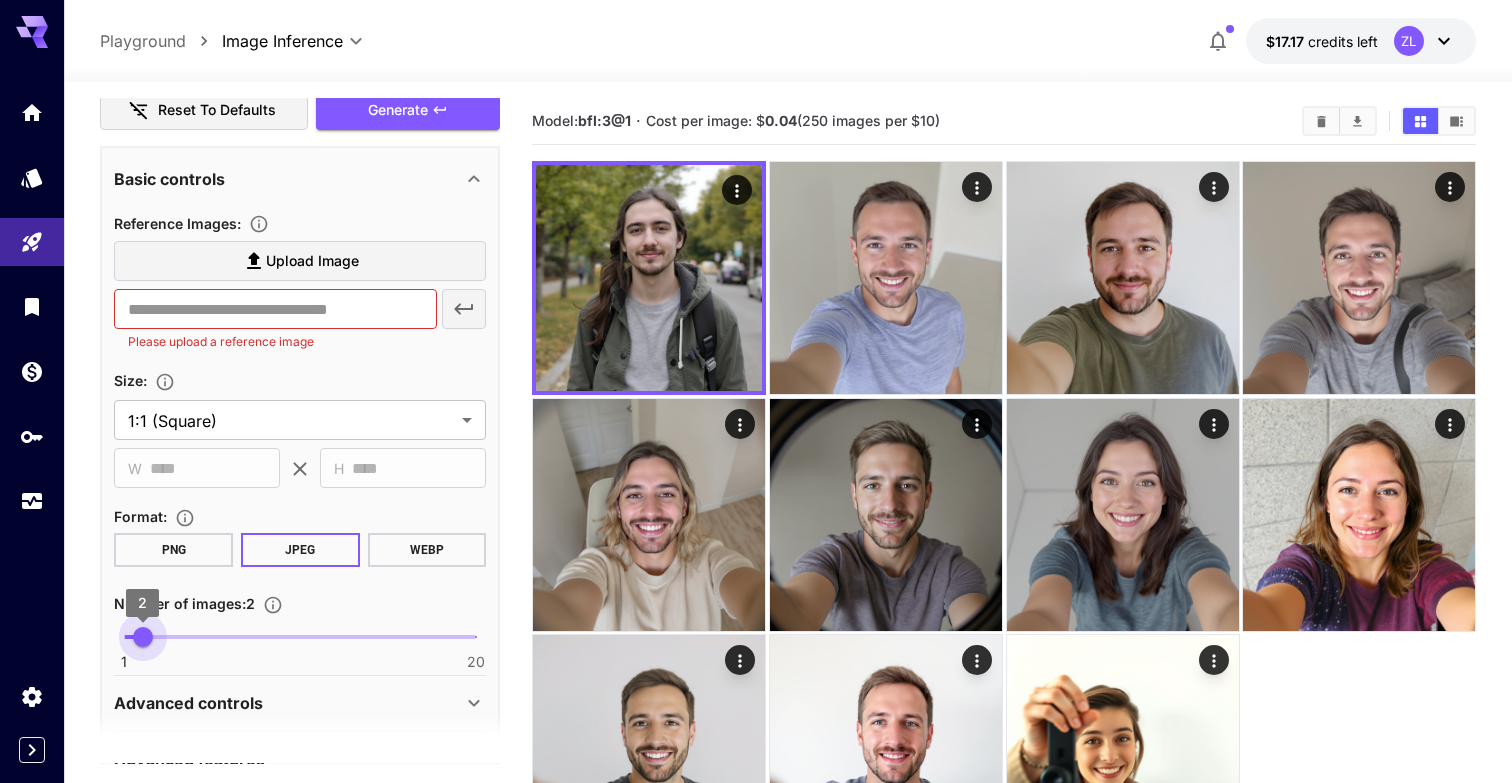 drag, startPoint x: 161, startPoint y: 640, endPoint x: 129, endPoint y: 640, distance: 32 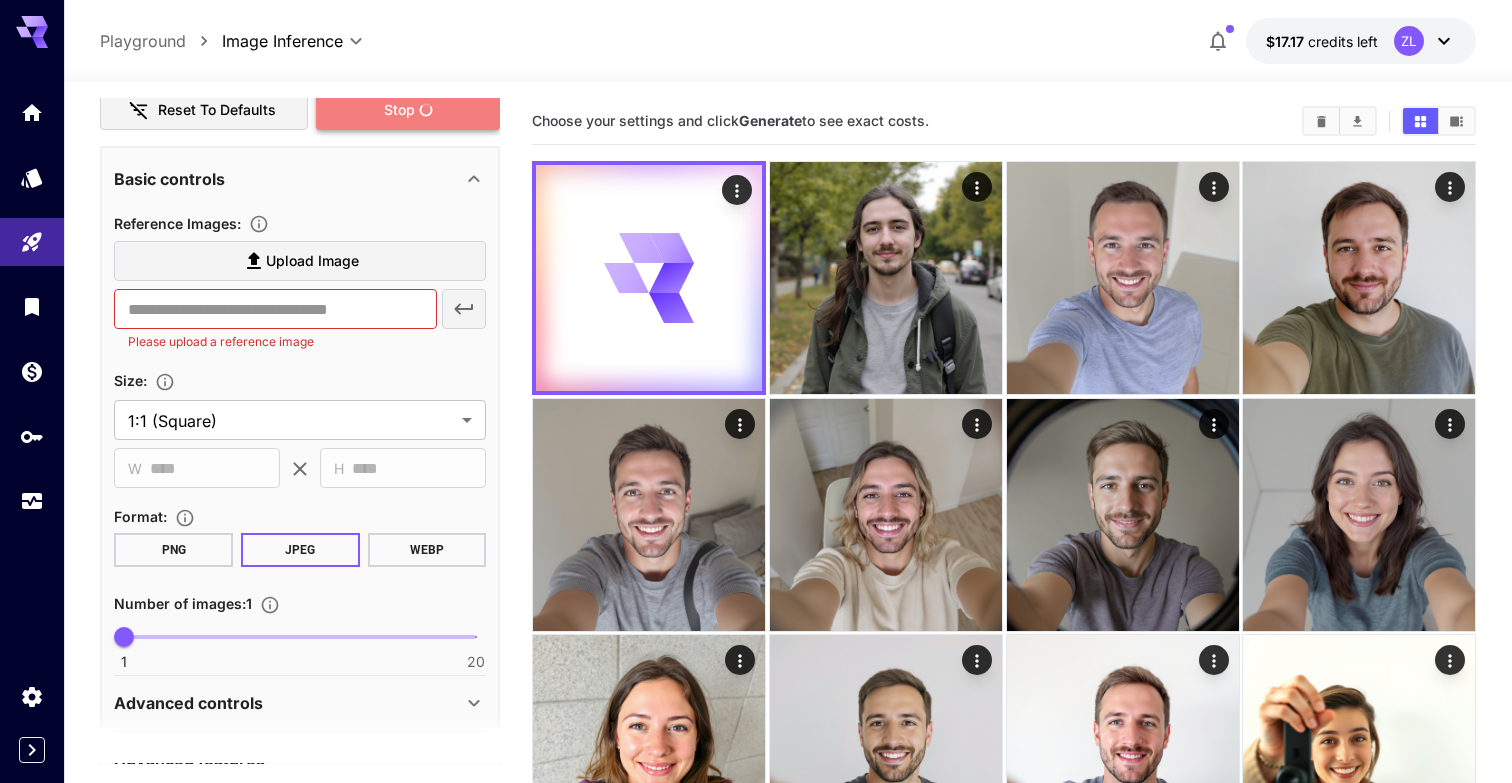 click on "Stop" at bounding box center [408, 110] 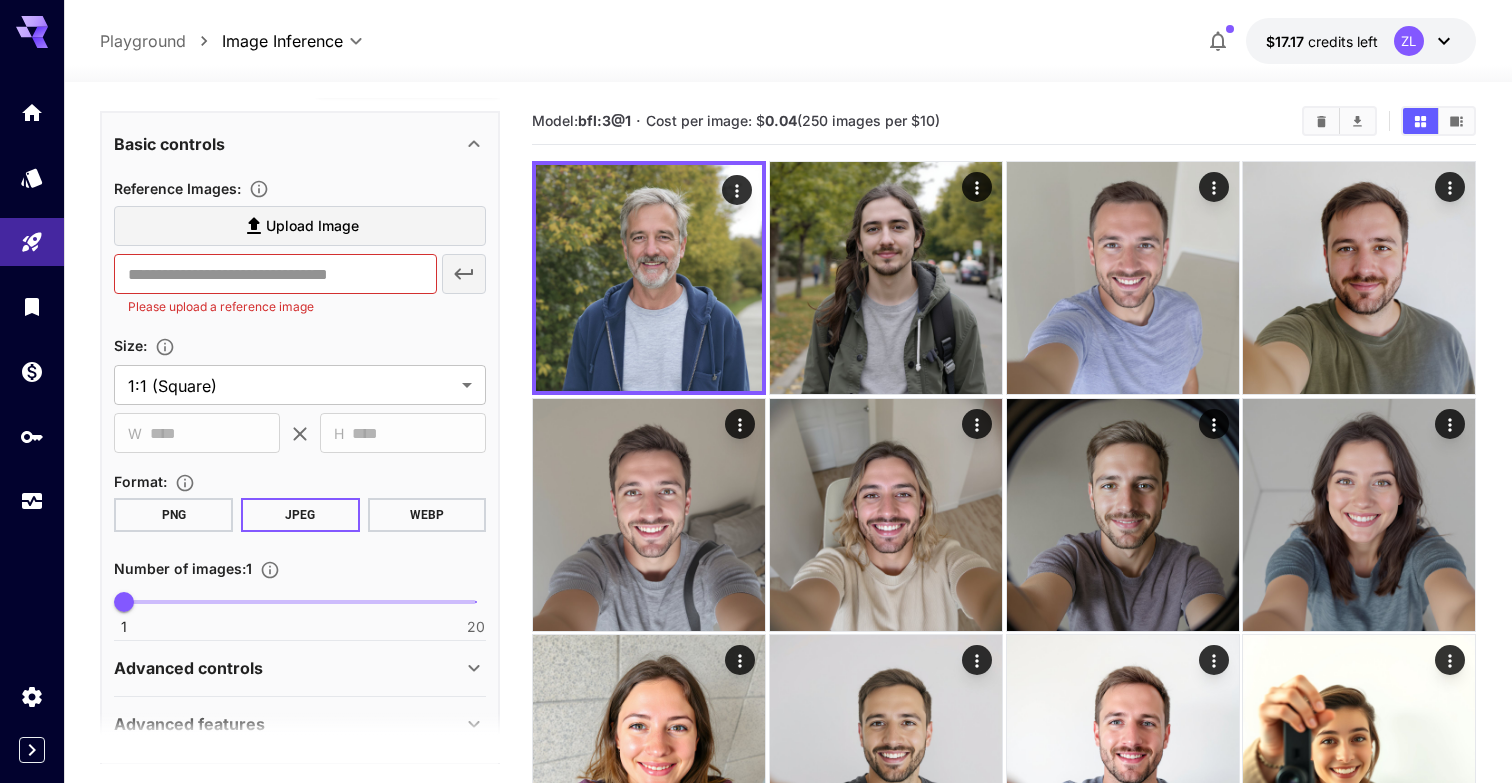 scroll, scrollTop: 403, scrollLeft: 0, axis: vertical 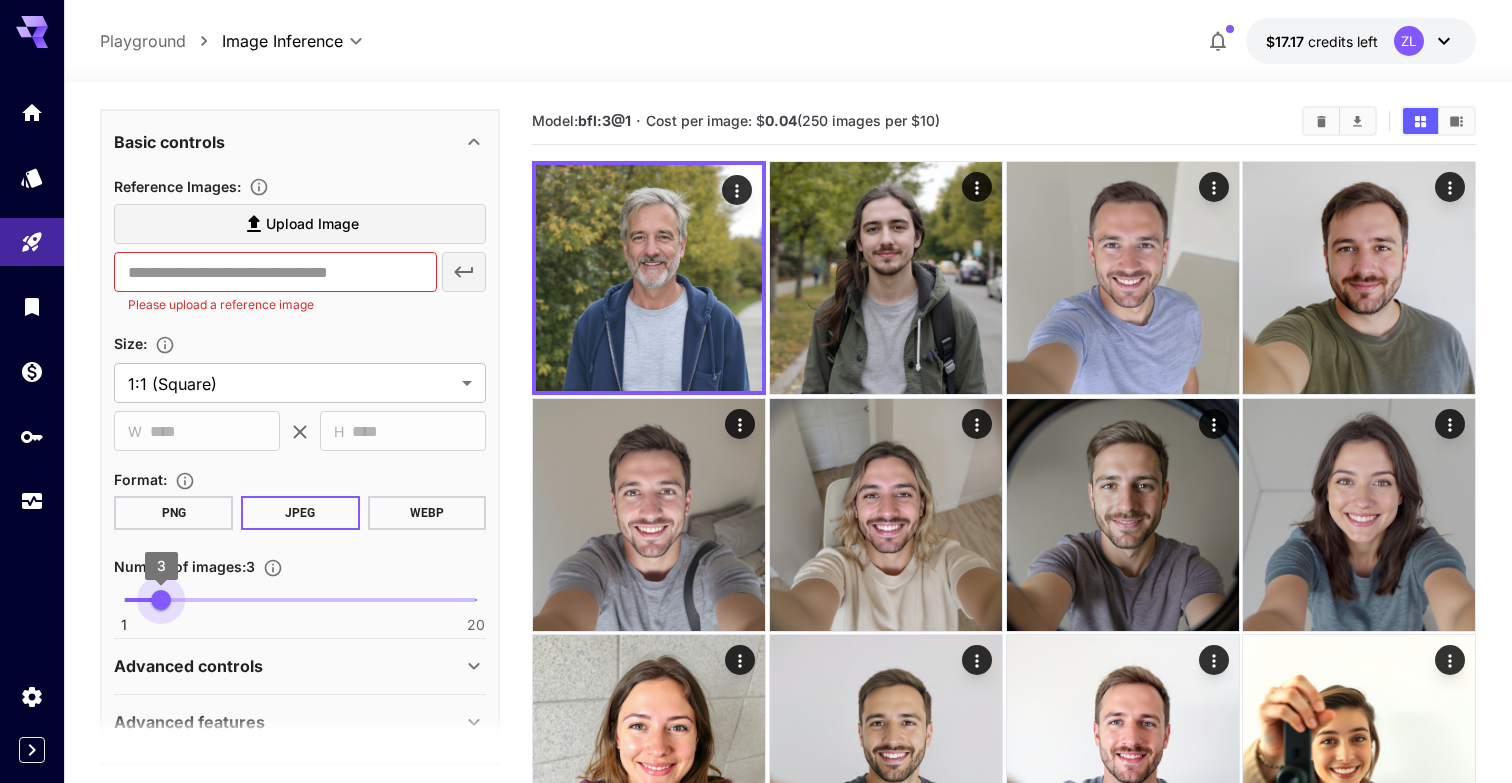 type on "*" 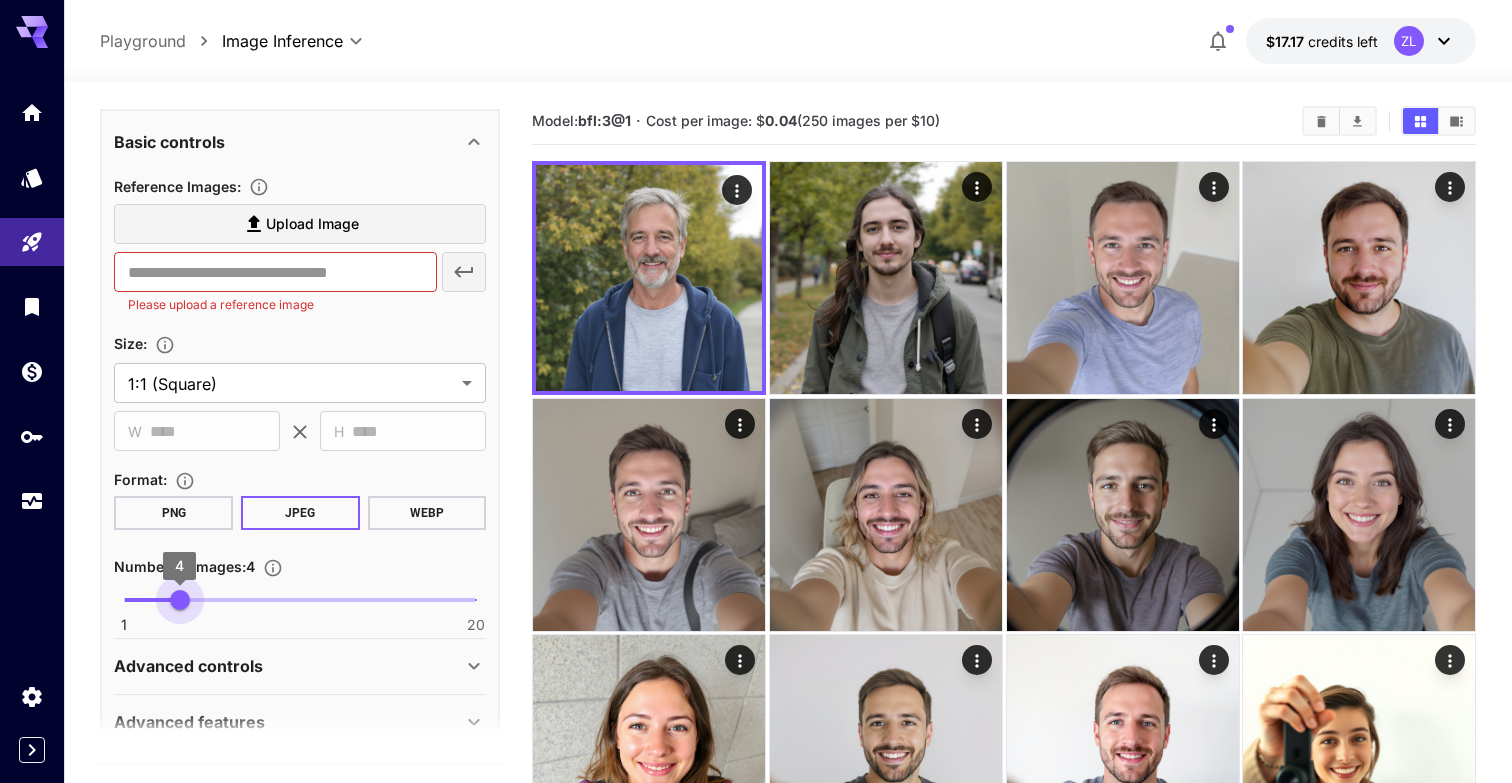 drag, startPoint x: 132, startPoint y: 601, endPoint x: 181, endPoint y: 600, distance: 49.010204 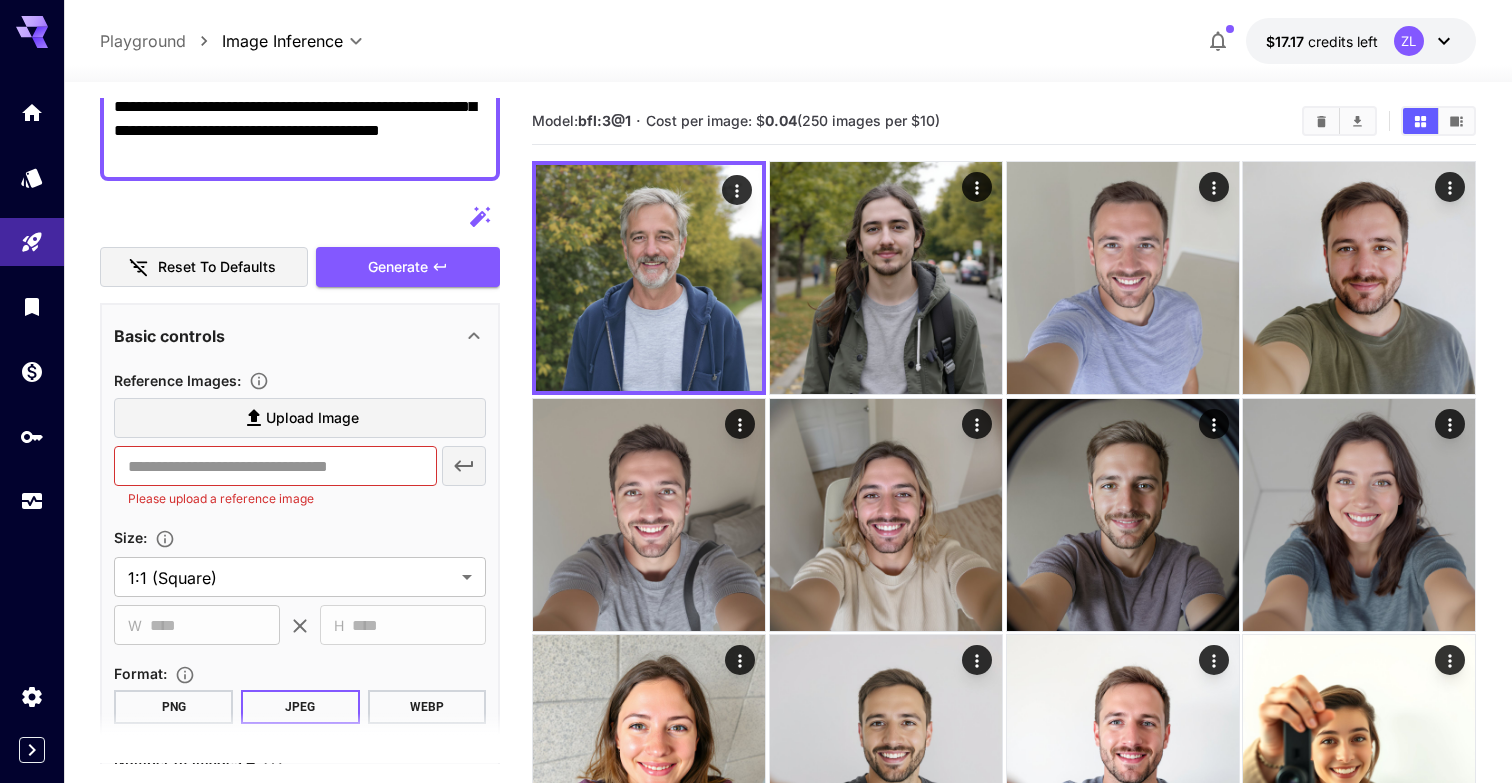 scroll, scrollTop: 0, scrollLeft: 0, axis: both 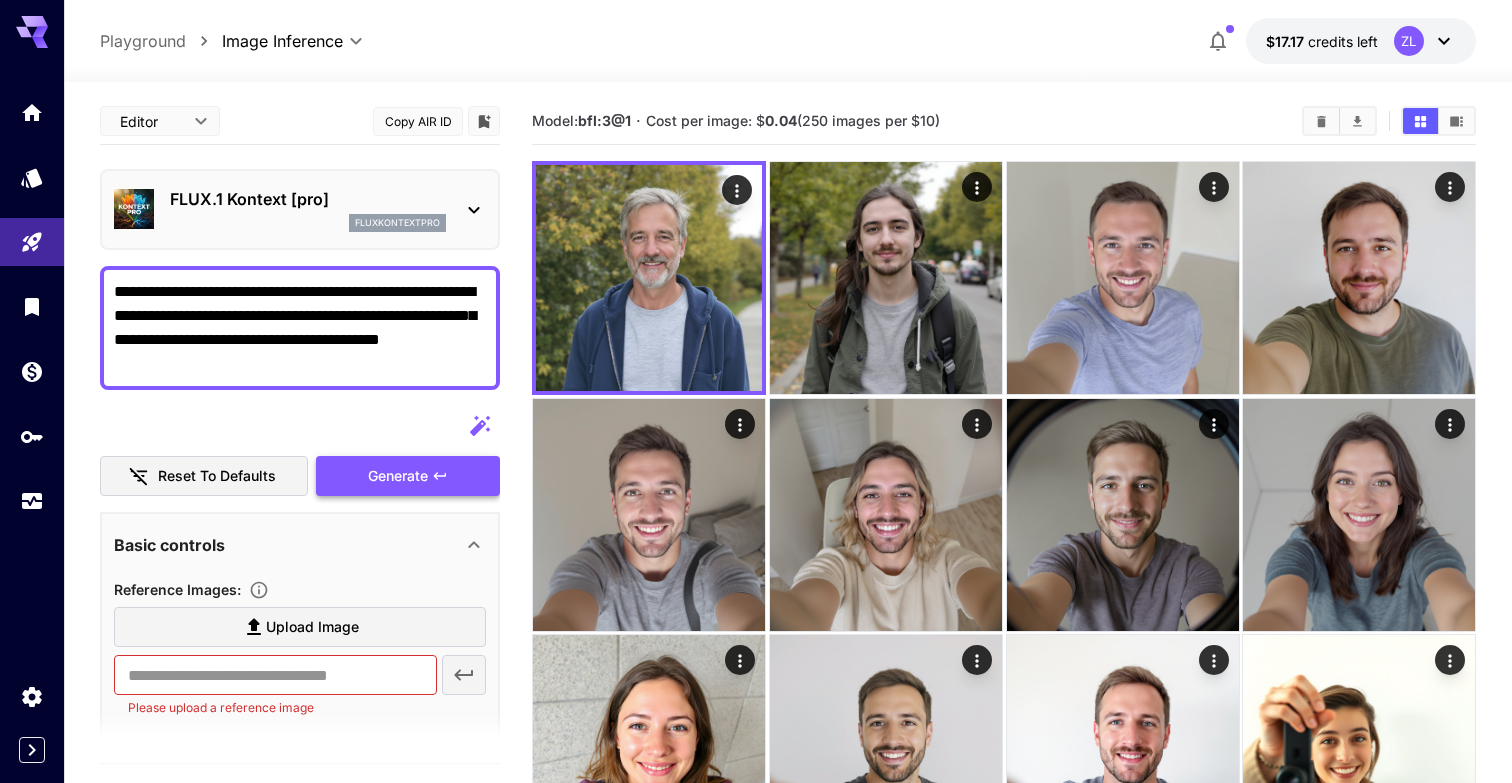 click on "Generate" at bounding box center [398, 476] 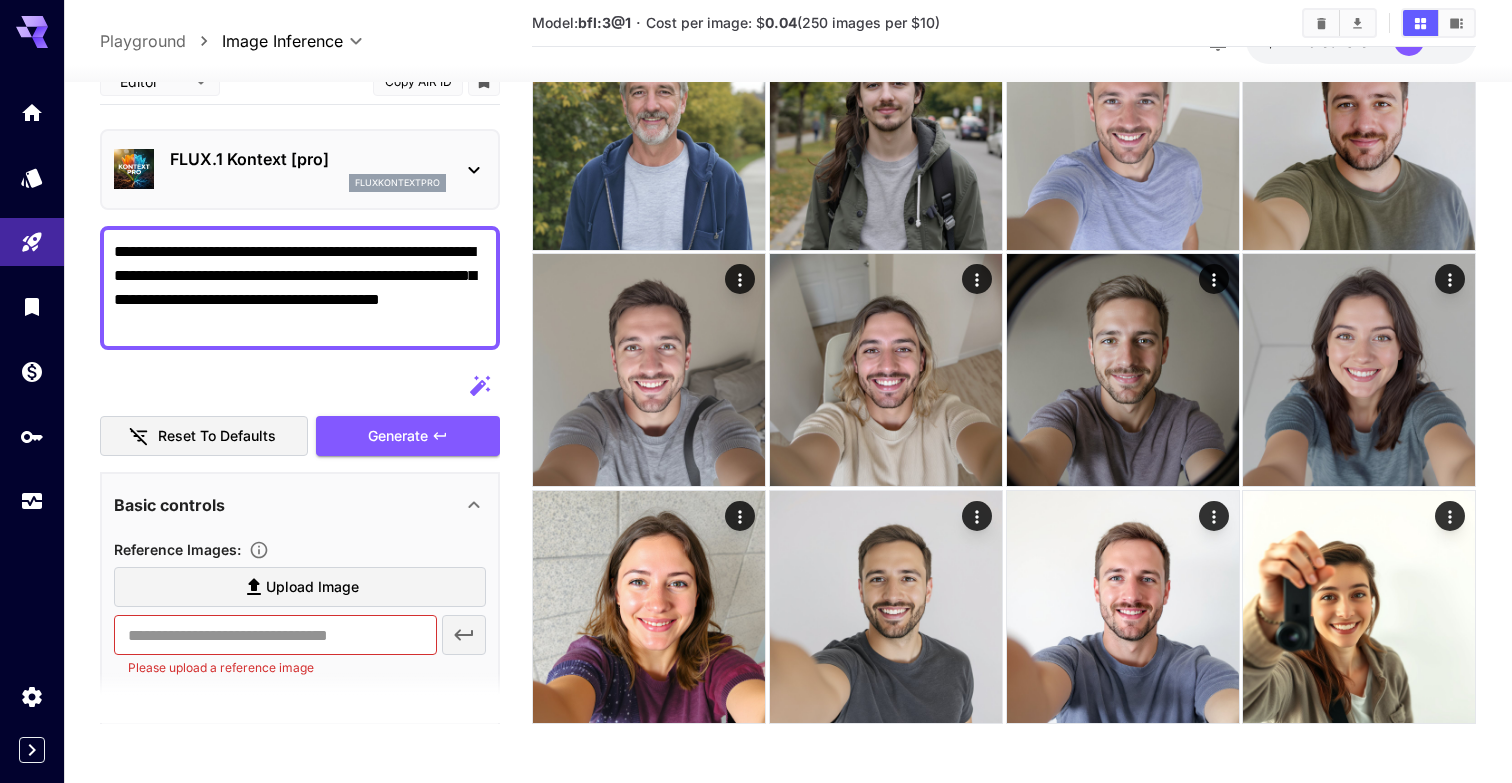 scroll, scrollTop: 351, scrollLeft: 0, axis: vertical 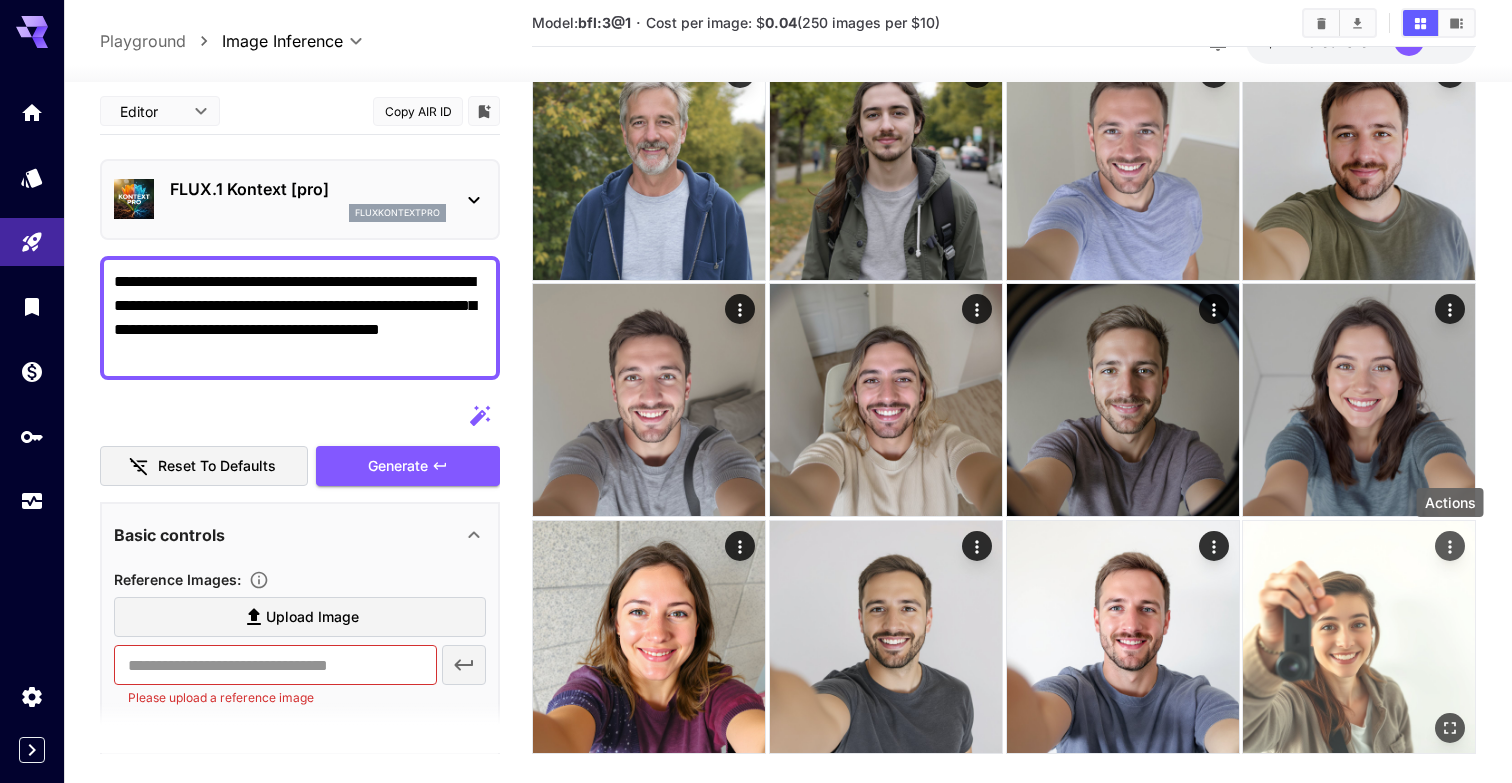 click 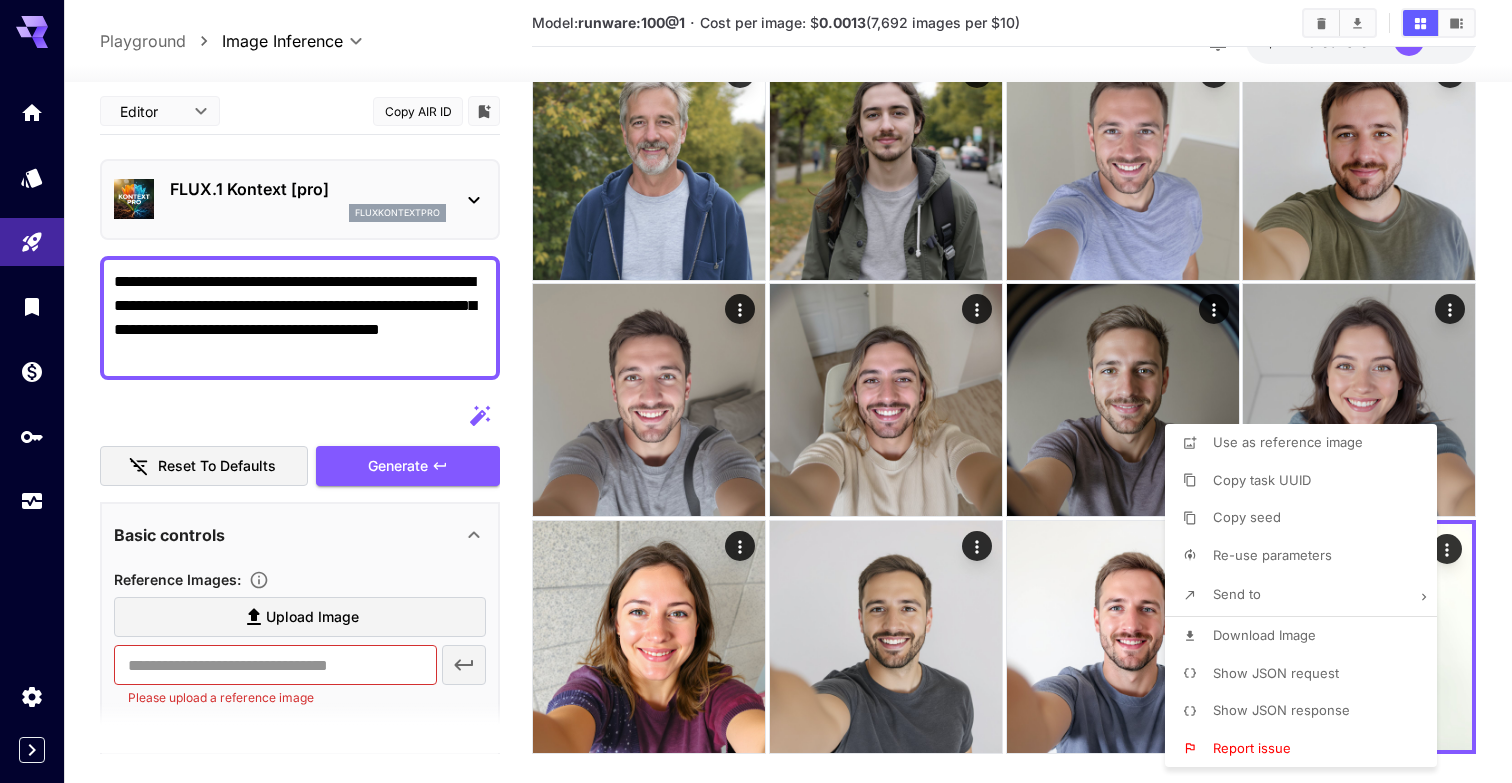click at bounding box center (756, 391) 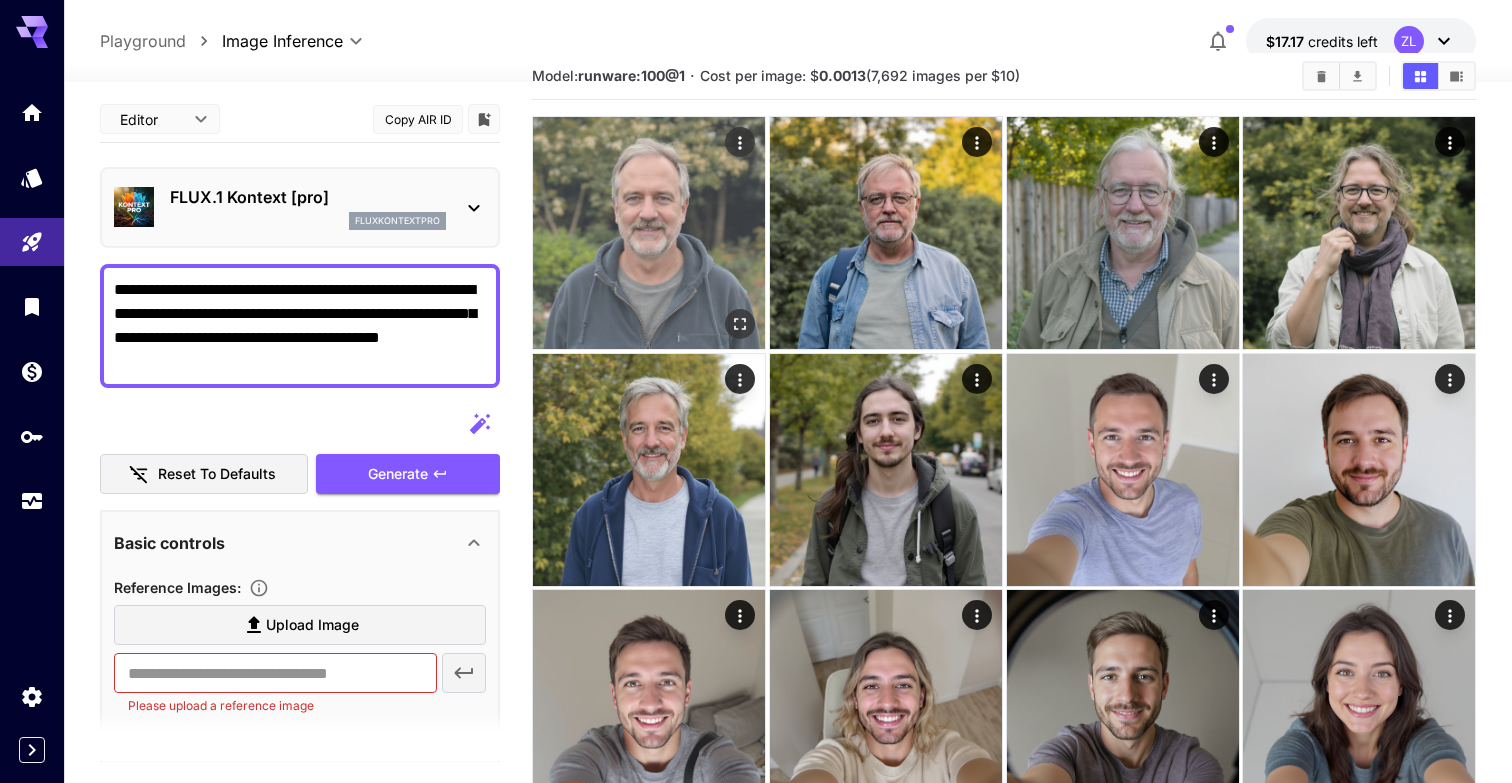 scroll, scrollTop: 51, scrollLeft: 0, axis: vertical 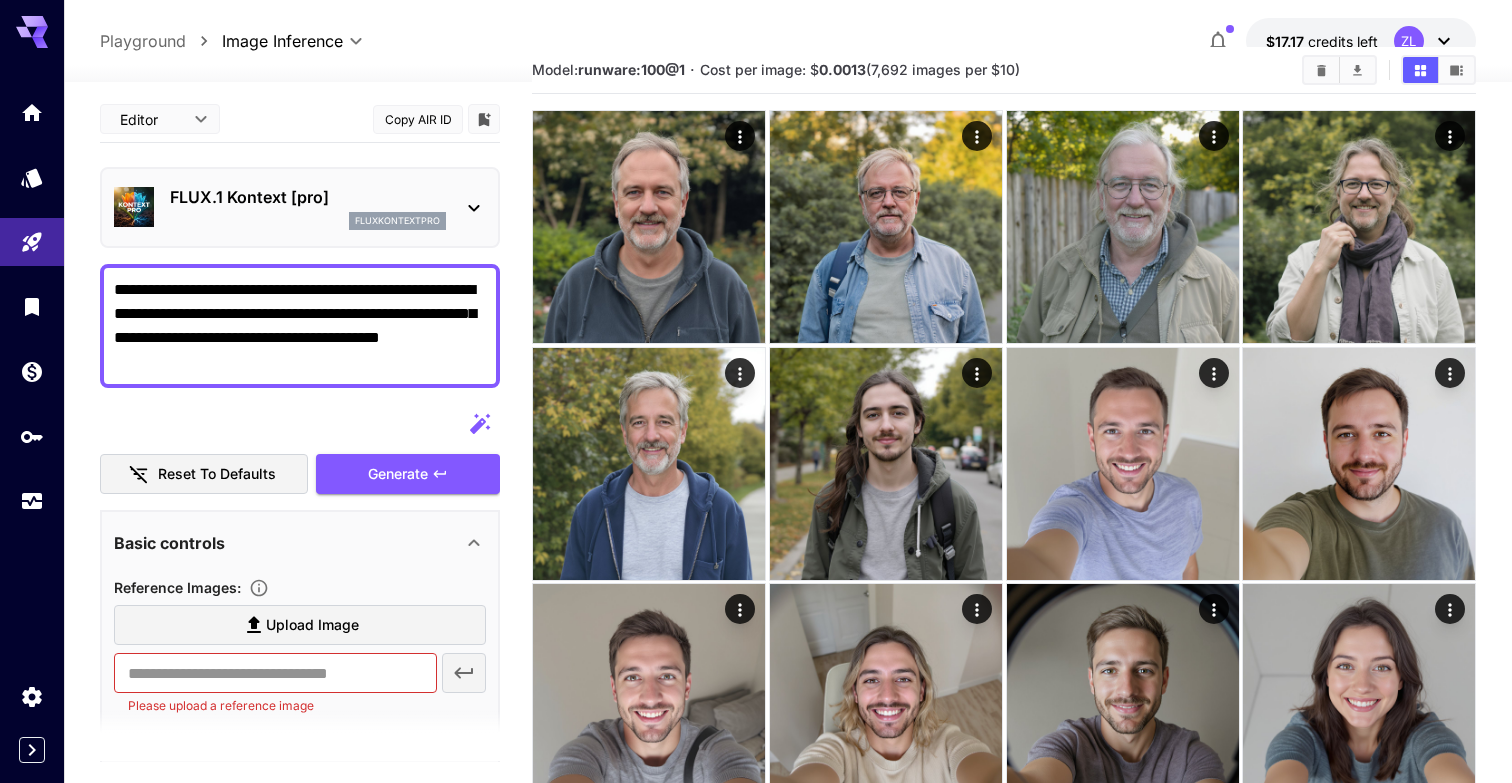 click on "**********" at bounding box center [300, 326] 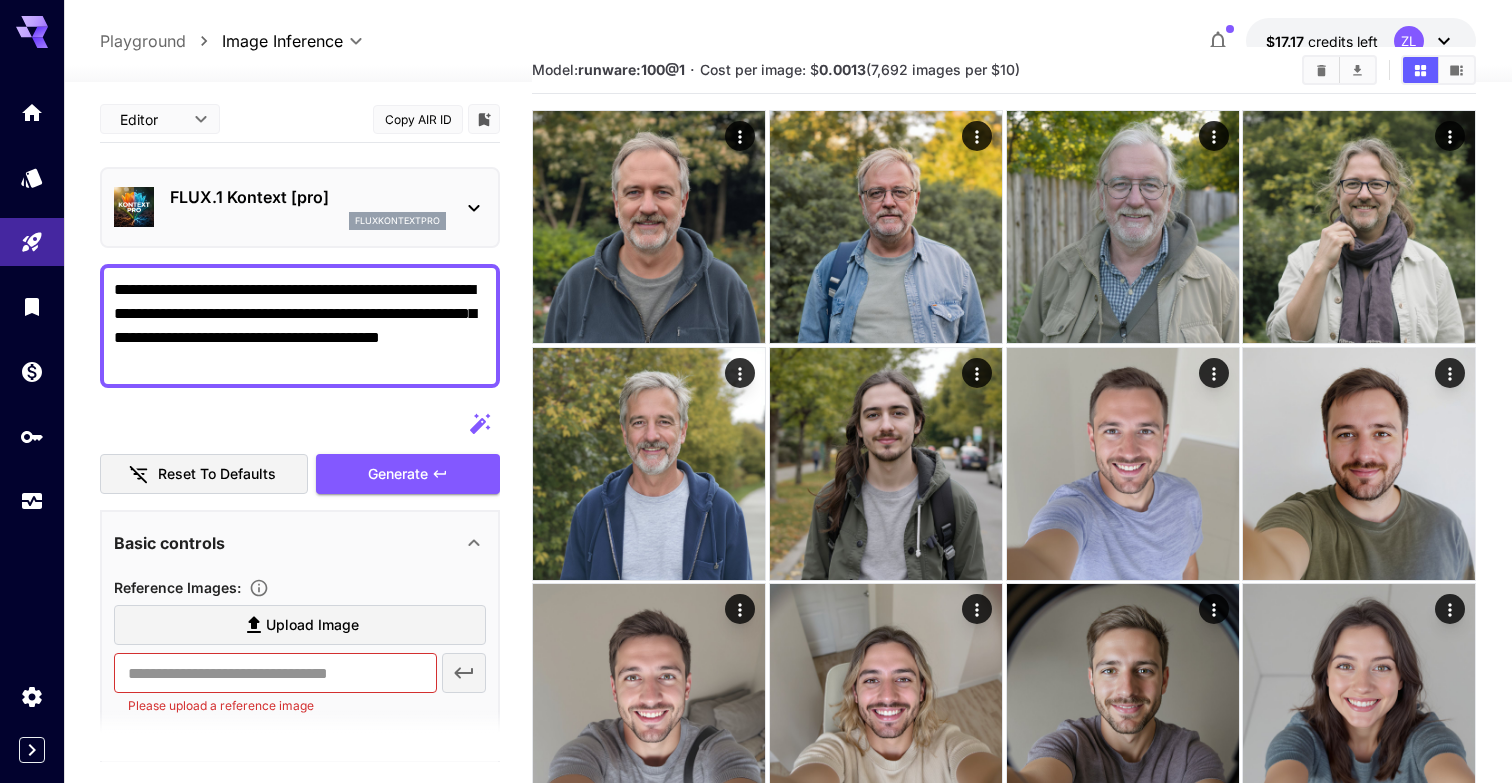 paste on "*" 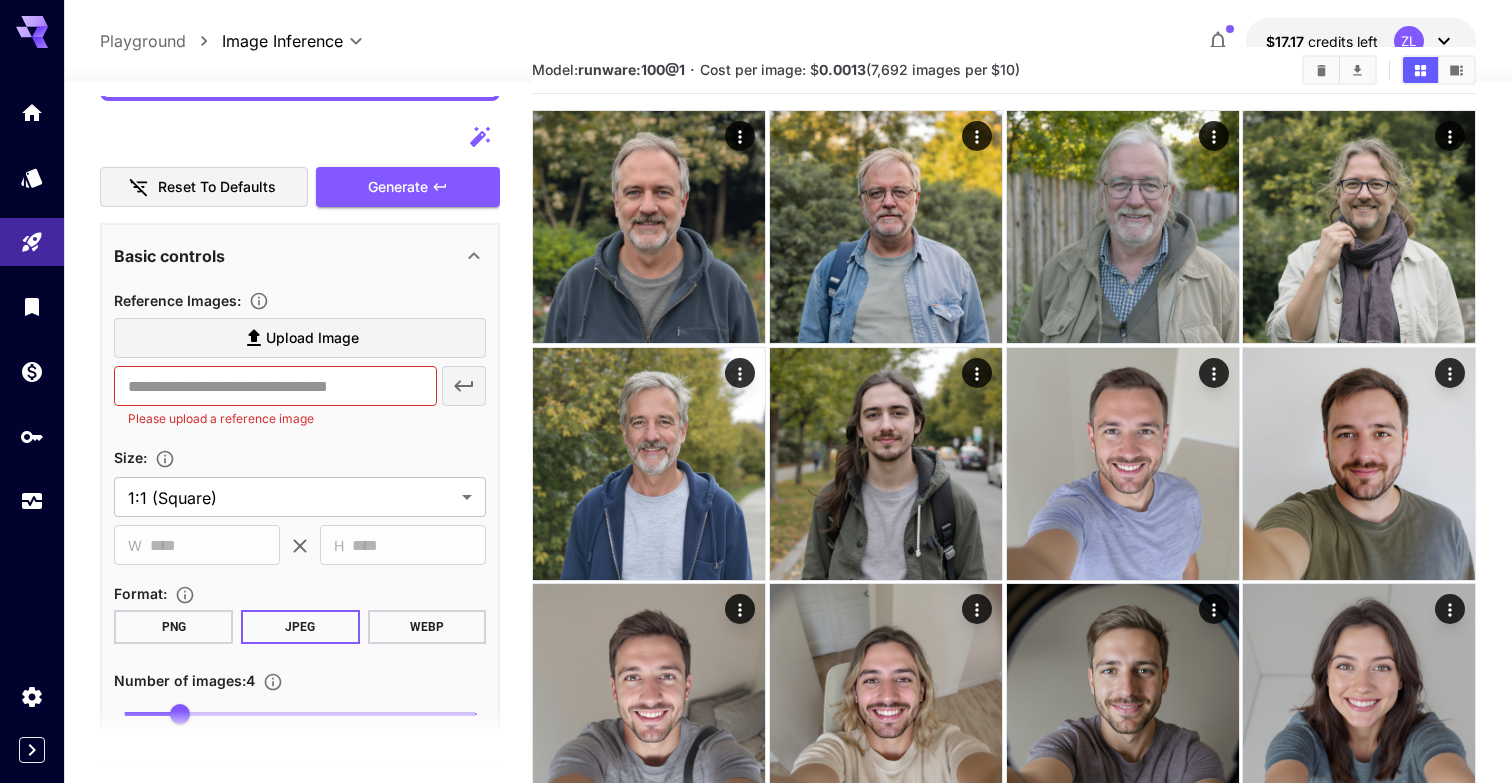 scroll, scrollTop: 307, scrollLeft: 0, axis: vertical 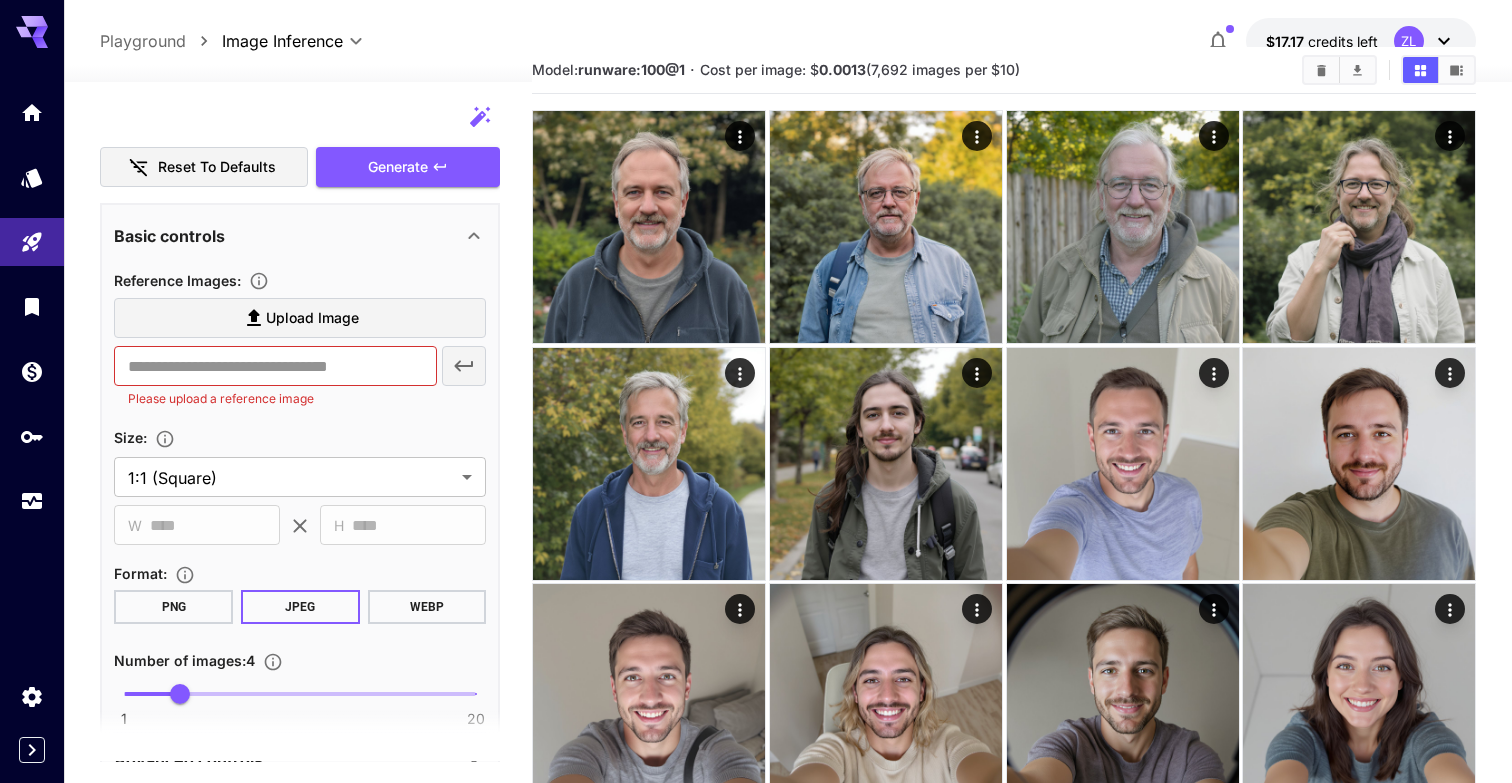 type on "**********" 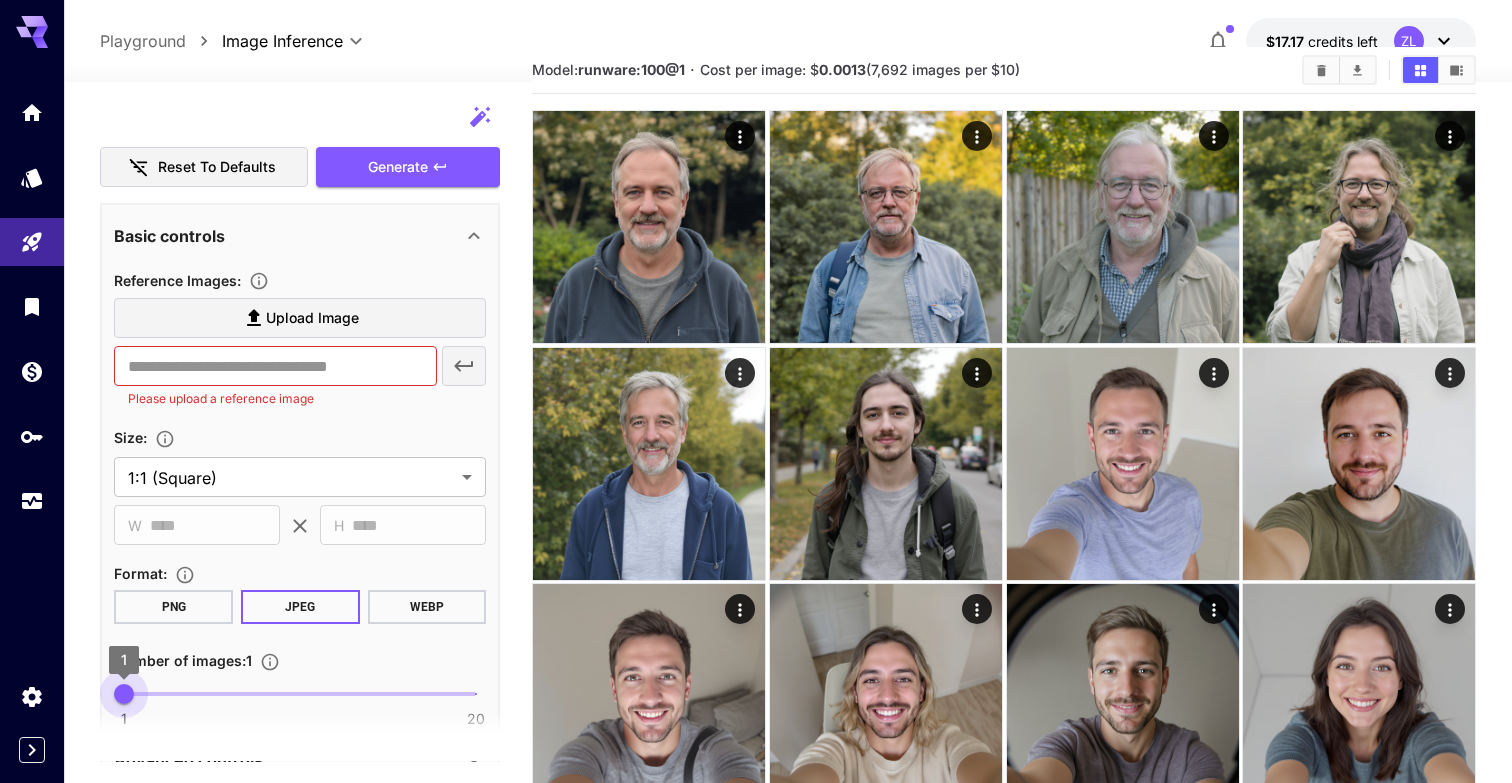 drag, startPoint x: 176, startPoint y: 695, endPoint x: 103, endPoint y: 694, distance: 73.00685 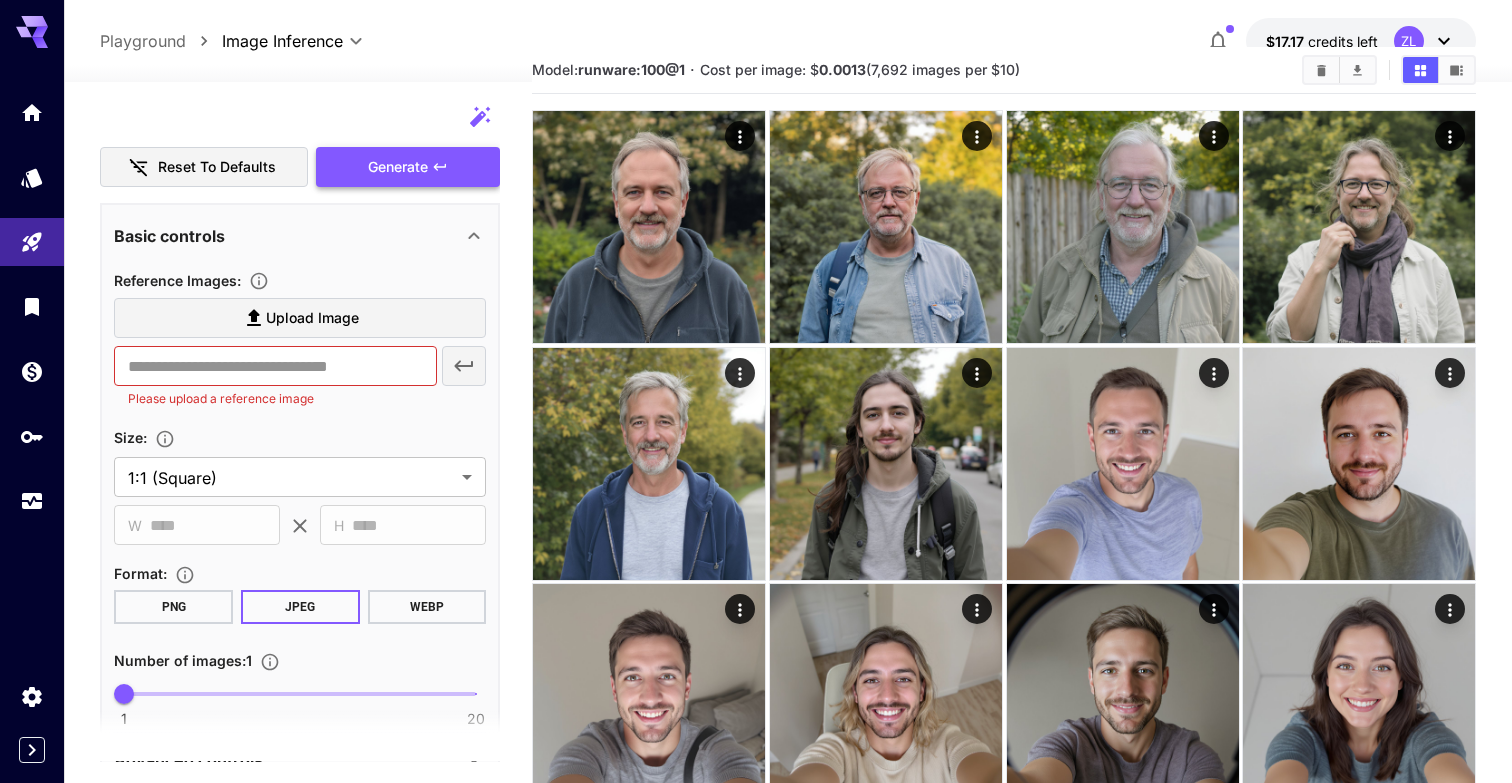 click on "Generate" at bounding box center [398, 167] 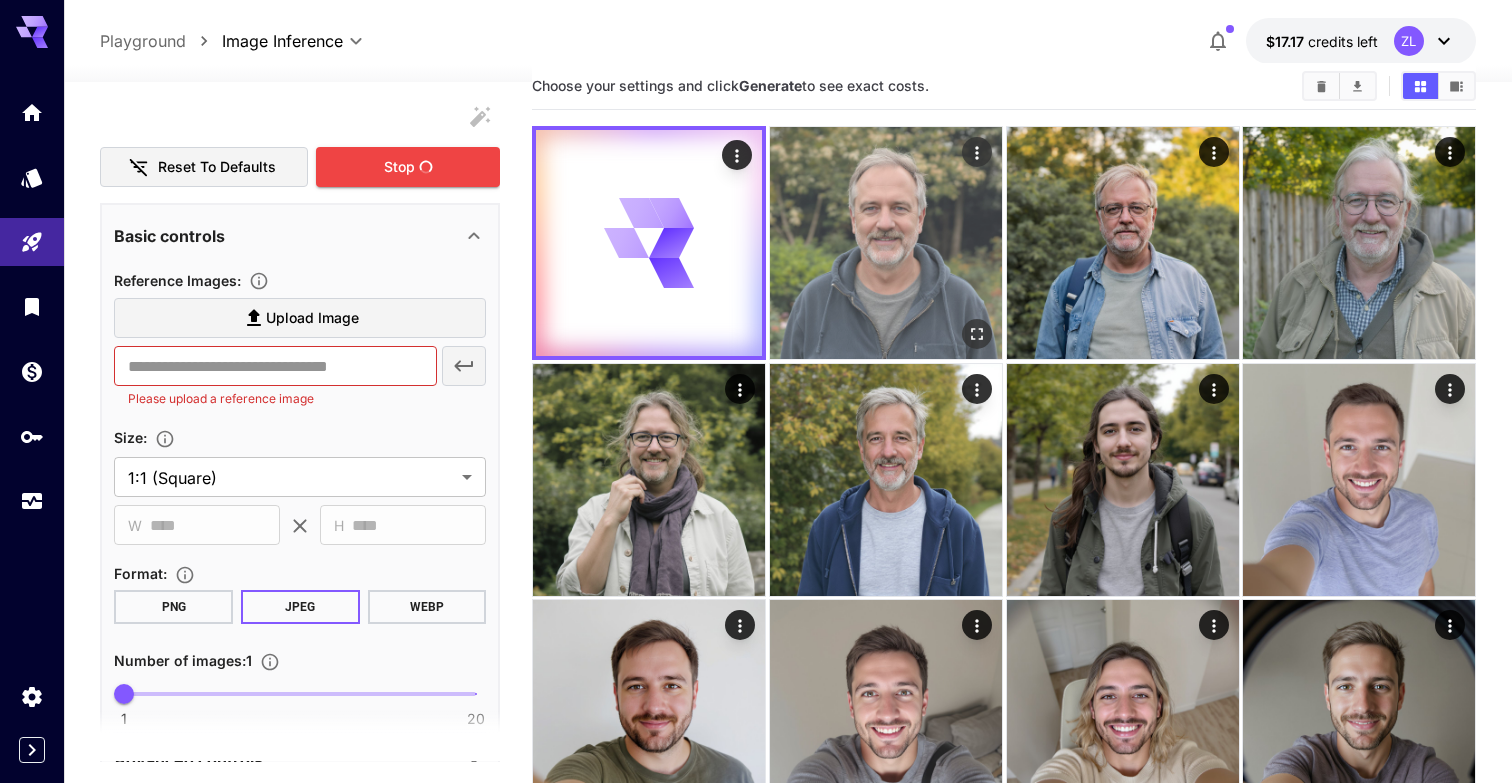 scroll, scrollTop: 0, scrollLeft: 0, axis: both 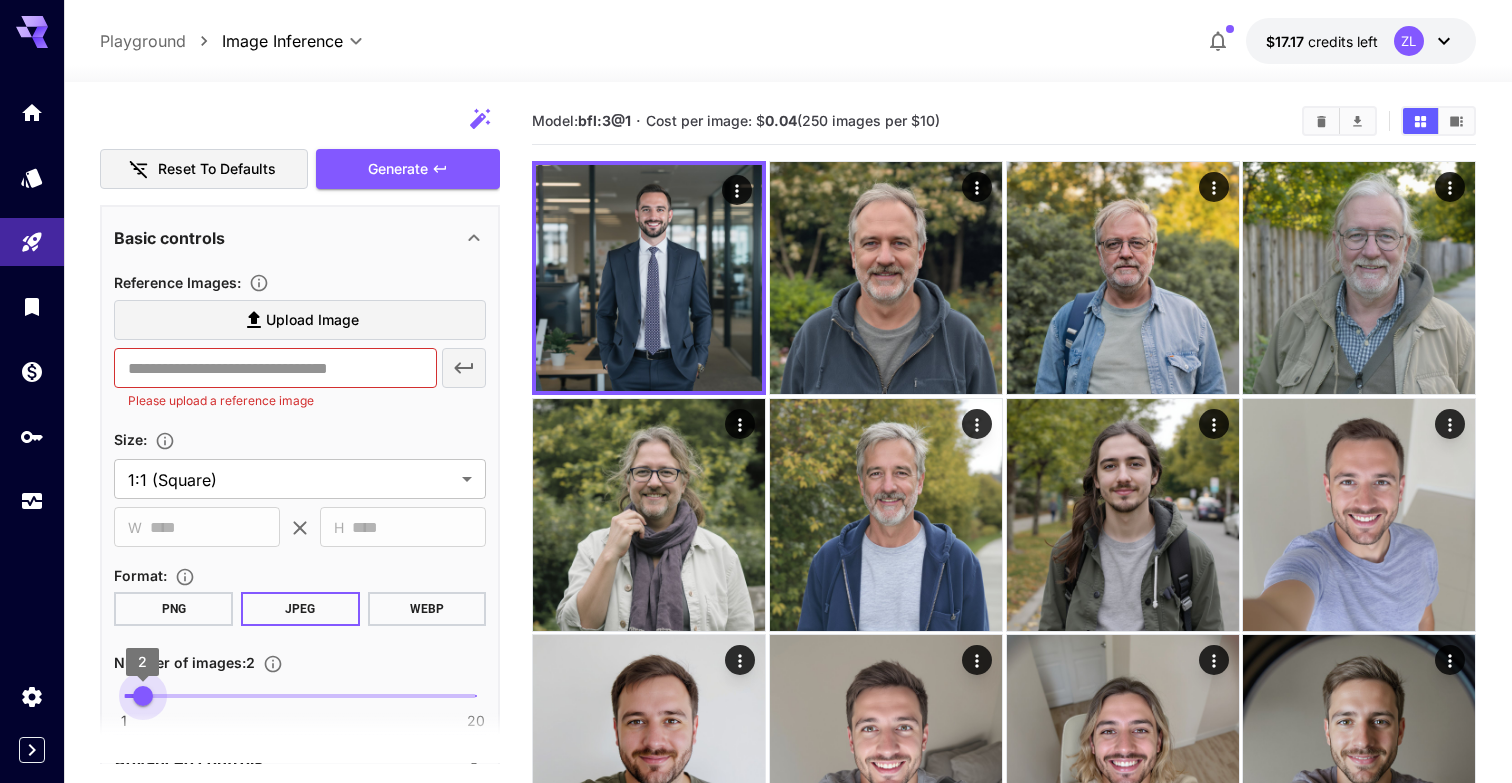 type on "*" 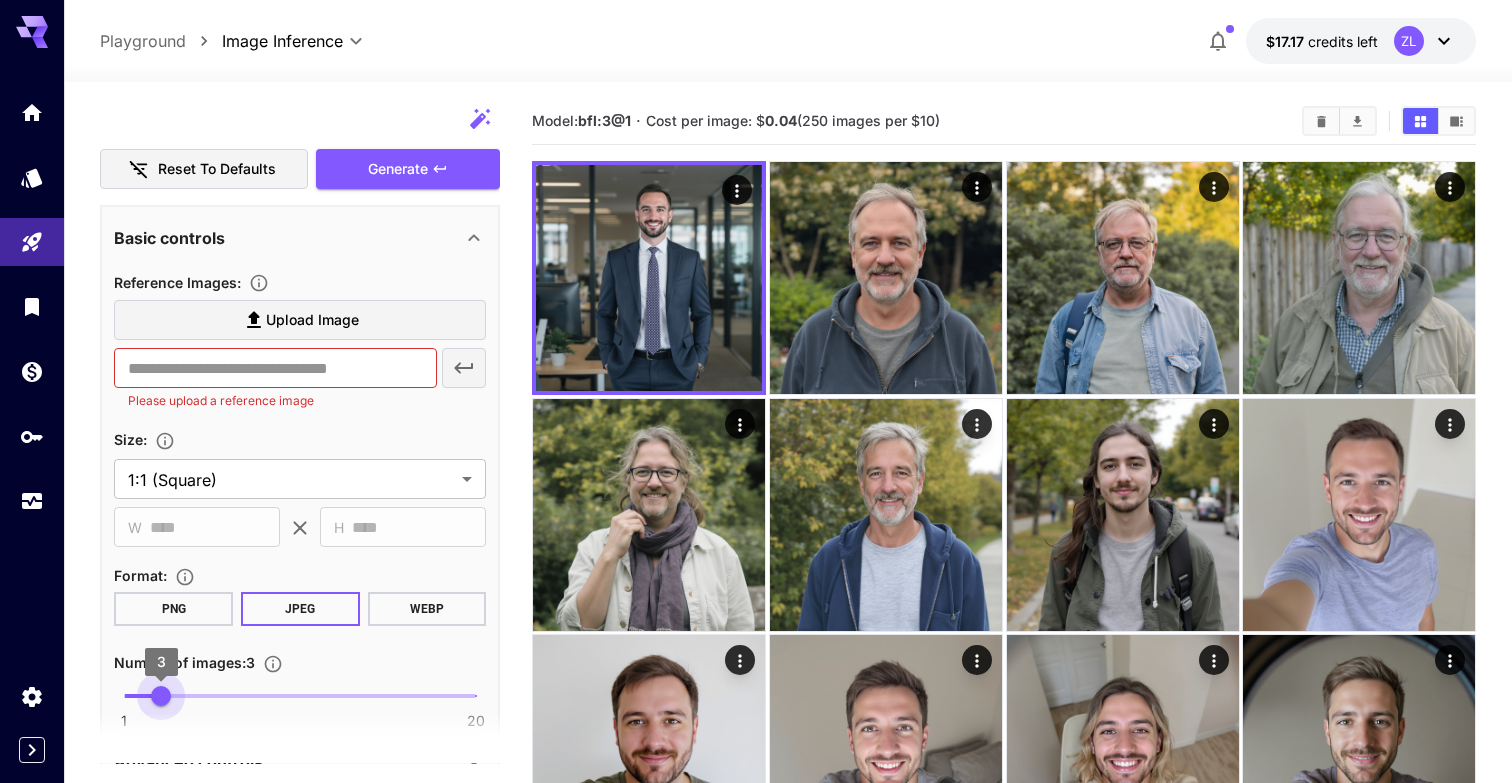 drag, startPoint x: 131, startPoint y: 696, endPoint x: 164, endPoint y: 695, distance: 33.01515 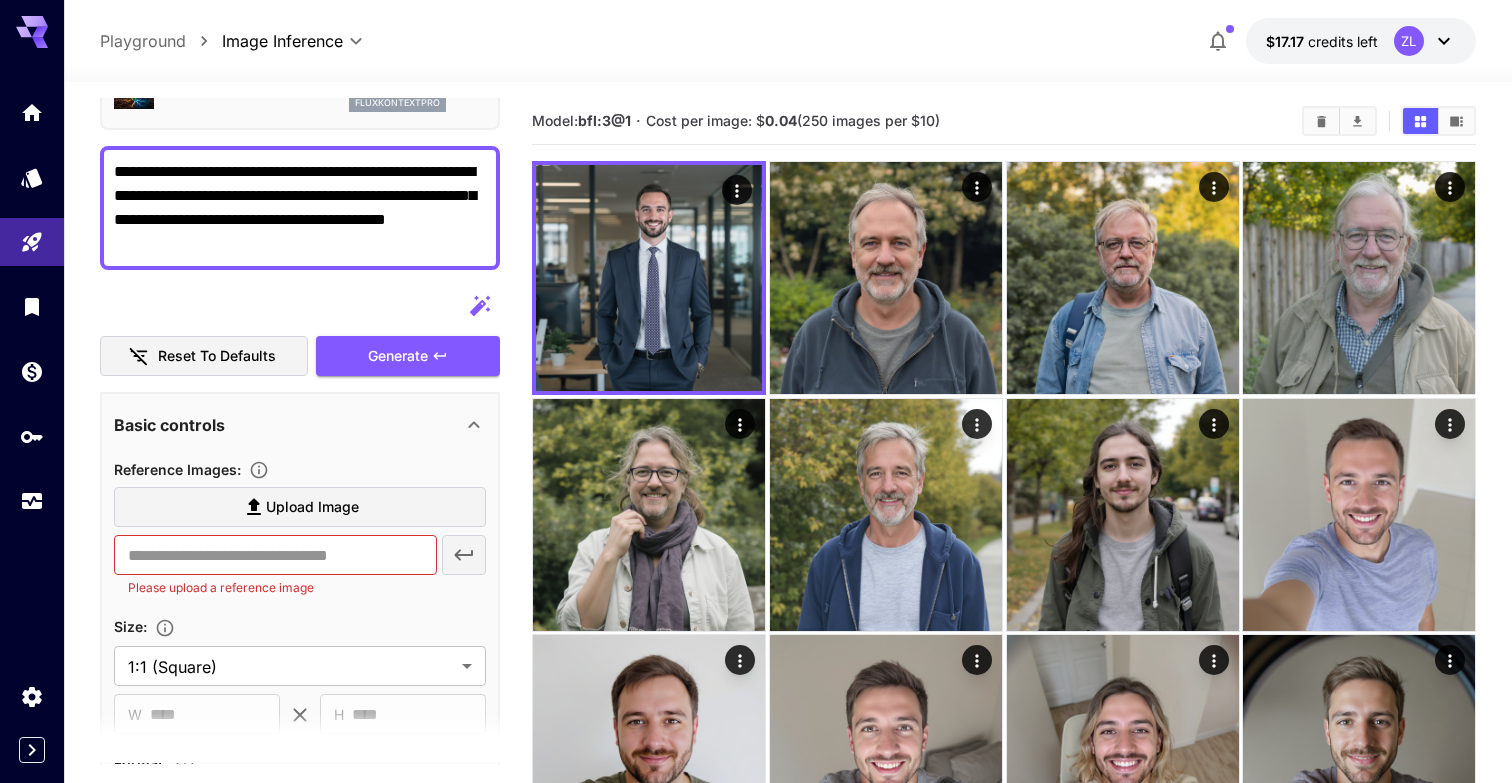 scroll, scrollTop: 0, scrollLeft: 0, axis: both 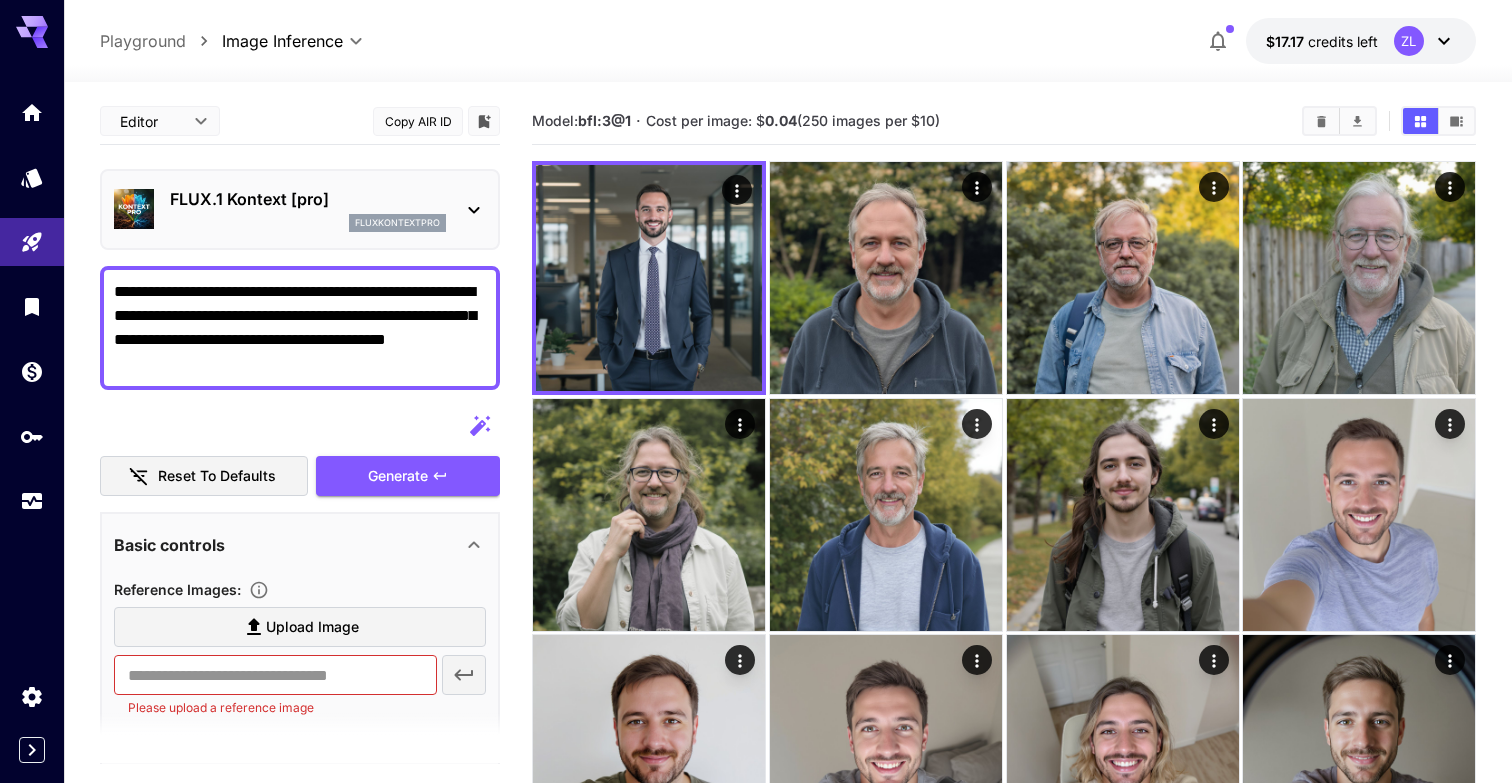 click on "**********" at bounding box center (300, 328) 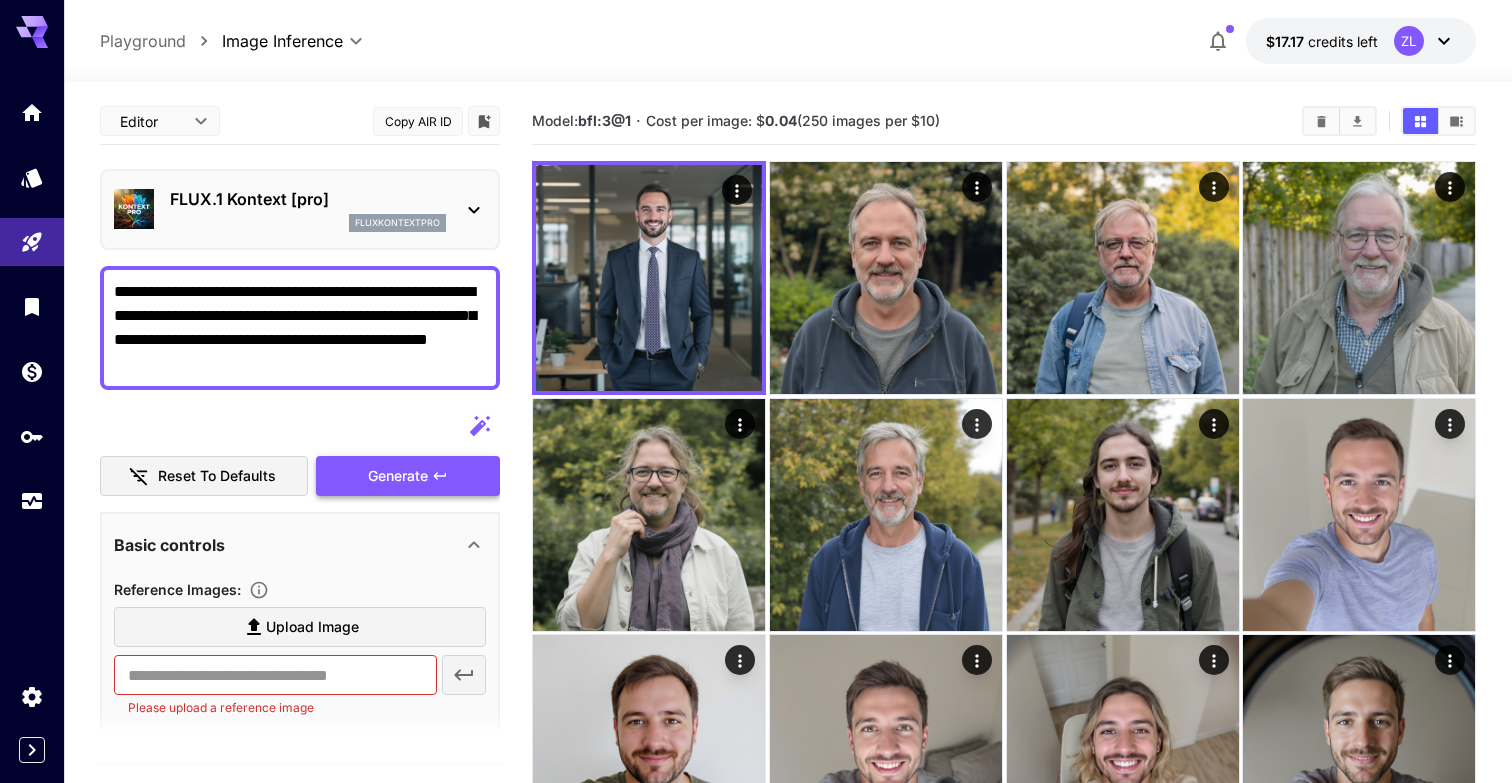 click on "Generate" at bounding box center [408, 476] 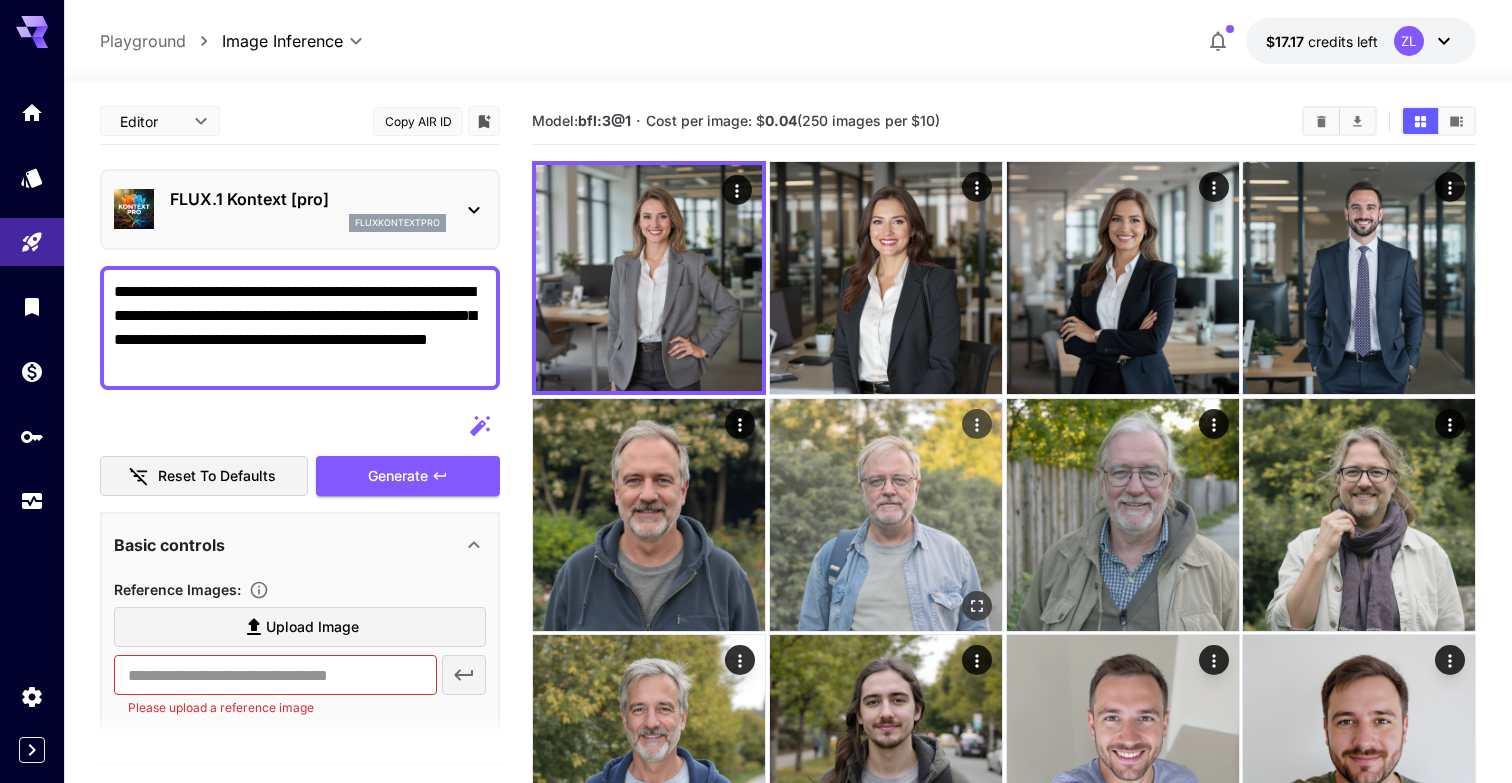 scroll, scrollTop: 3, scrollLeft: 0, axis: vertical 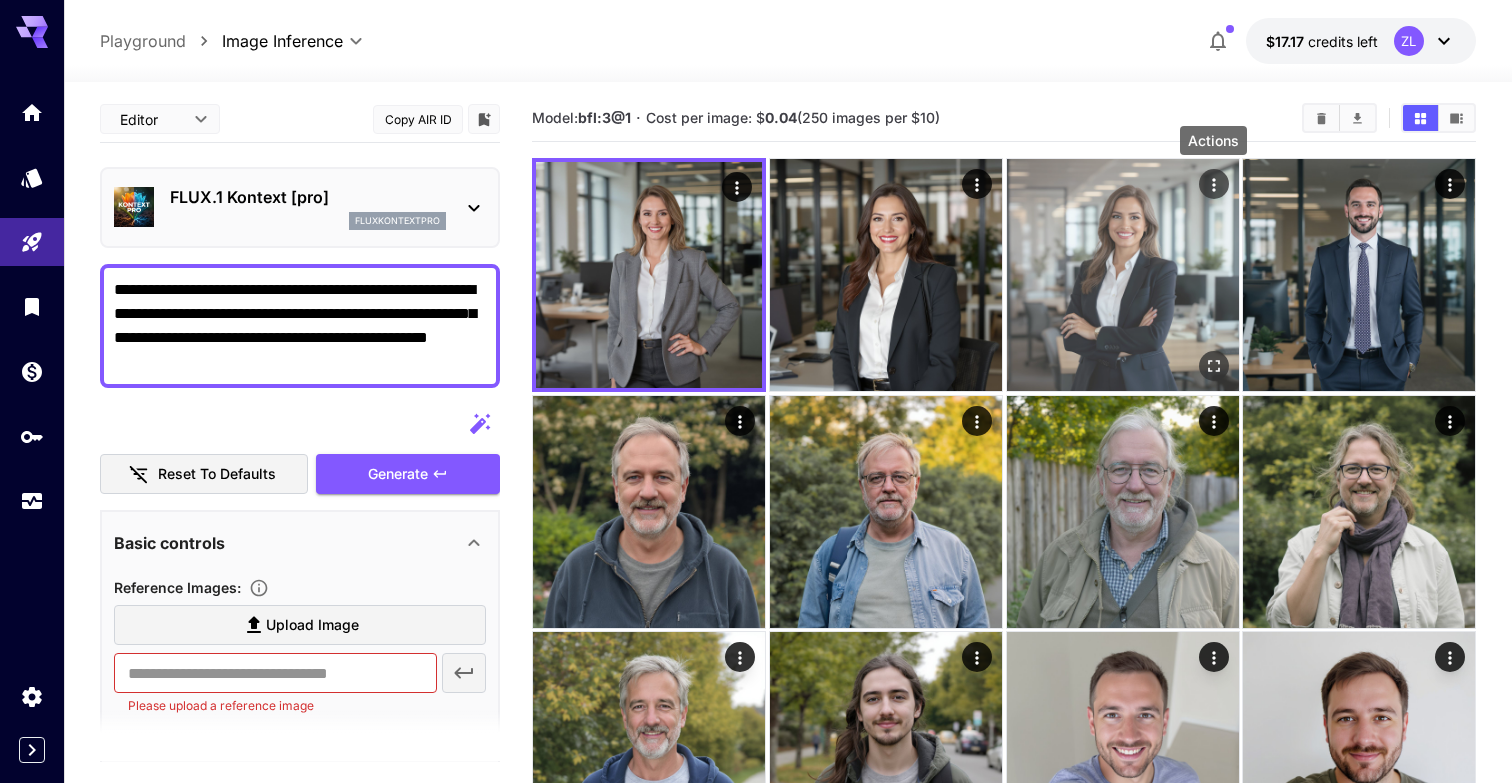 click 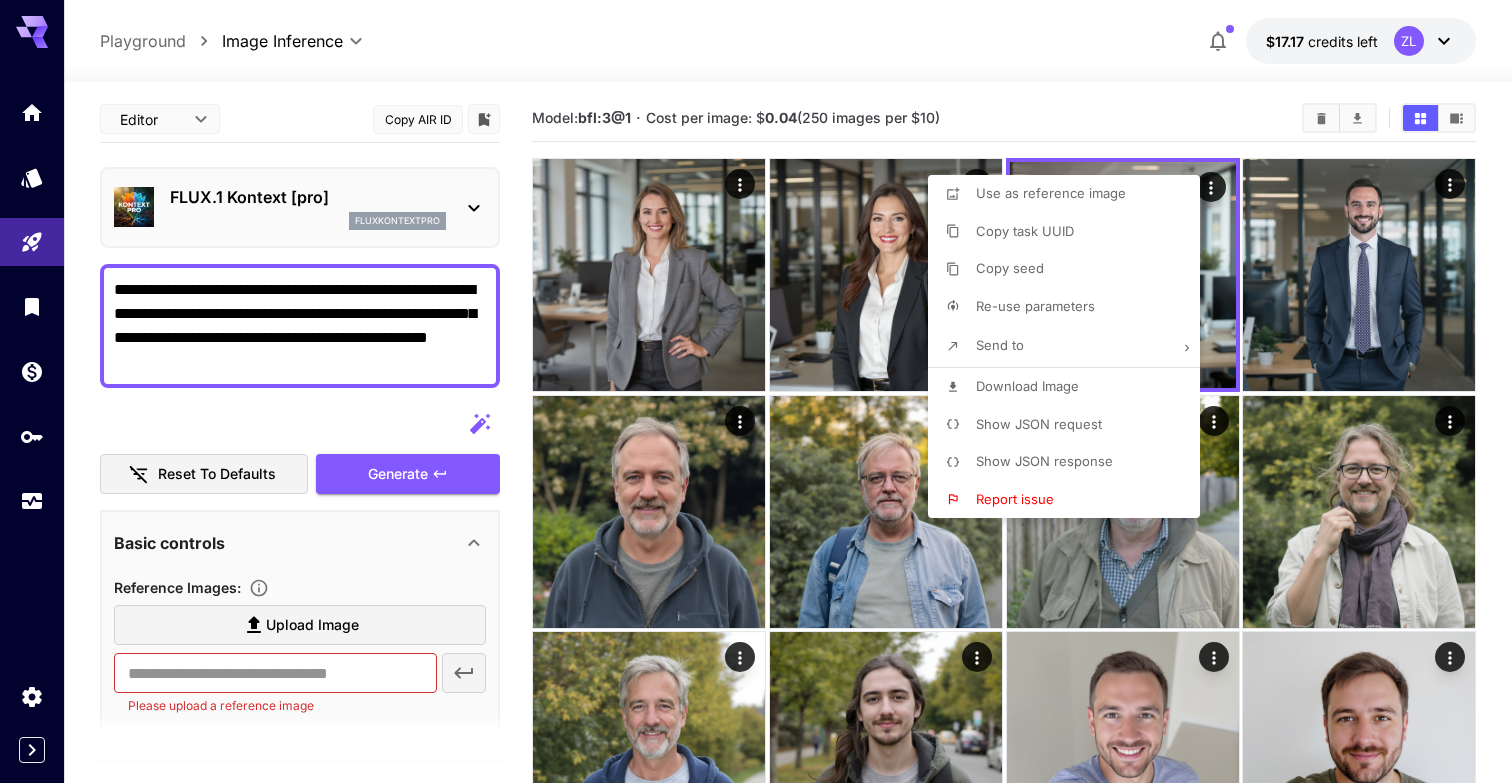 click at bounding box center [756, 391] 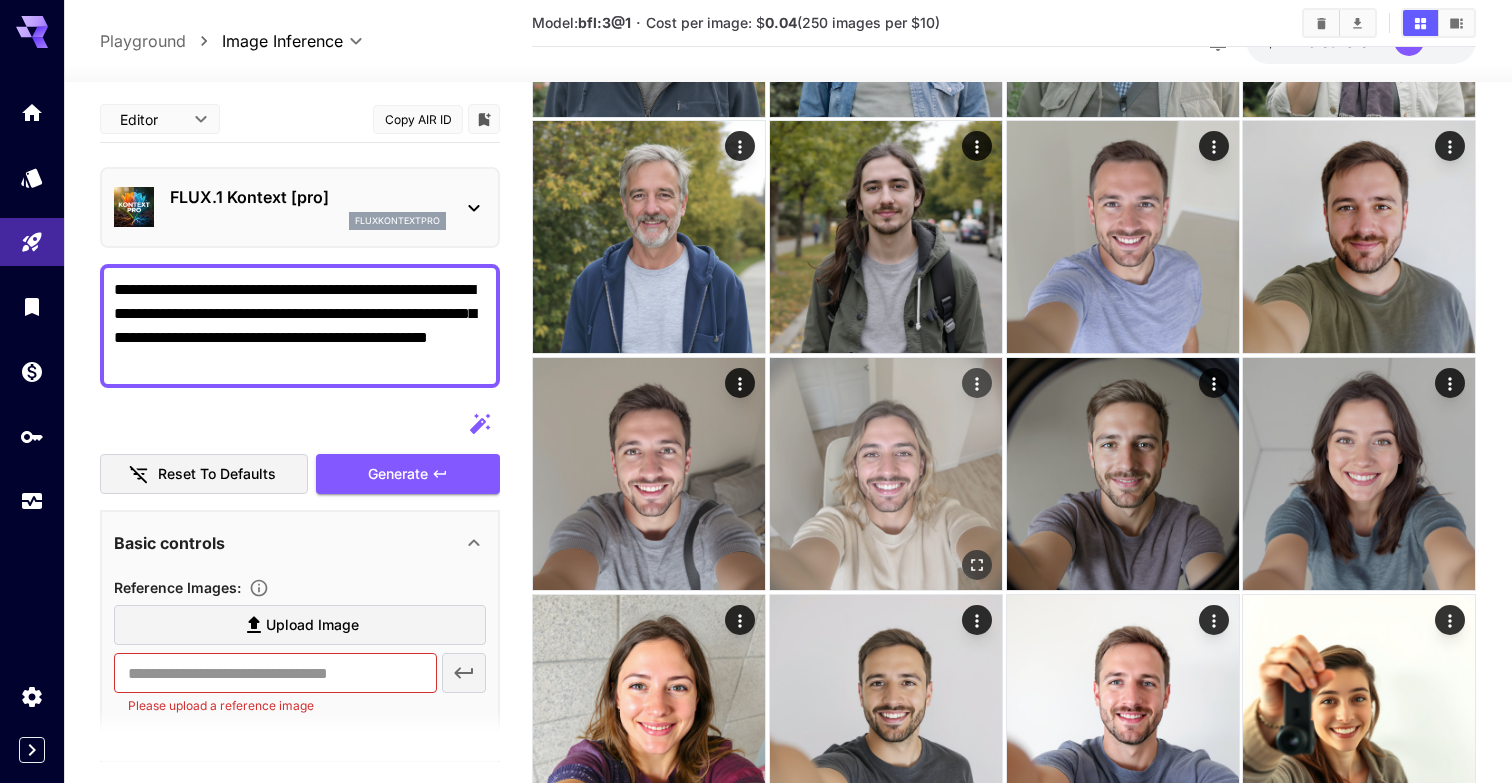 scroll, scrollTop: 518, scrollLeft: 0, axis: vertical 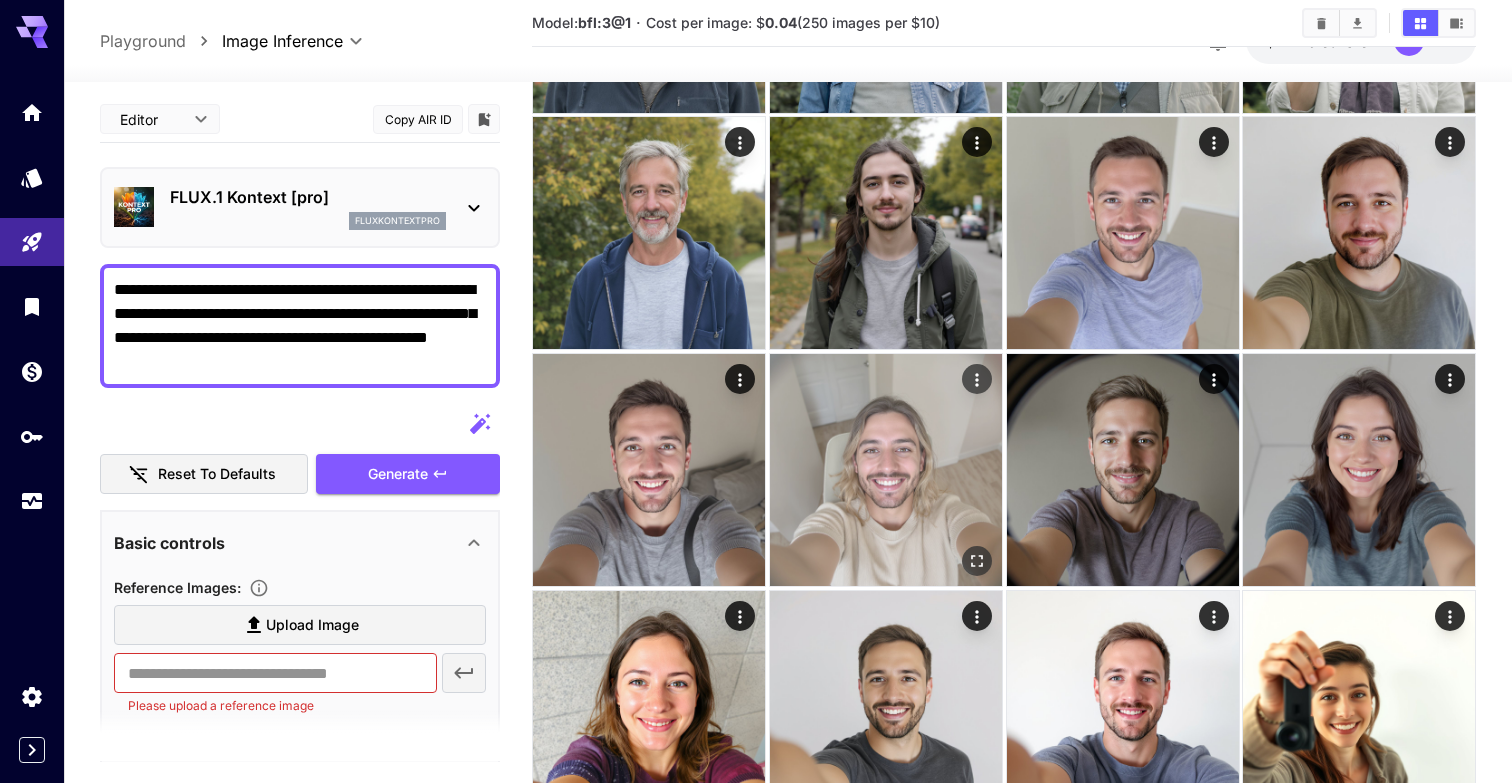 click 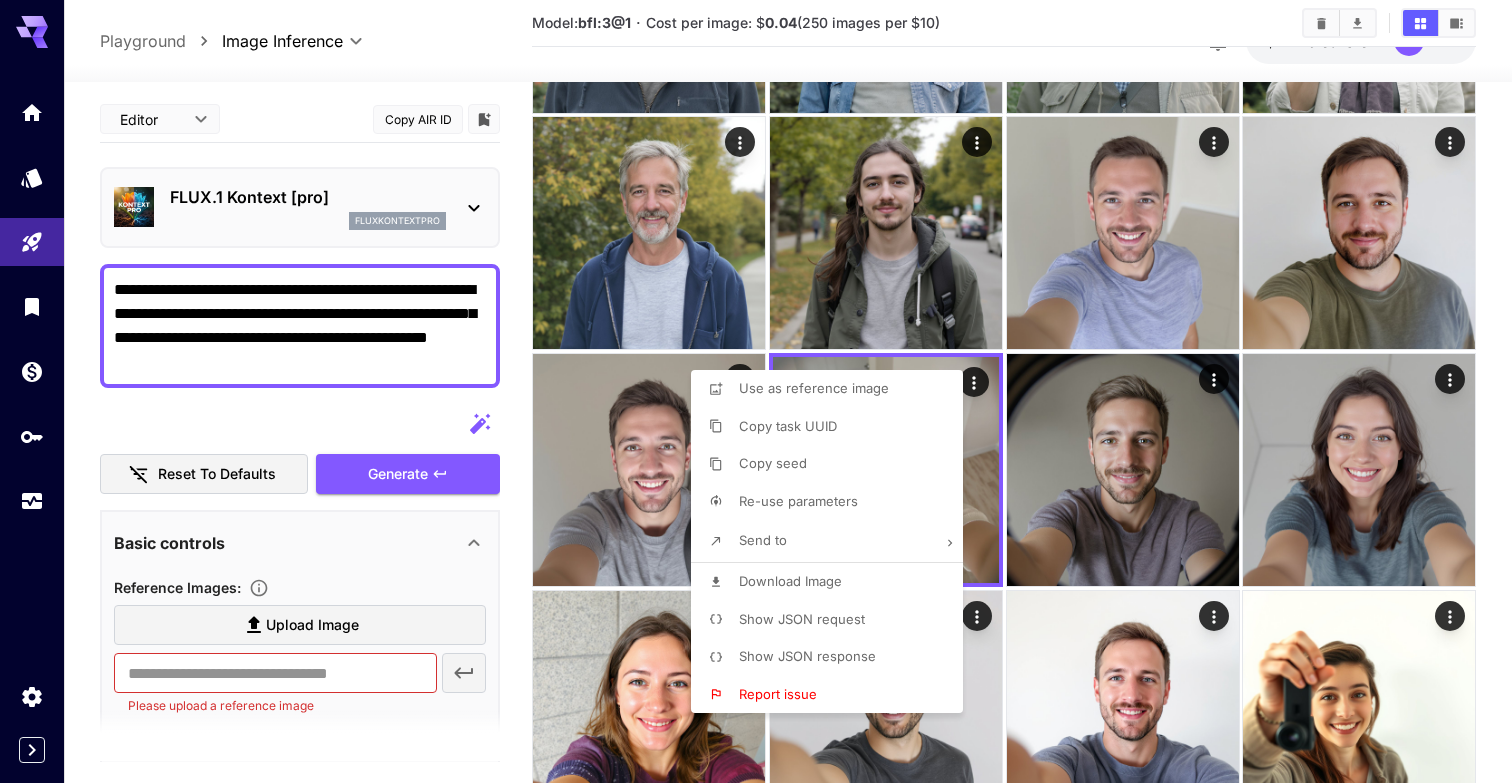 click at bounding box center [756, 391] 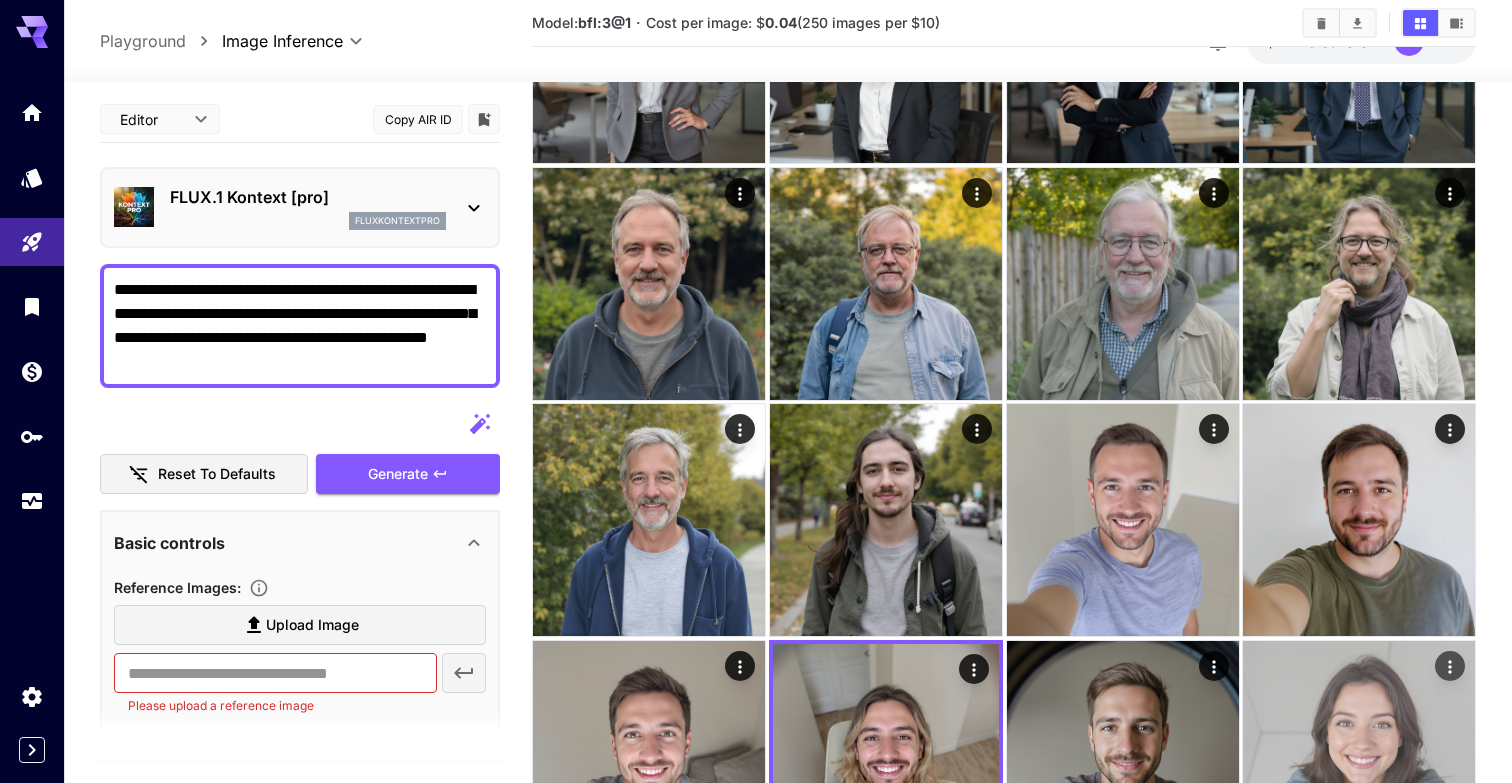 scroll, scrollTop: 0, scrollLeft: 0, axis: both 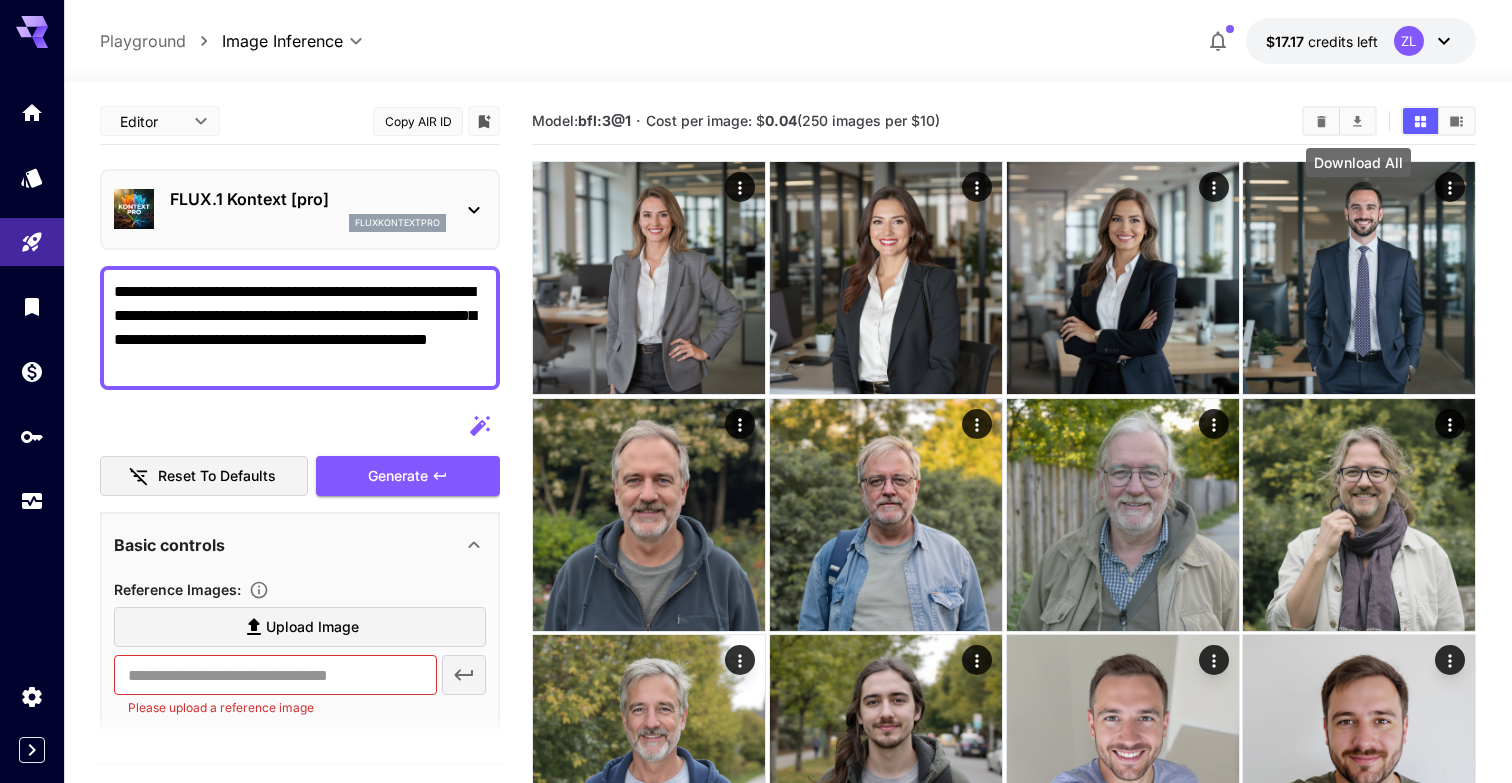 click 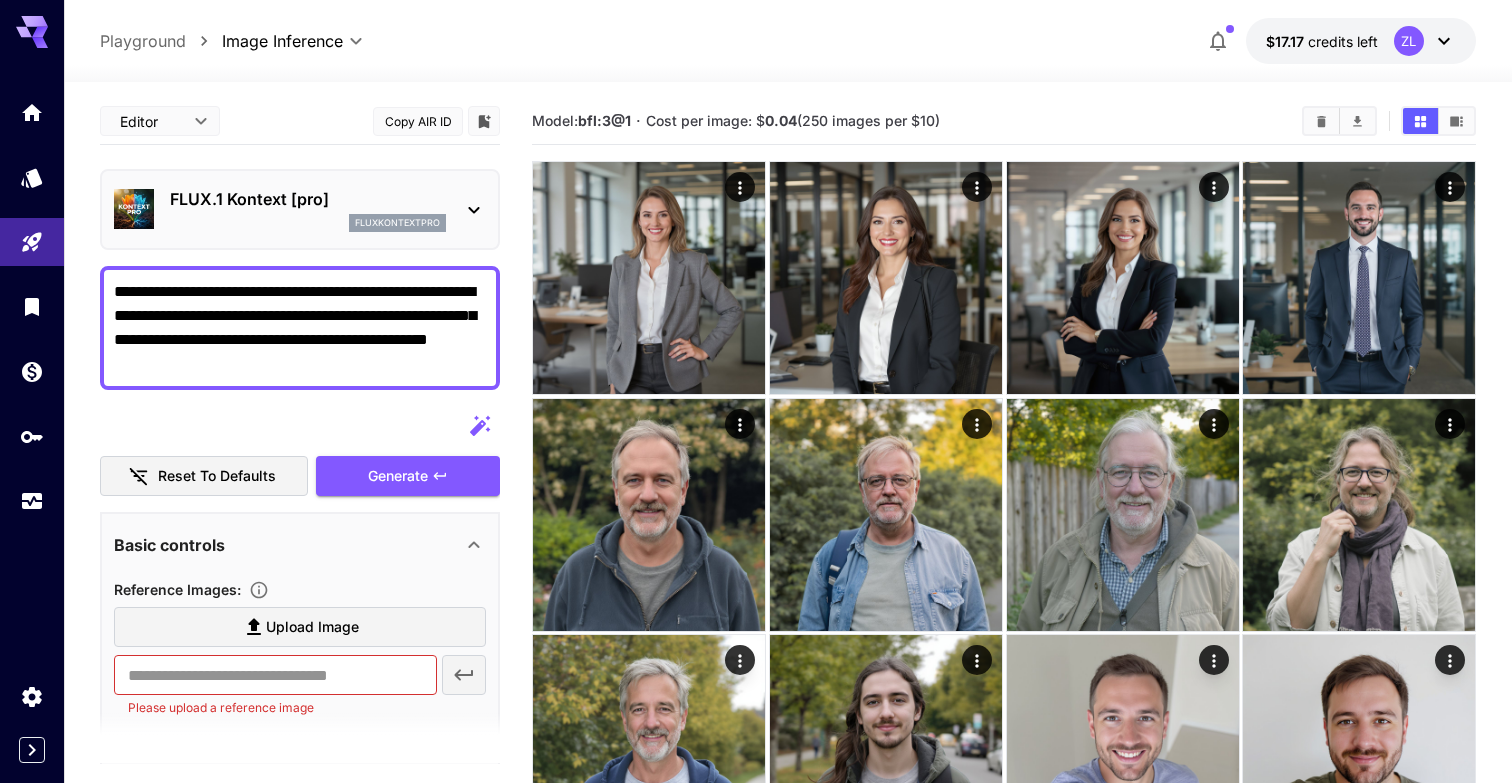 click on "Model:  bfl:3@1 · Cost per image: $ 0.04  (250 images per $10)" at bounding box center [909, 121] 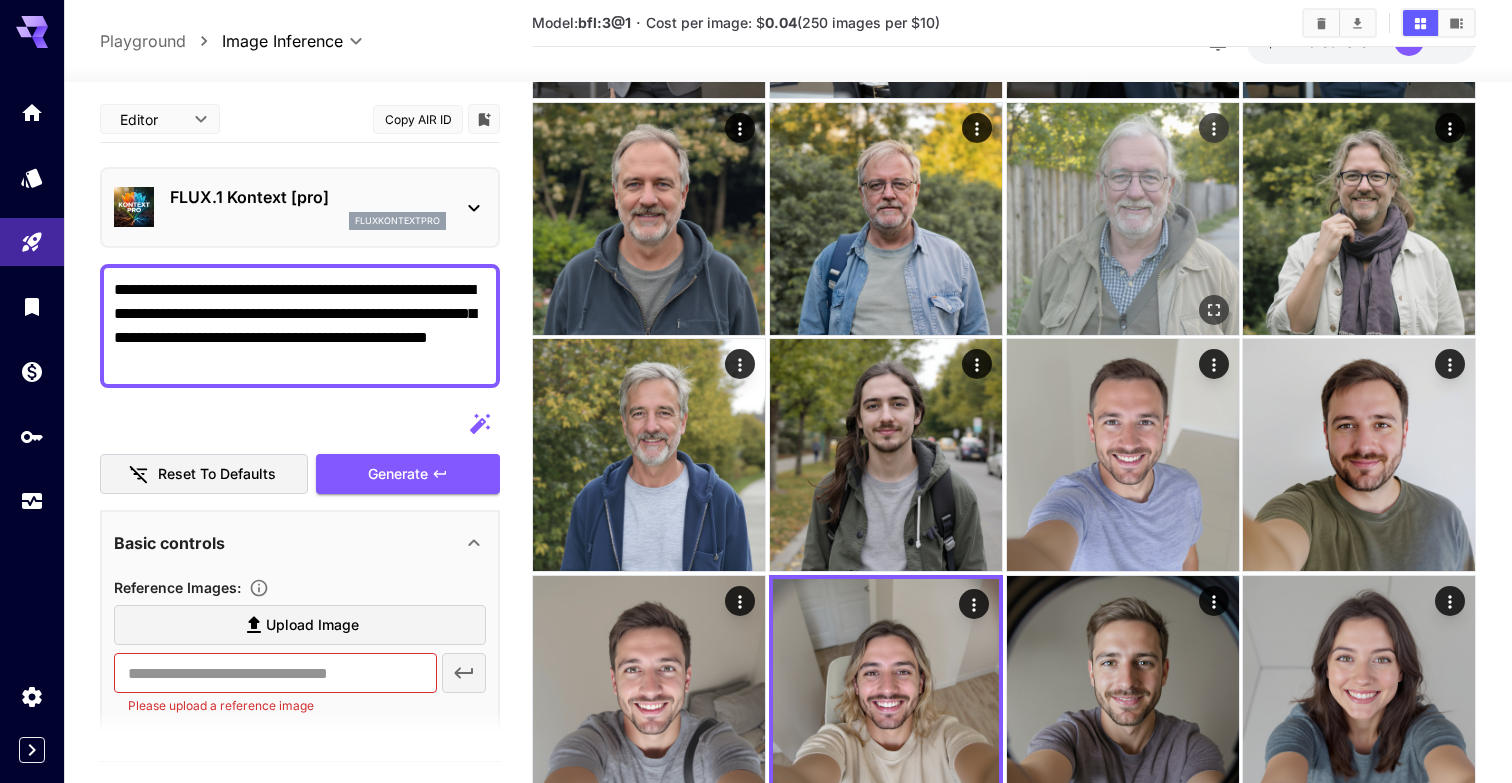 scroll, scrollTop: 317, scrollLeft: 0, axis: vertical 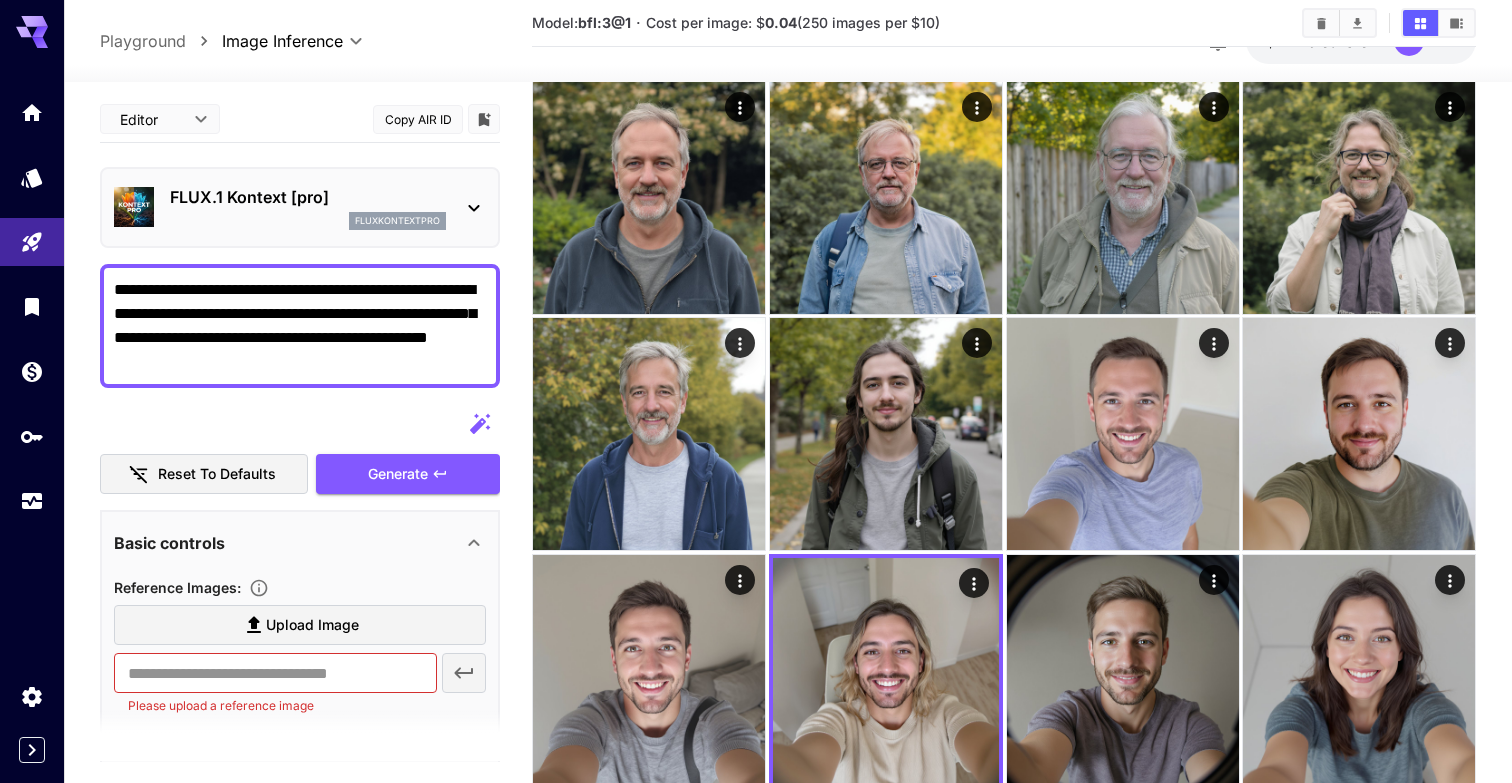 click on "**********" at bounding box center (300, 326) 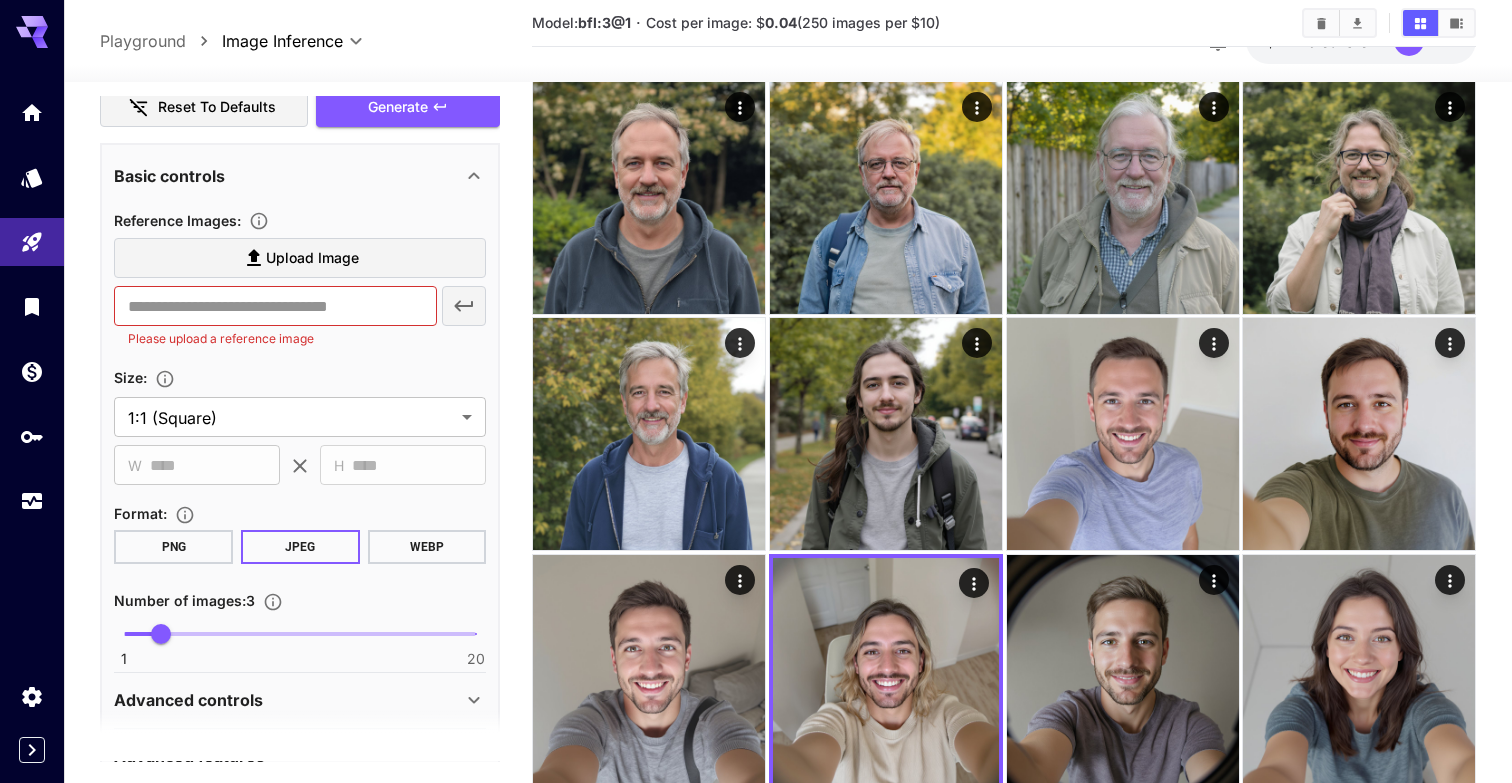 scroll, scrollTop: 399, scrollLeft: 0, axis: vertical 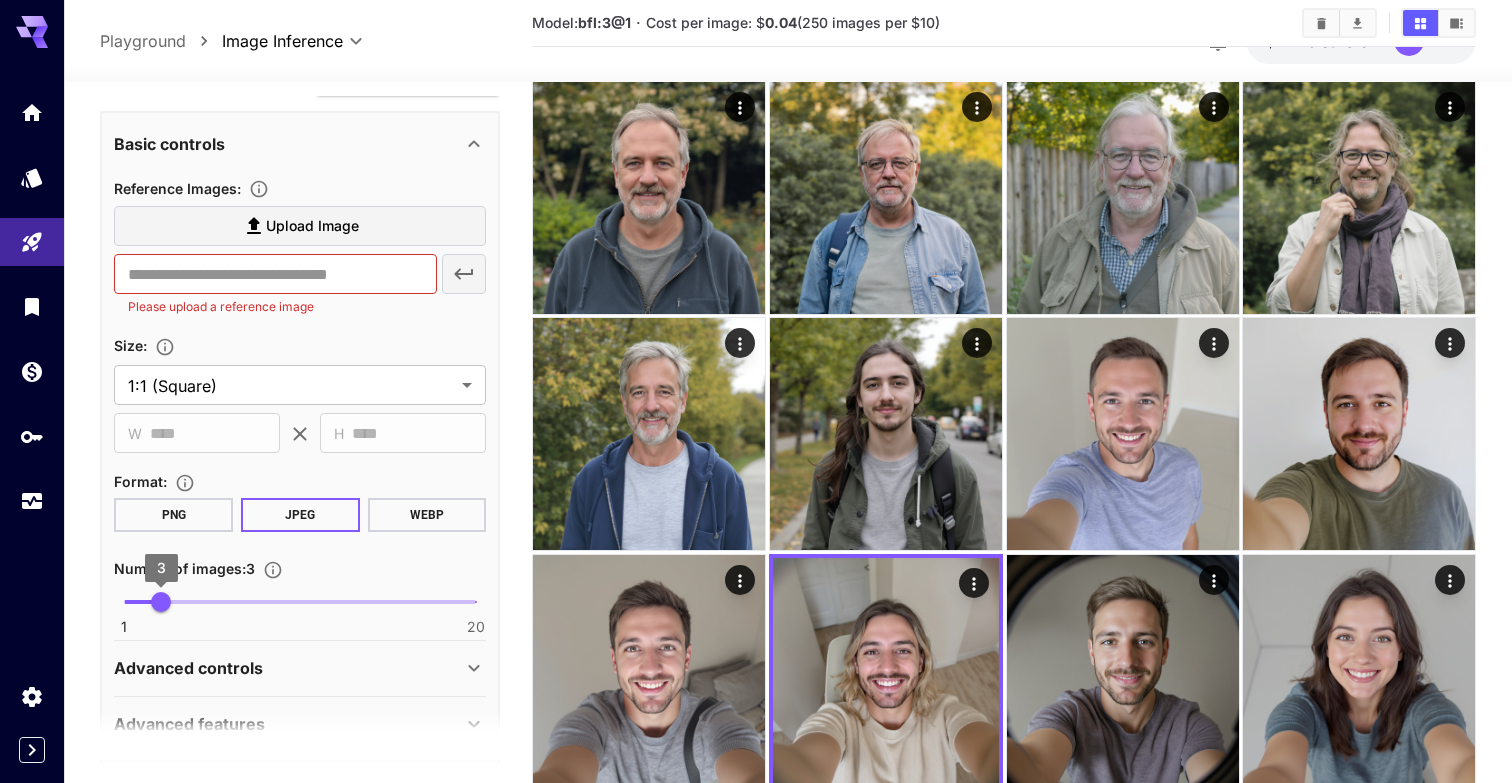 type on "**********" 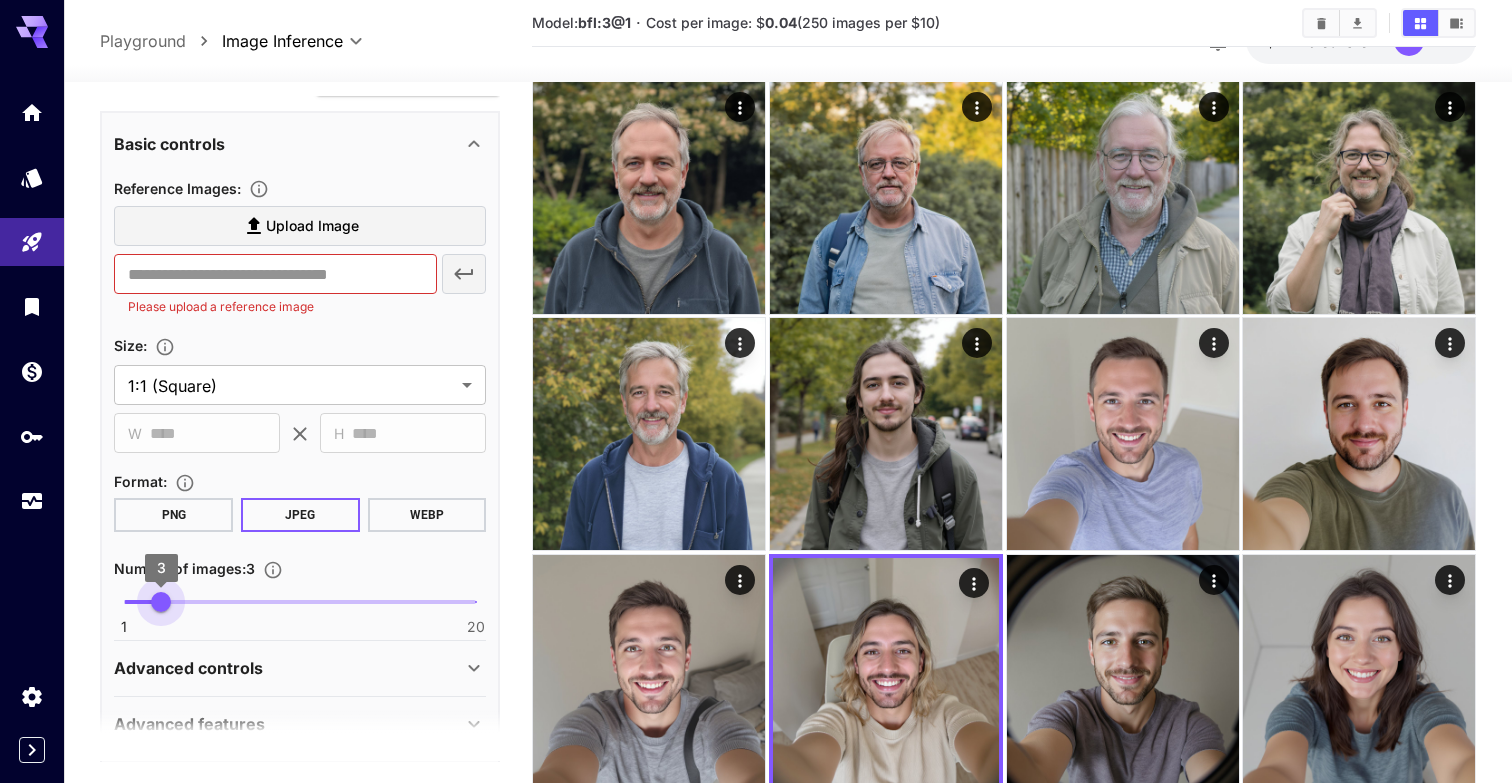 type on "*" 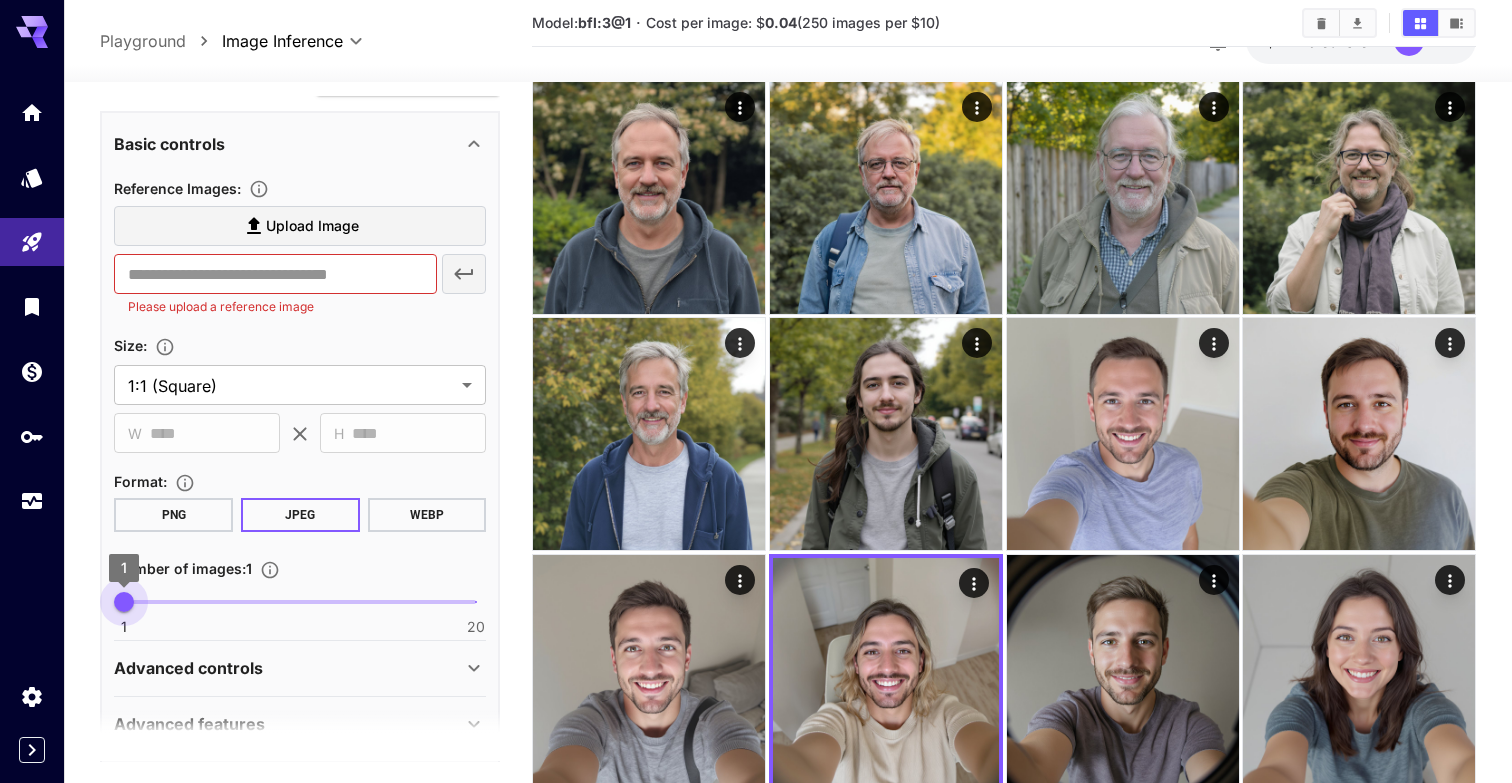 drag, startPoint x: 159, startPoint y: 596, endPoint x: 128, endPoint y: 596, distance: 31 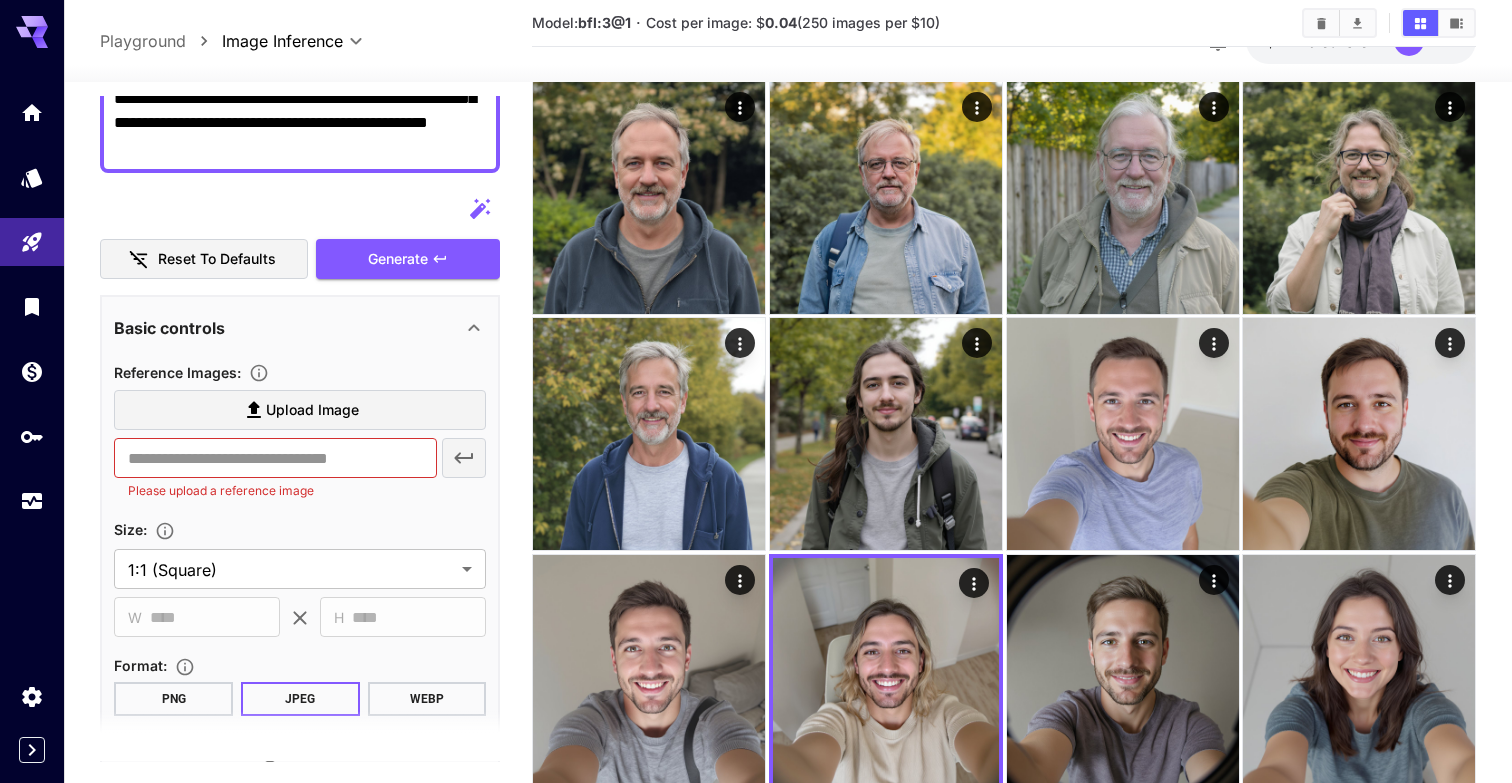 scroll, scrollTop: 136, scrollLeft: 0, axis: vertical 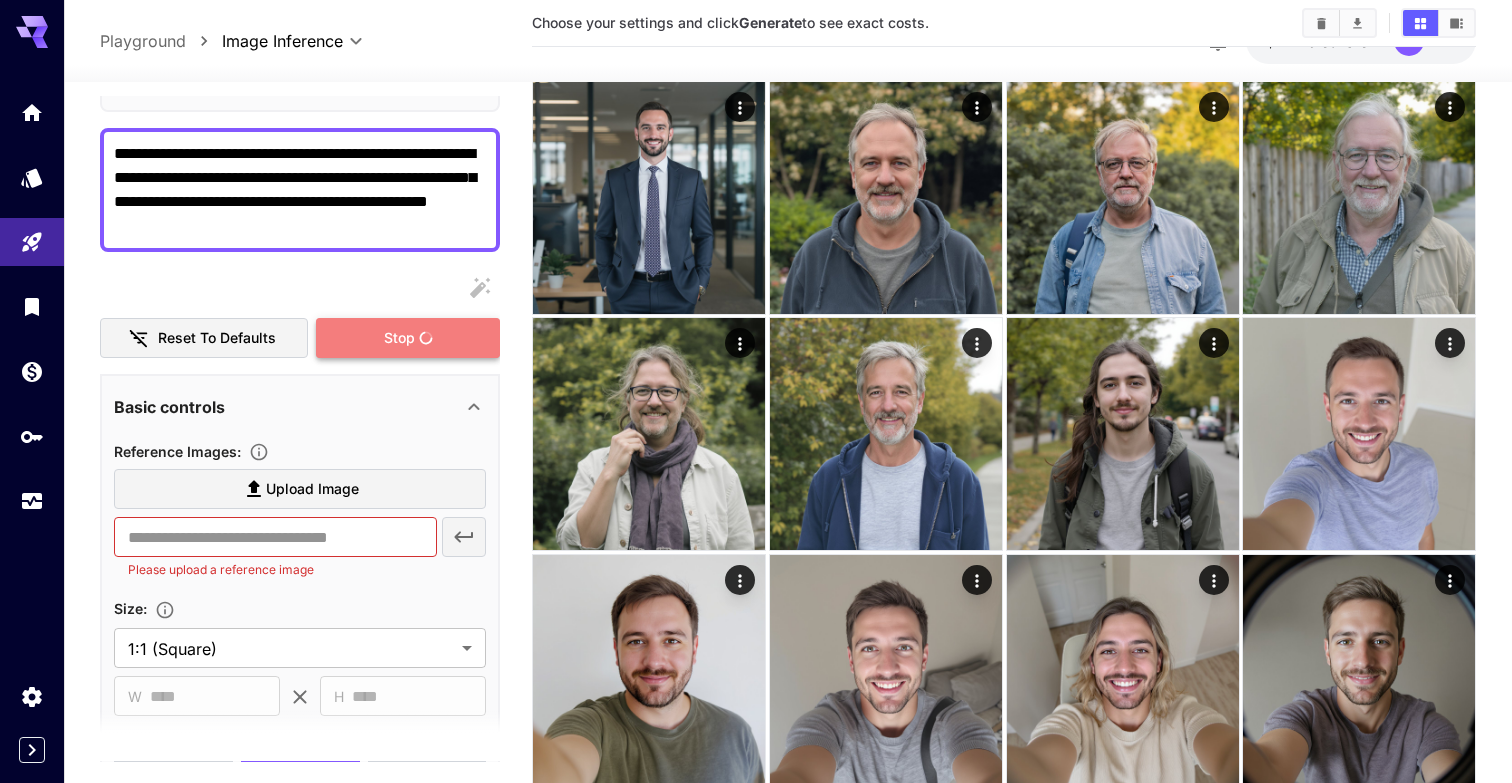 click on "Stop" at bounding box center (408, 338) 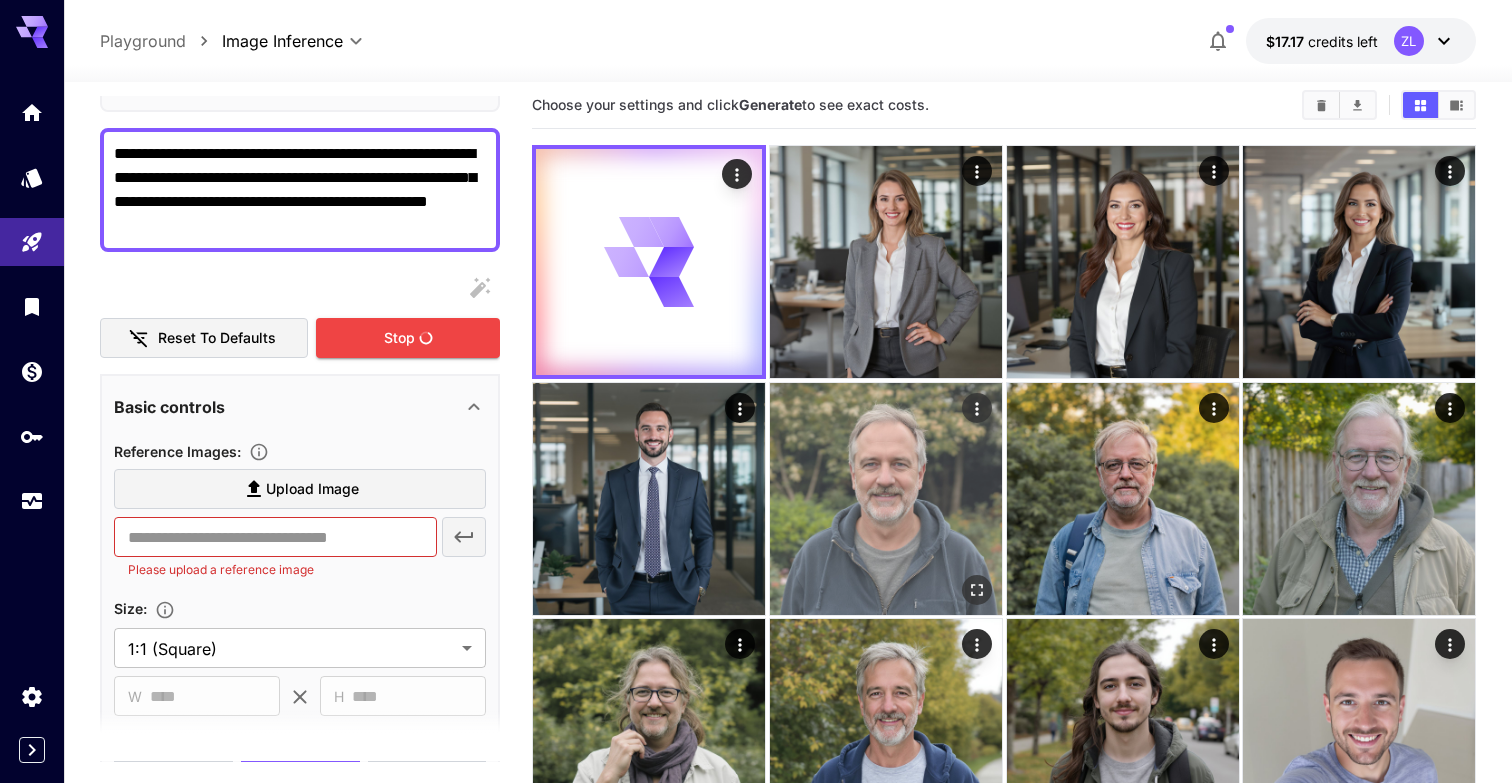 scroll, scrollTop: 0, scrollLeft: 0, axis: both 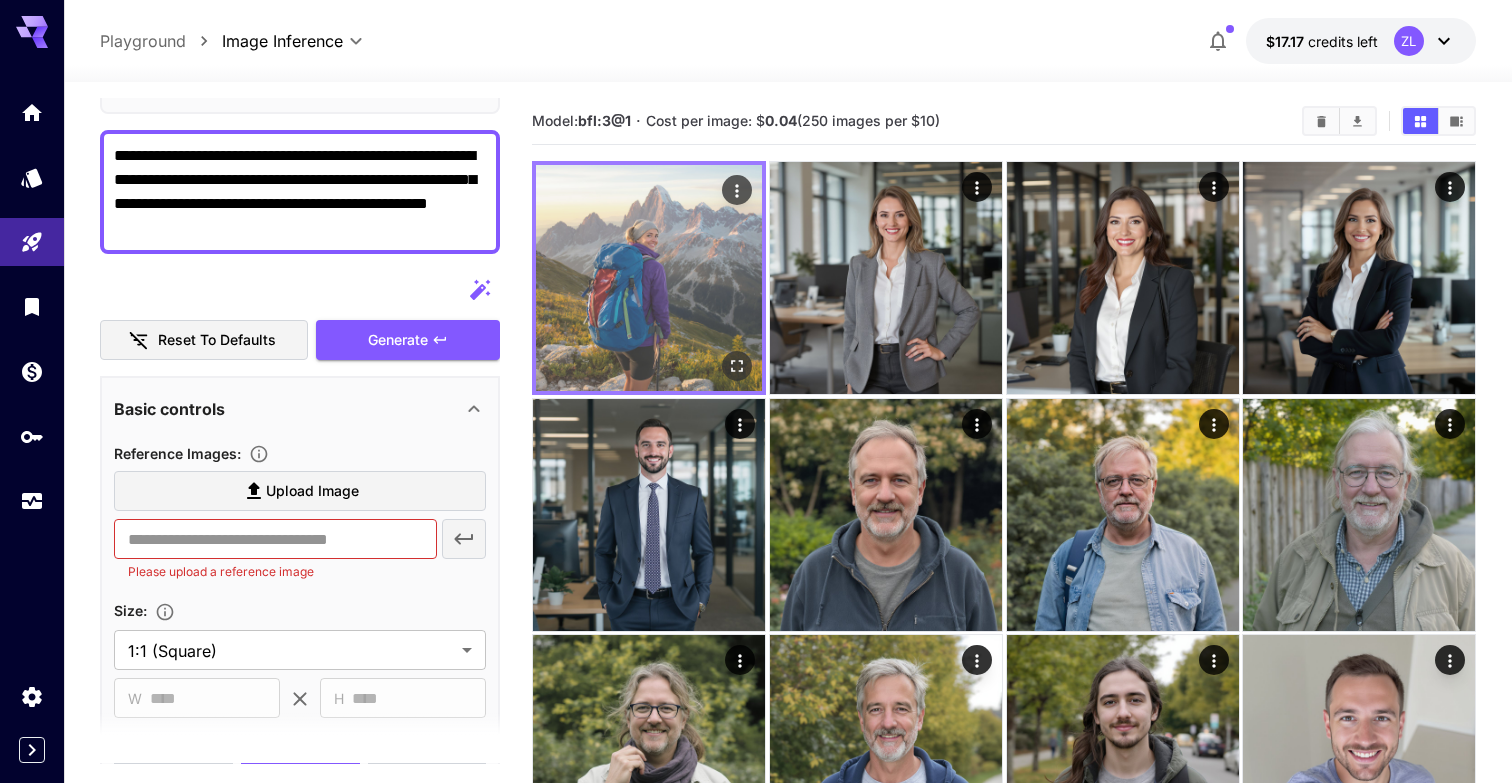 click at bounding box center (649, 278) 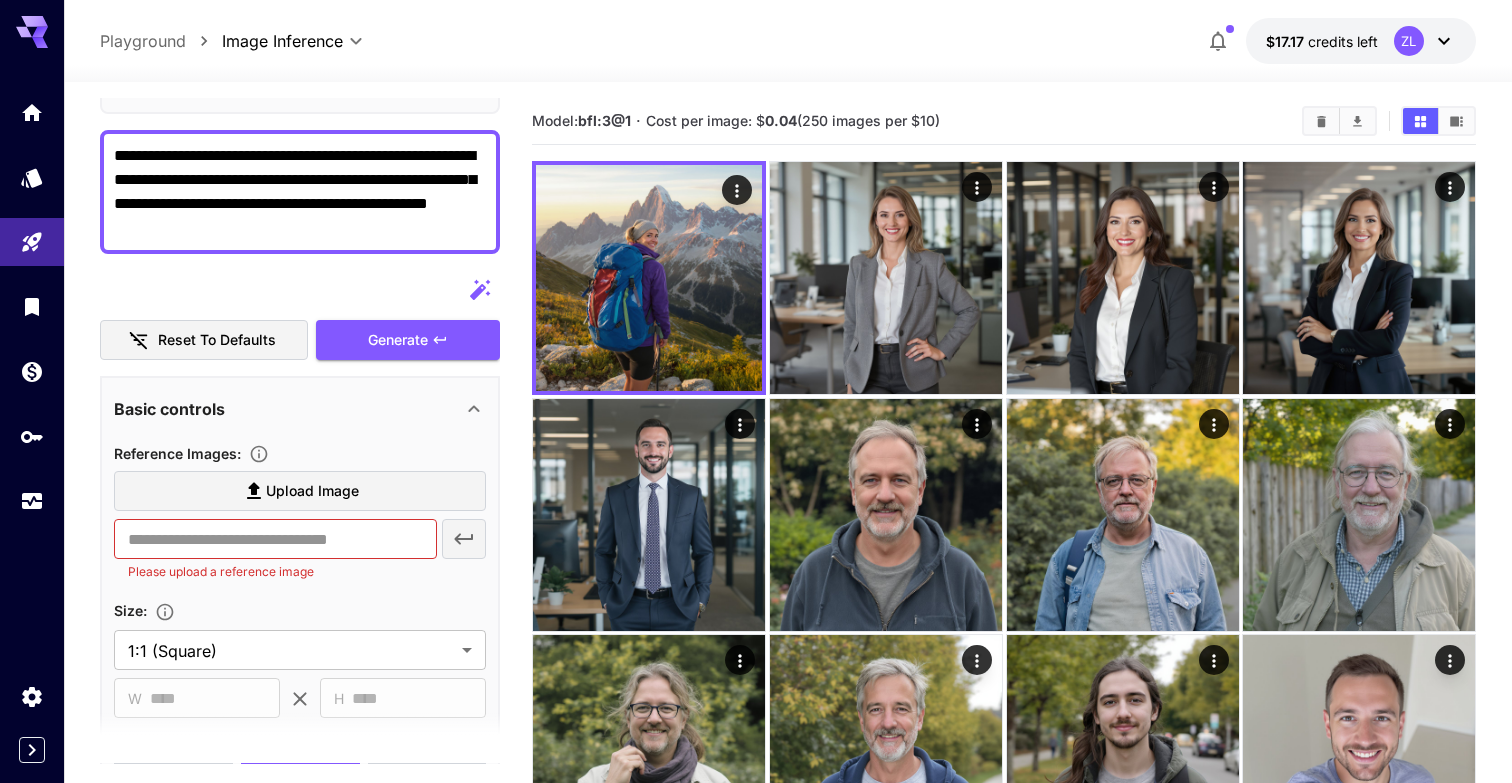 click on "**********" at bounding box center [300, 192] 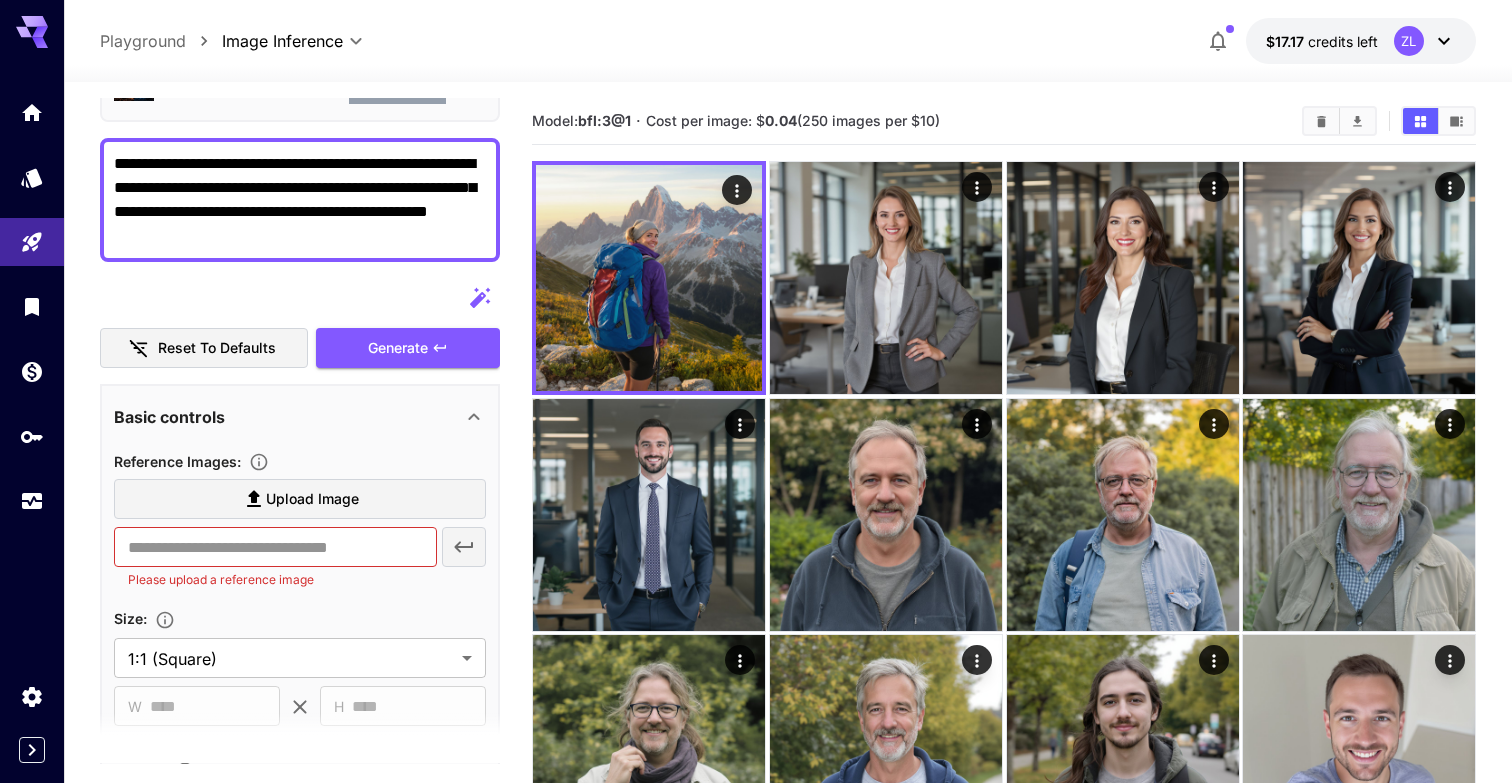 scroll, scrollTop: 10, scrollLeft: 0, axis: vertical 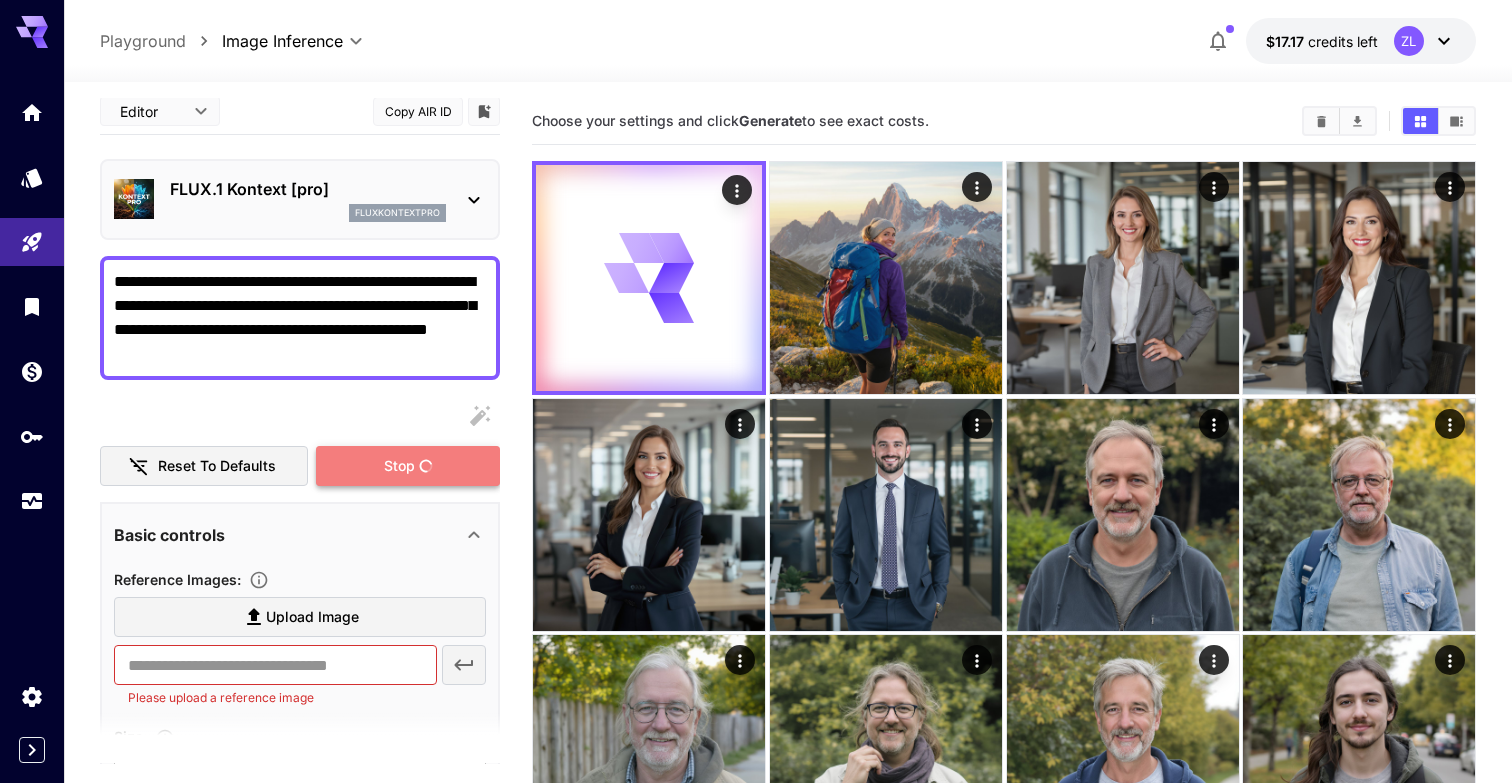 click on "Stop" at bounding box center (408, 466) 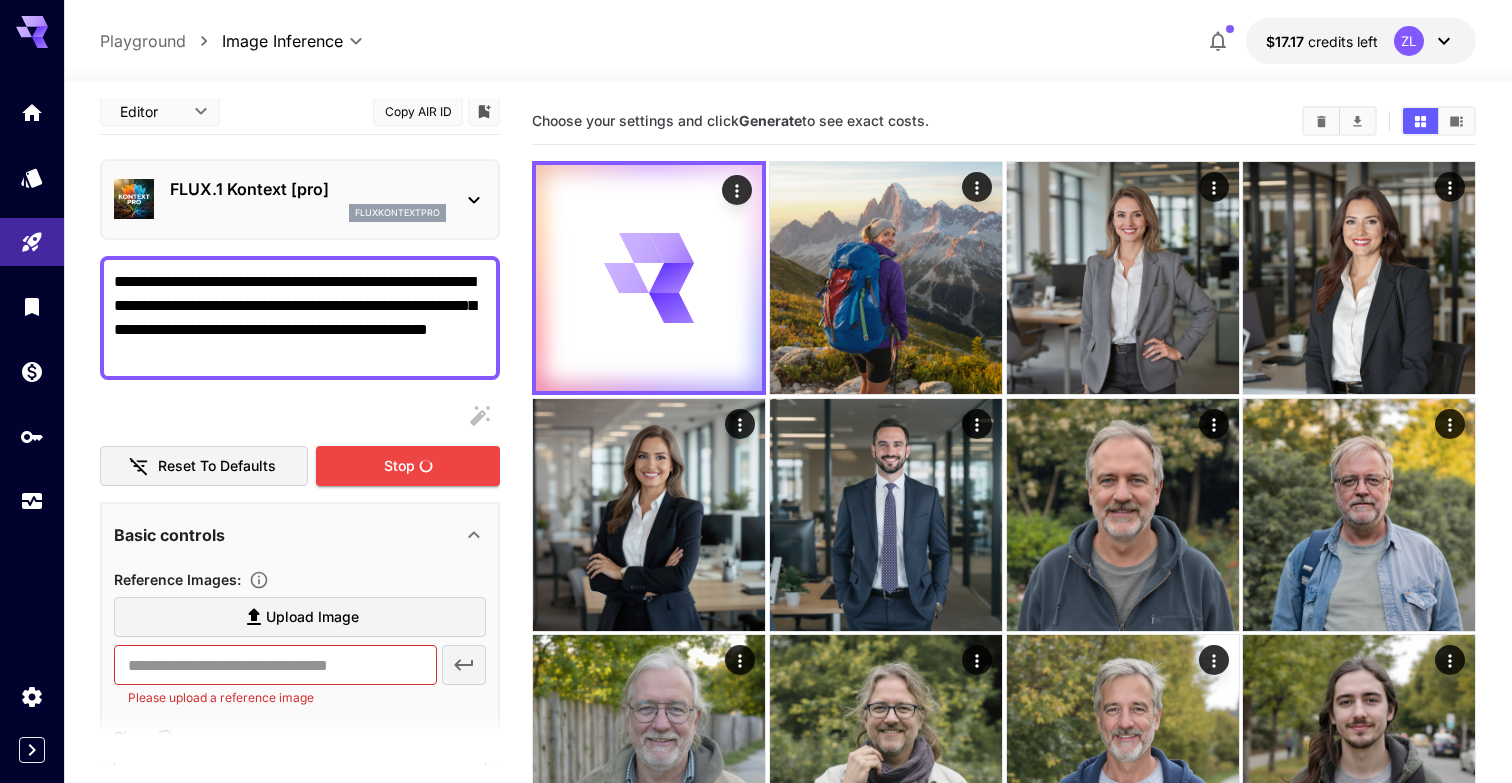 drag, startPoint x: 386, startPoint y: 282, endPoint x: 293, endPoint y: 282, distance: 93 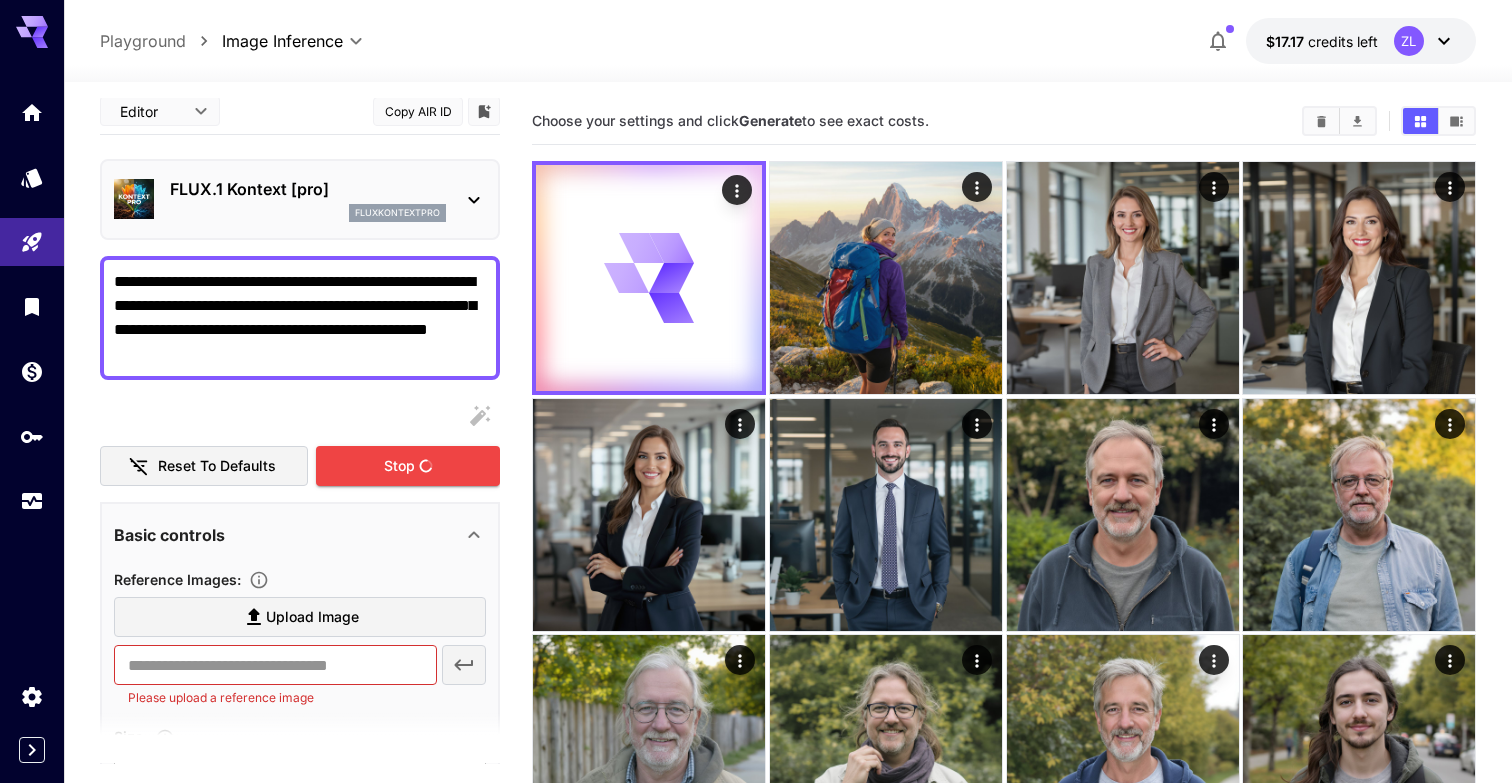 click on "**********" at bounding box center [300, 318] 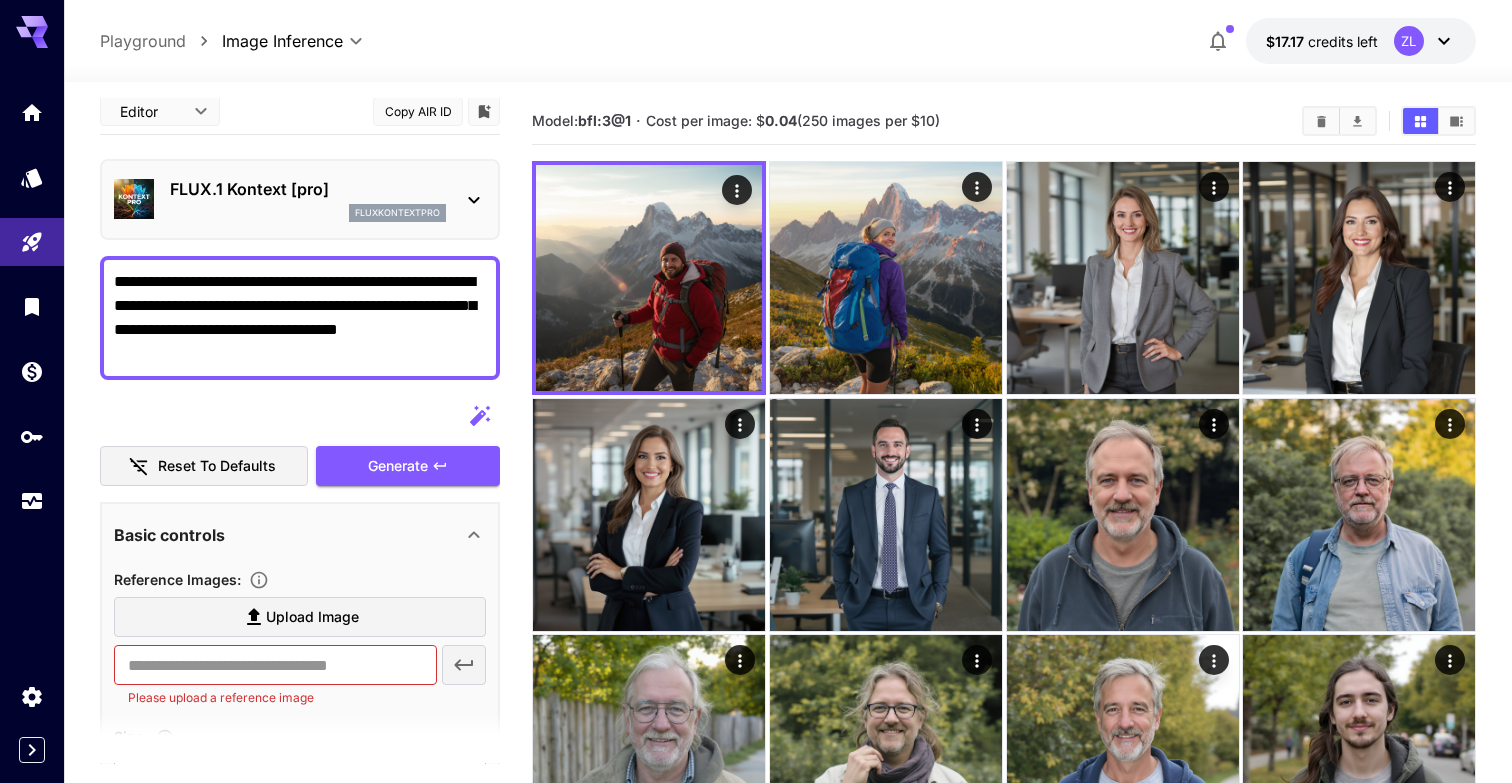 click on "**********" at bounding box center (300, 643) 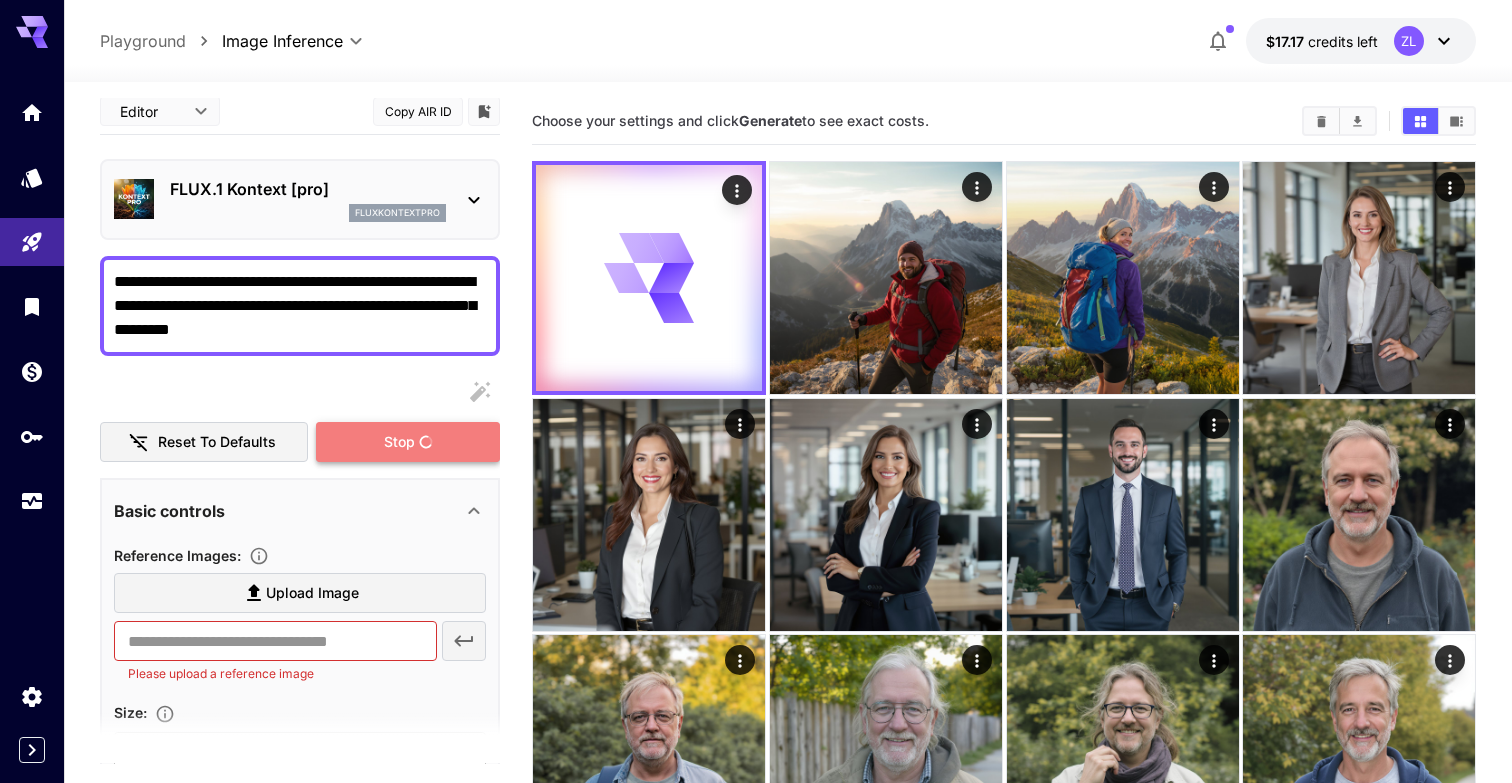 click on "Stop" at bounding box center [399, 442] 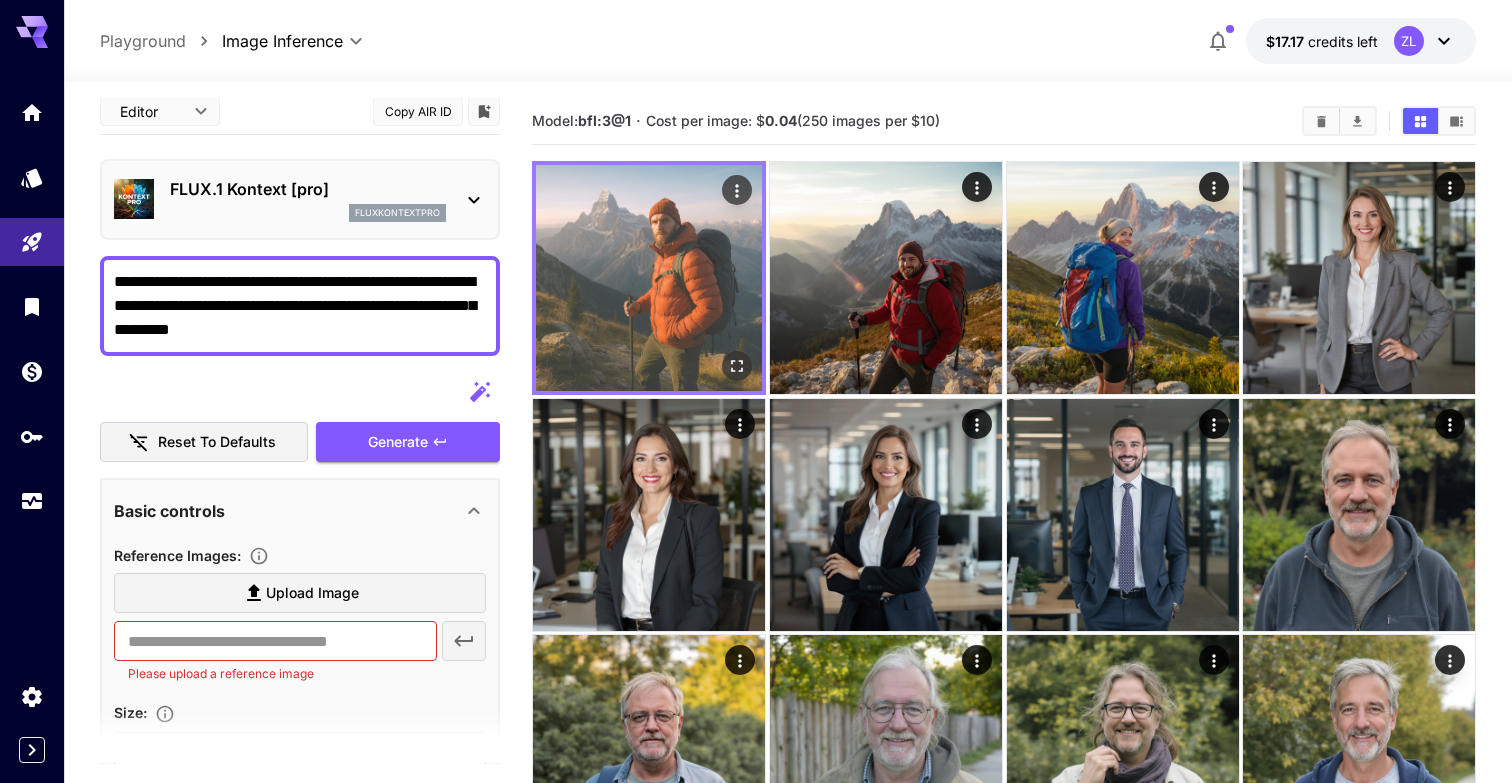 click at bounding box center [649, 278] 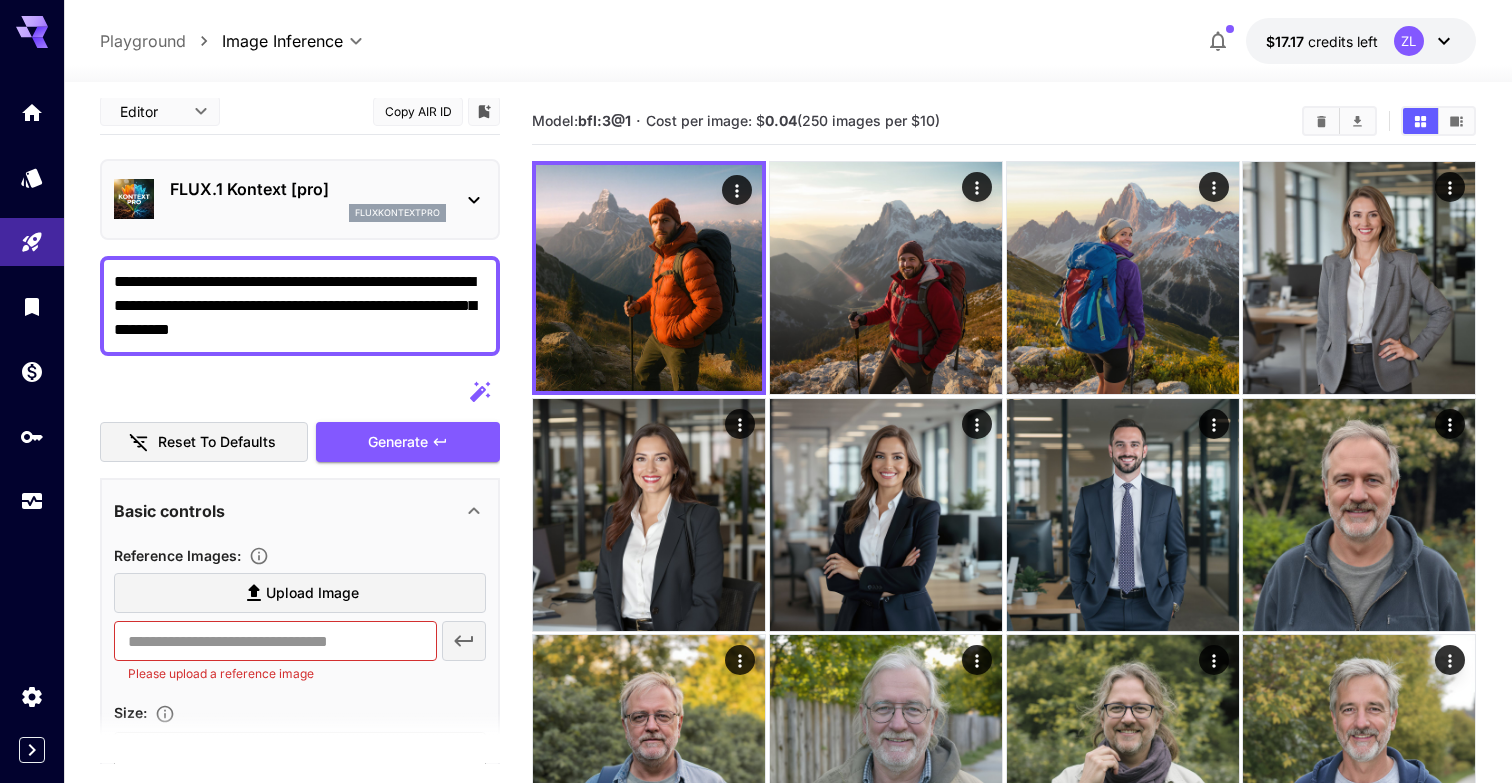 drag, startPoint x: 362, startPoint y: 308, endPoint x: 165, endPoint y: 325, distance: 197.73215 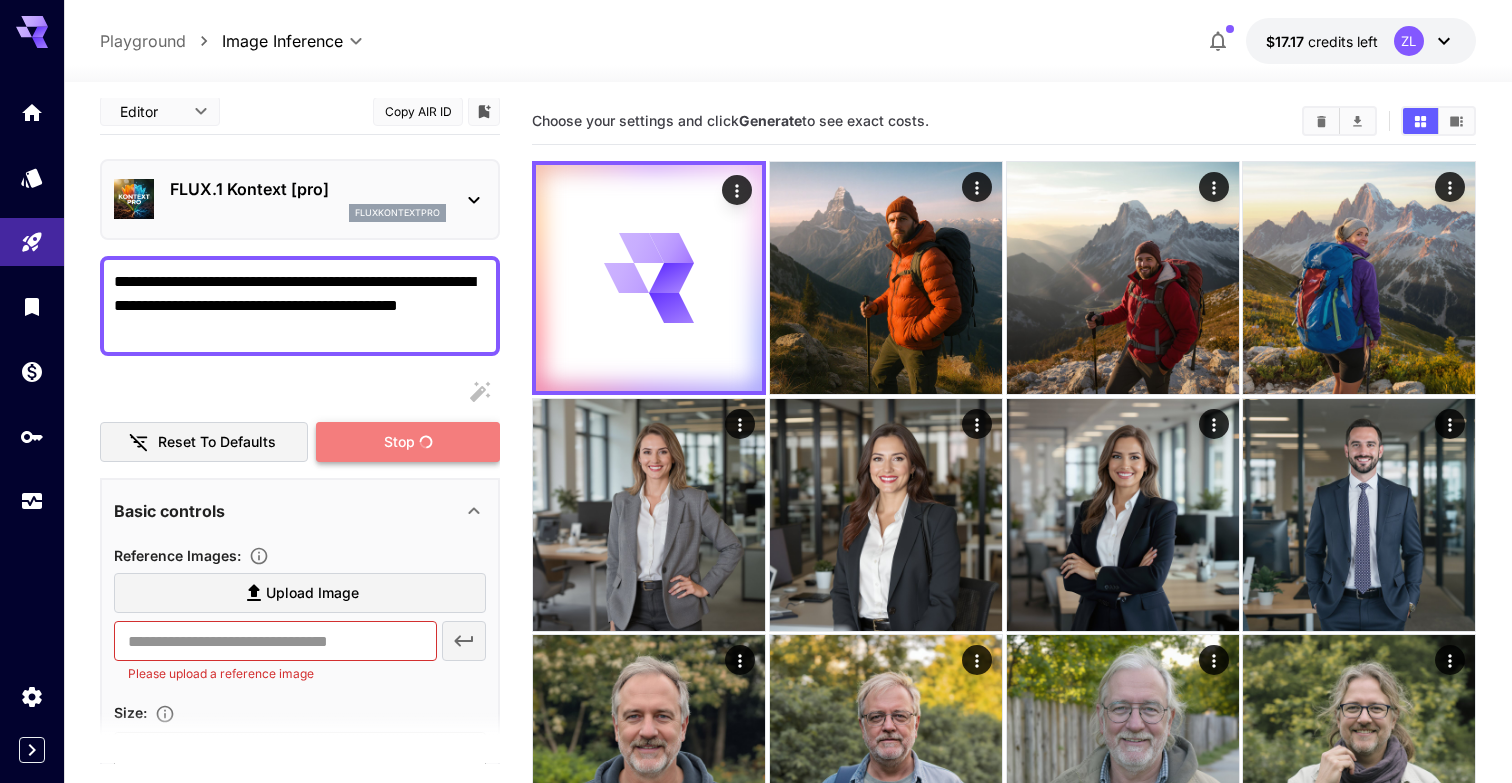 click on "Stop" at bounding box center (399, 442) 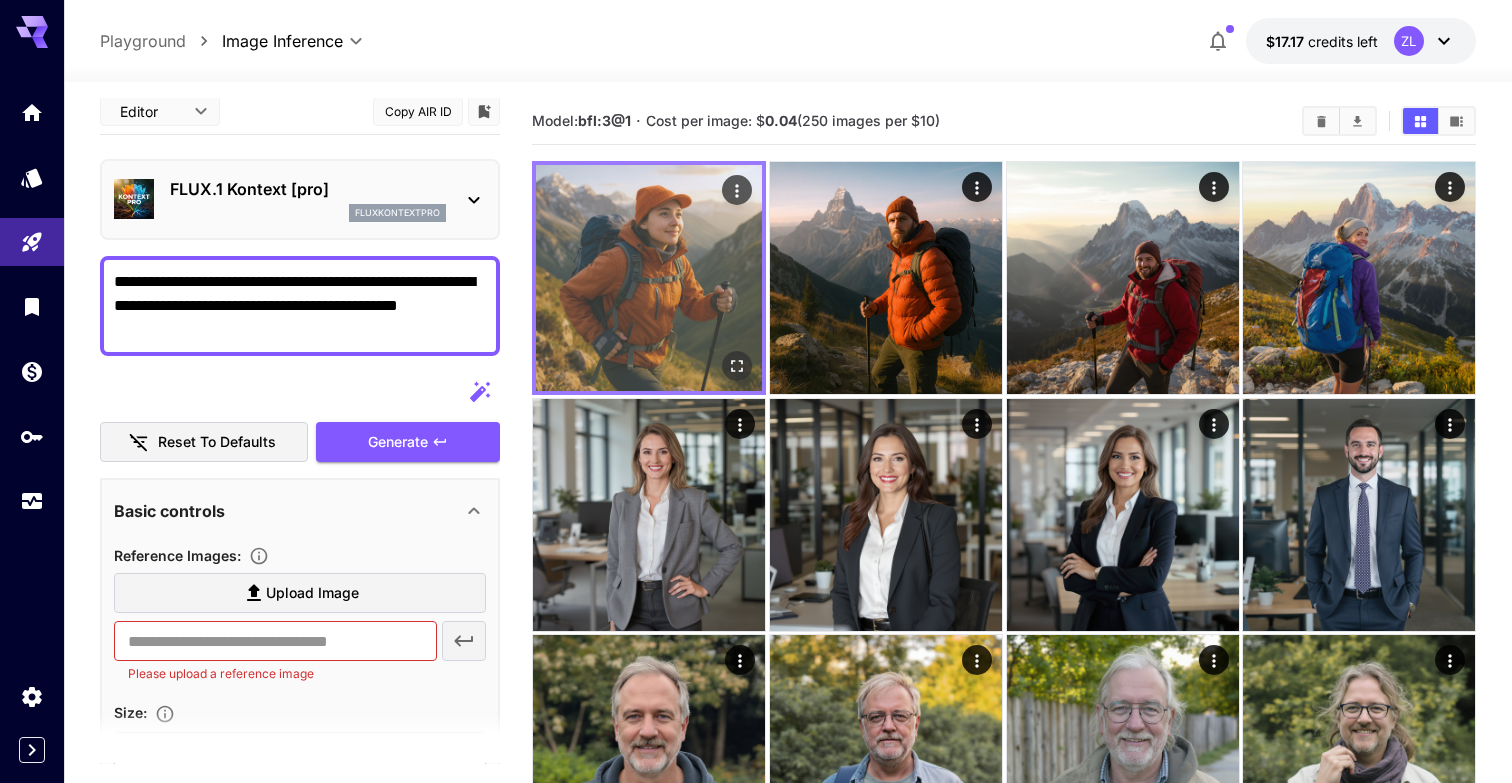 click at bounding box center (649, 278) 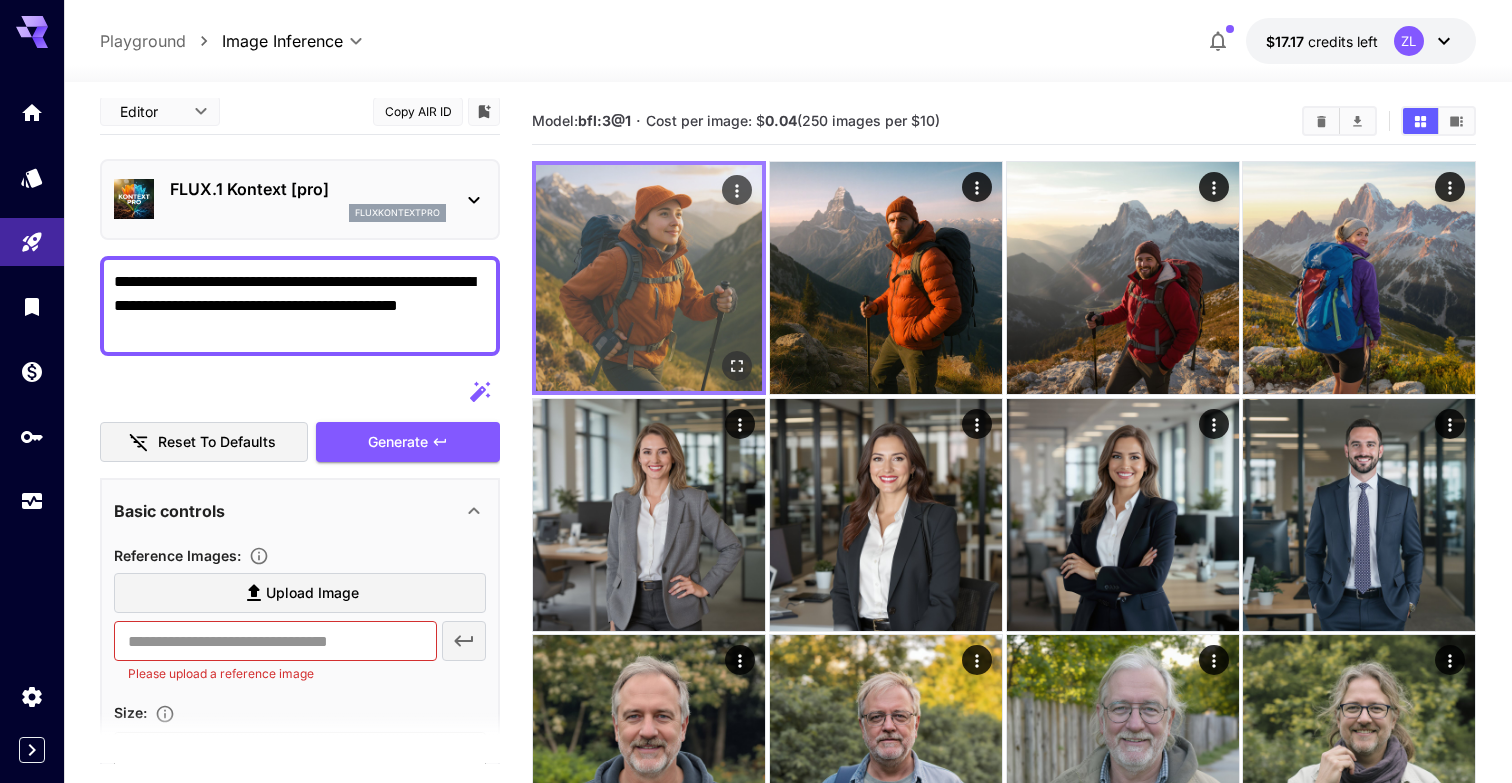 click at bounding box center [649, 278] 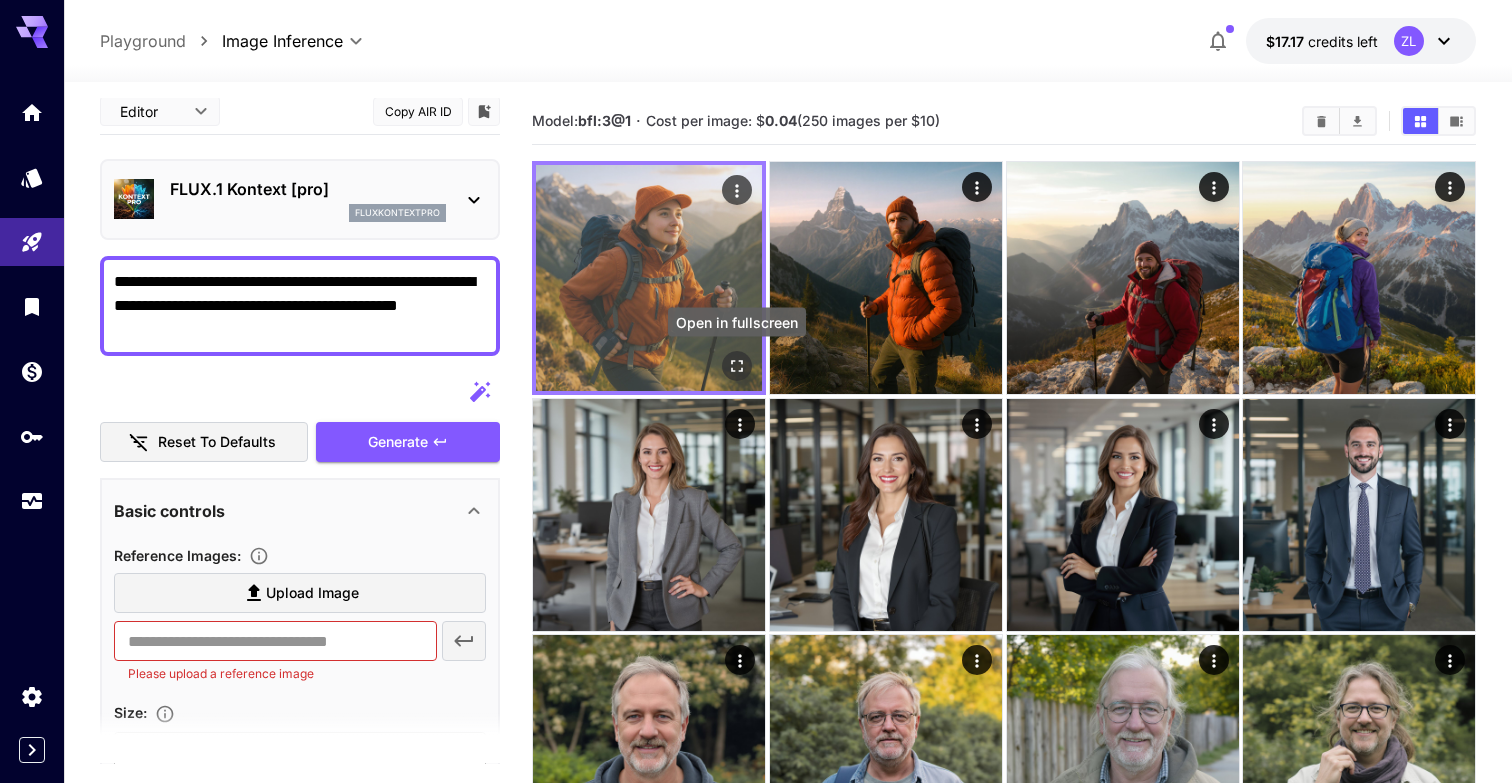 click 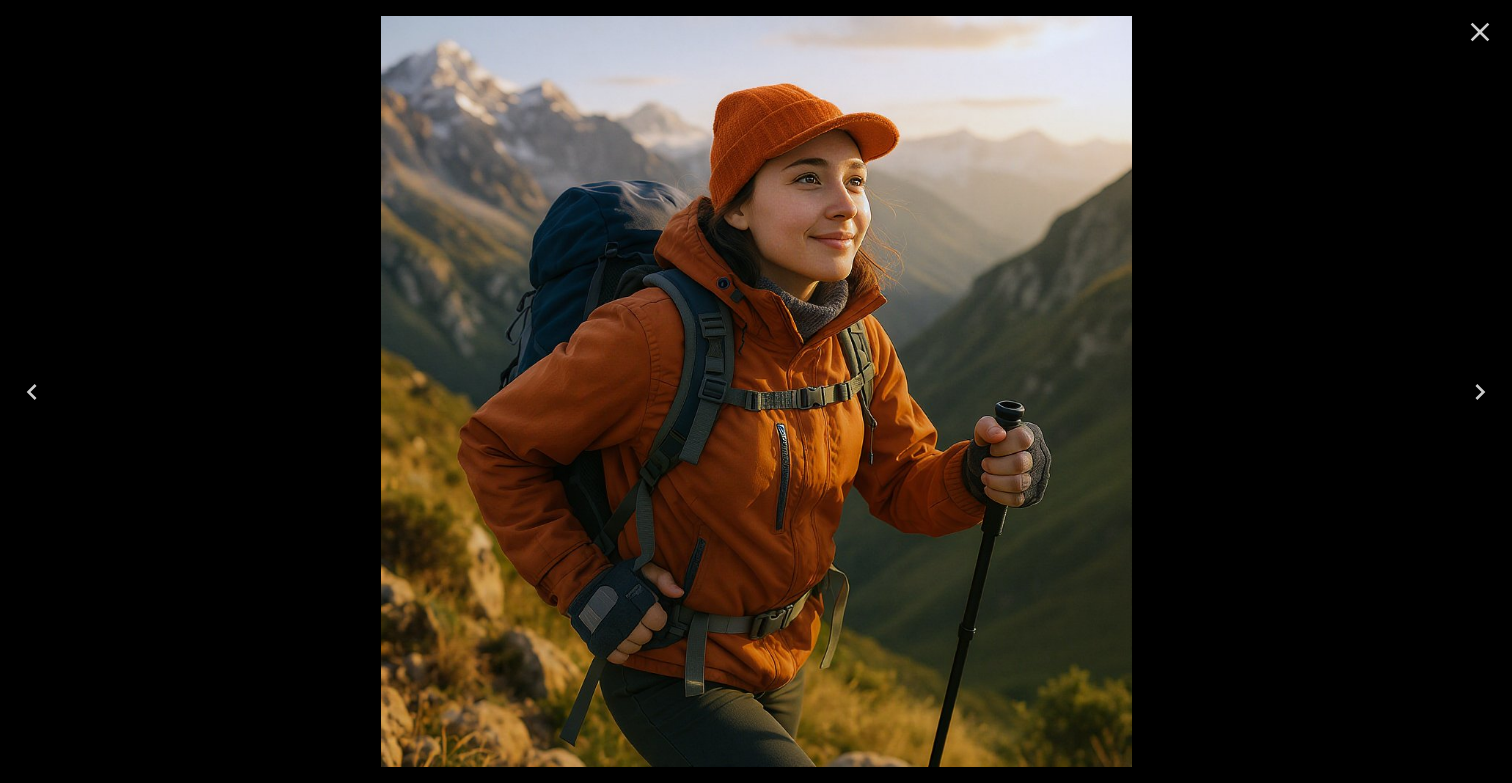 click 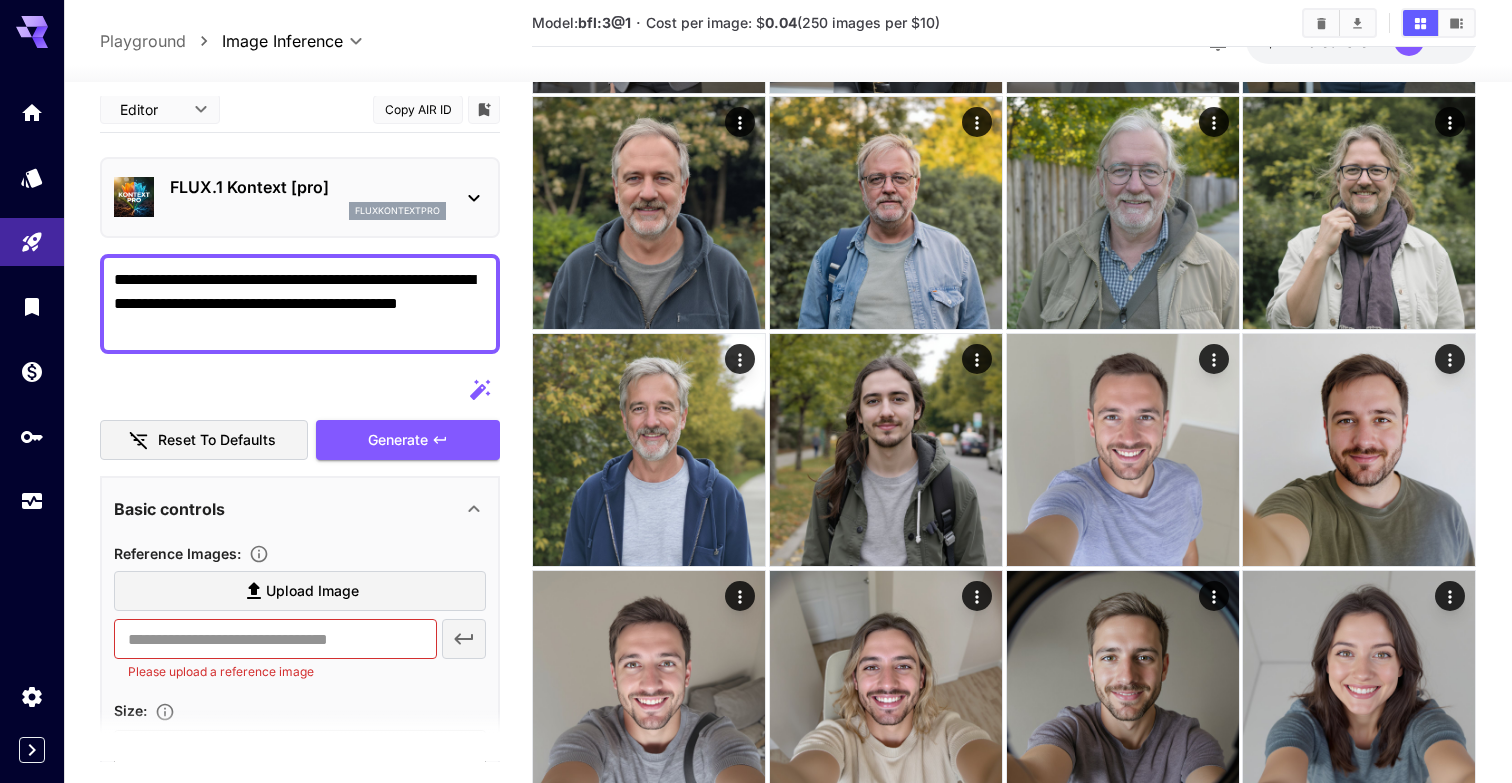 scroll, scrollTop: 531, scrollLeft: 0, axis: vertical 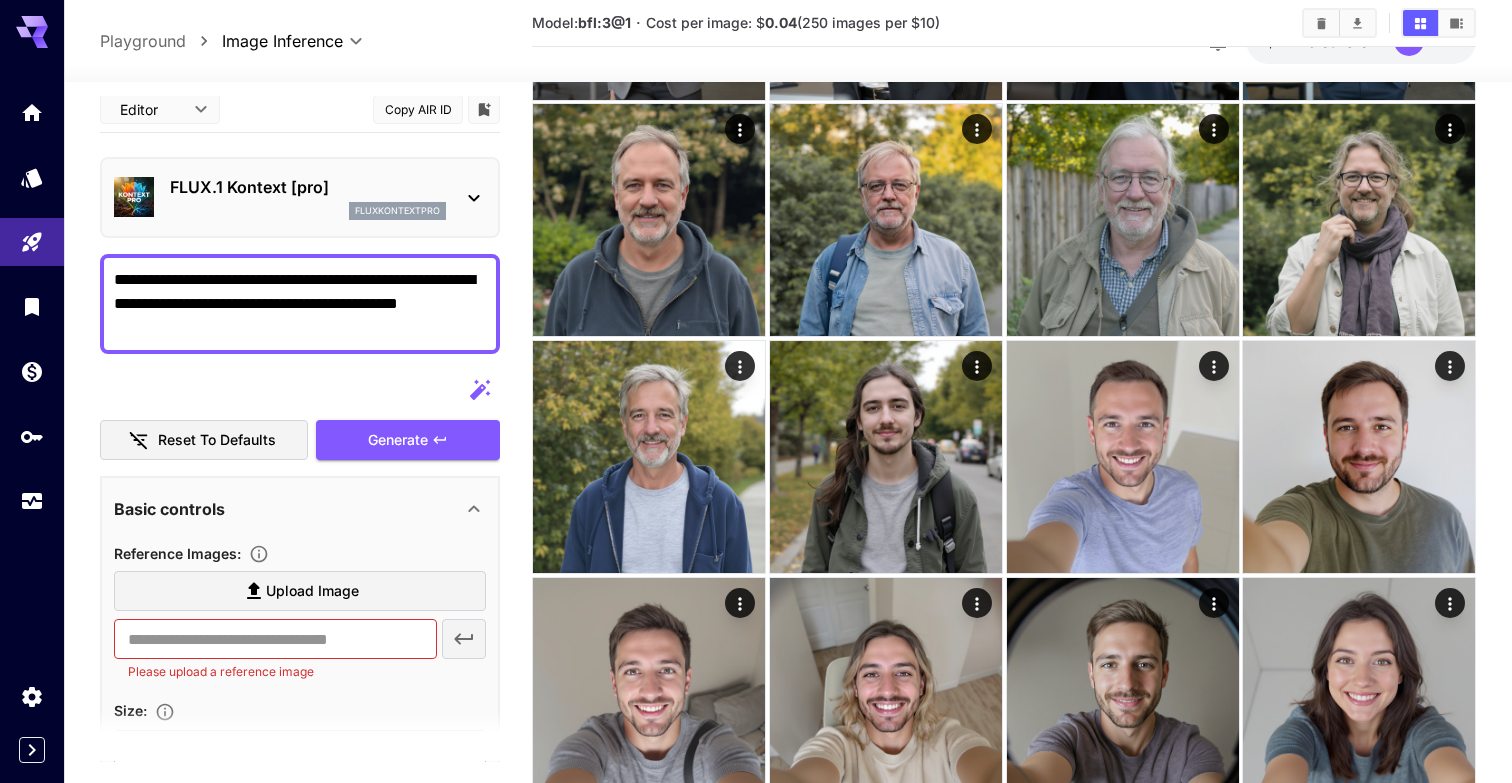 click on "**********" at bounding box center [300, 304] 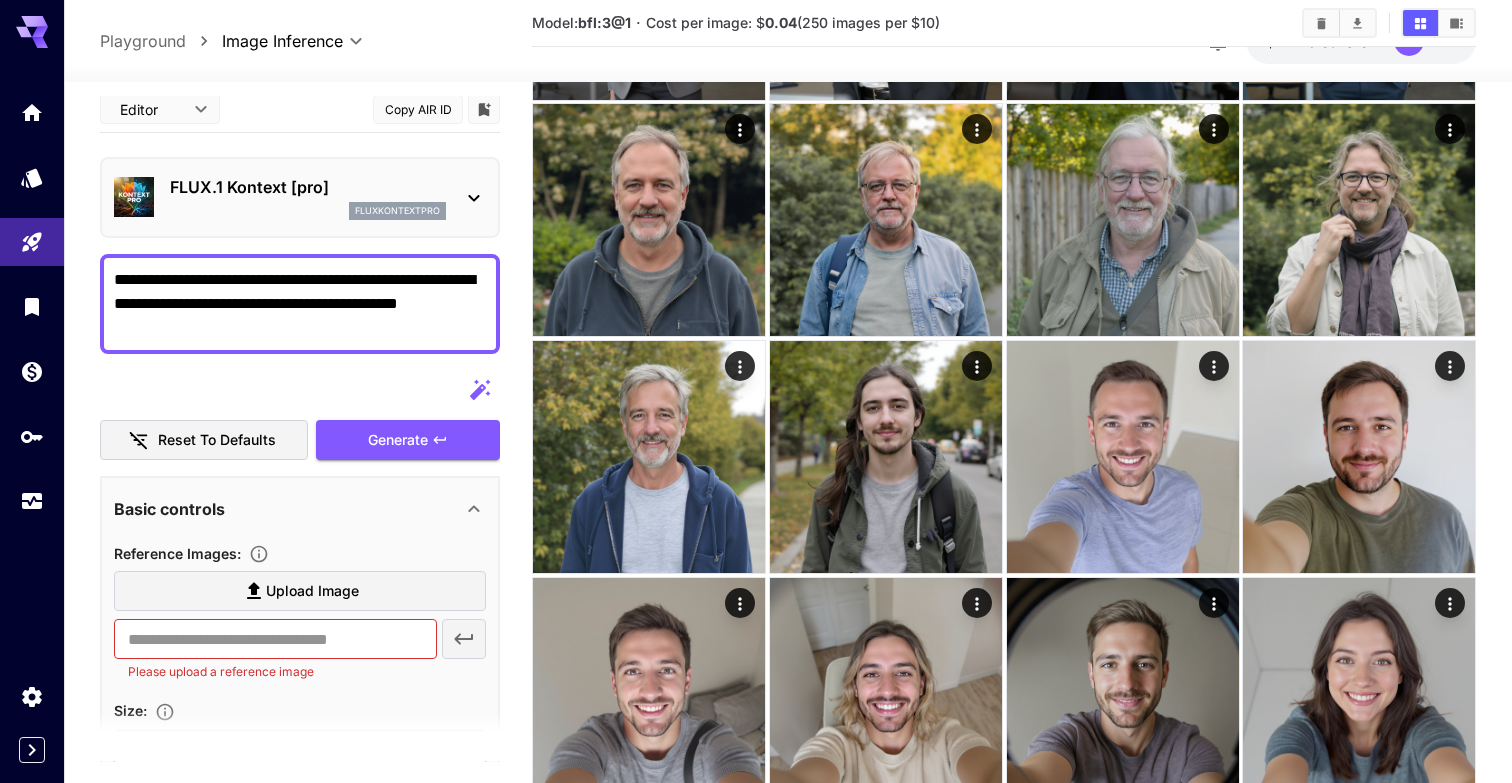 paste on "**********" 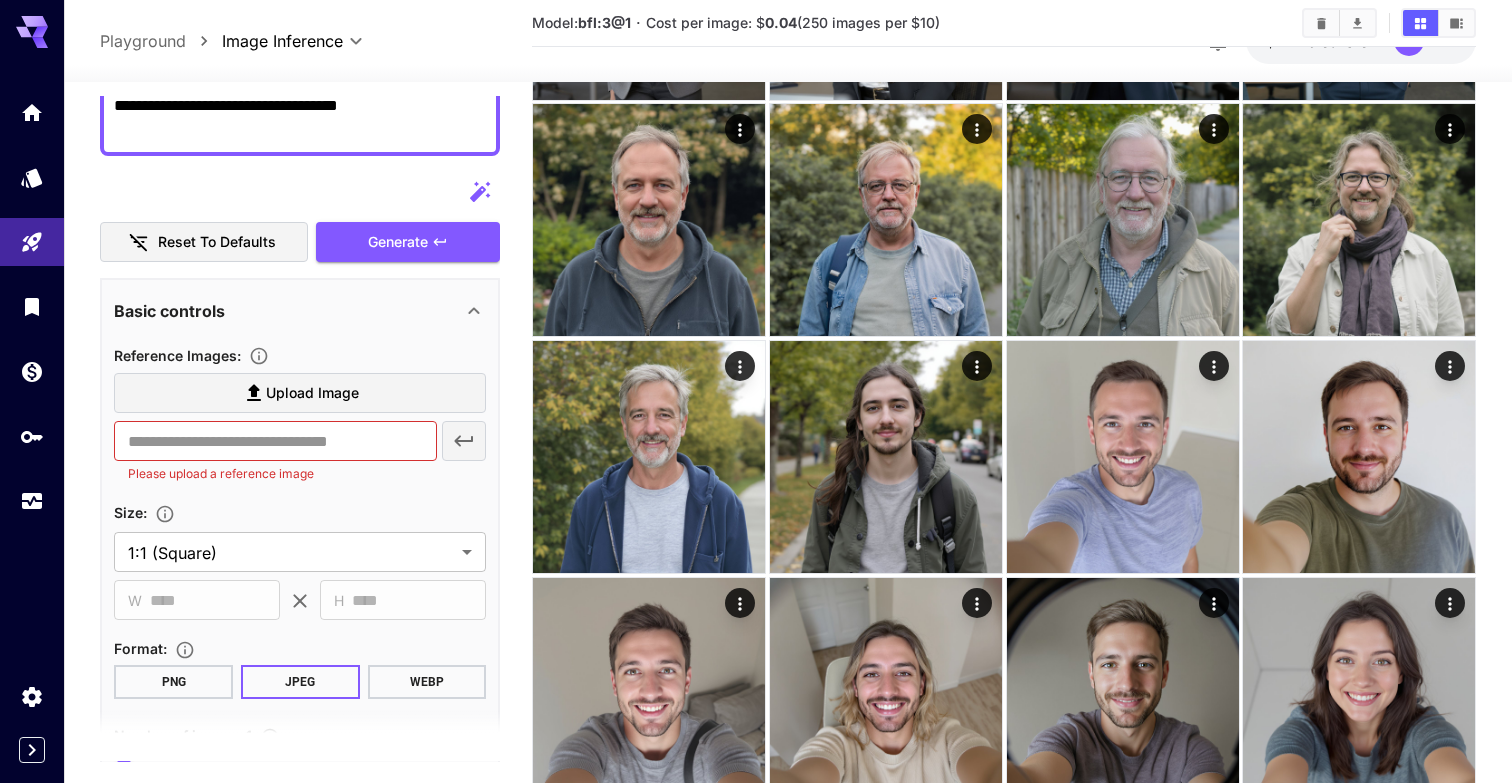 scroll, scrollTop: 186, scrollLeft: 0, axis: vertical 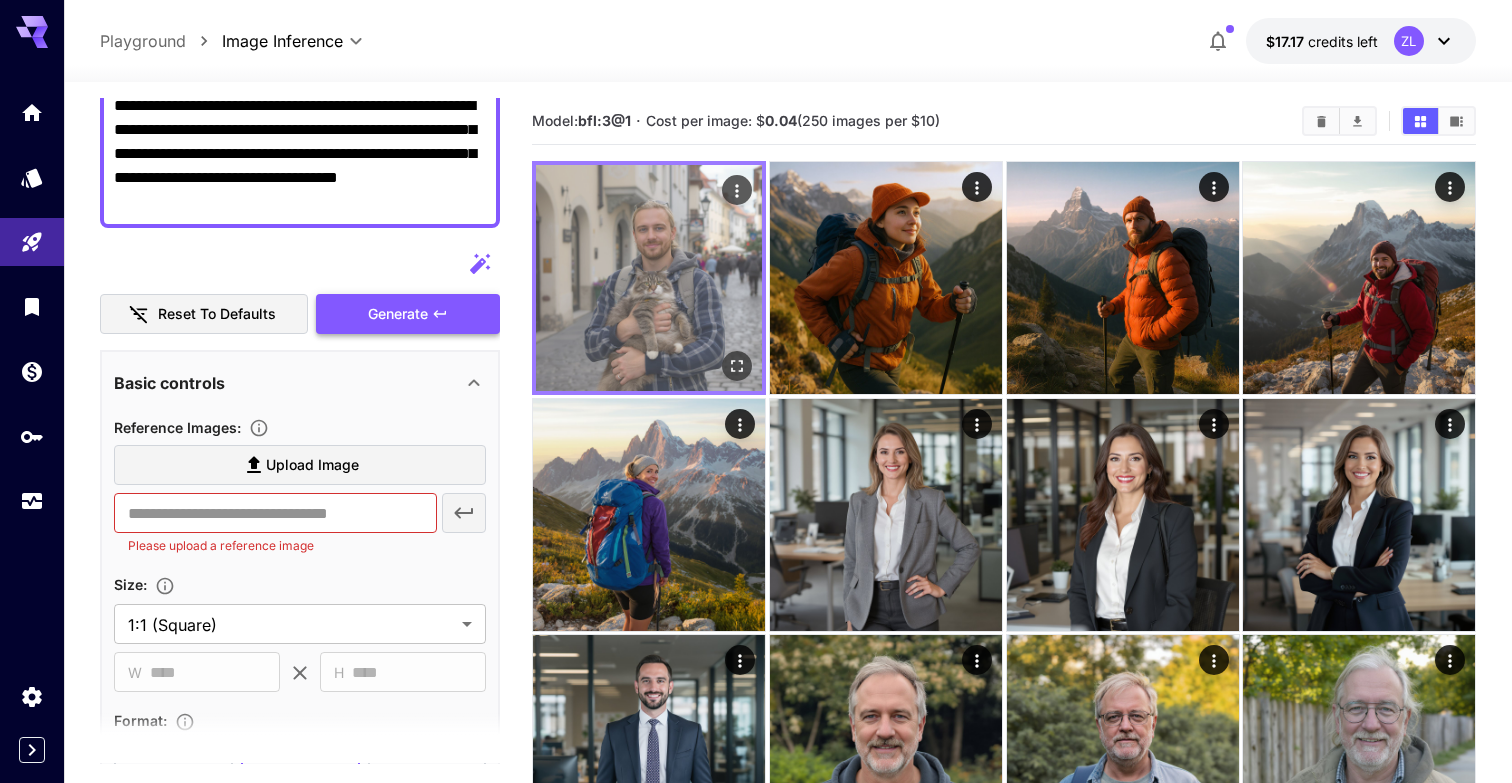 click at bounding box center [649, 278] 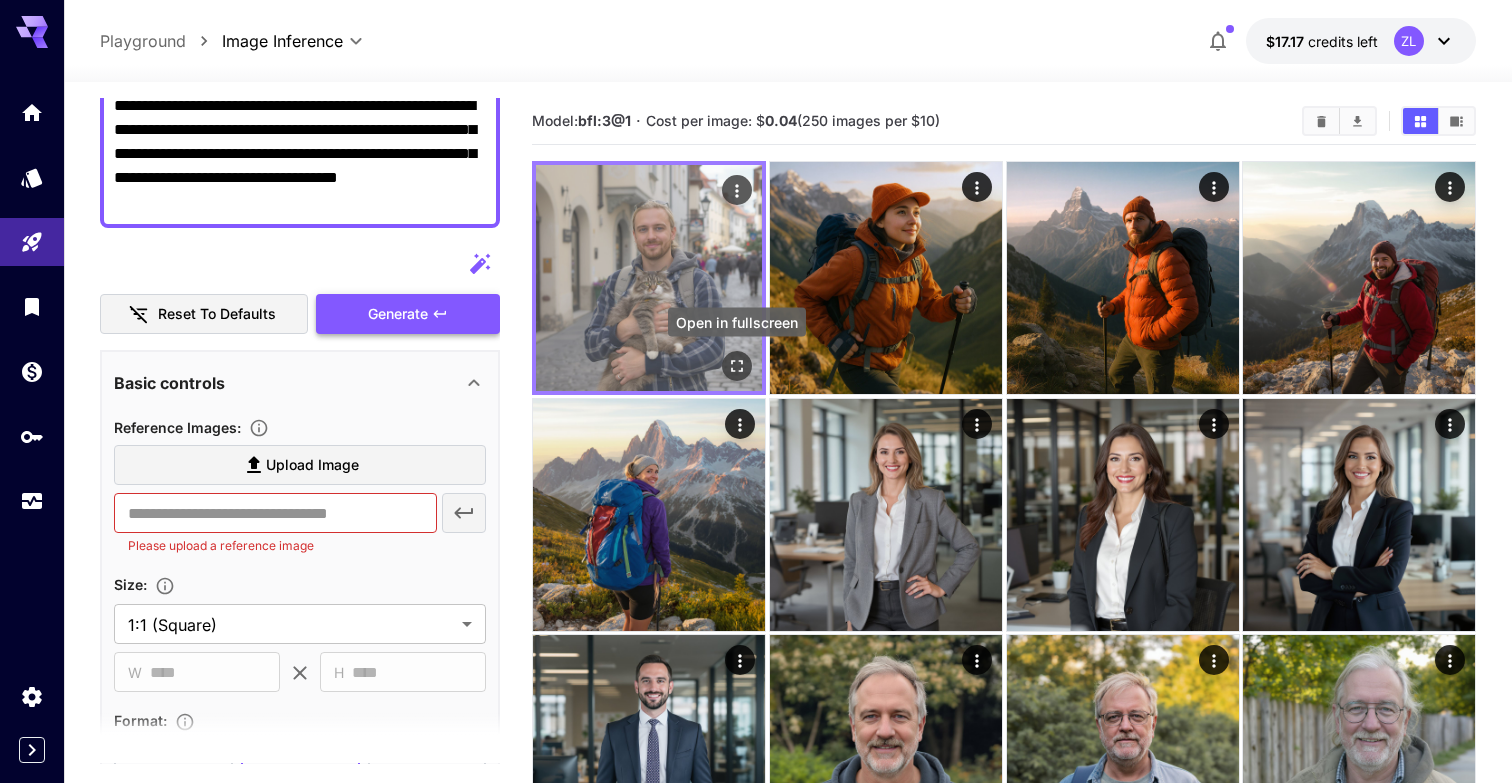 click 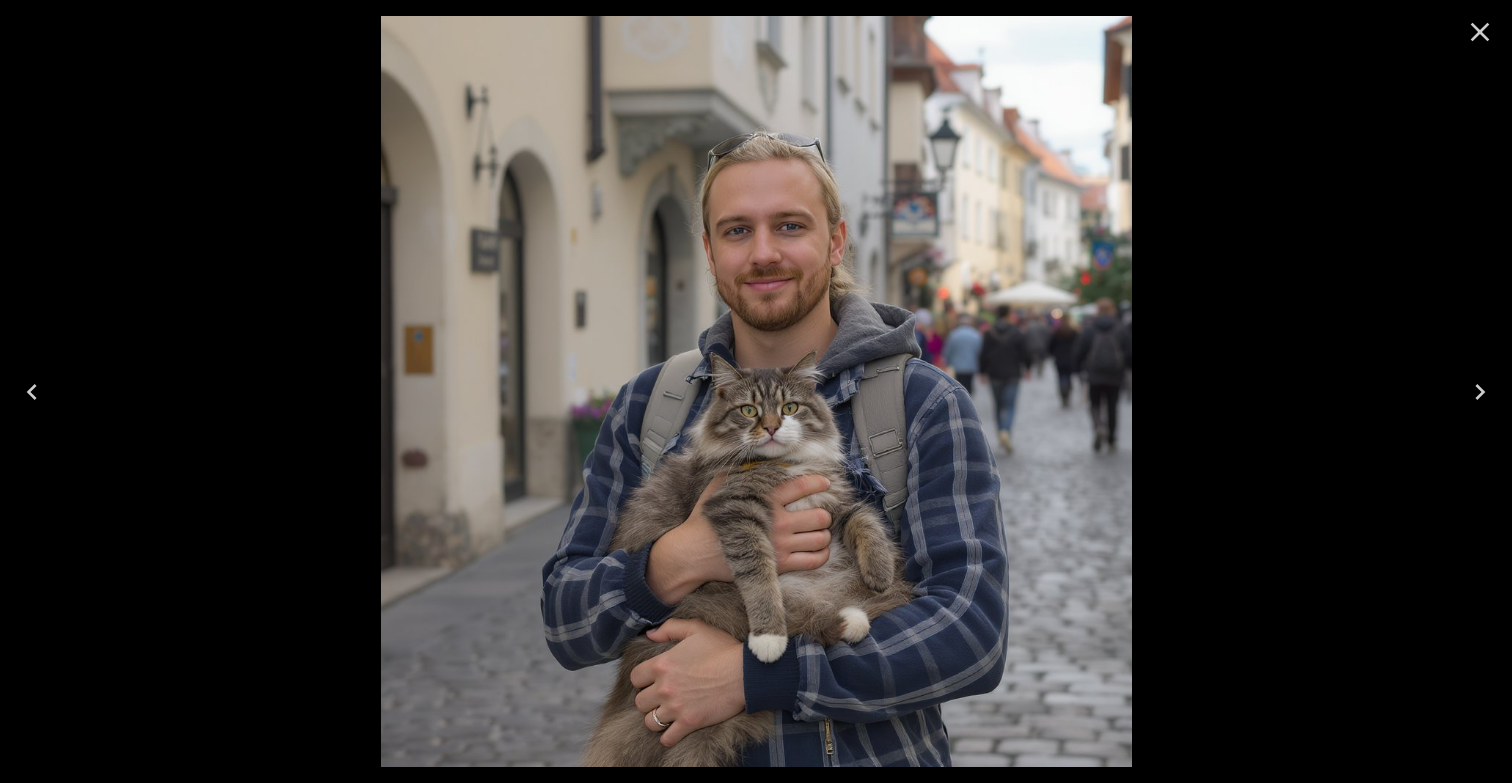 click 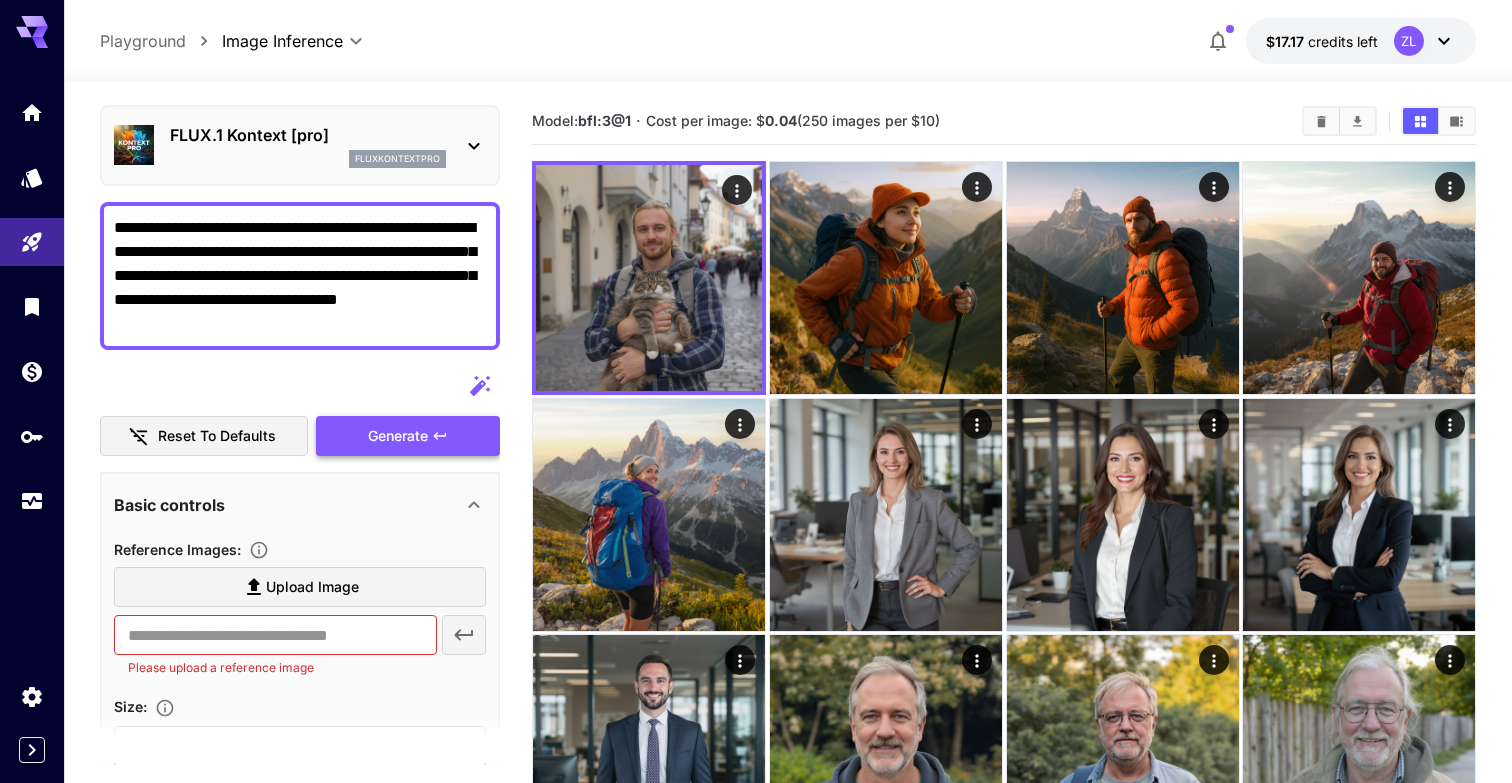 scroll, scrollTop: 0, scrollLeft: 0, axis: both 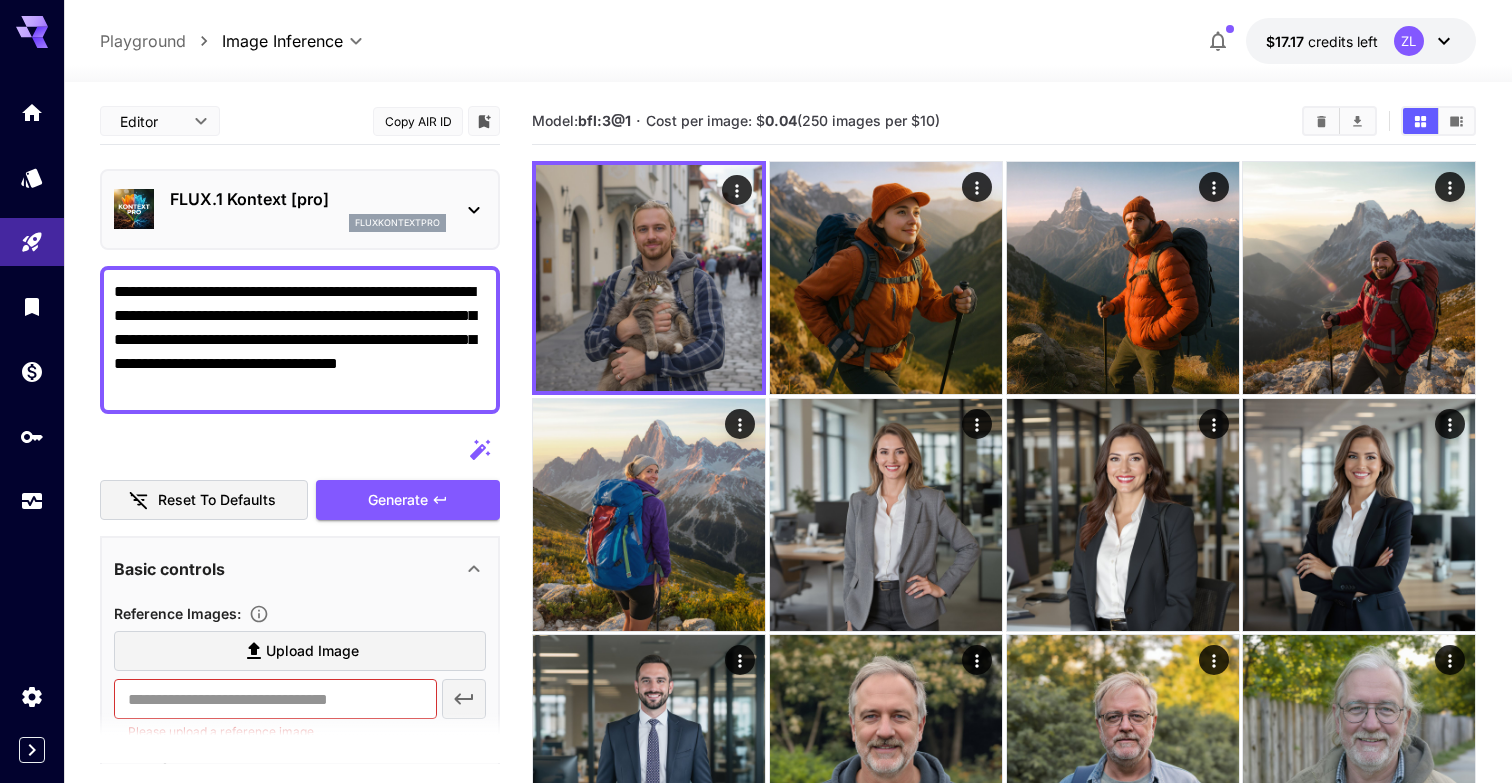 click on "**********" at bounding box center (300, 340) 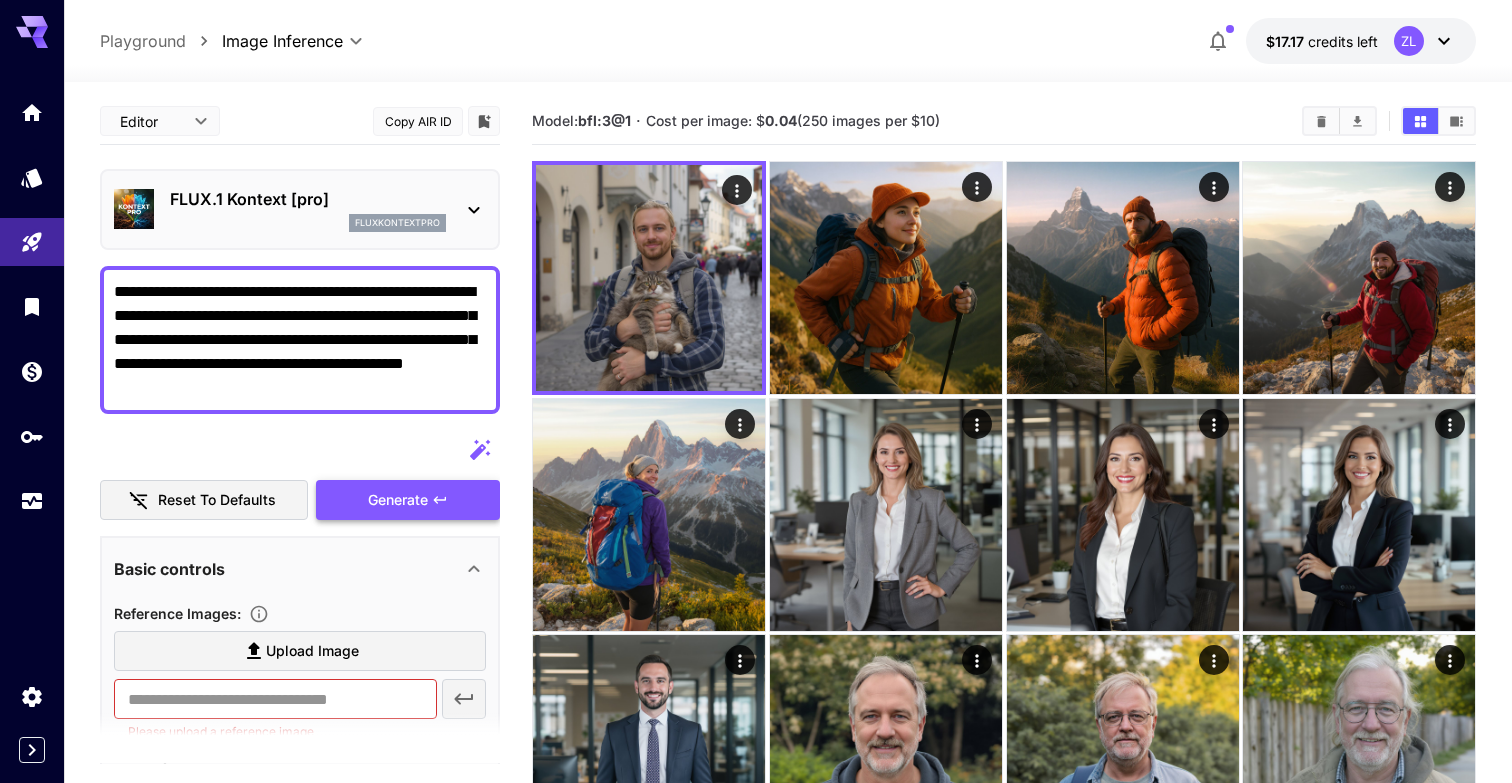 click on "Generate" at bounding box center (408, 500) 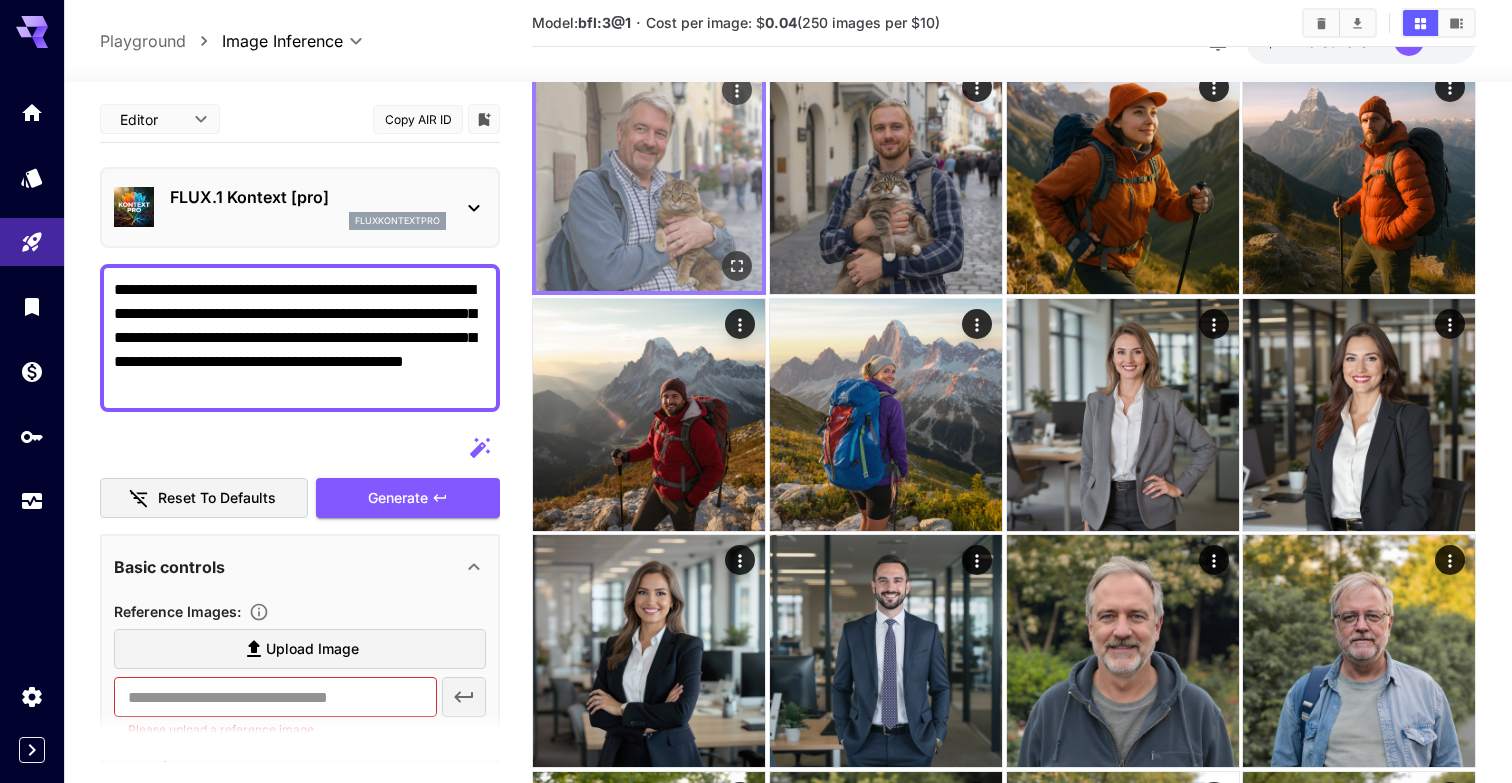 scroll, scrollTop: 0, scrollLeft: 0, axis: both 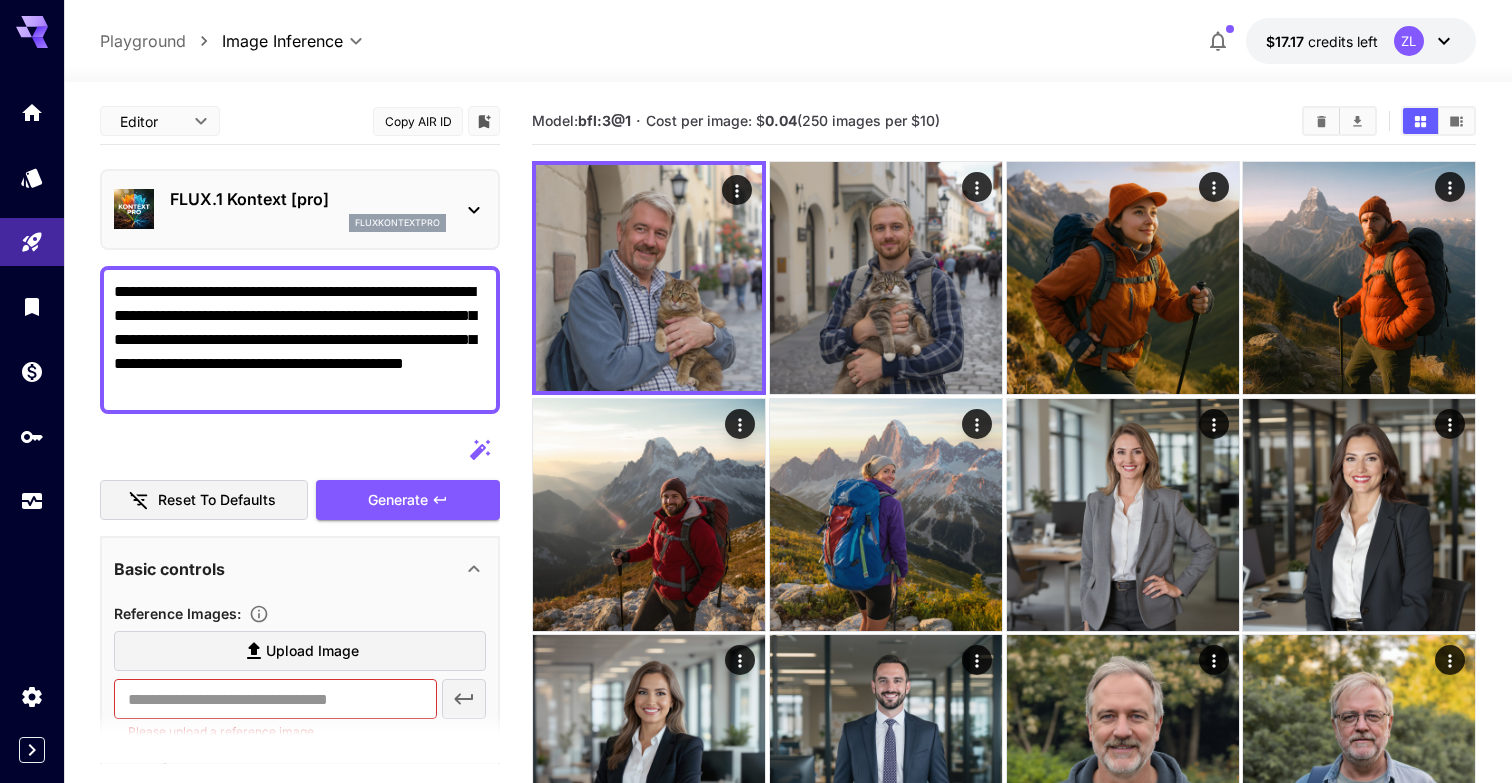 click on "**********" at bounding box center (300, 340) 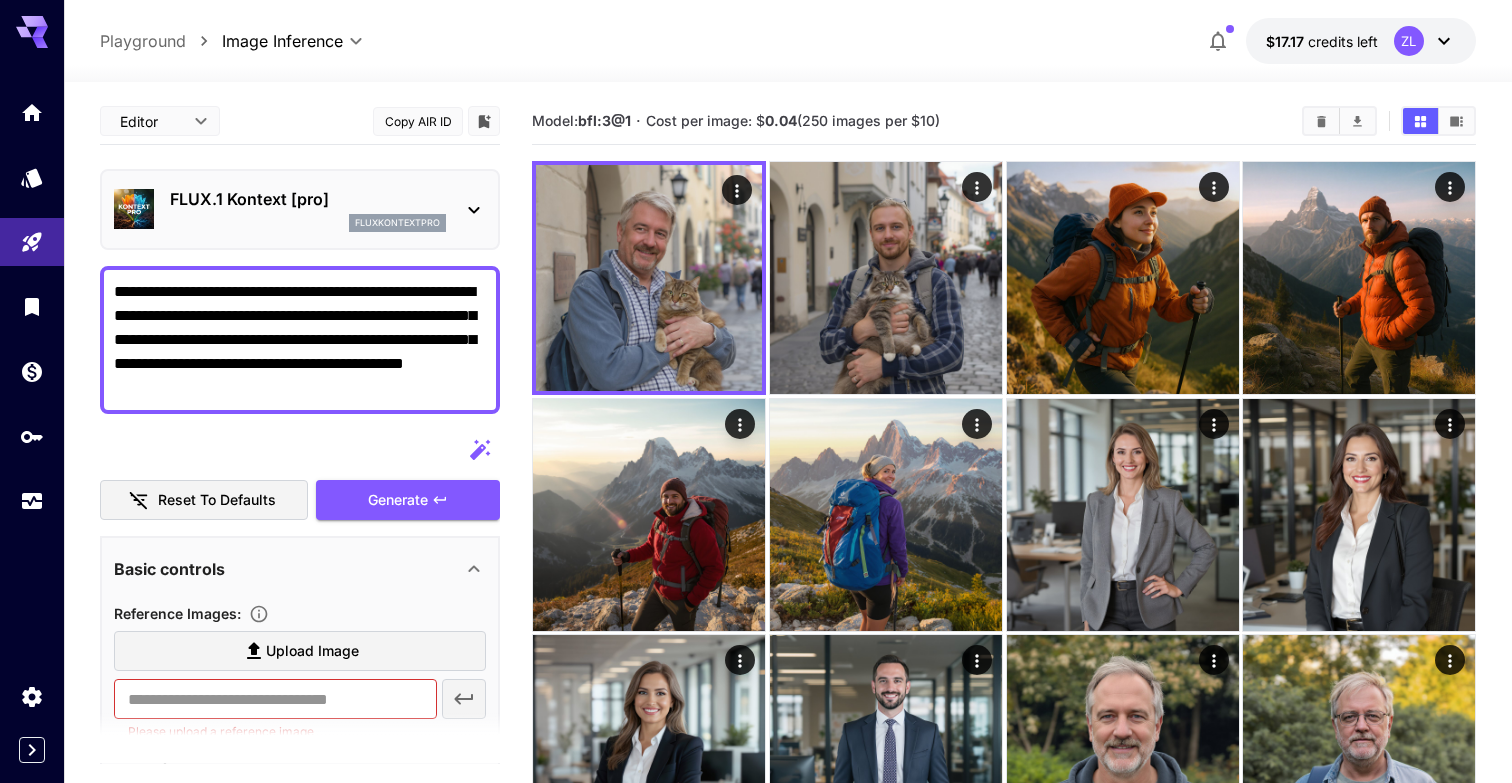 click on "**********" at bounding box center (300, 340) 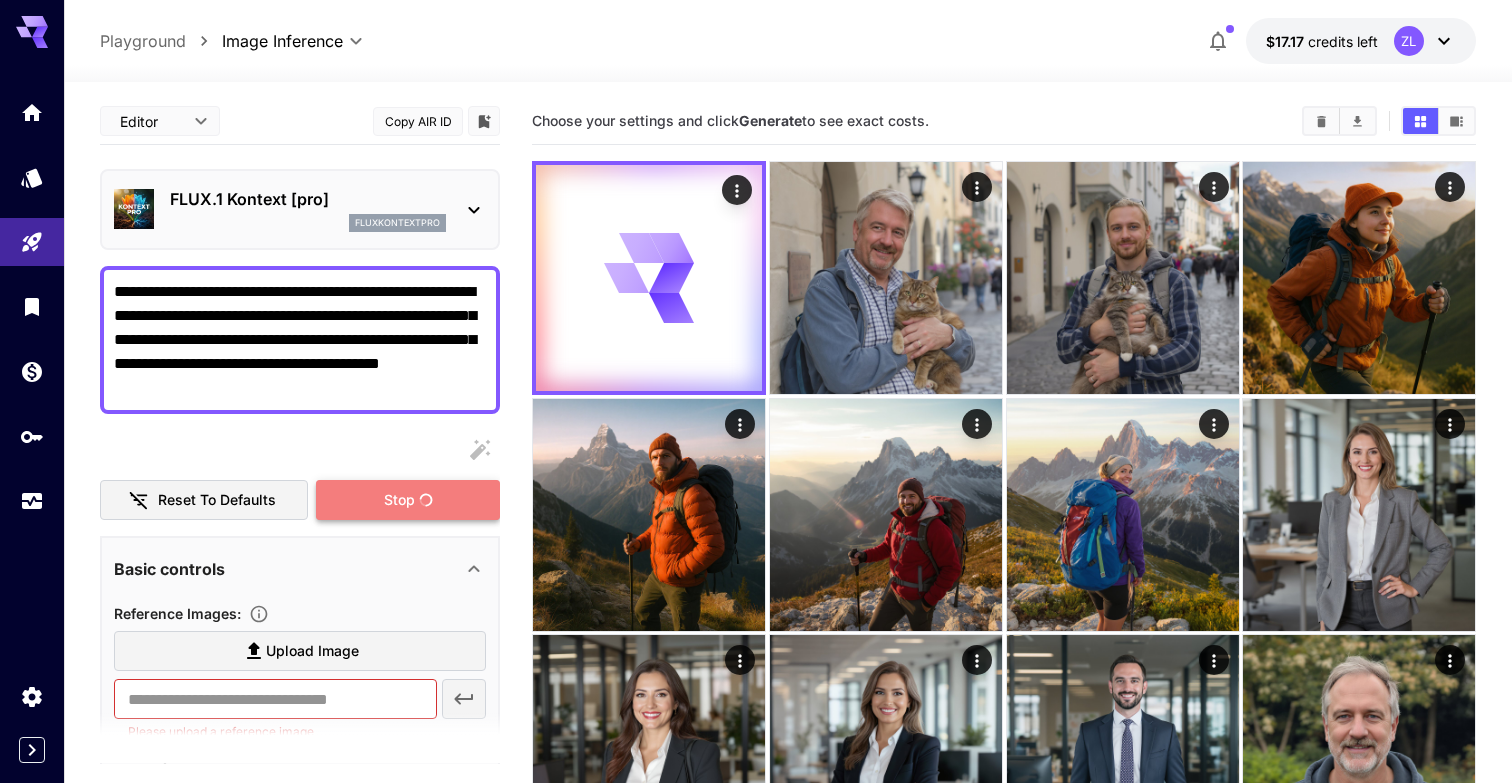 click on "Stop" at bounding box center (408, 500) 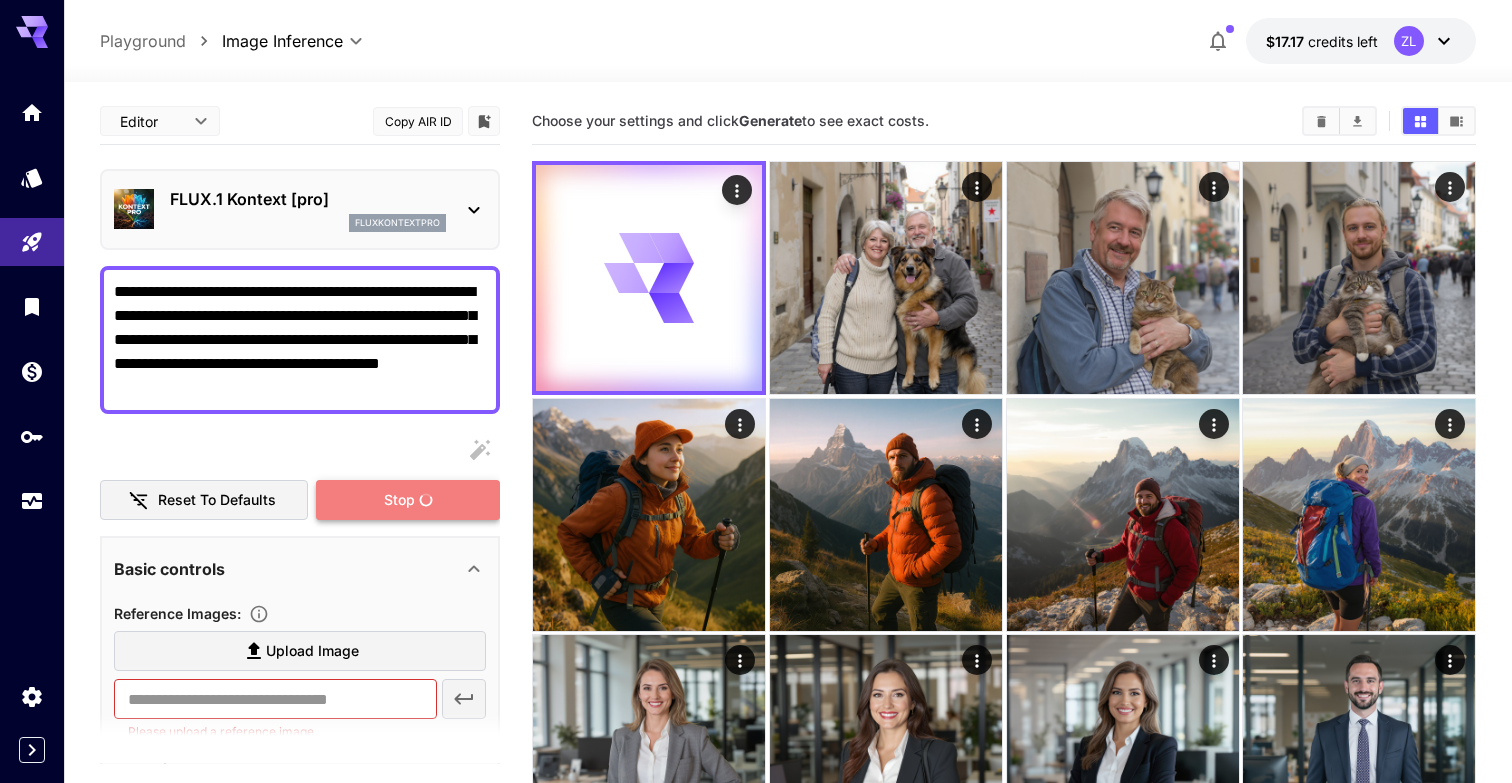 click on "Stop" at bounding box center [408, 500] 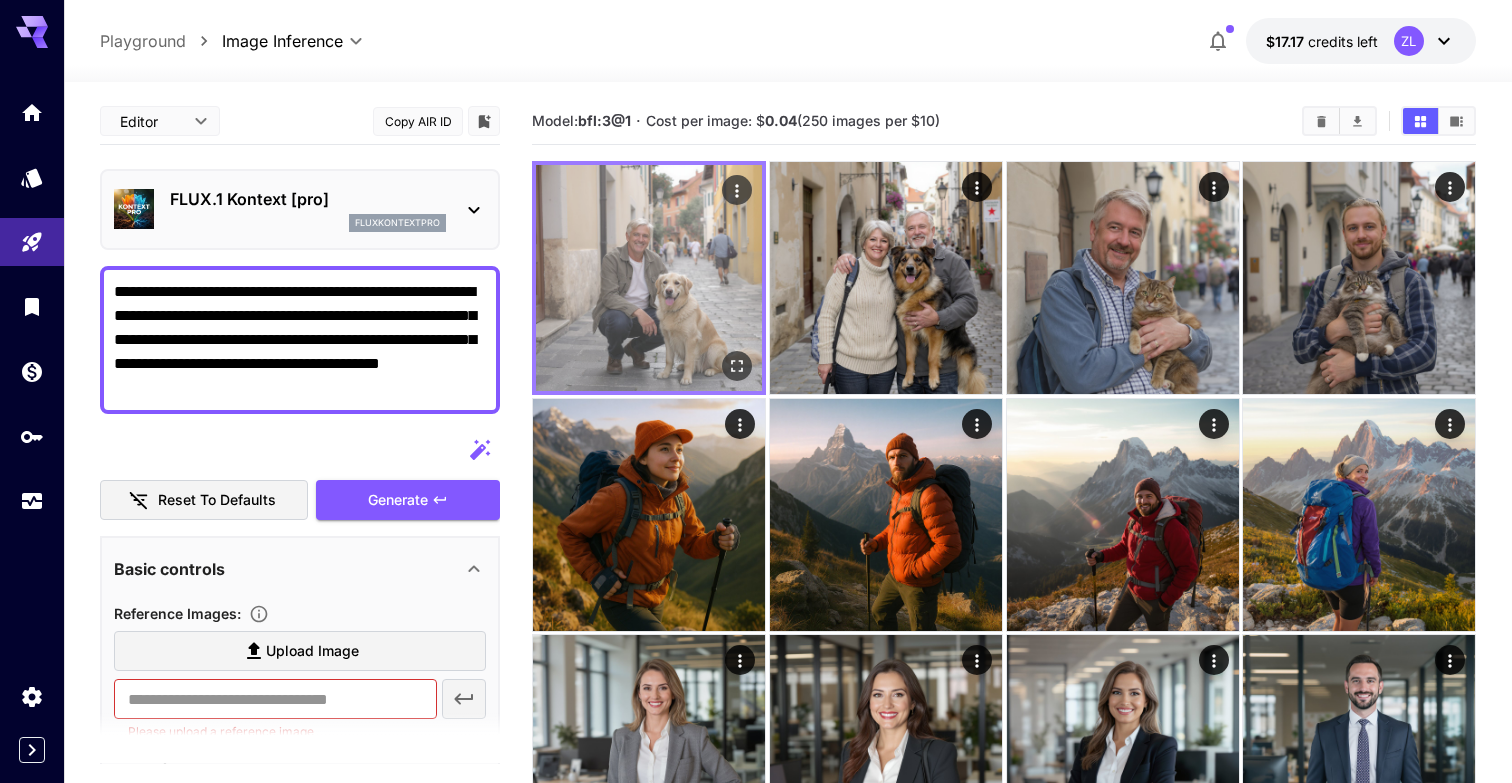 click at bounding box center [649, 278] 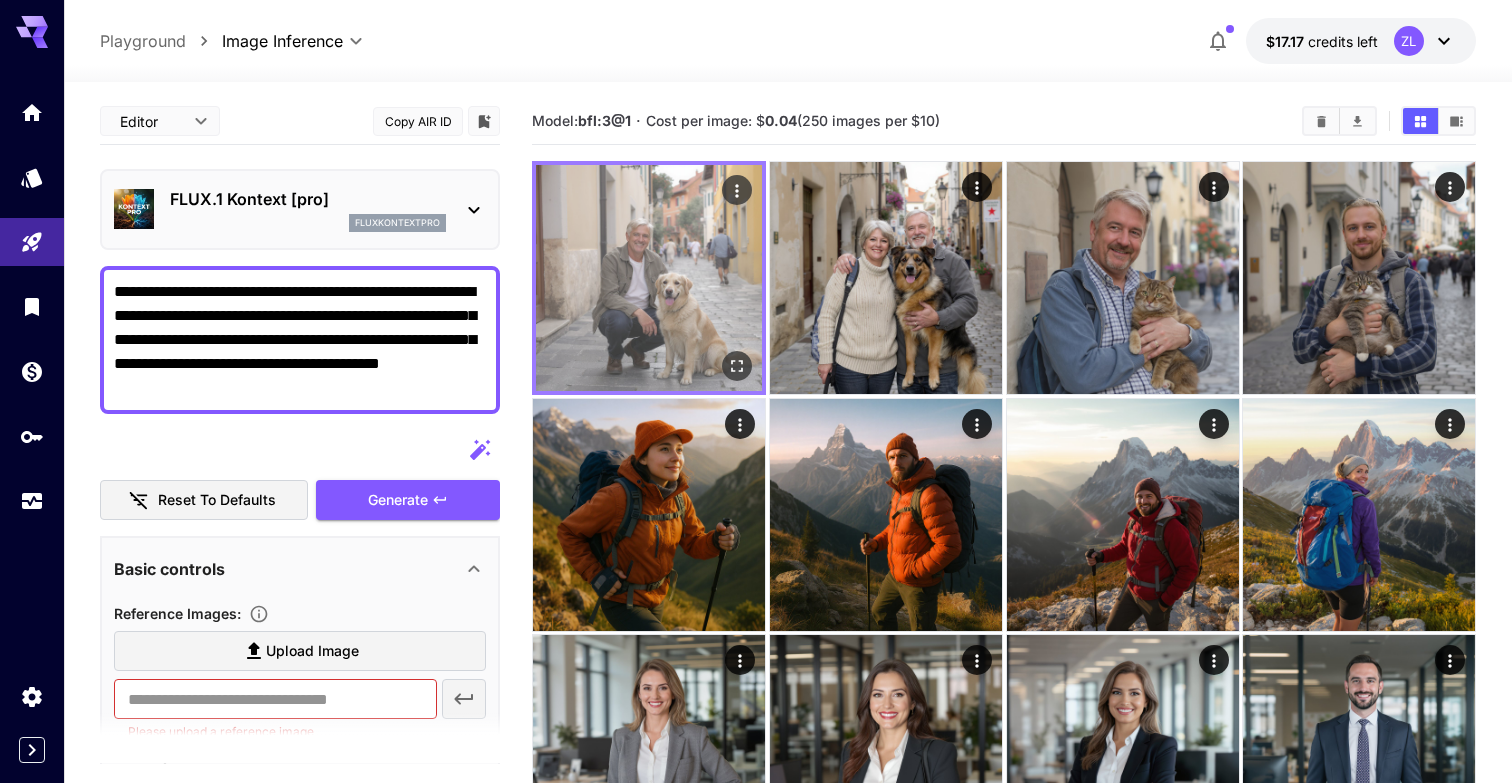 click 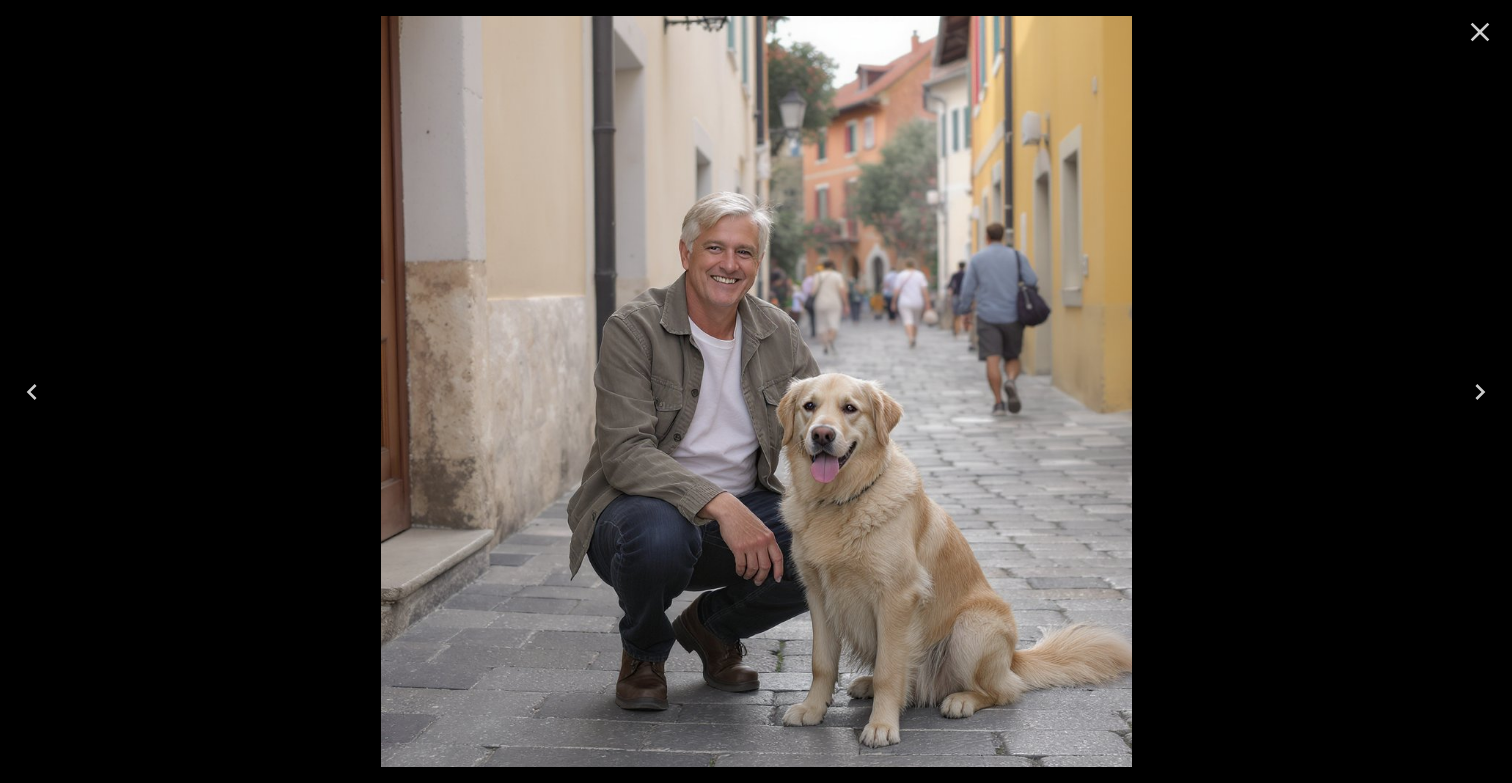 click 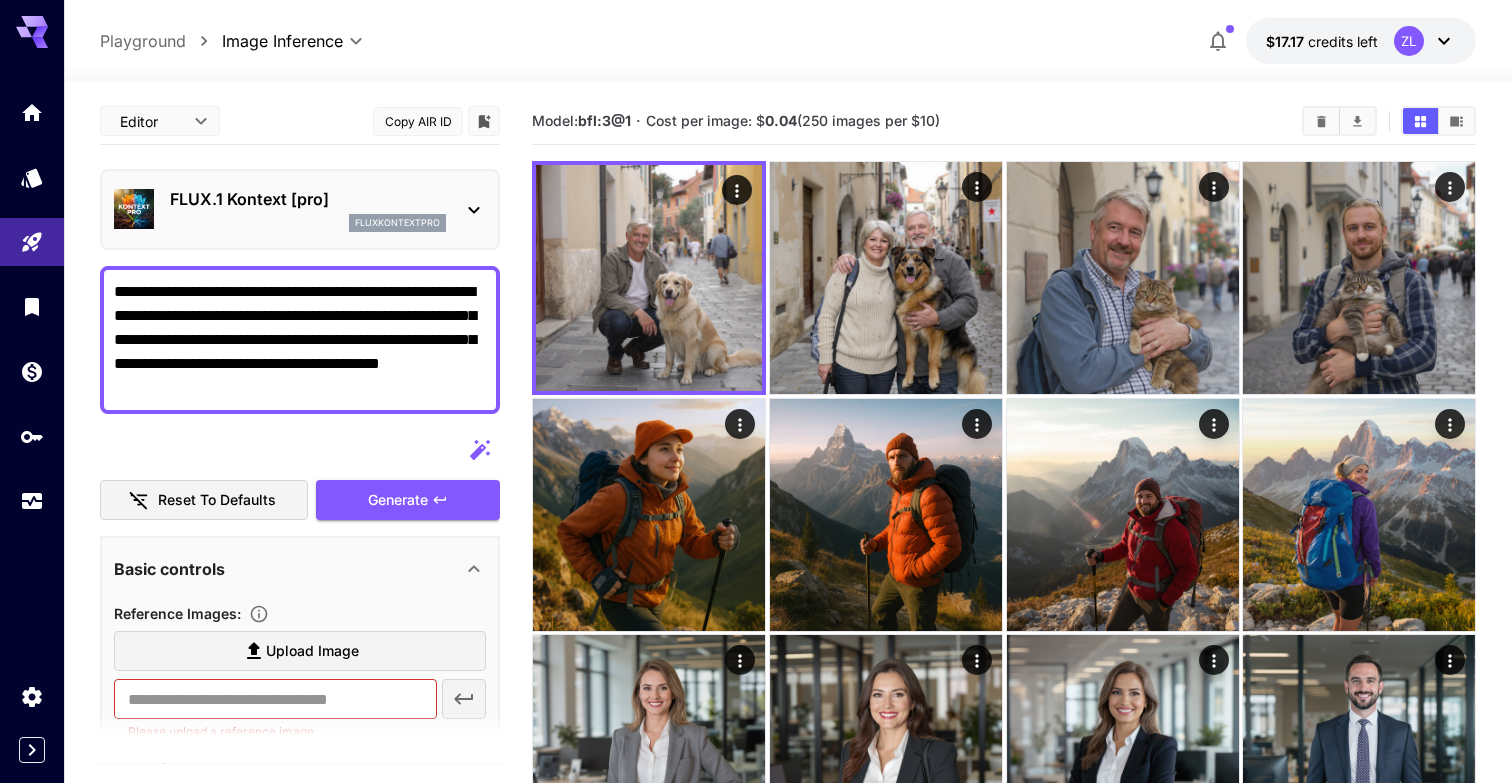 click on "**********" at bounding box center (300, 340) 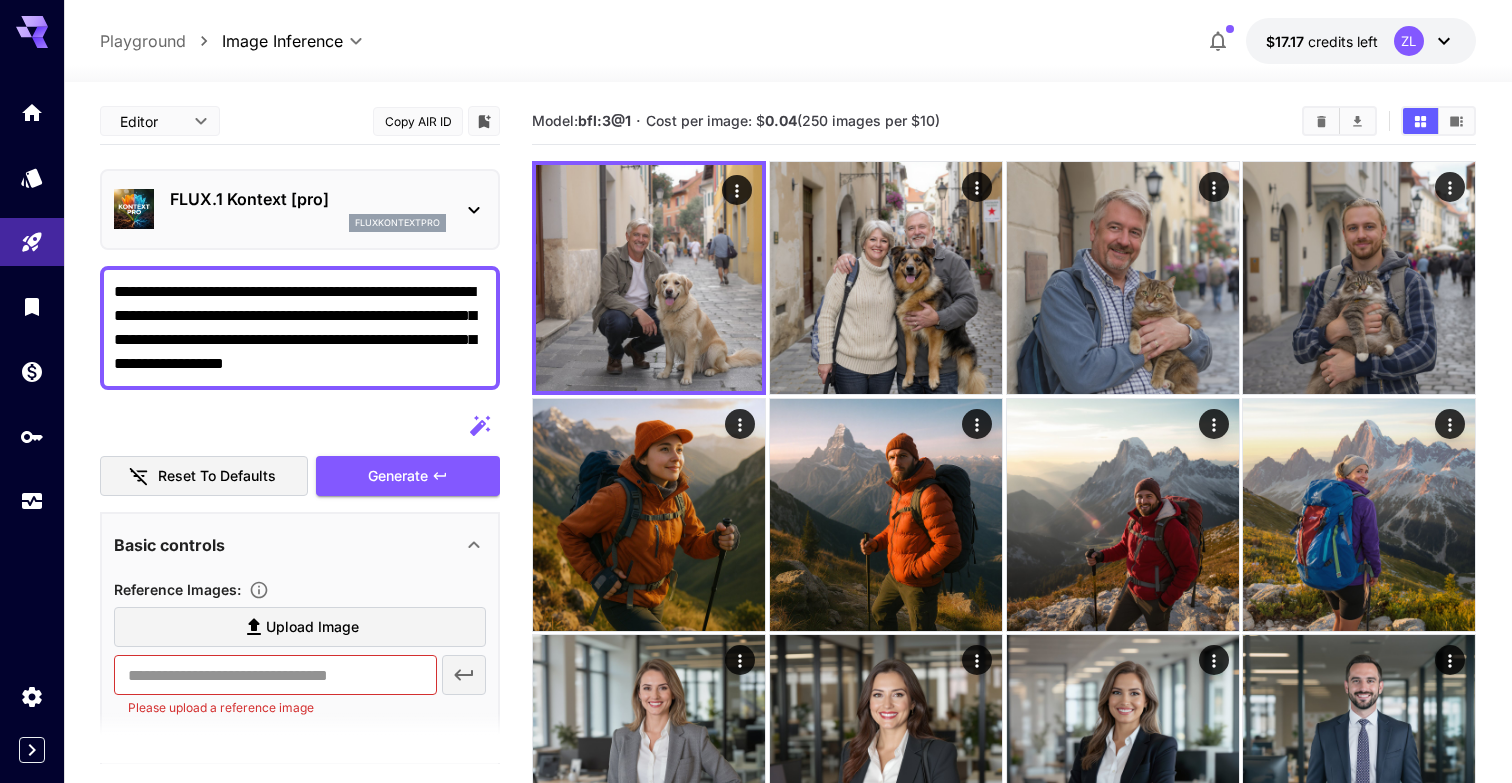 drag, startPoint x: 237, startPoint y: 337, endPoint x: 201, endPoint y: 368, distance: 47.507893 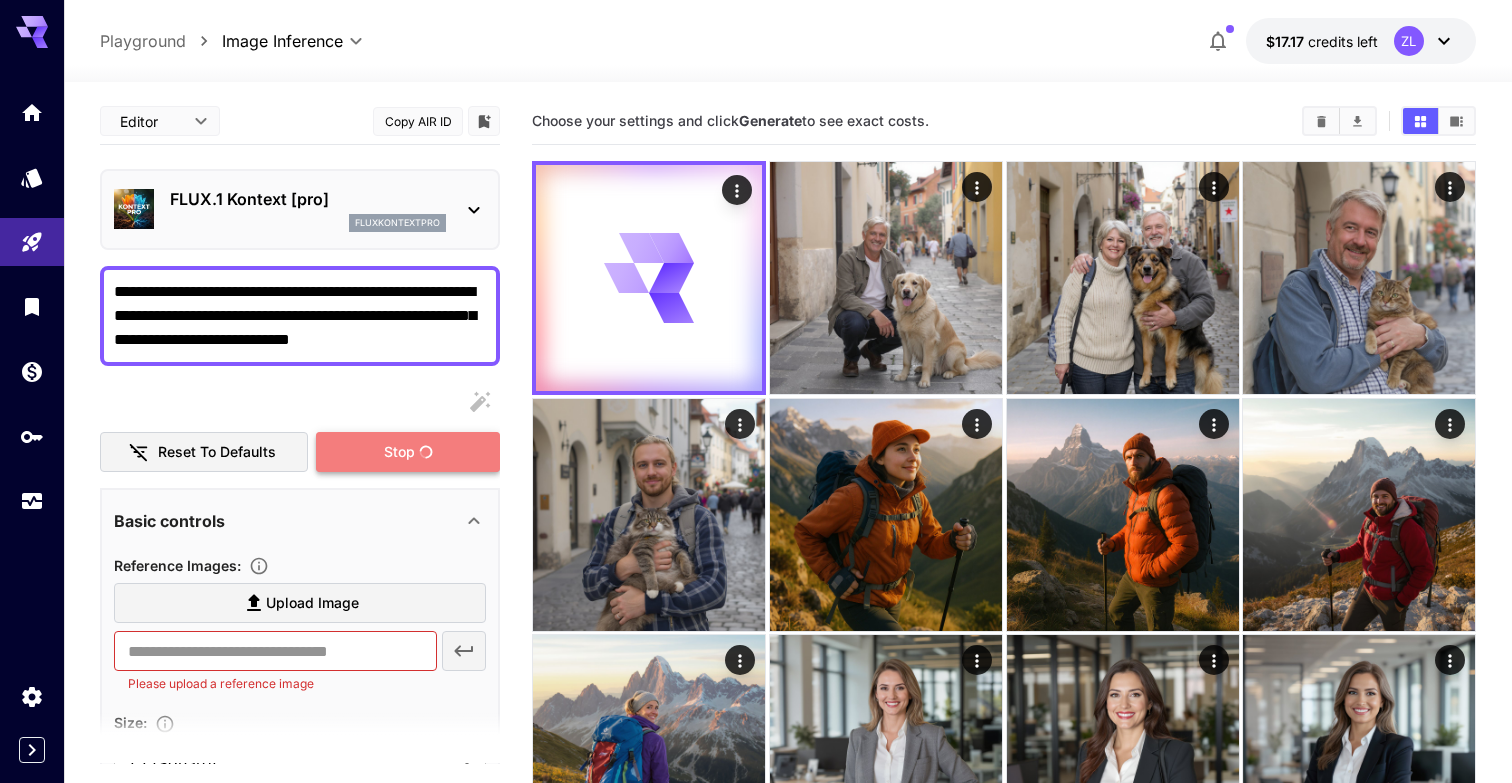 click on "Stop" at bounding box center (399, 452) 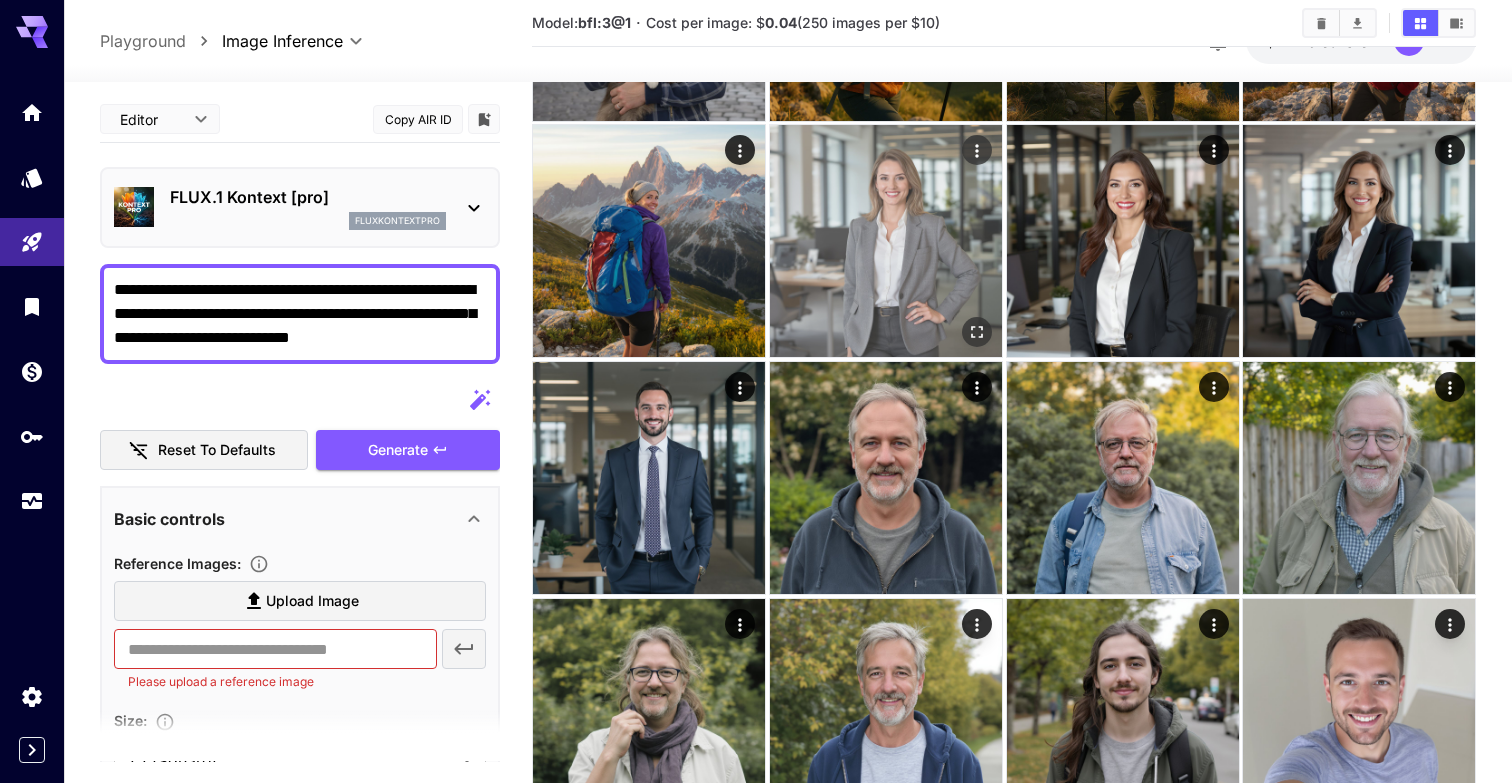 scroll, scrollTop: 517, scrollLeft: 0, axis: vertical 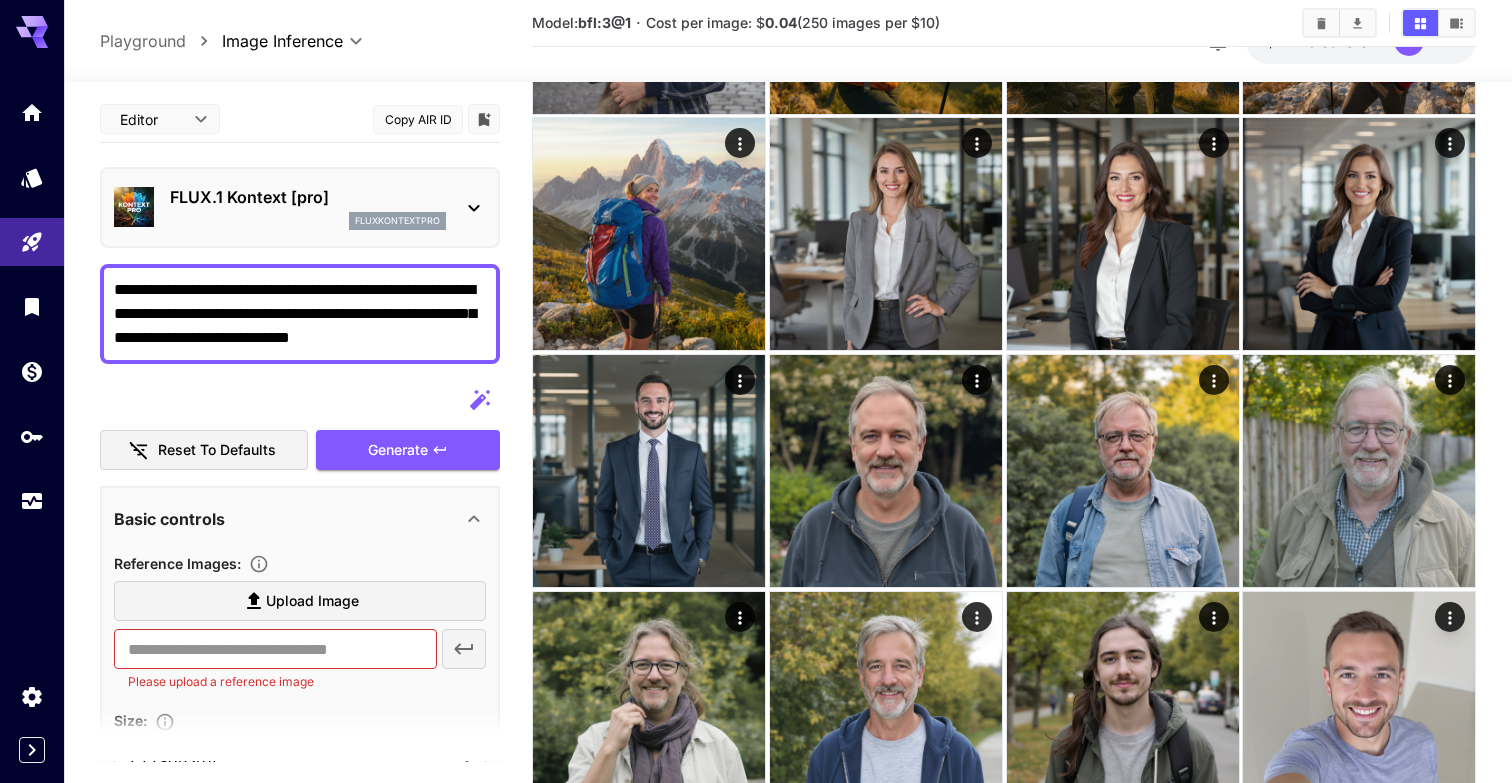 click on "**********" at bounding box center [300, 314] 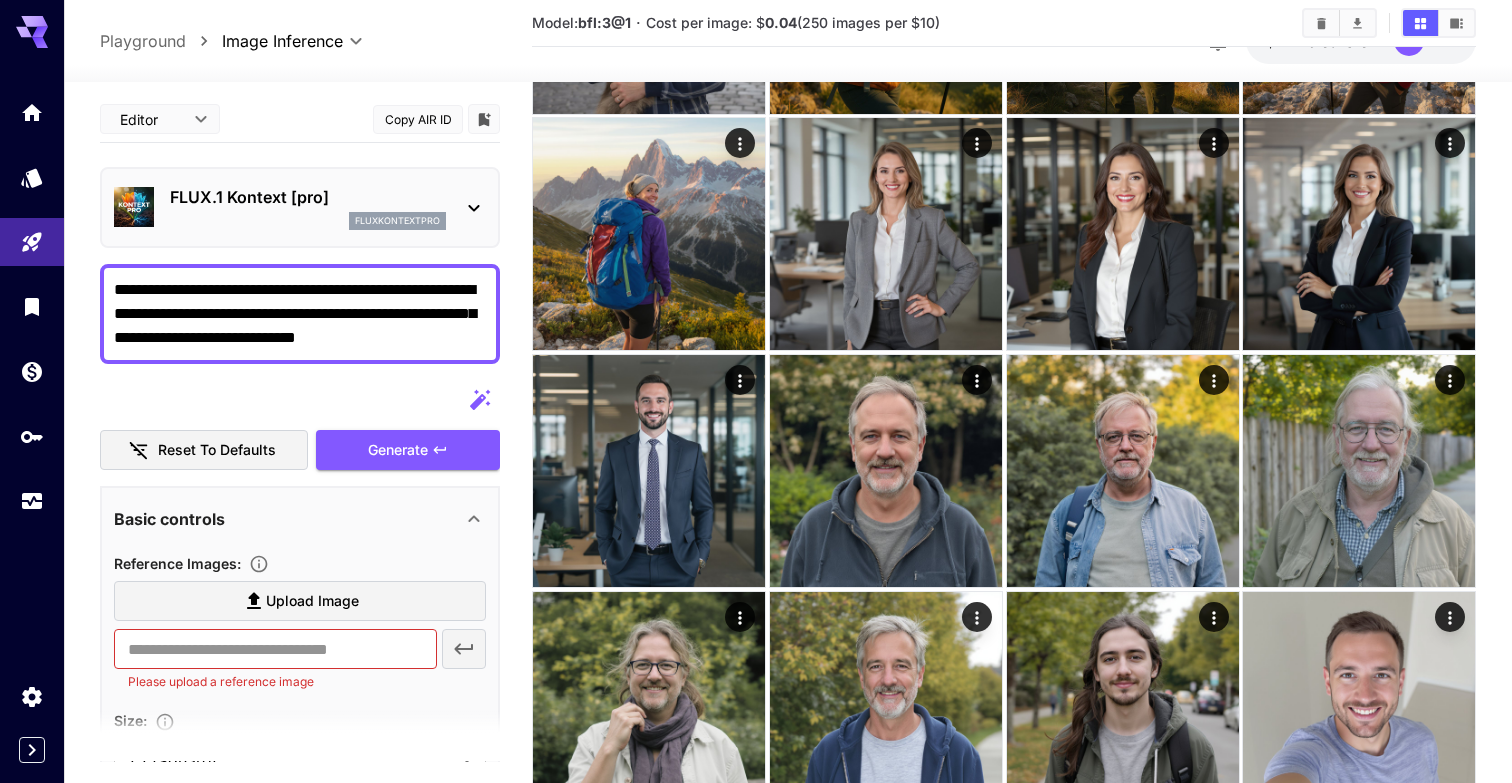 paste on "**********" 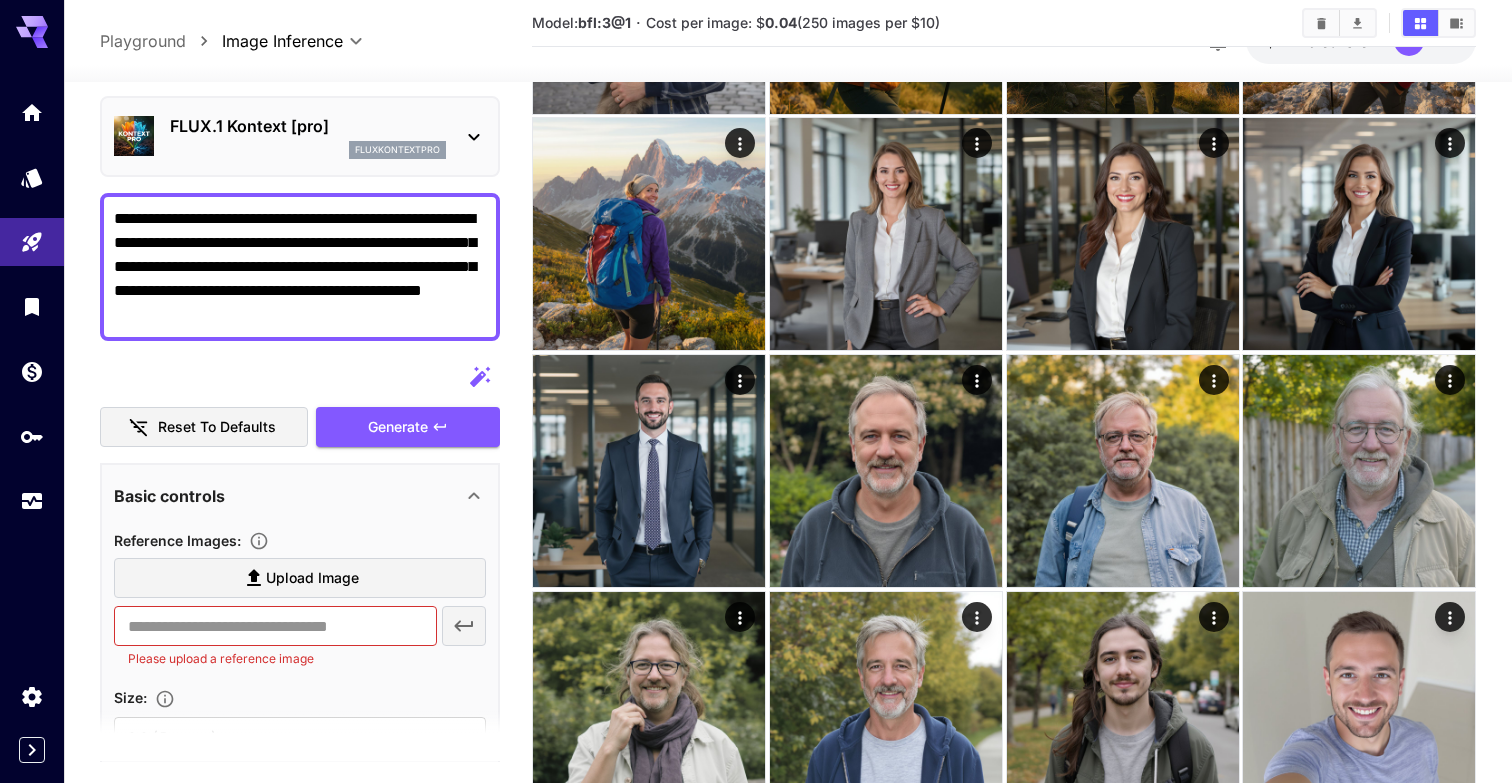 scroll, scrollTop: 0, scrollLeft: 0, axis: both 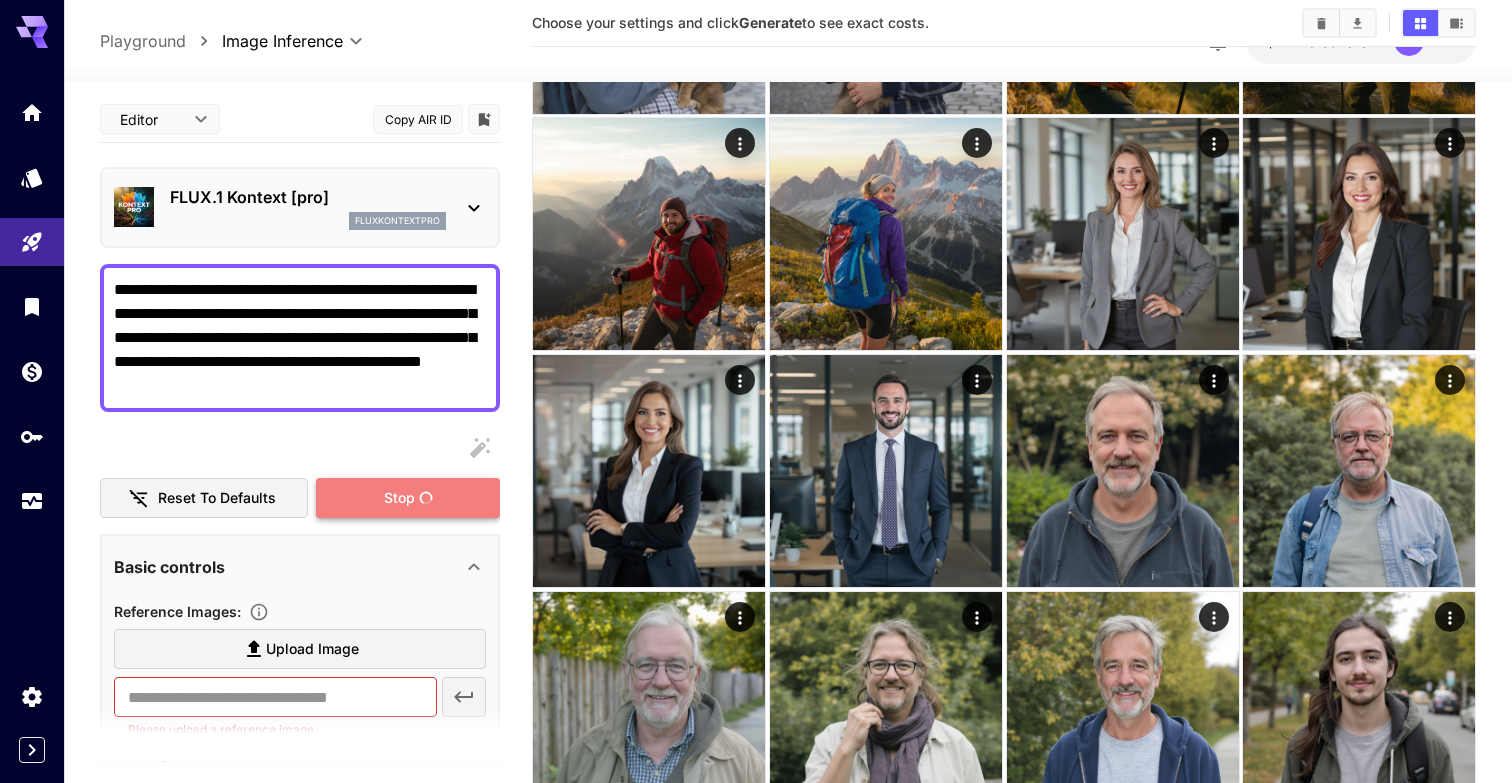 click on "Stop" at bounding box center (408, 498) 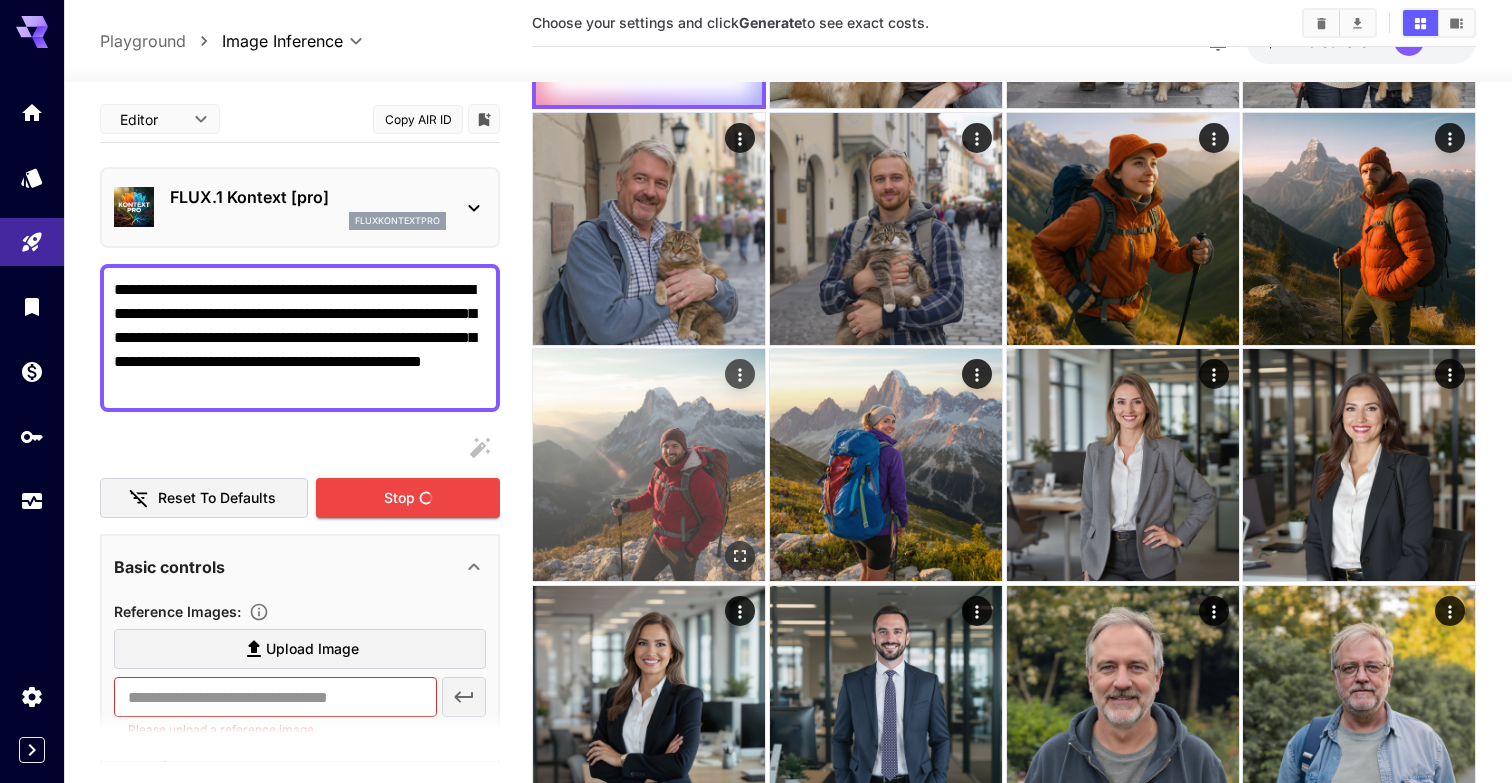 scroll, scrollTop: 0, scrollLeft: 0, axis: both 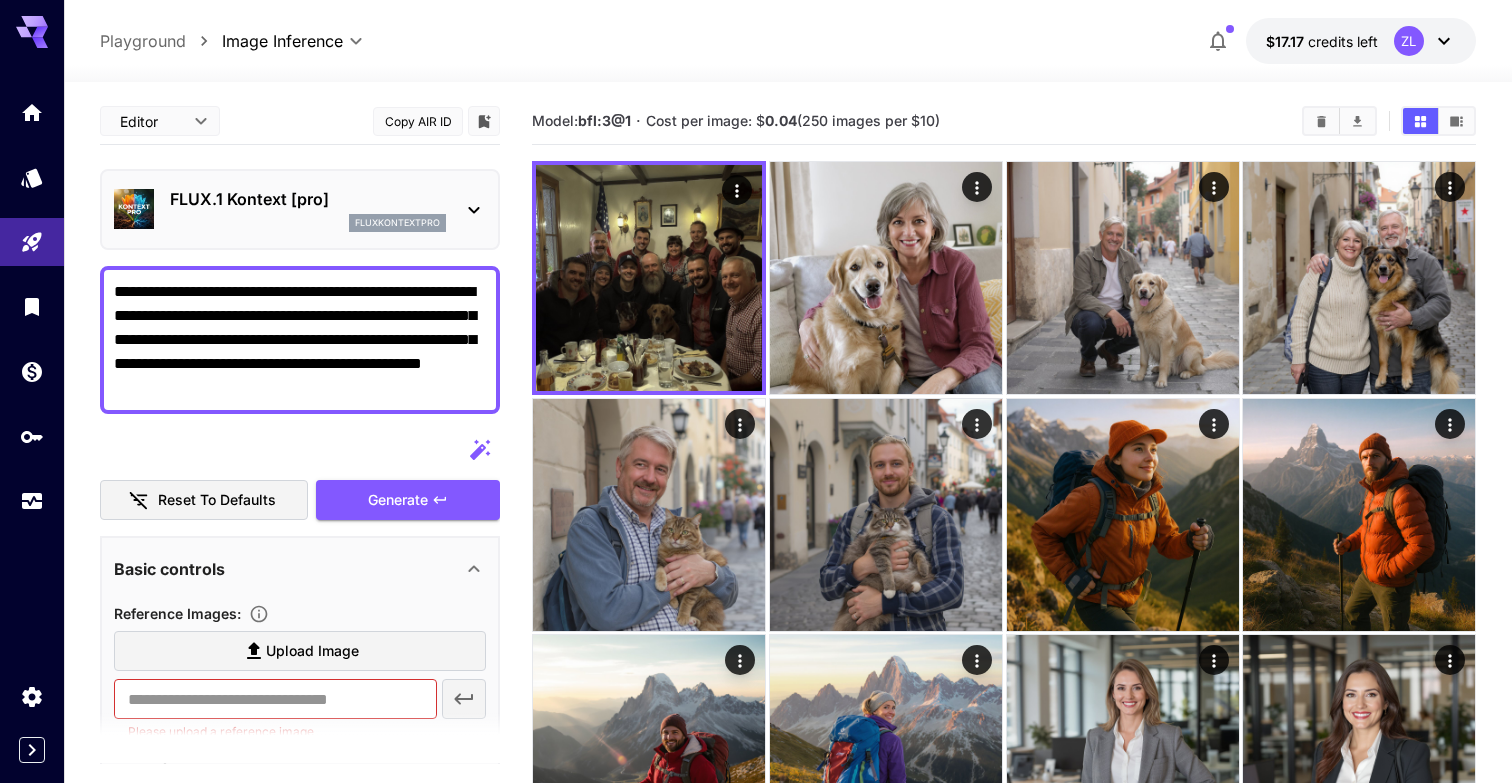 click on "**********" at bounding box center (300, 340) 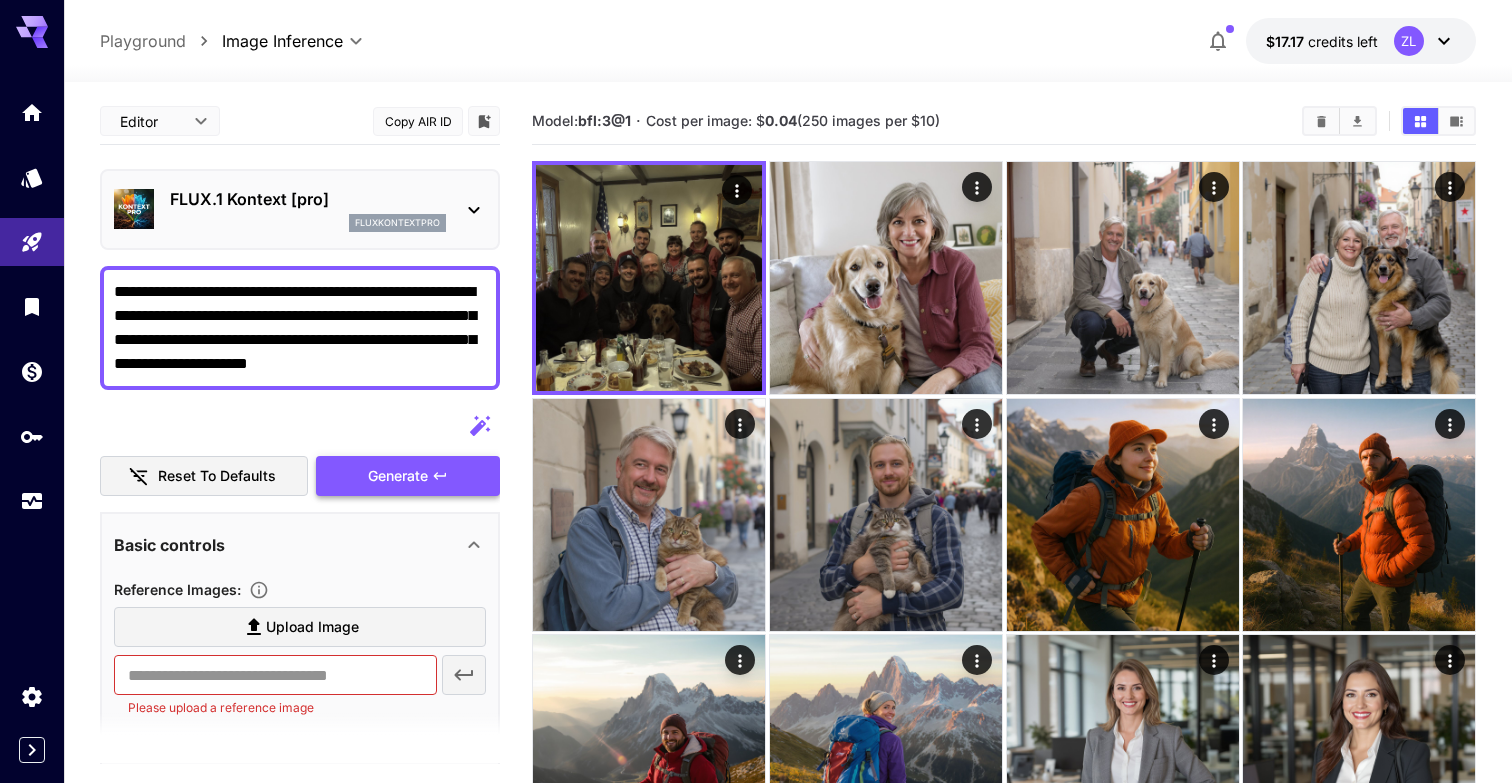 type on "**********" 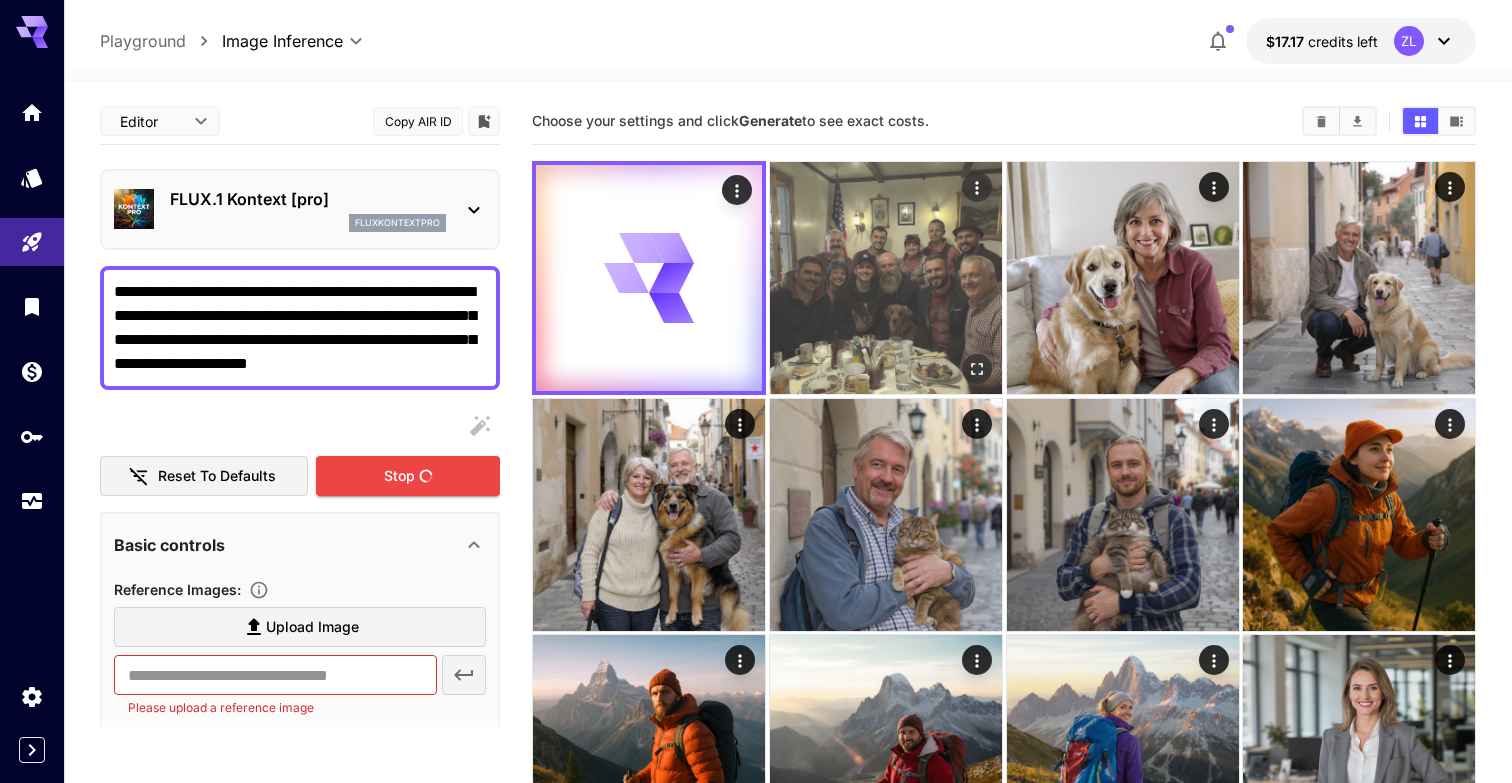 click at bounding box center (886, 278) 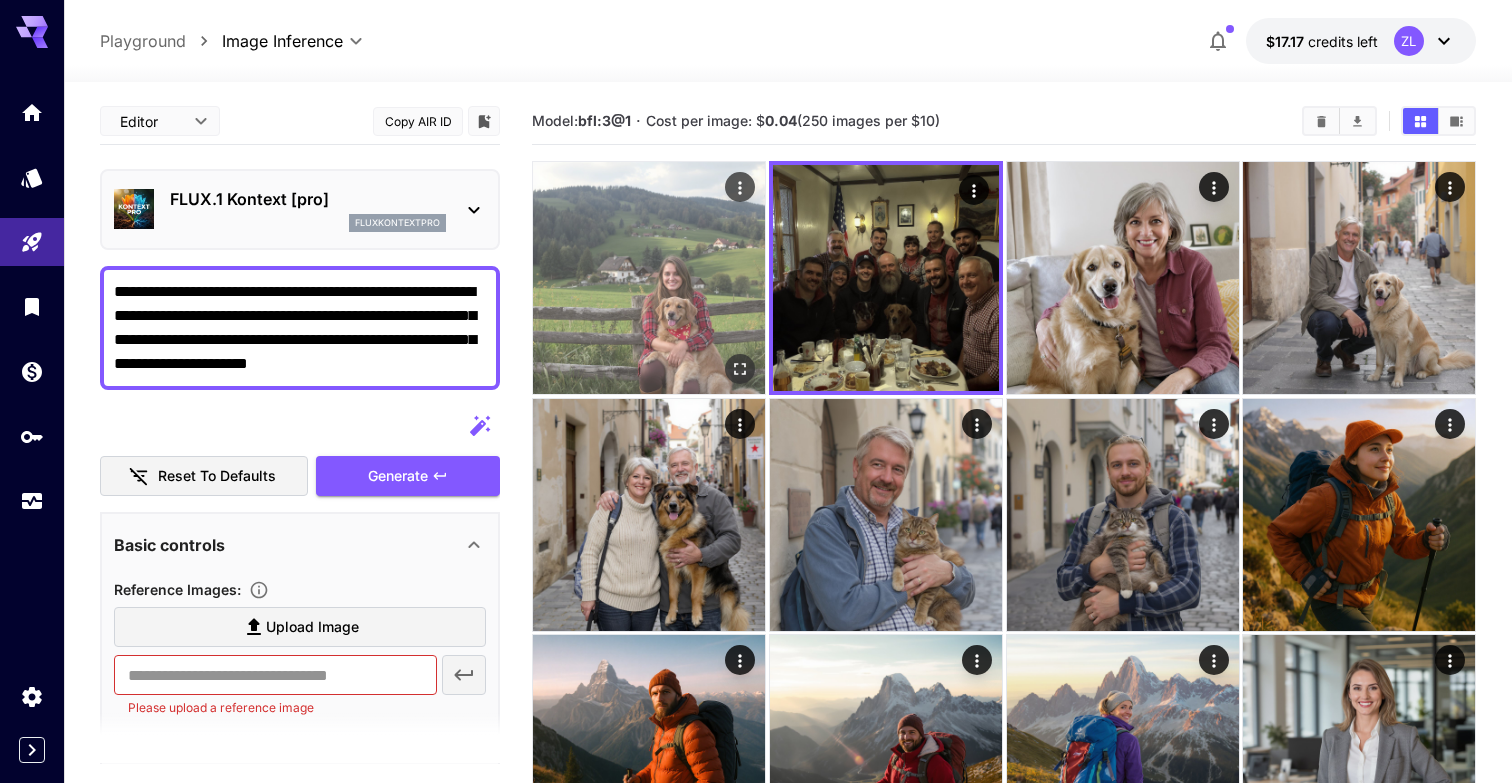 click at bounding box center (649, 278) 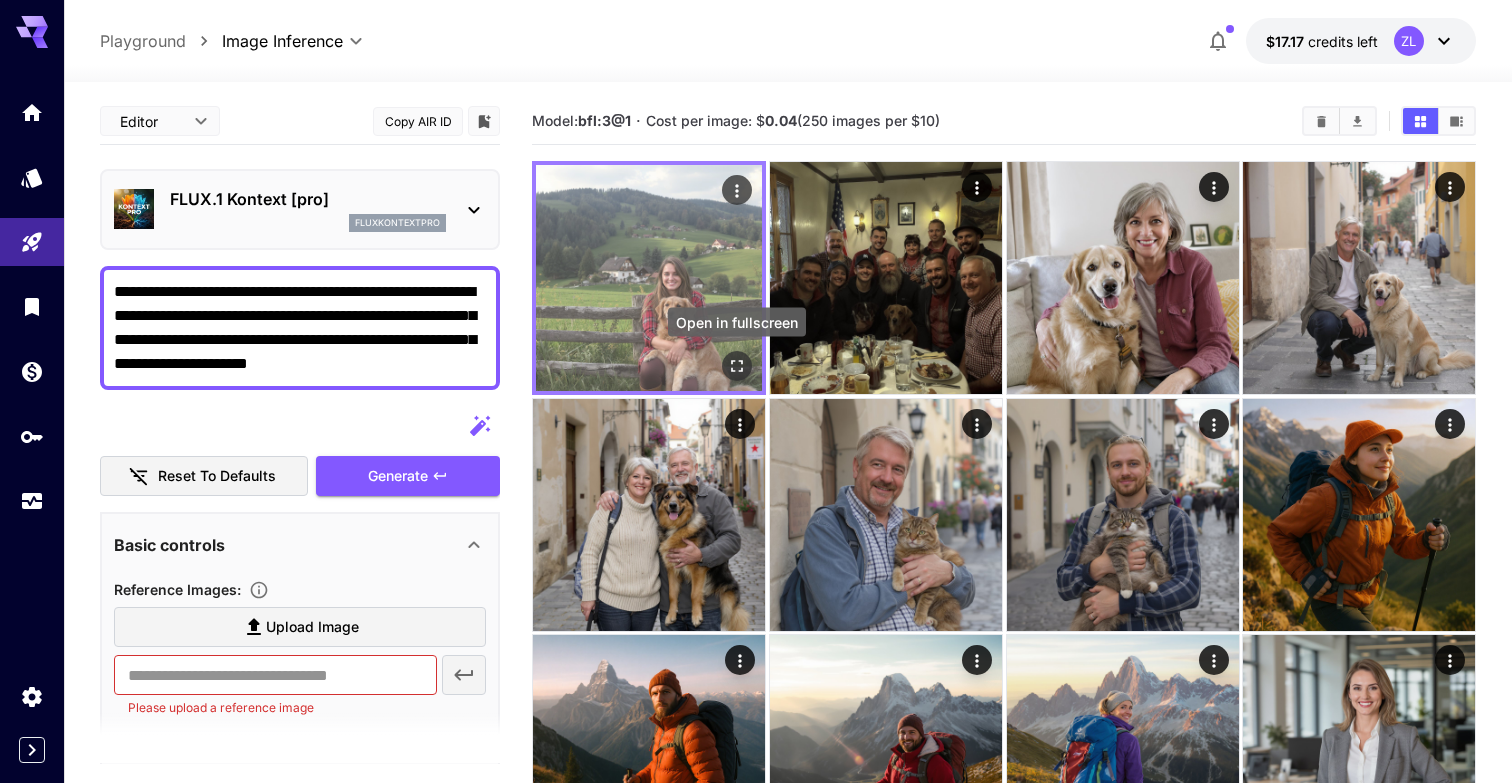 click 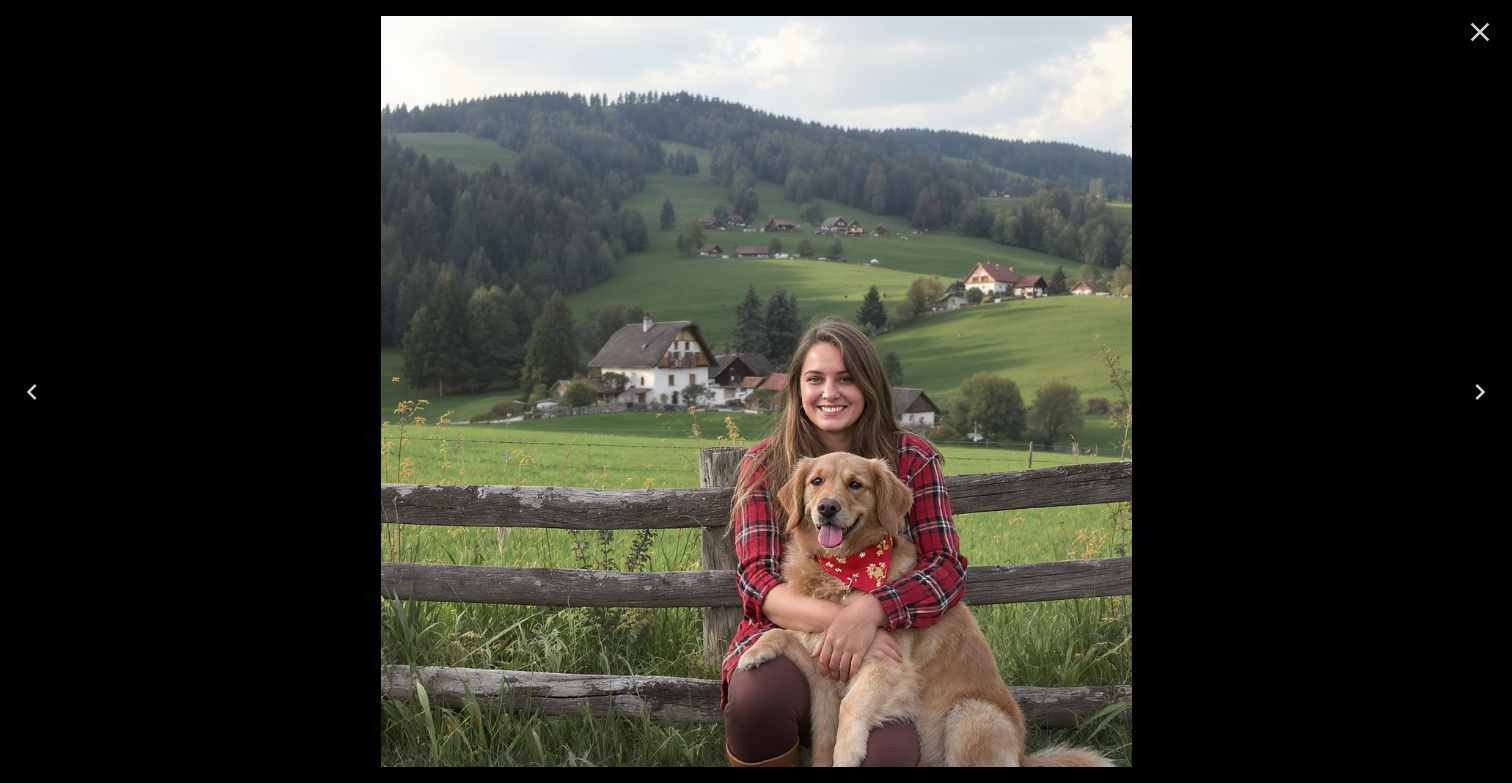 click 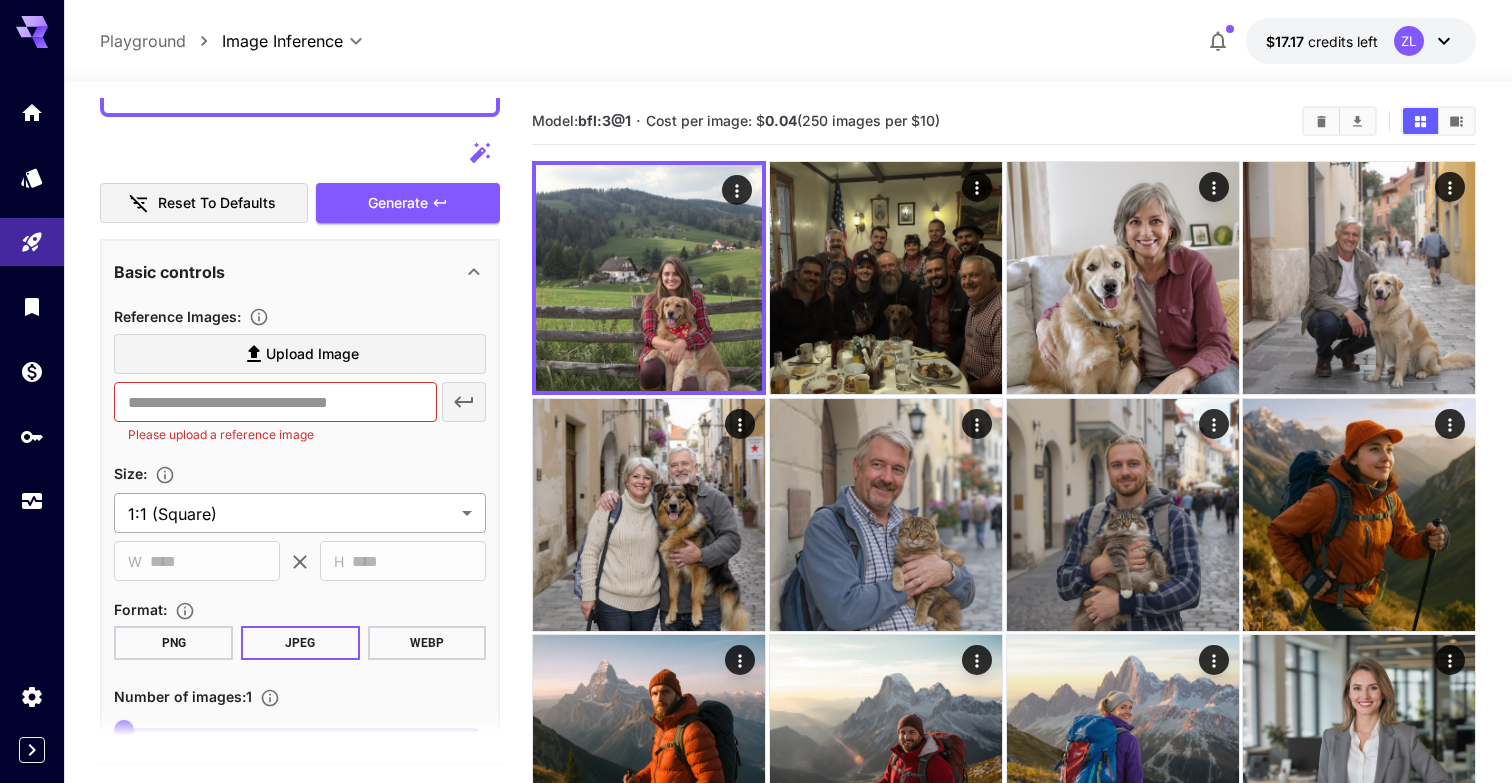 scroll, scrollTop: 289, scrollLeft: 0, axis: vertical 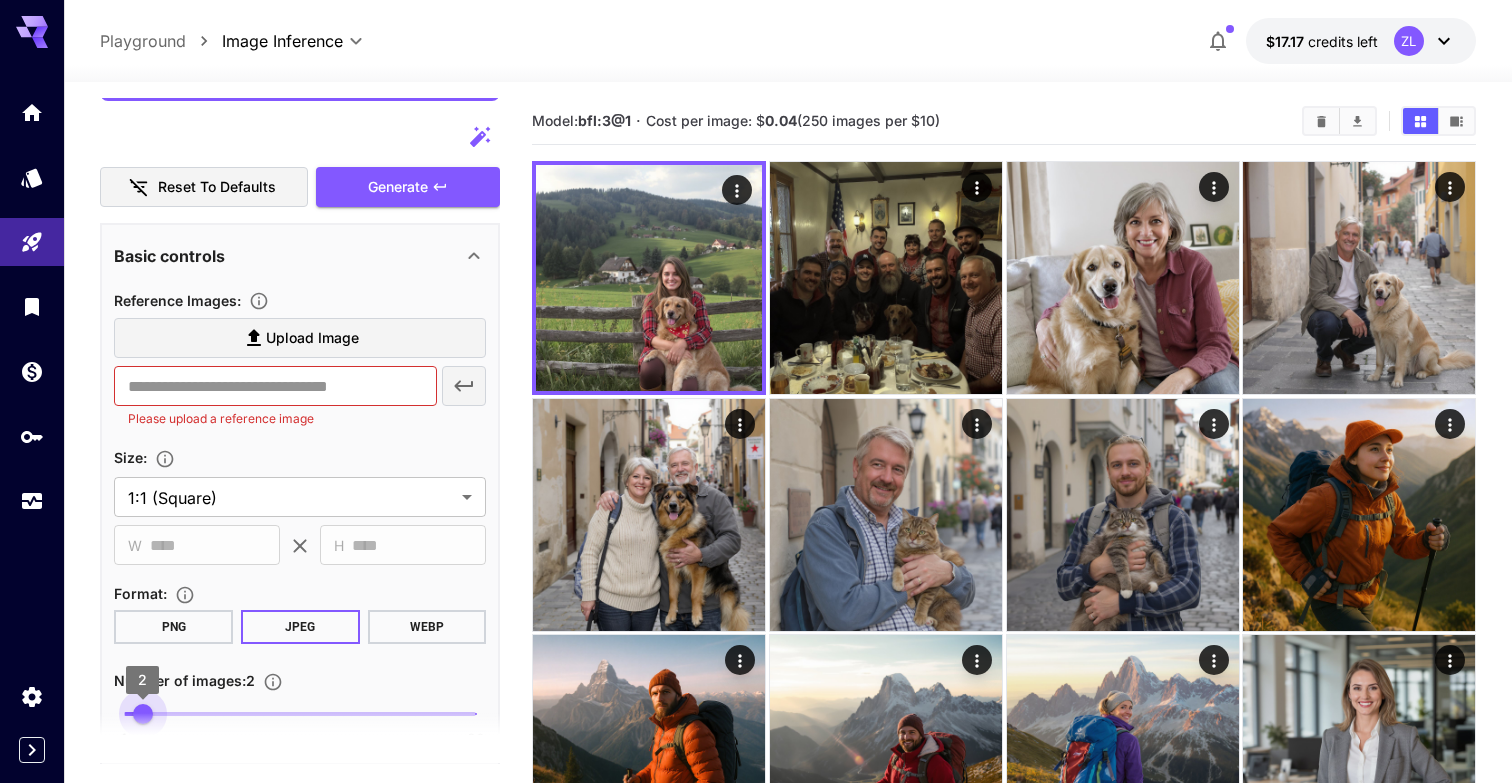 type on "*" 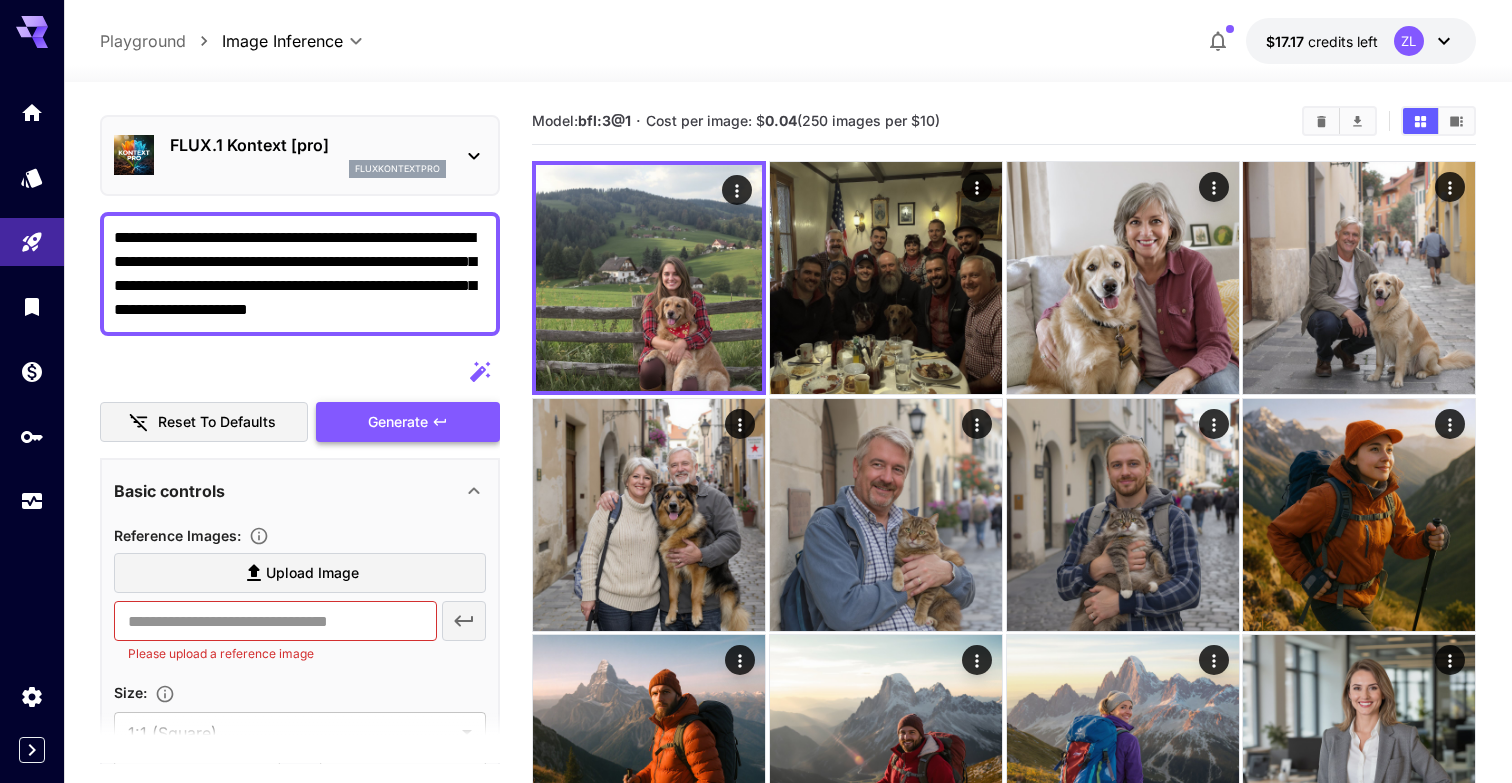scroll, scrollTop: 0, scrollLeft: 0, axis: both 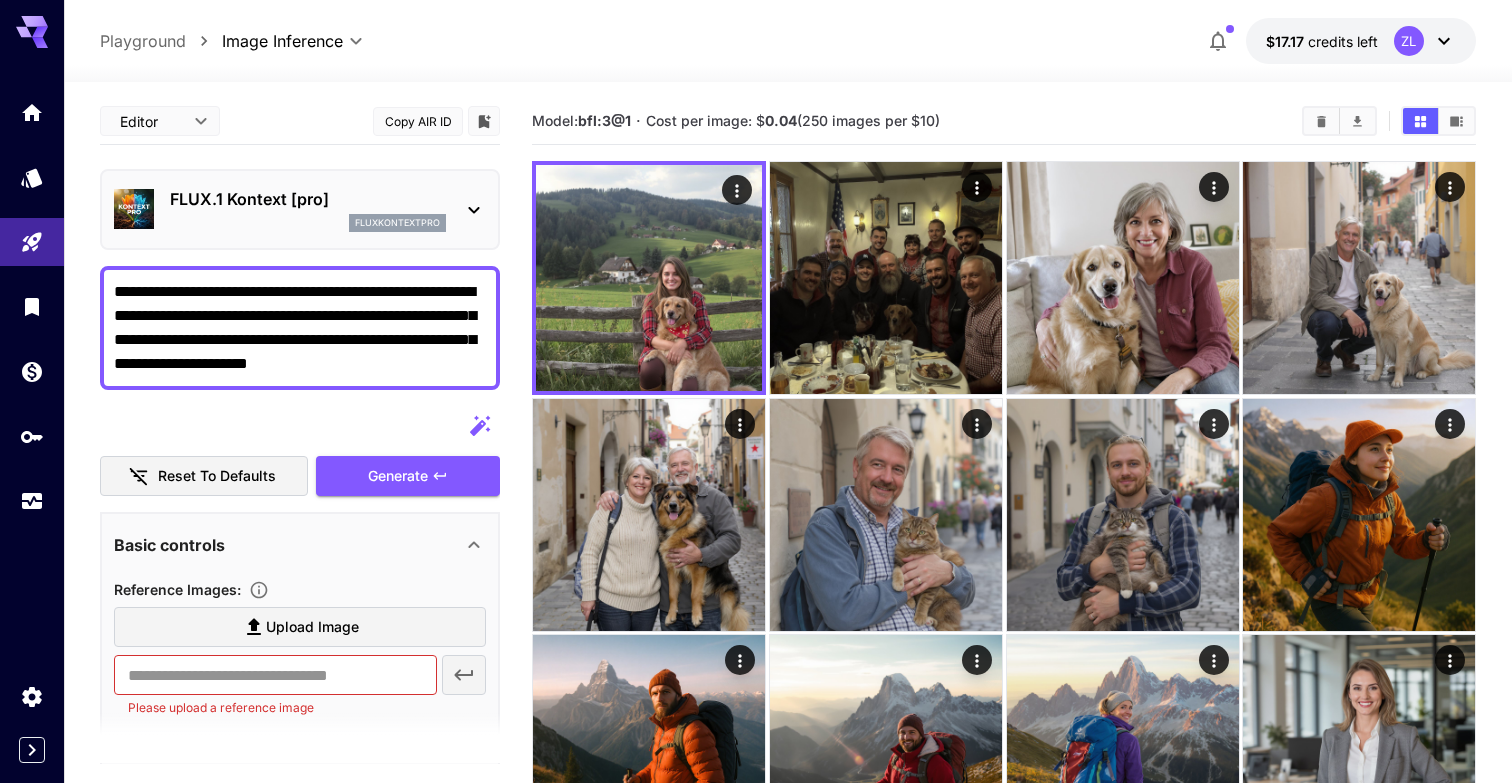 drag, startPoint x: 159, startPoint y: 342, endPoint x: 393, endPoint y: 338, distance: 234.03418 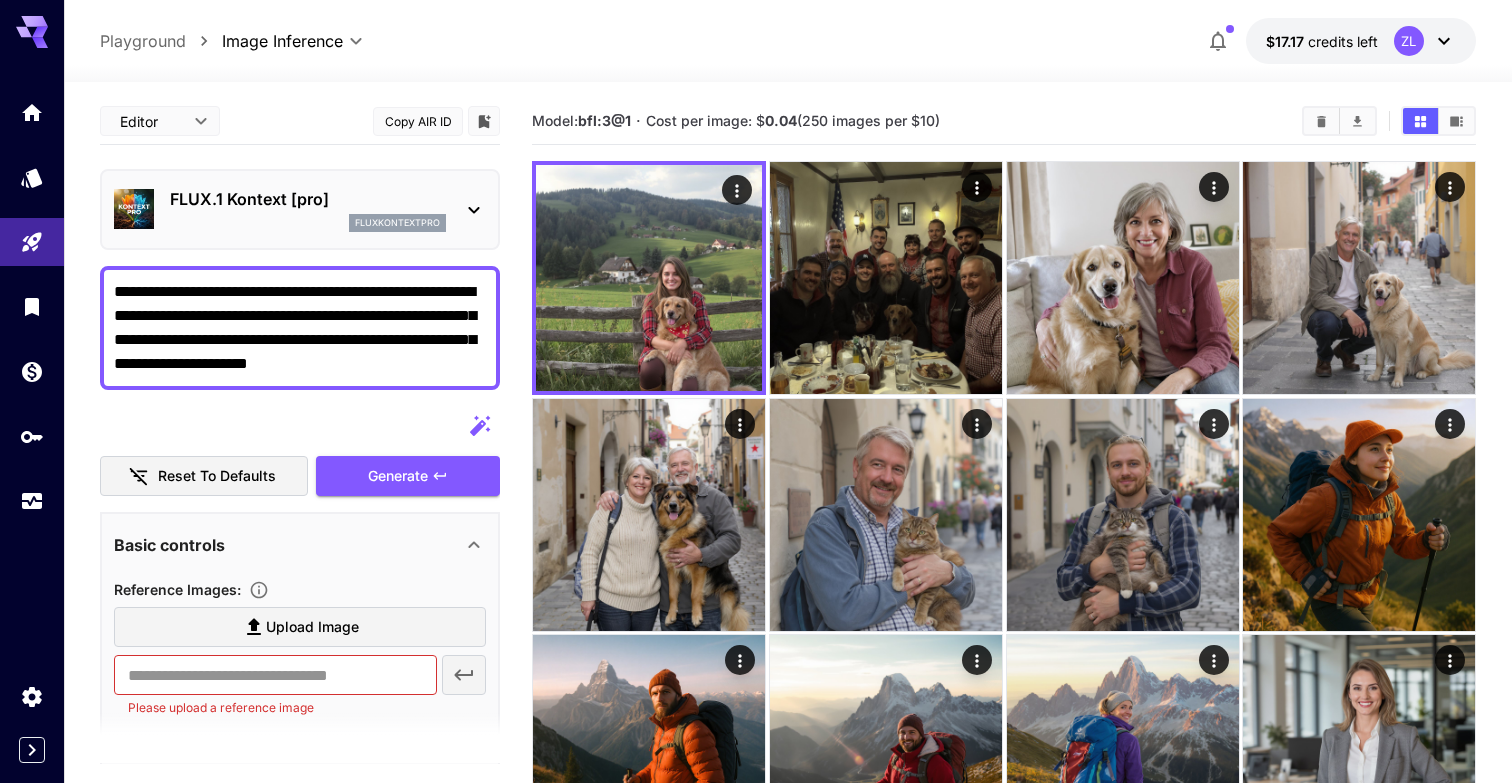 click on "**********" at bounding box center [300, 328] 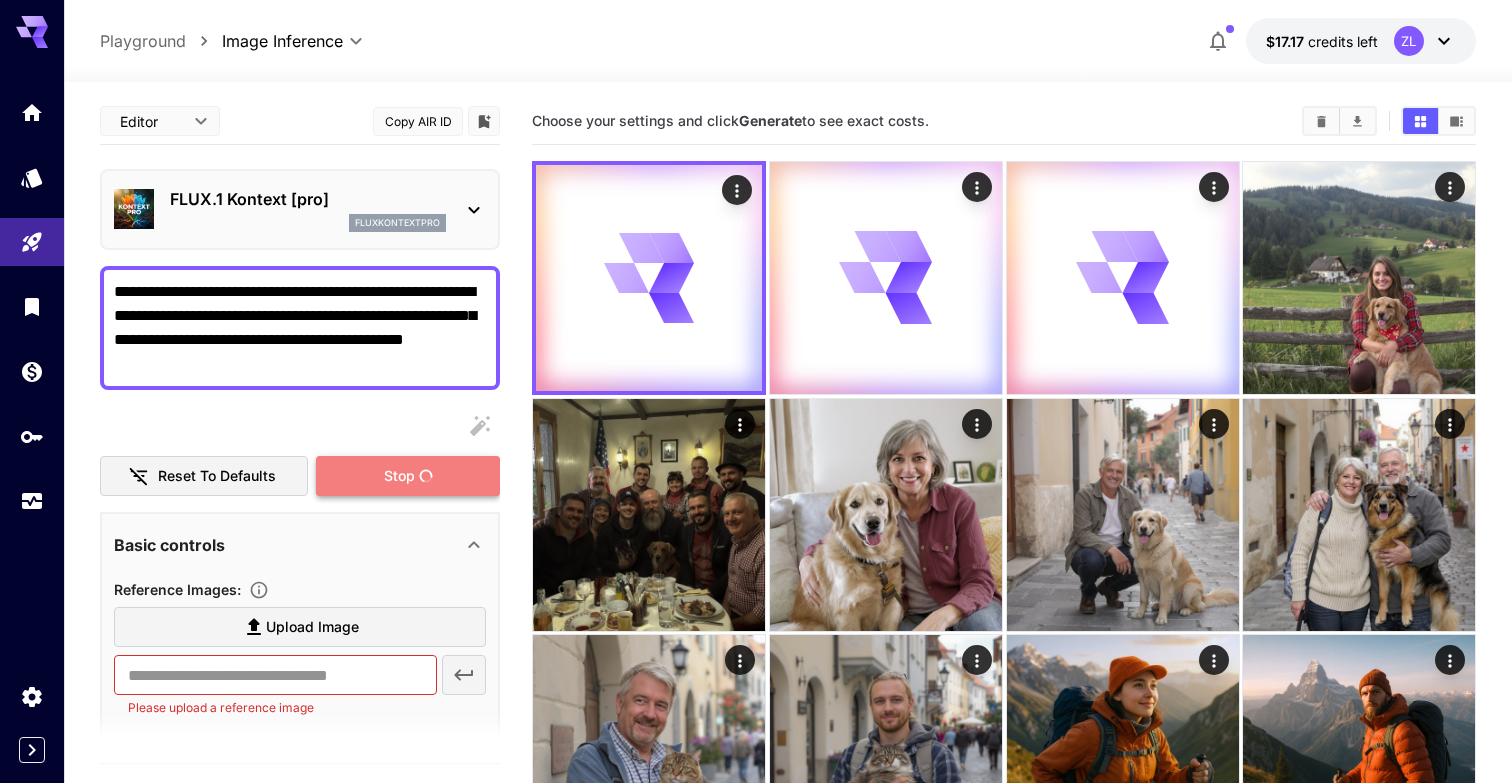 click on "Stop" at bounding box center (399, 476) 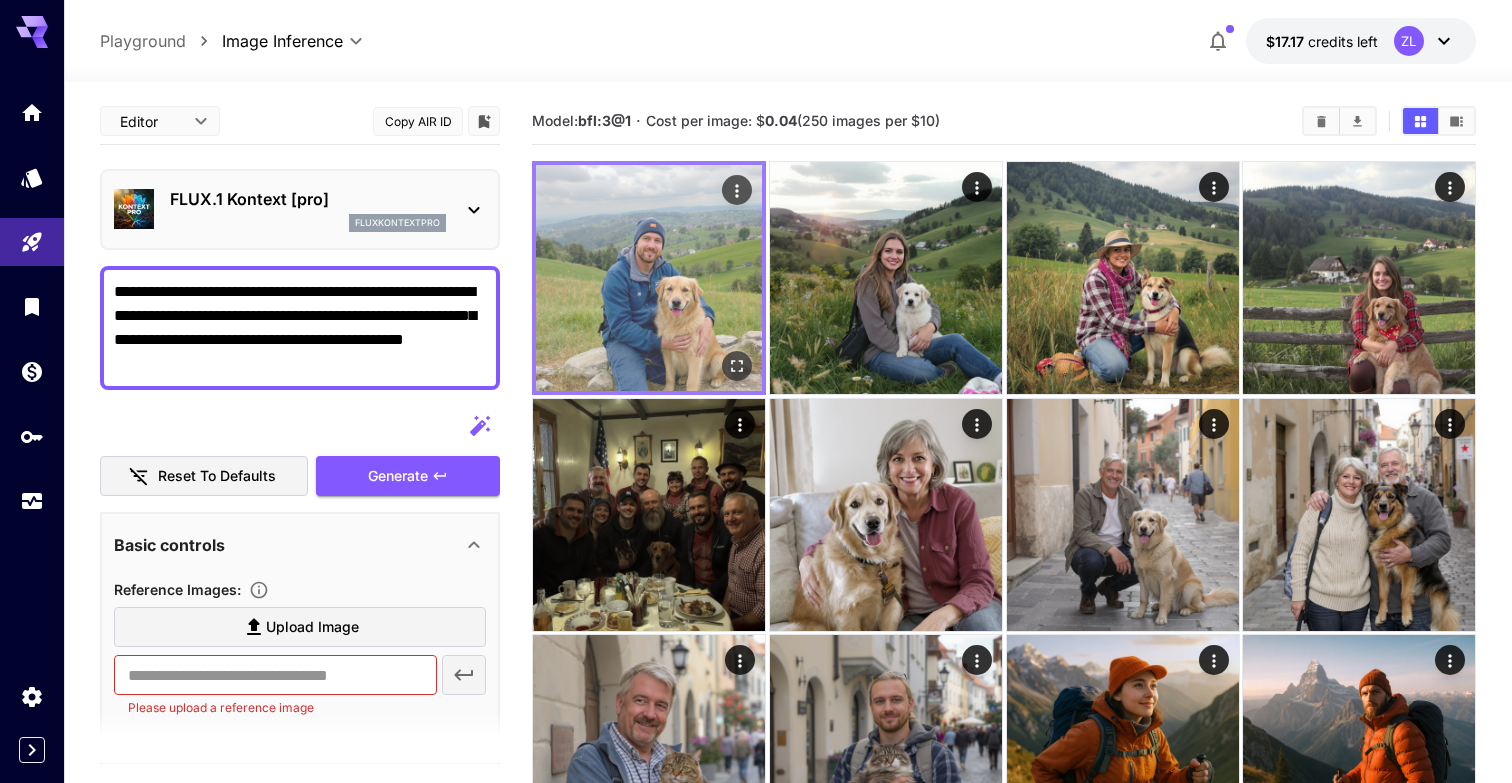 click at bounding box center [649, 278] 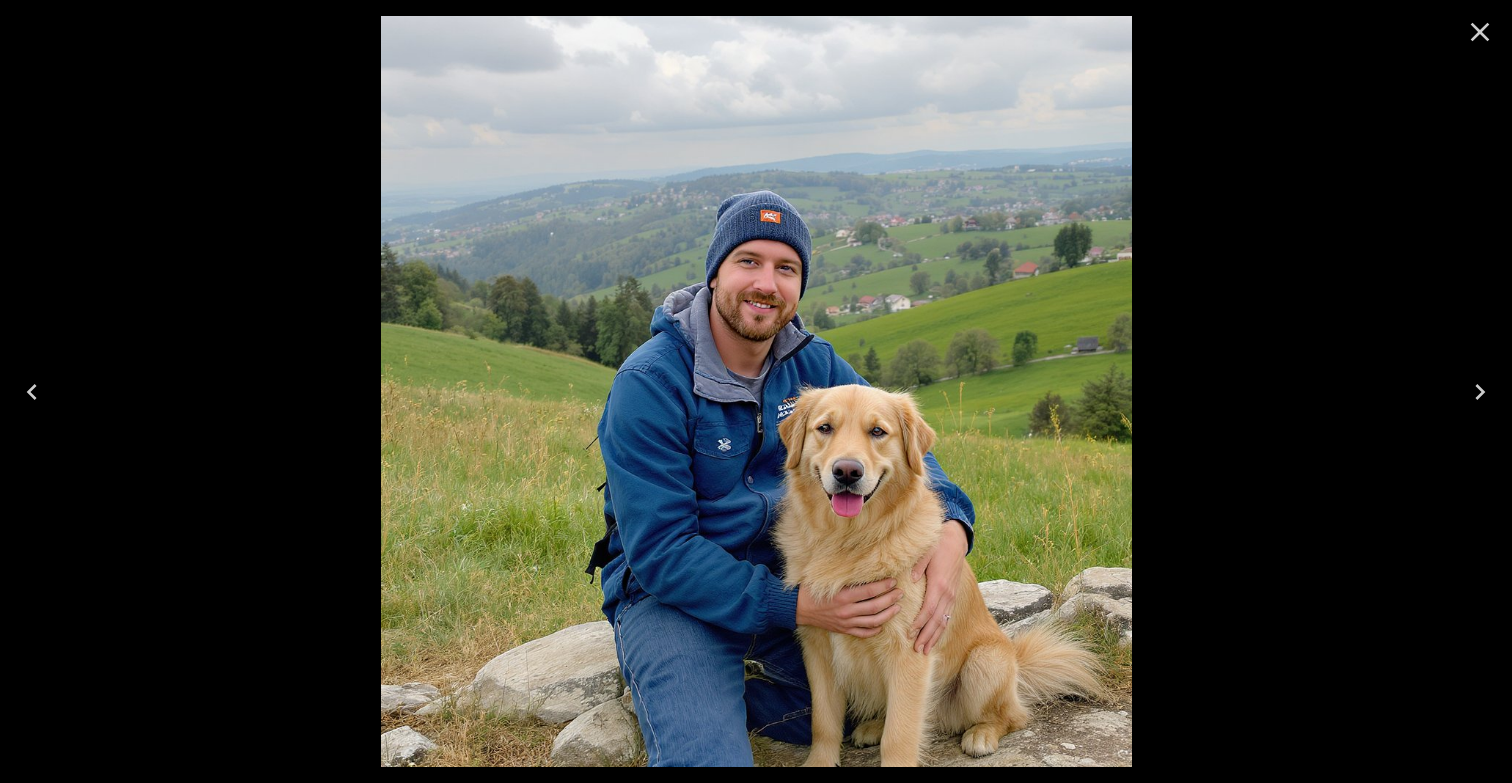 click 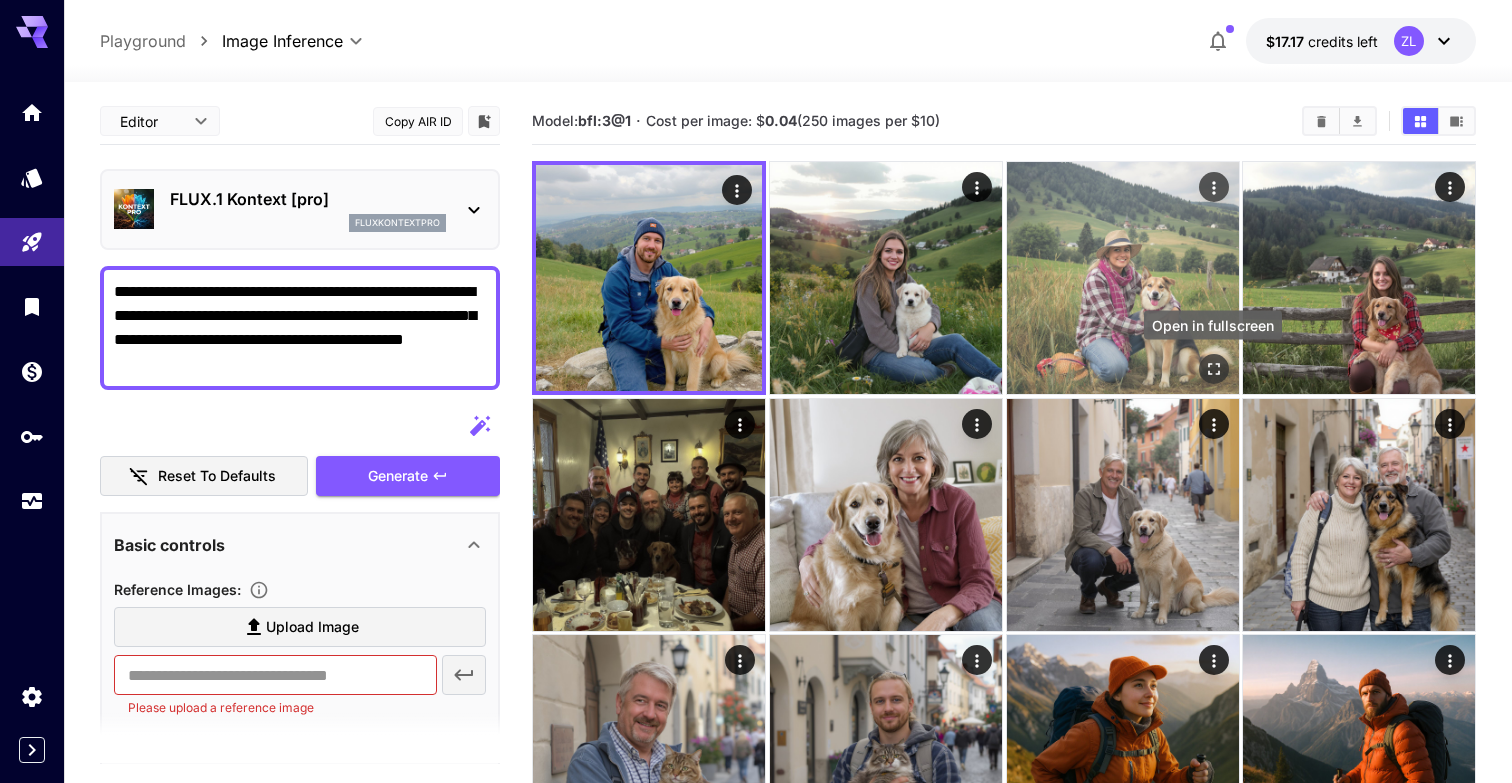 click 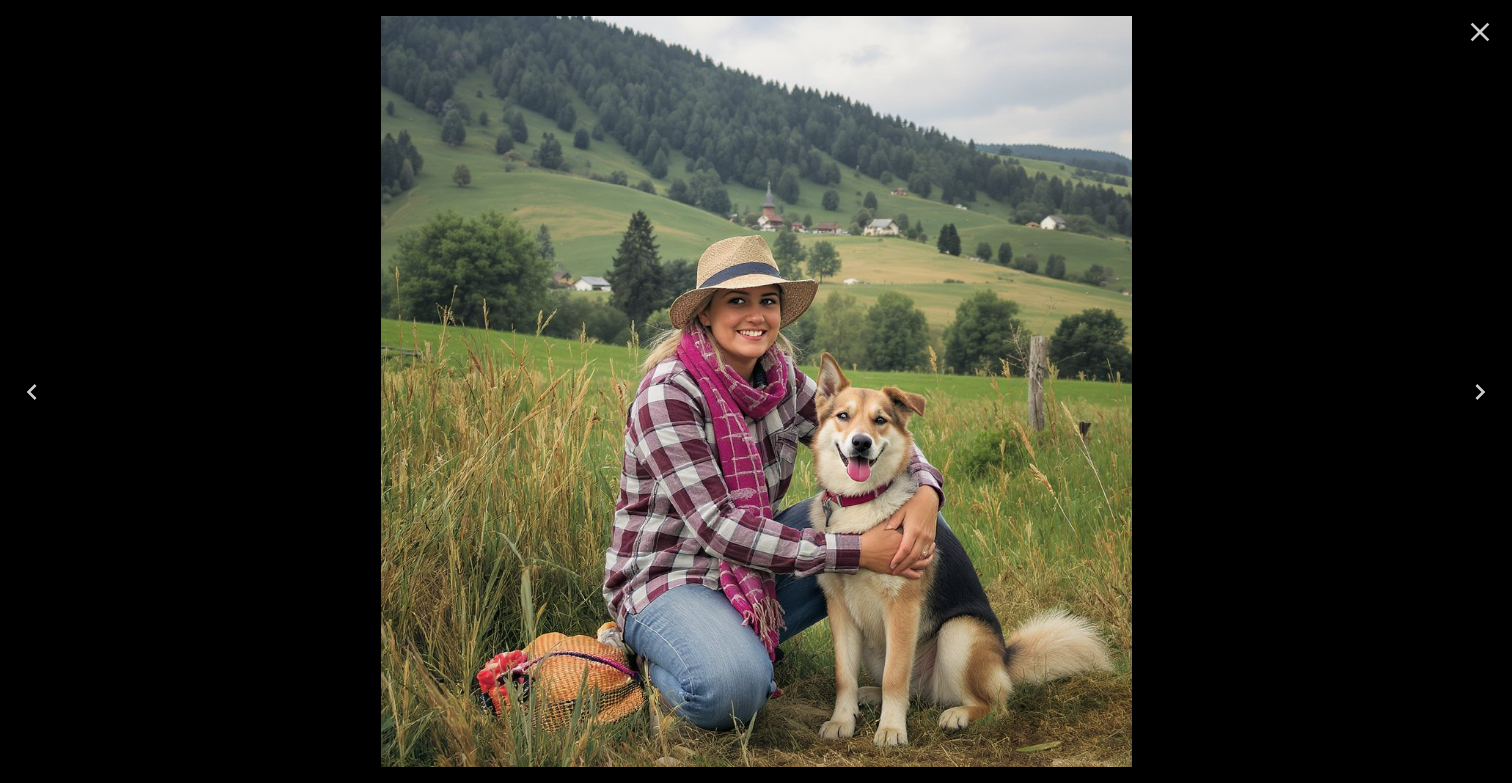click 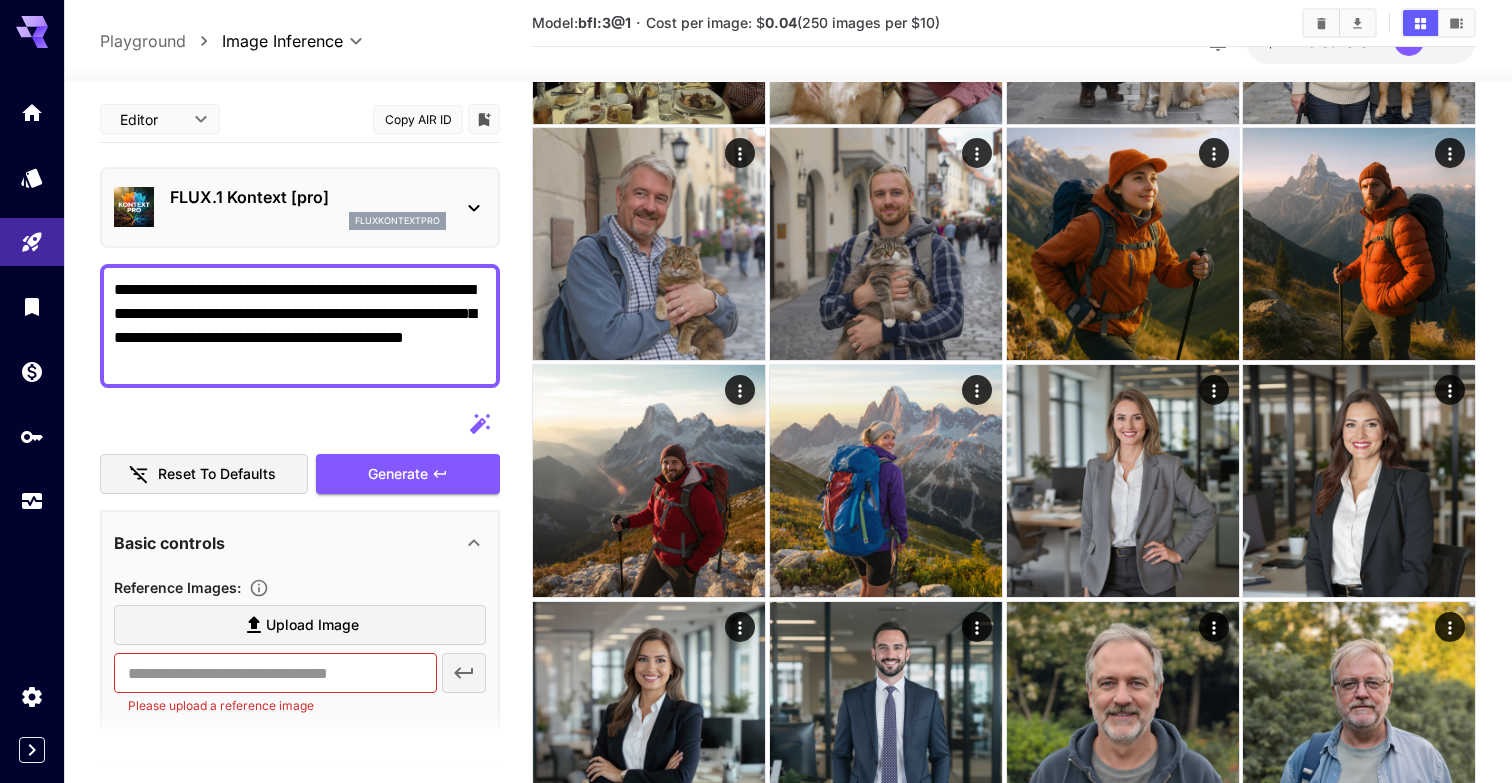 scroll, scrollTop: 0, scrollLeft: 0, axis: both 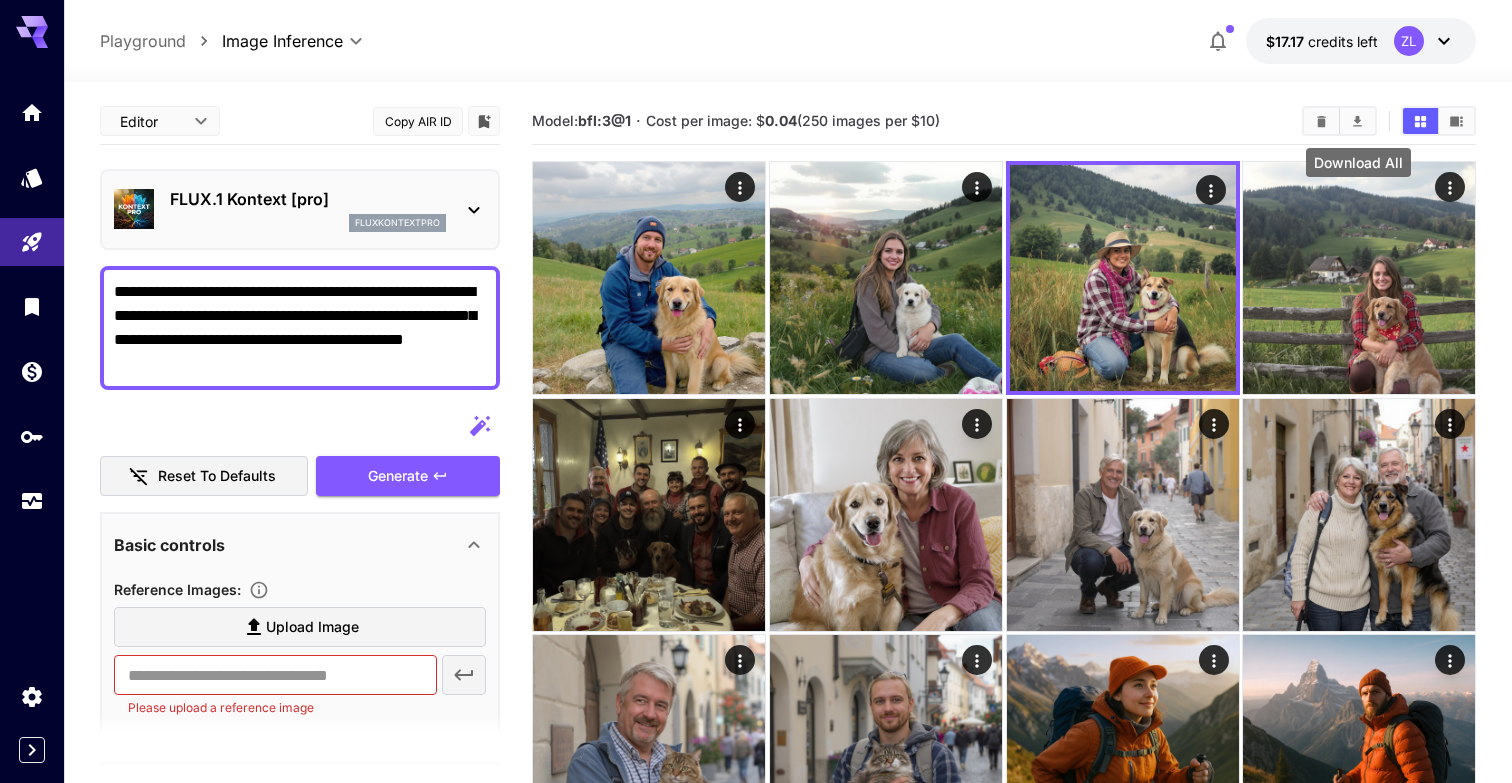 click at bounding box center [1357, 121] 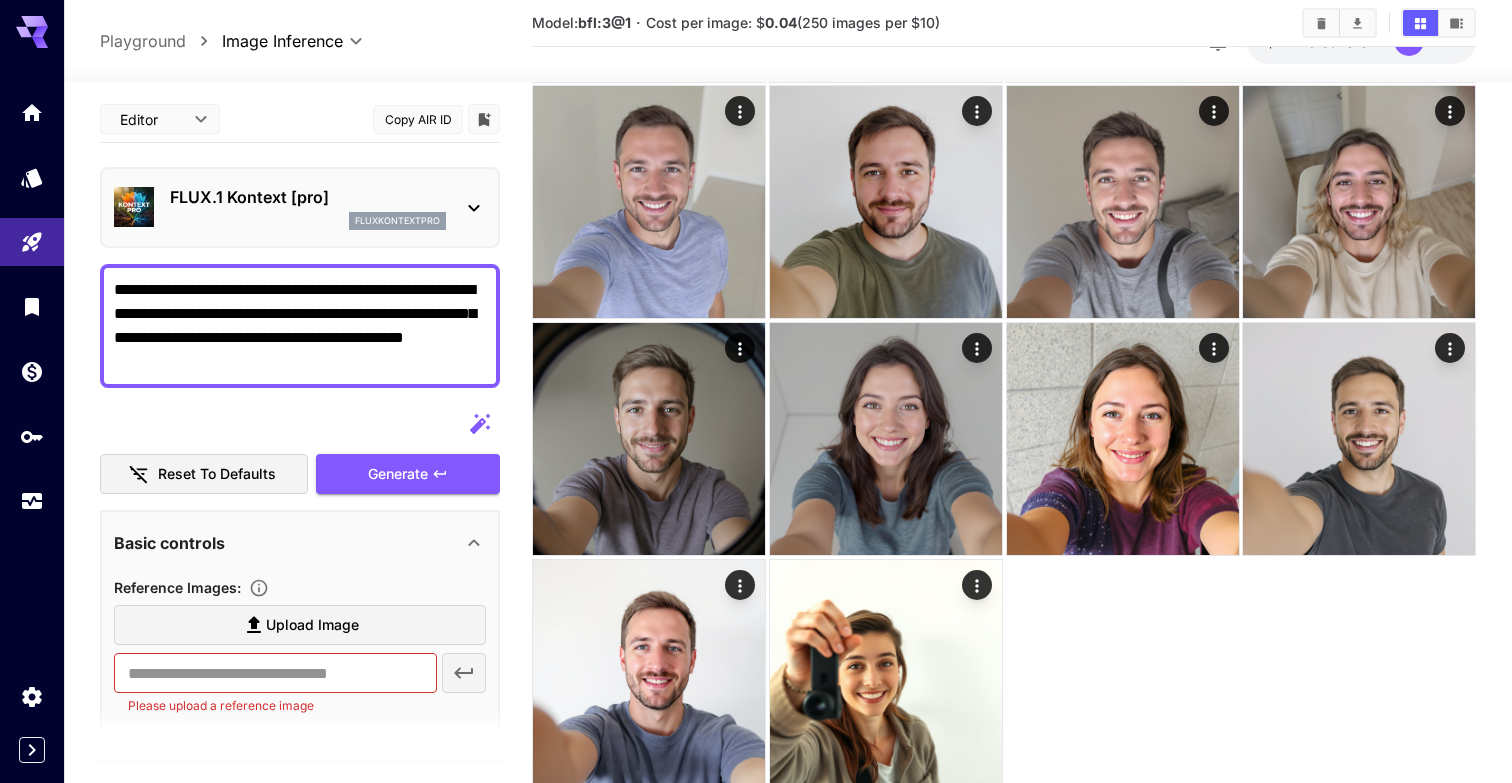 scroll, scrollTop: 1497, scrollLeft: 0, axis: vertical 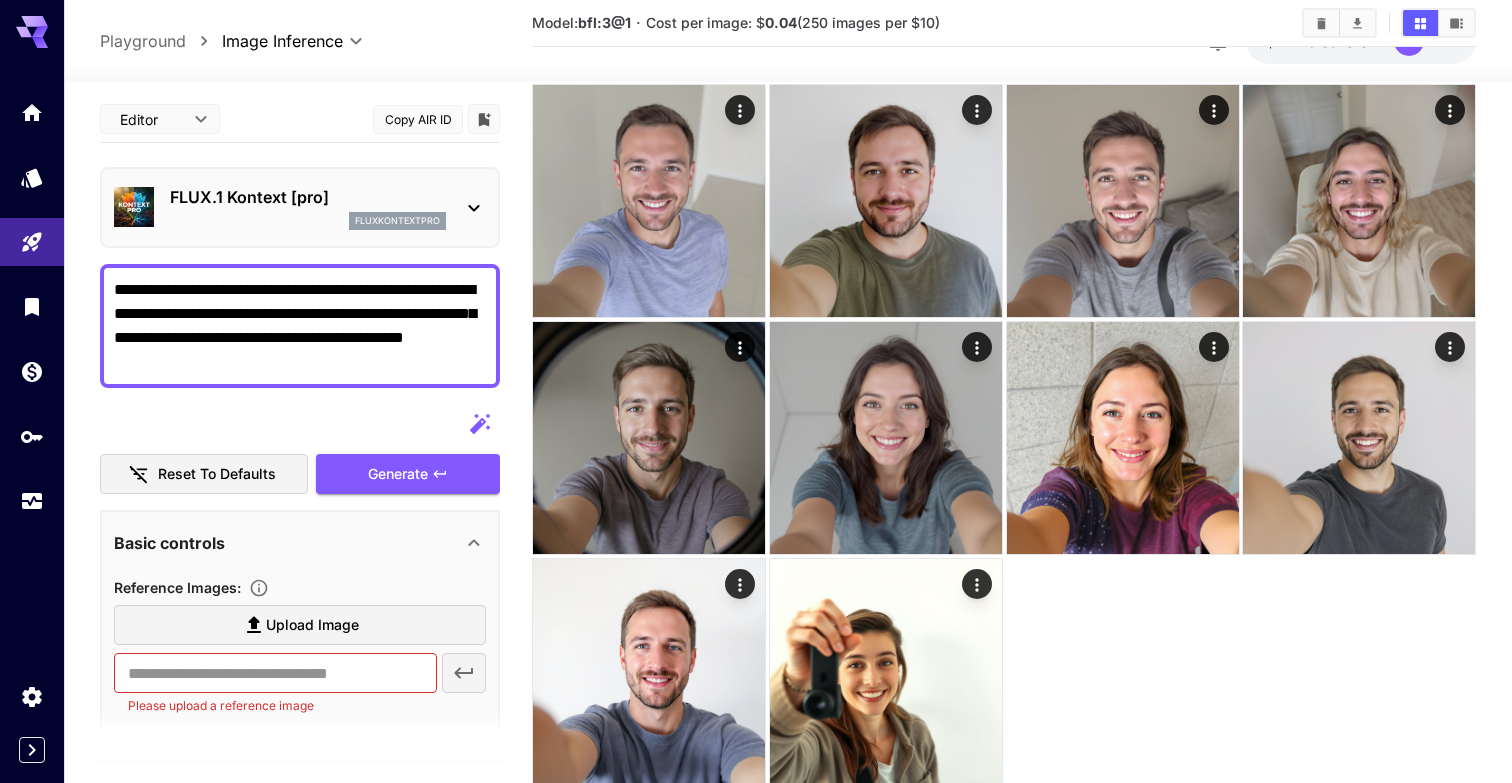 click on "**********" at bounding box center [300, 326] 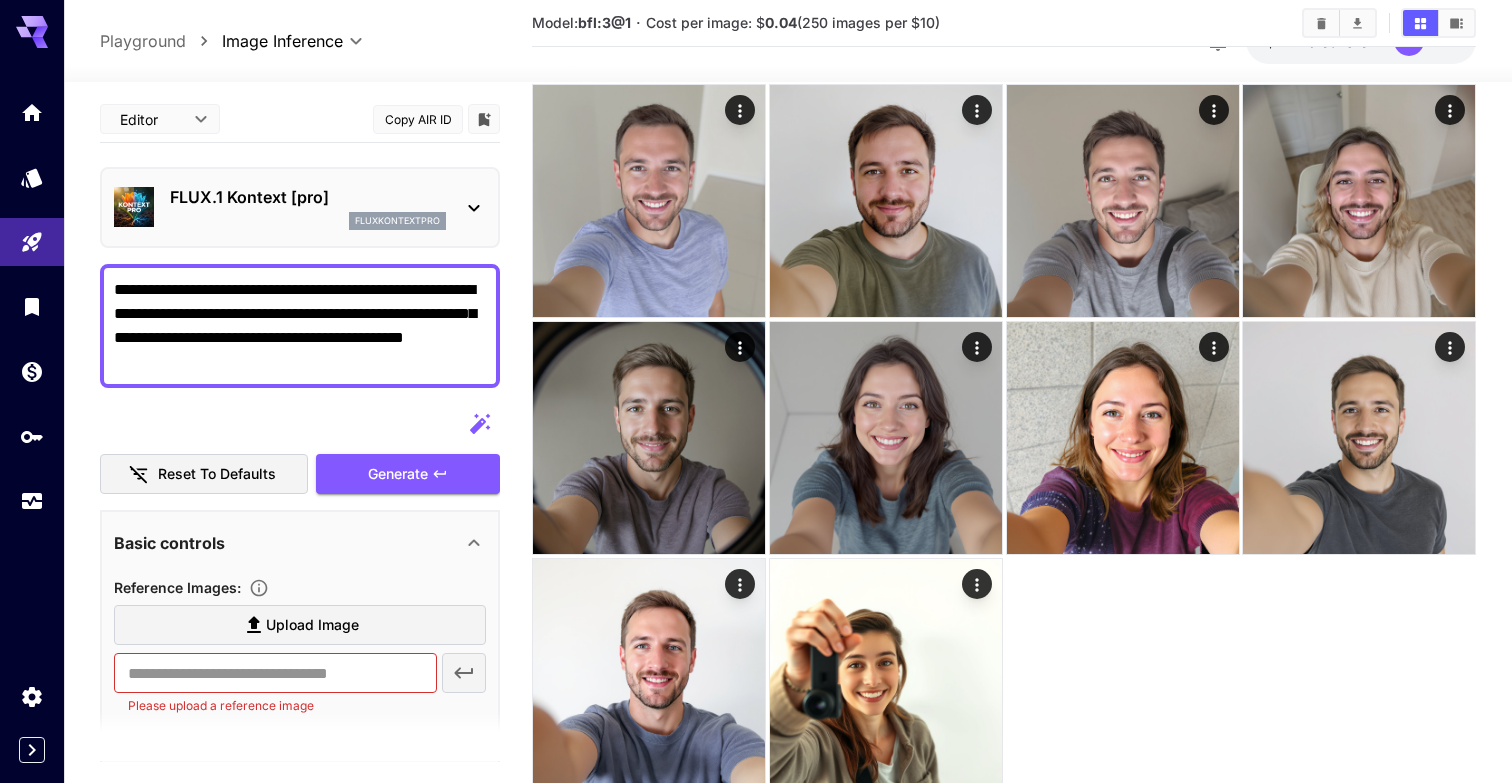 paste 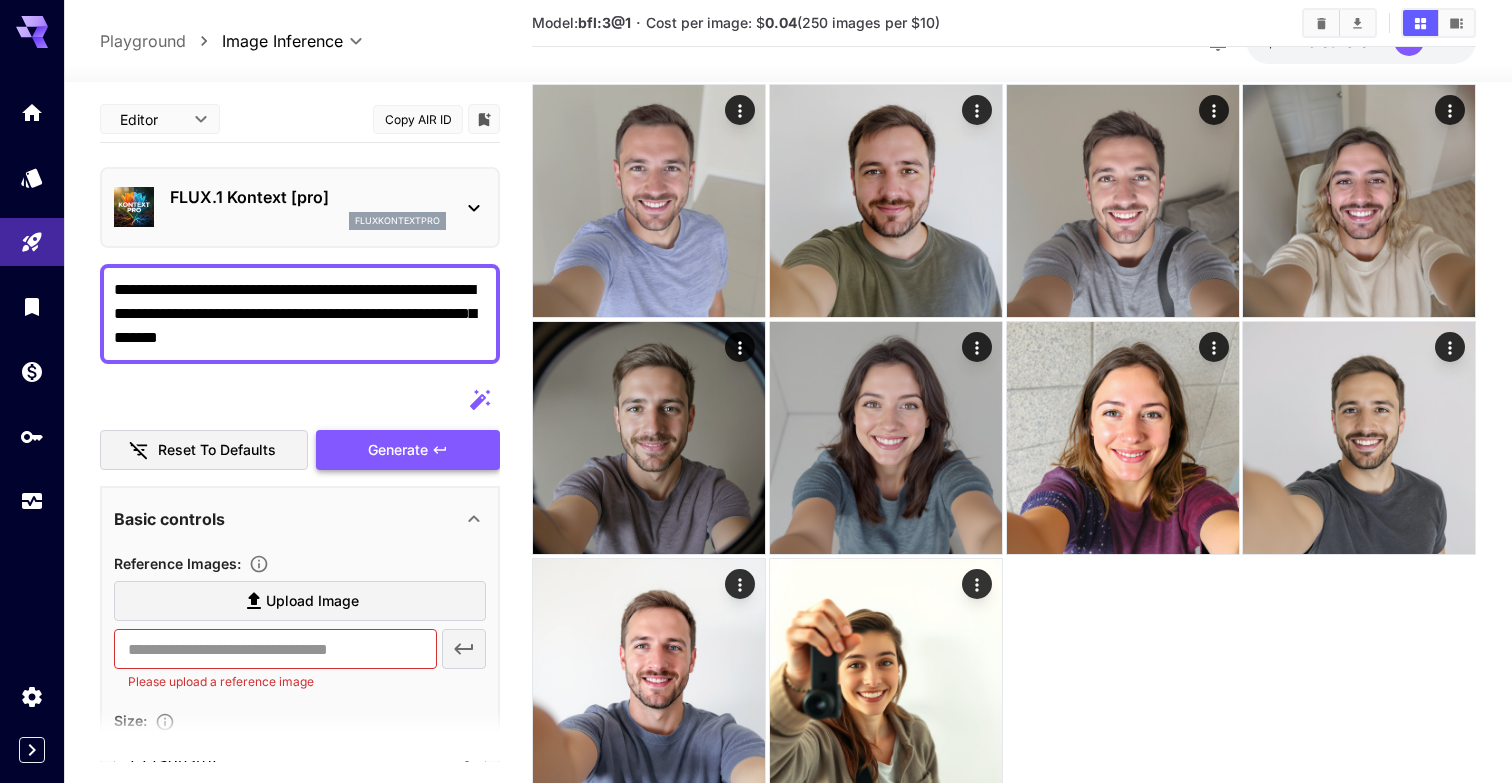 type on "**********" 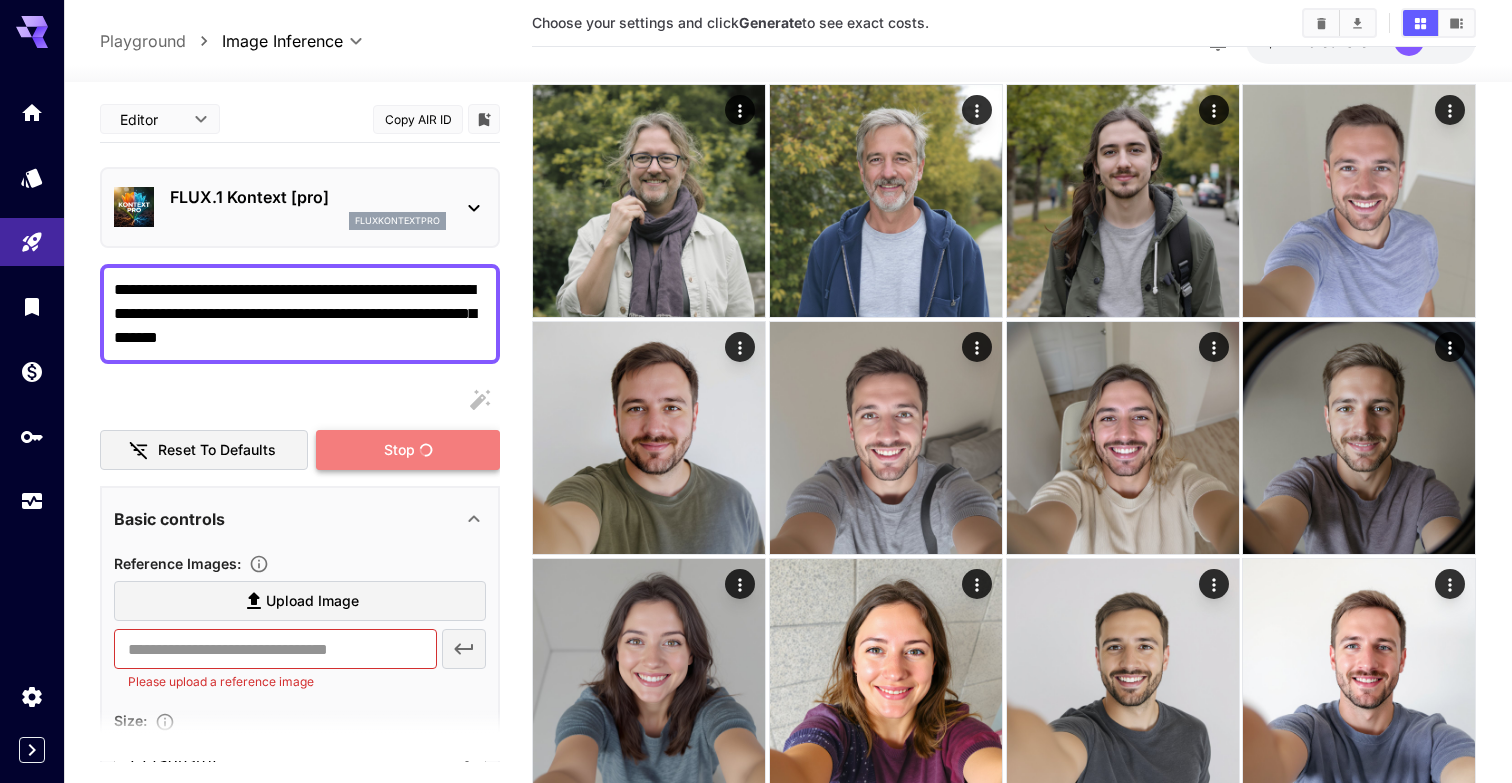 click on "Stop" at bounding box center (408, 450) 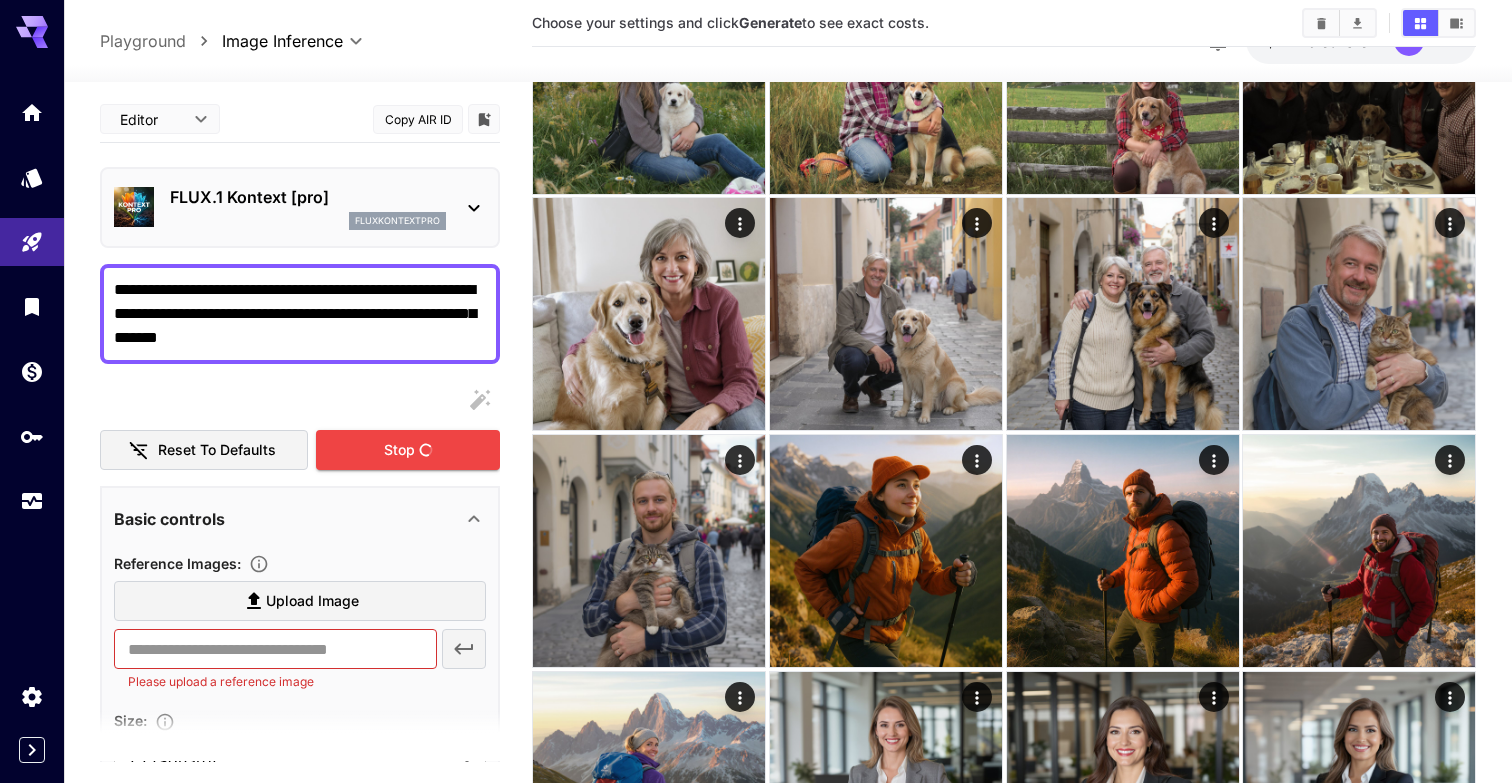 scroll, scrollTop: 0, scrollLeft: 0, axis: both 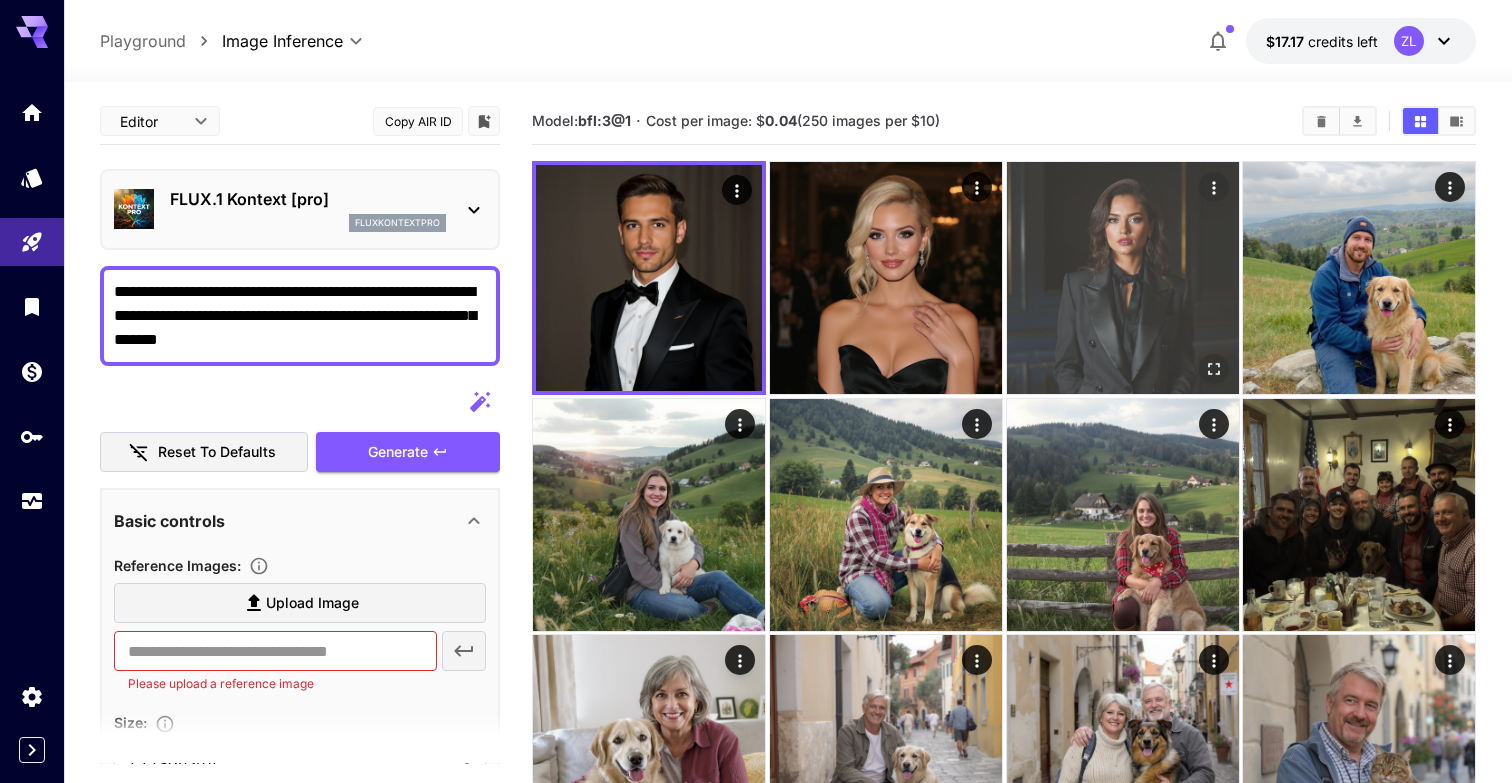 click at bounding box center (1123, 278) 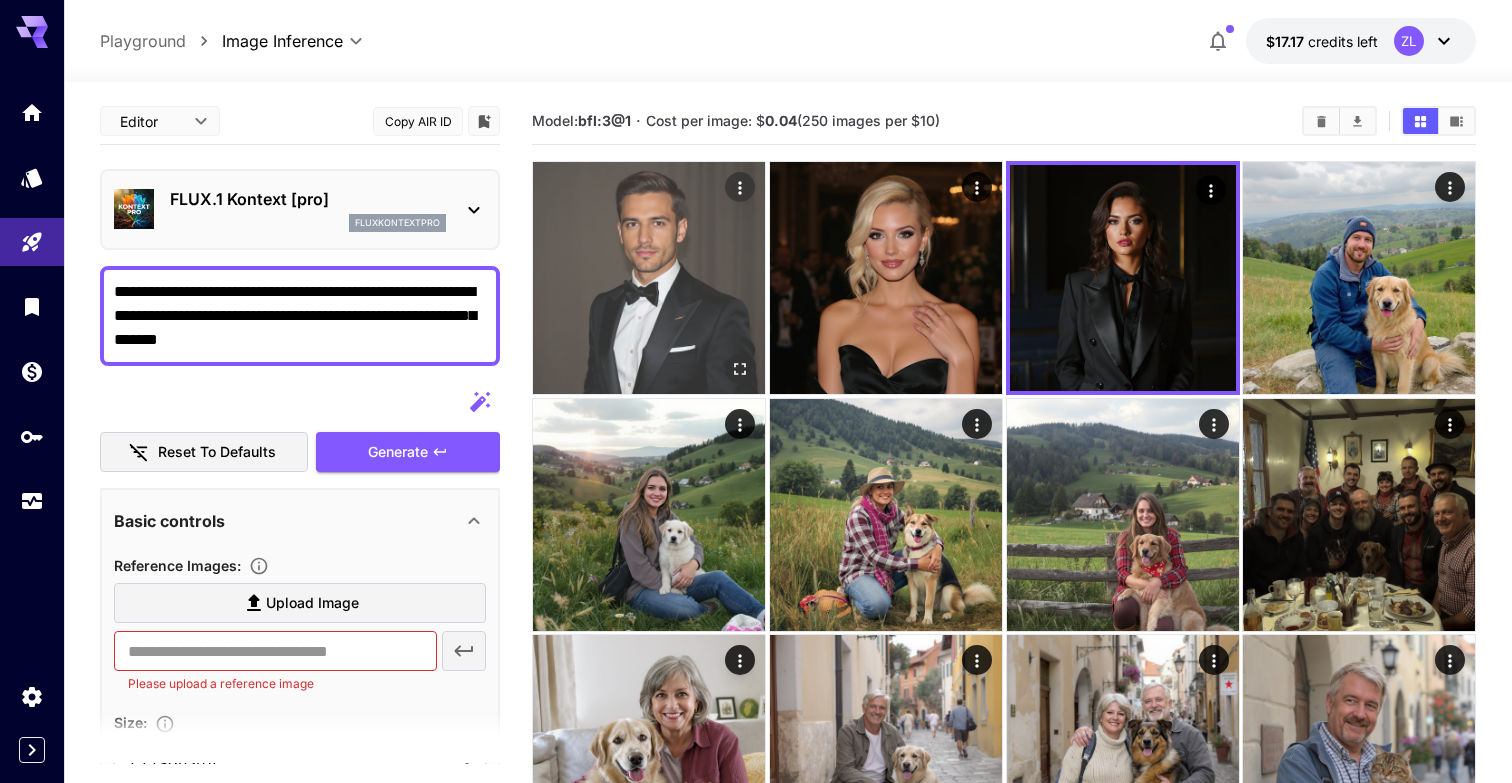 click at bounding box center [649, 278] 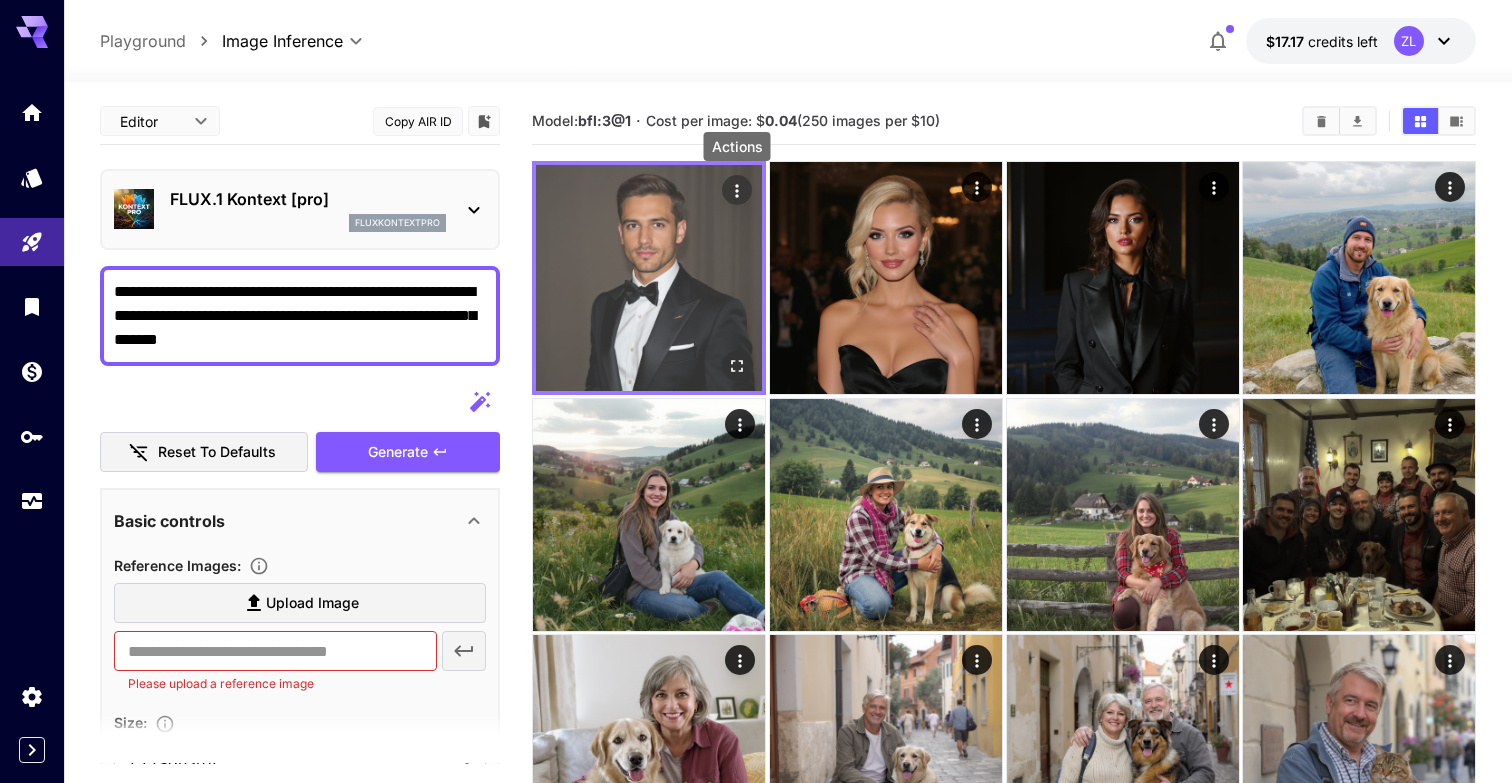 click 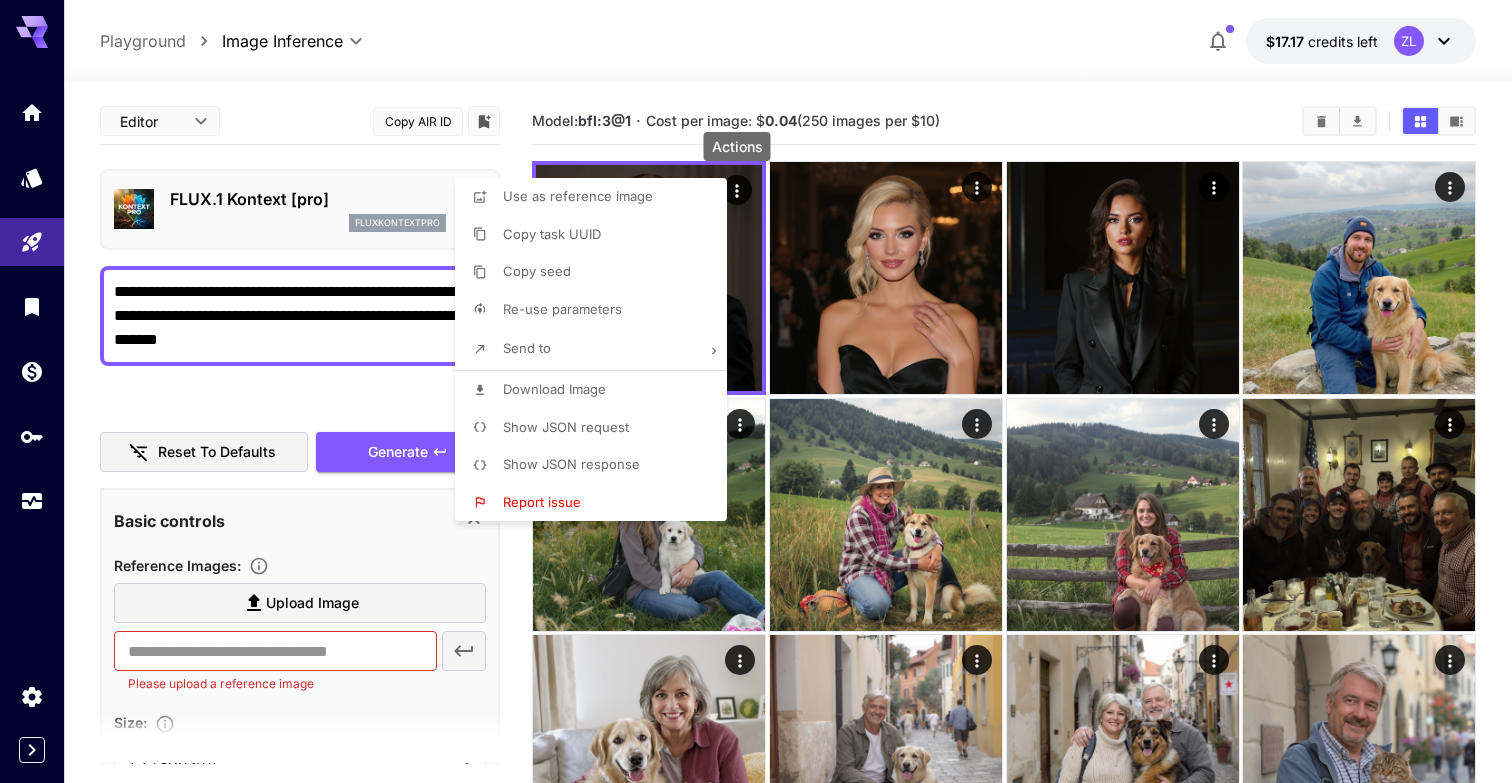 click on "Download Image" at bounding box center [554, 390] 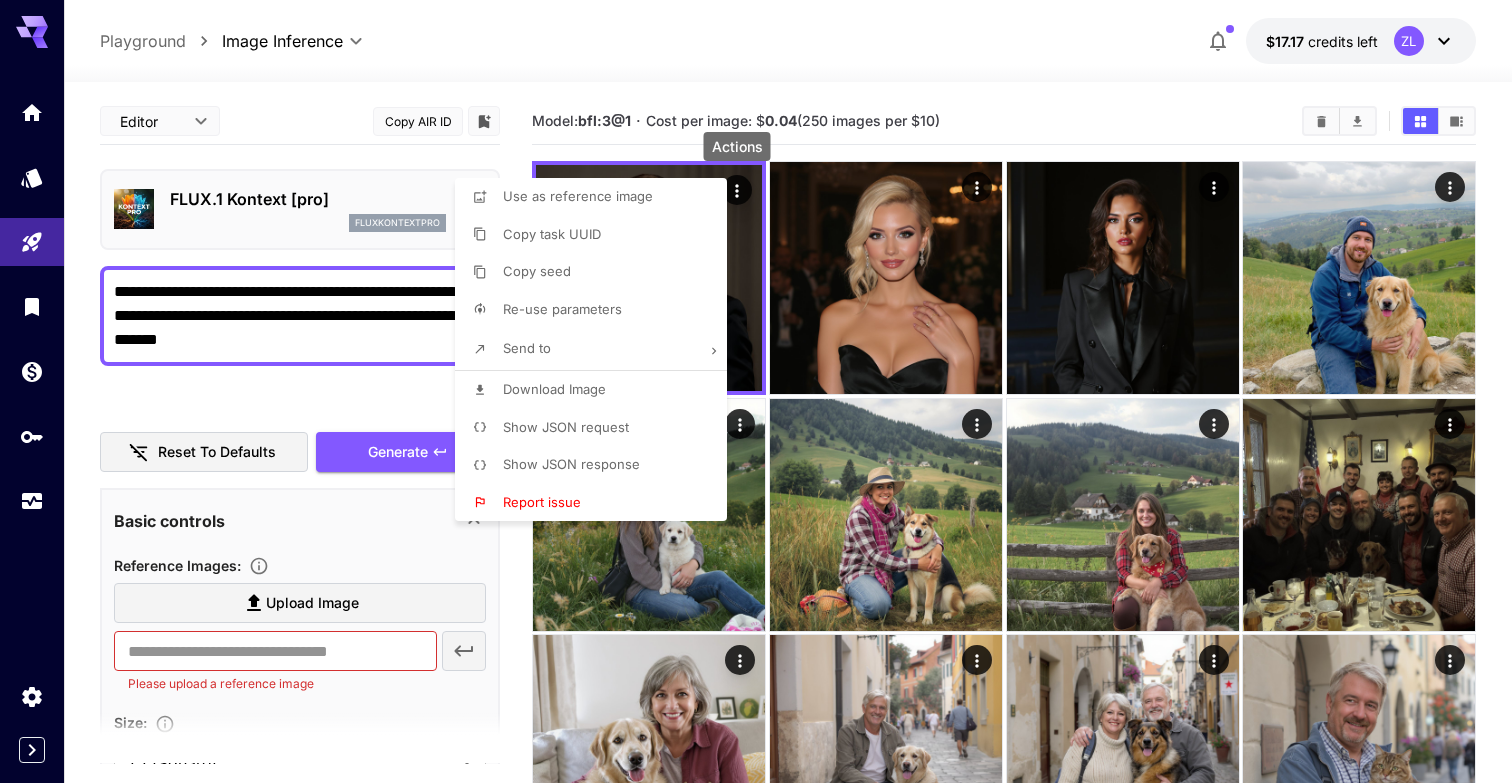 click at bounding box center [756, 391] 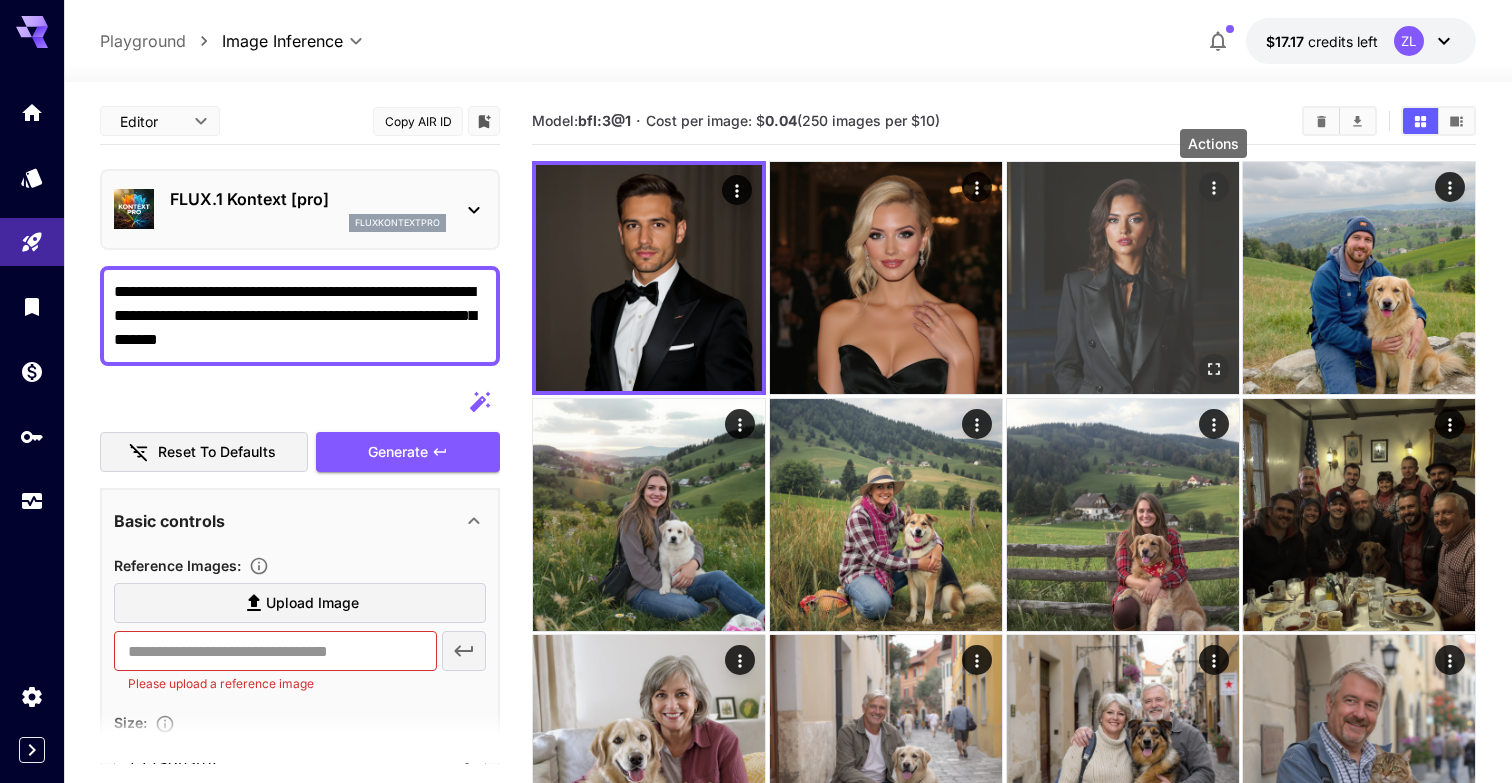 click 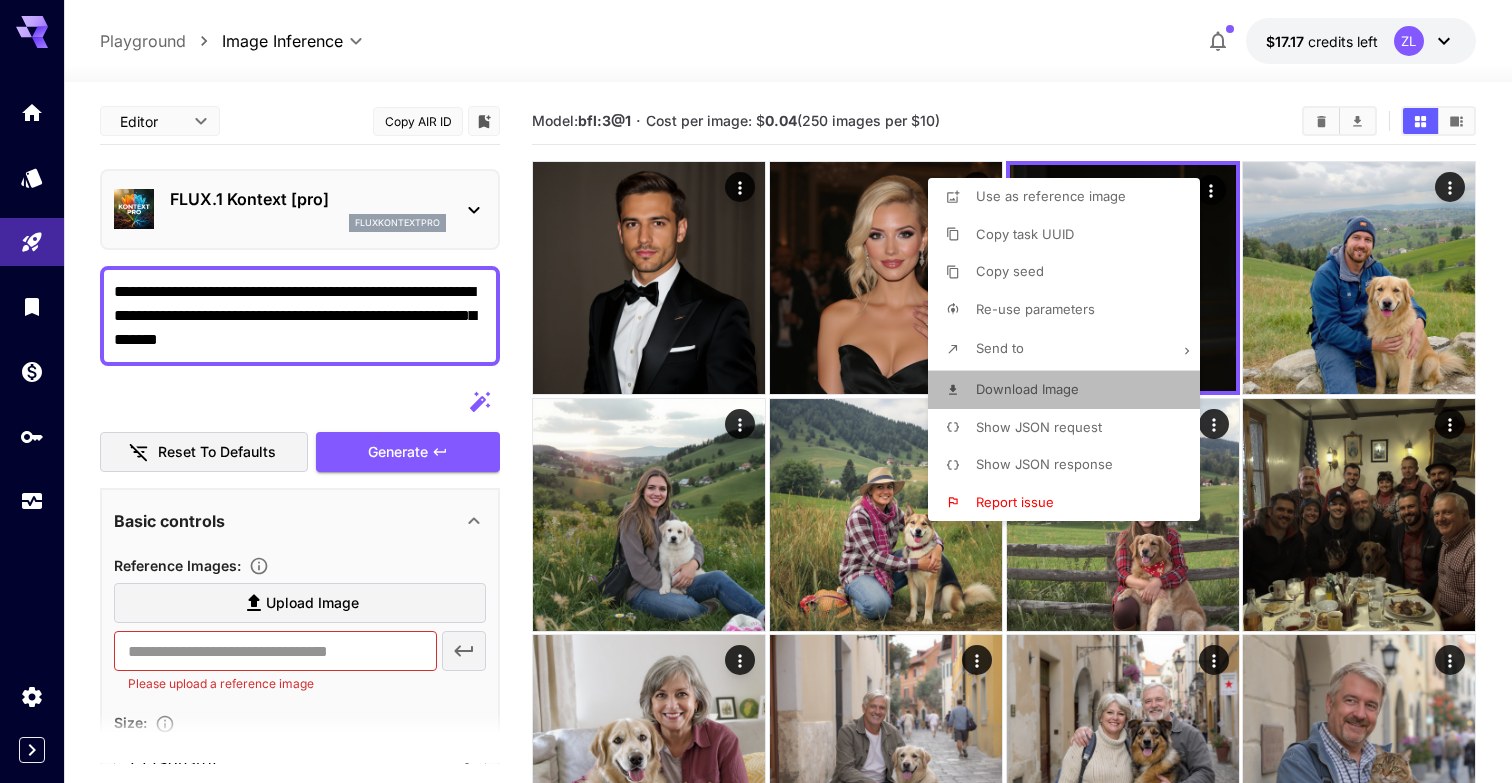click on "Download Image" at bounding box center (1027, 390) 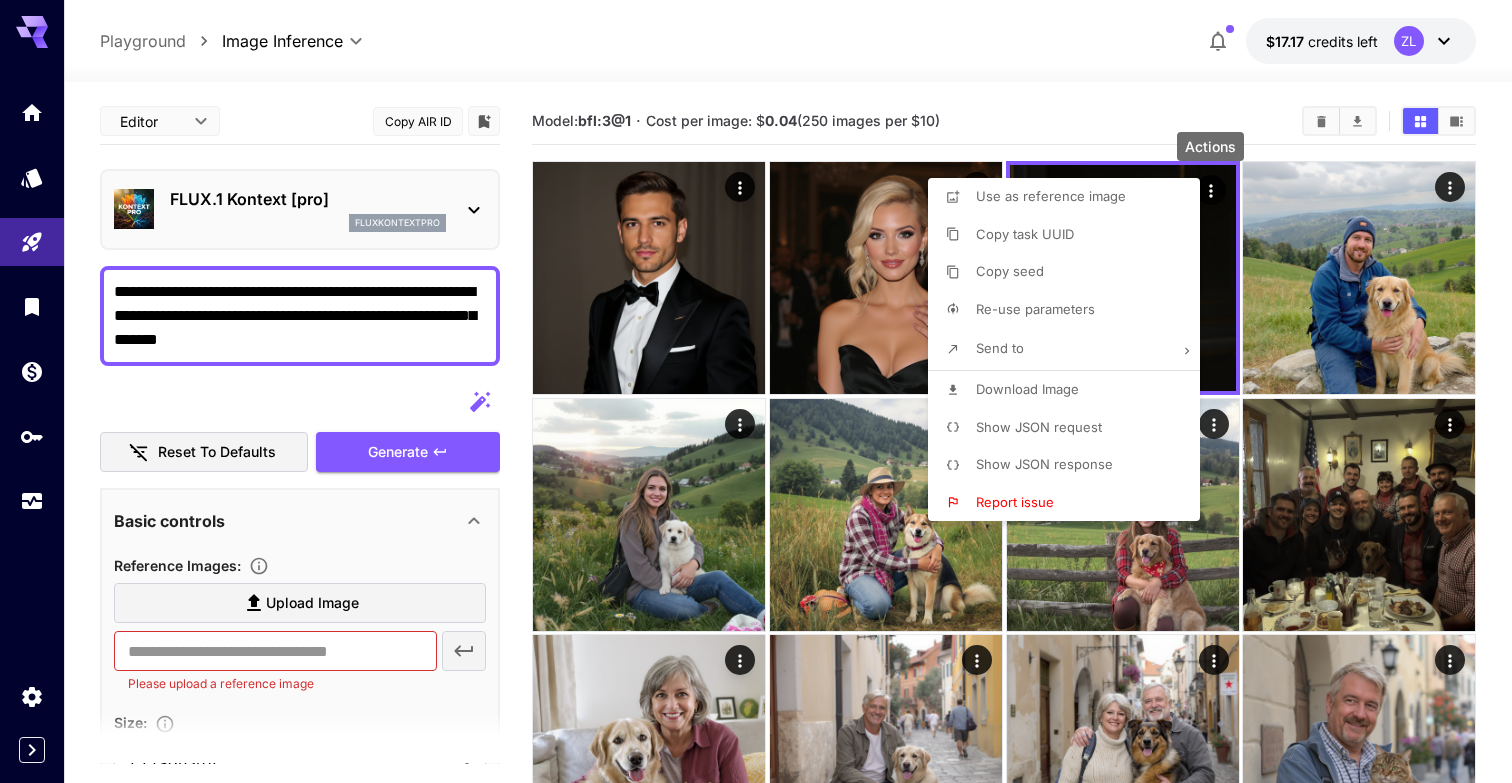 type 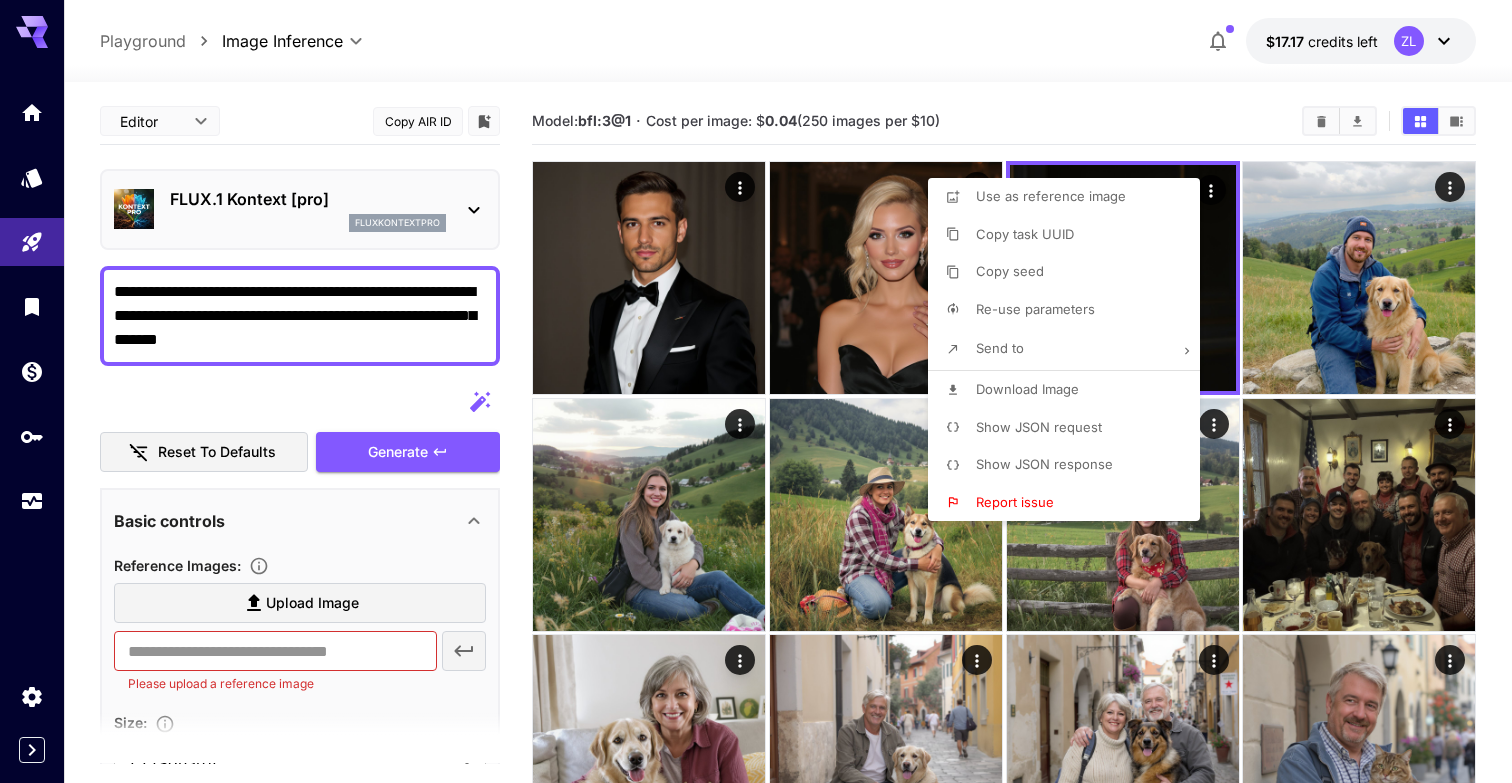 click at bounding box center (756, 391) 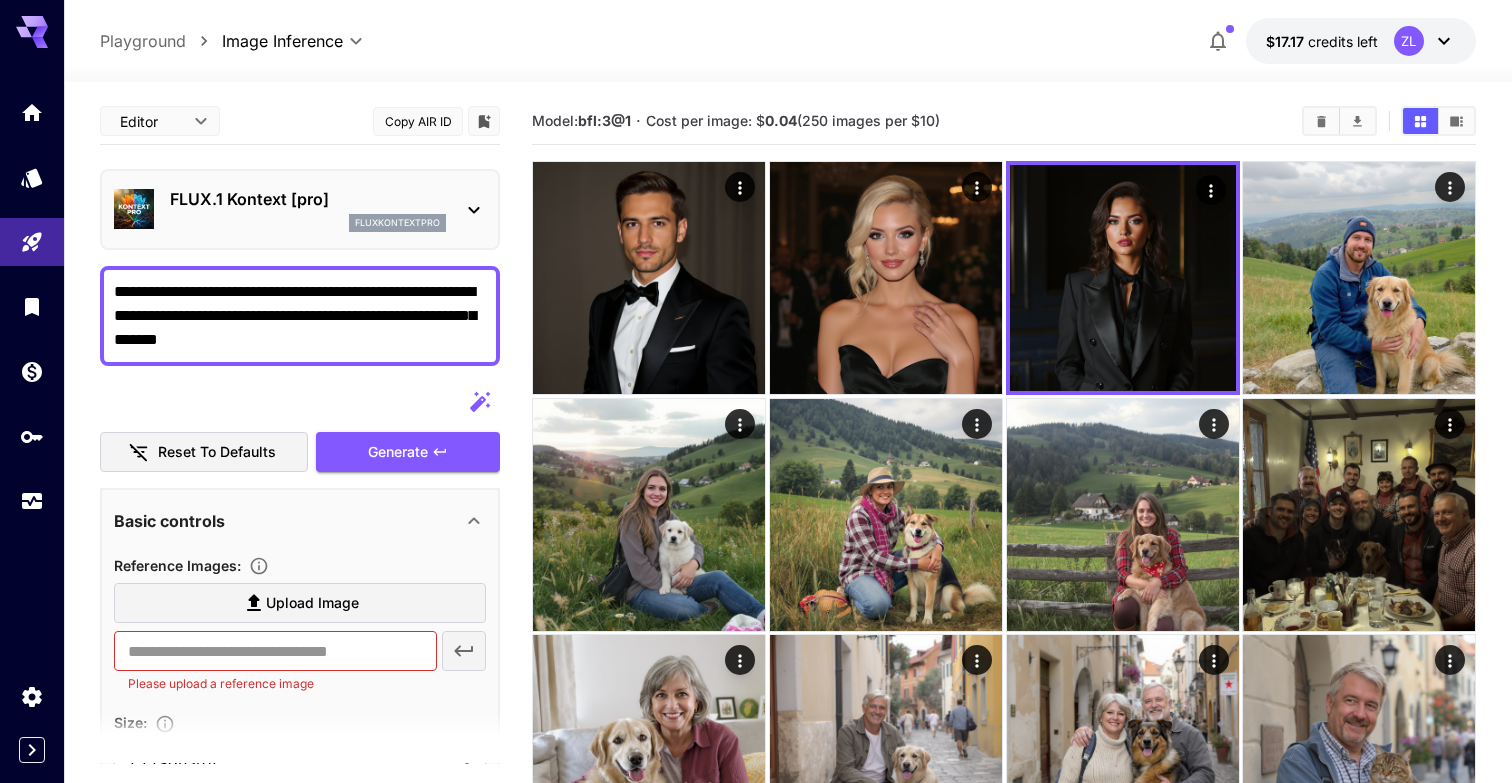 click on "**********" at bounding box center [300, 316] 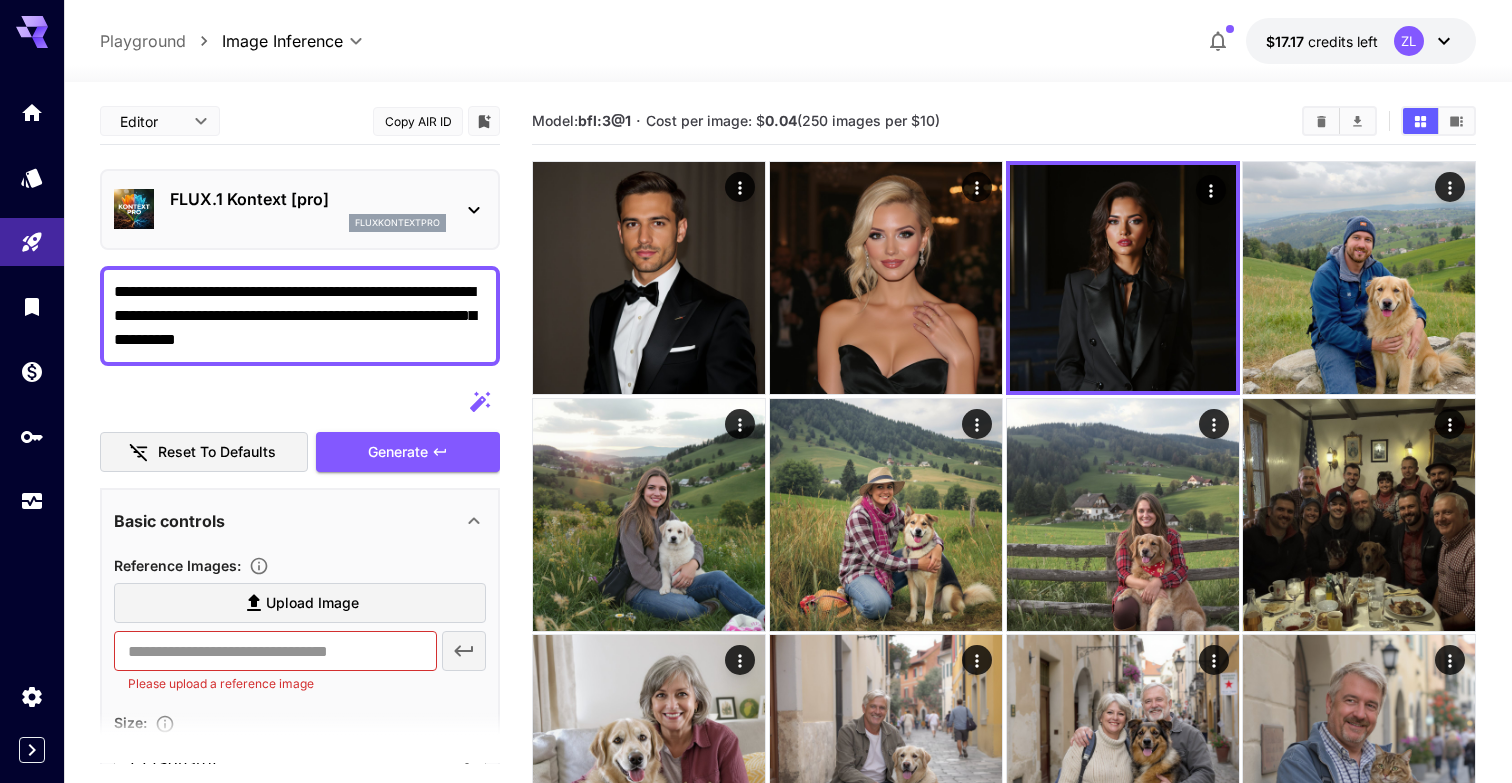 drag, startPoint x: 454, startPoint y: 291, endPoint x: 308, endPoint y: 284, distance: 146.16771 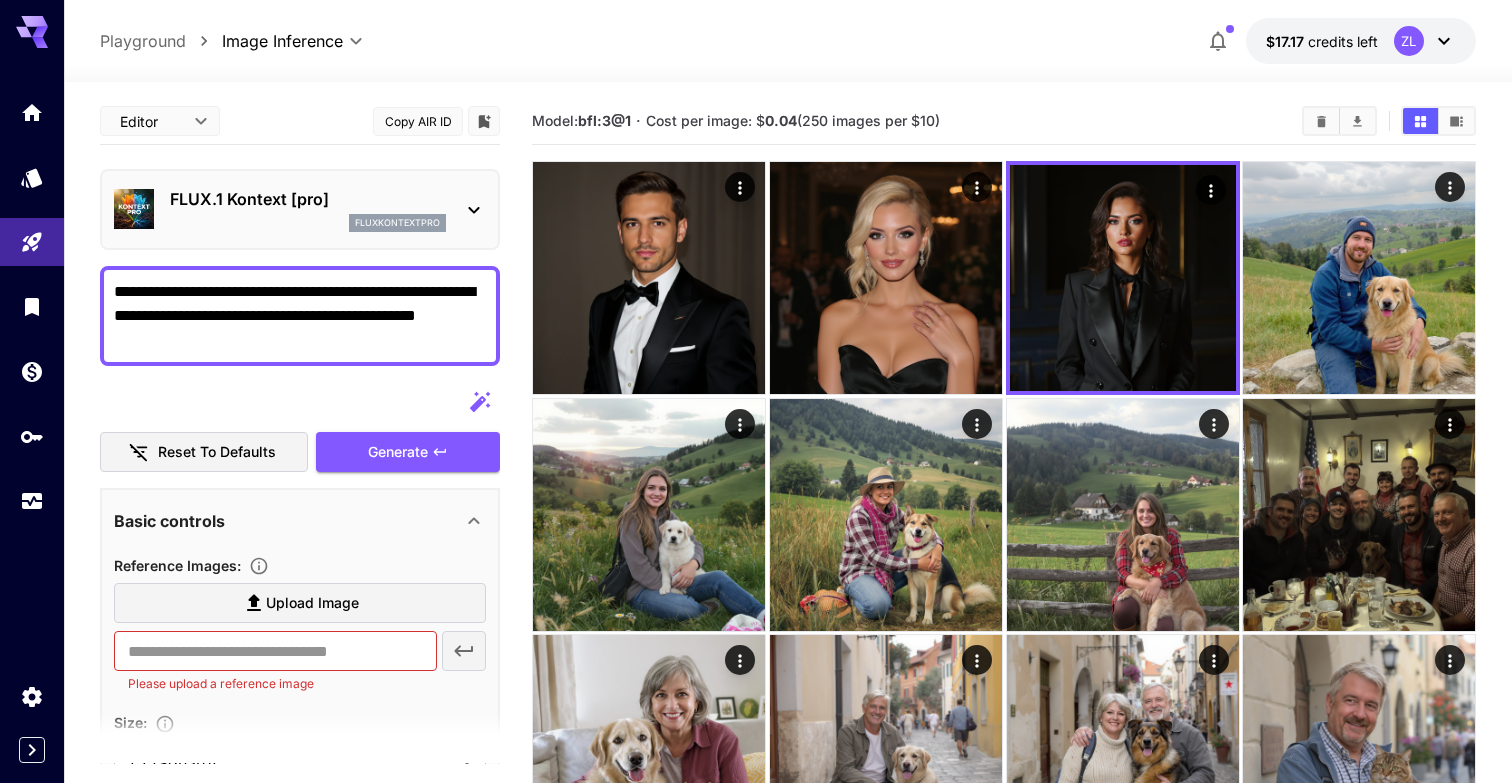click on "**********" at bounding box center (300, 316) 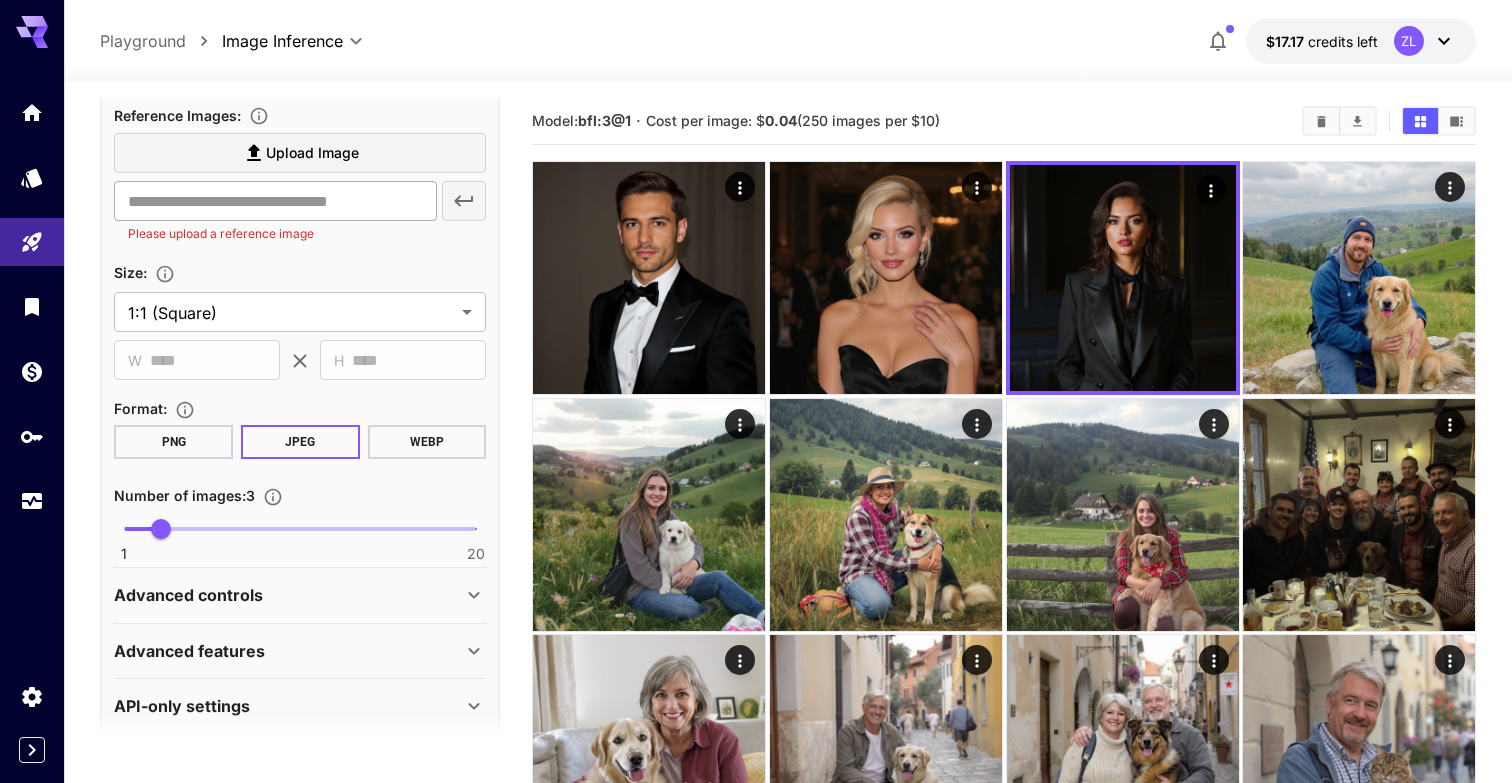 scroll, scrollTop: 471, scrollLeft: 0, axis: vertical 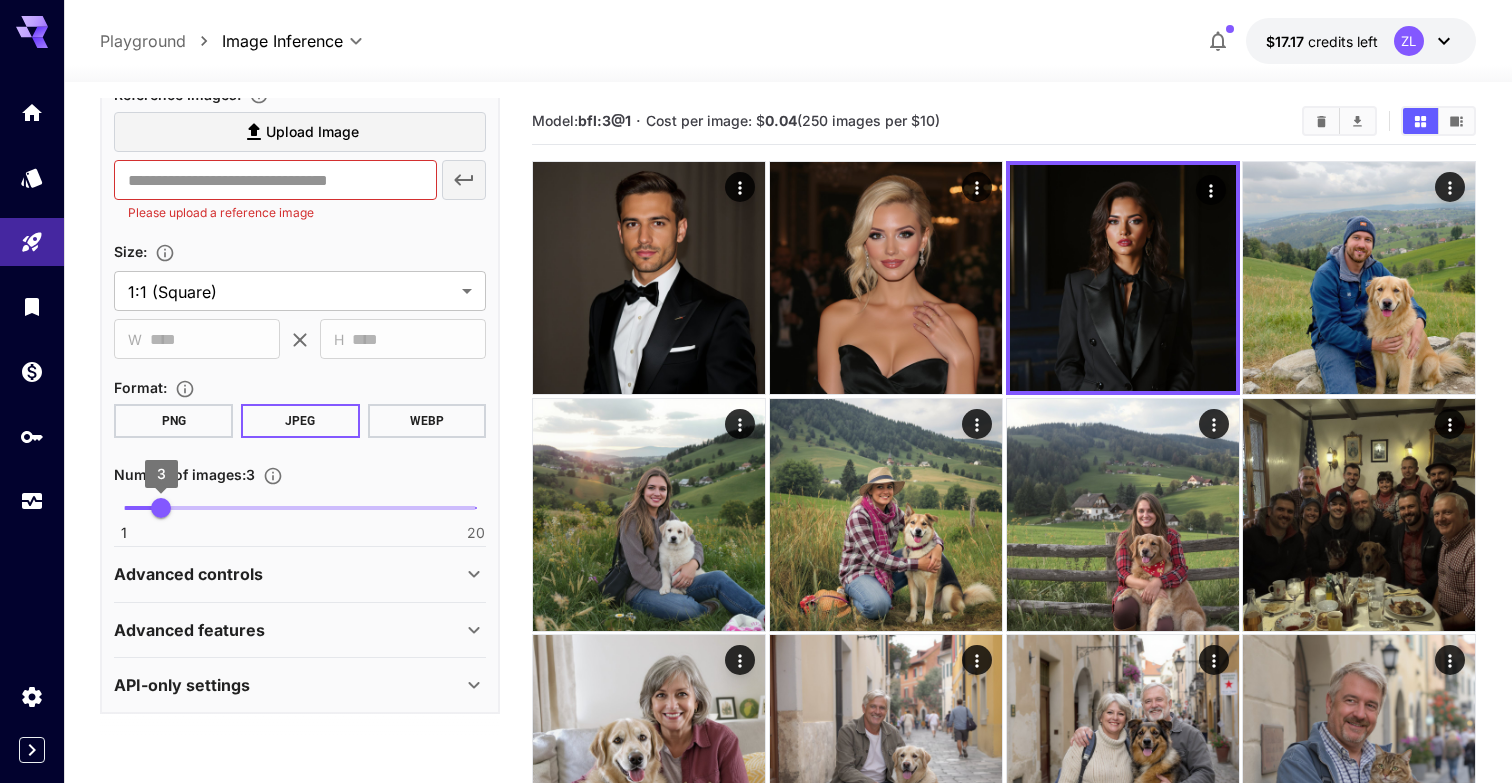type on "**********" 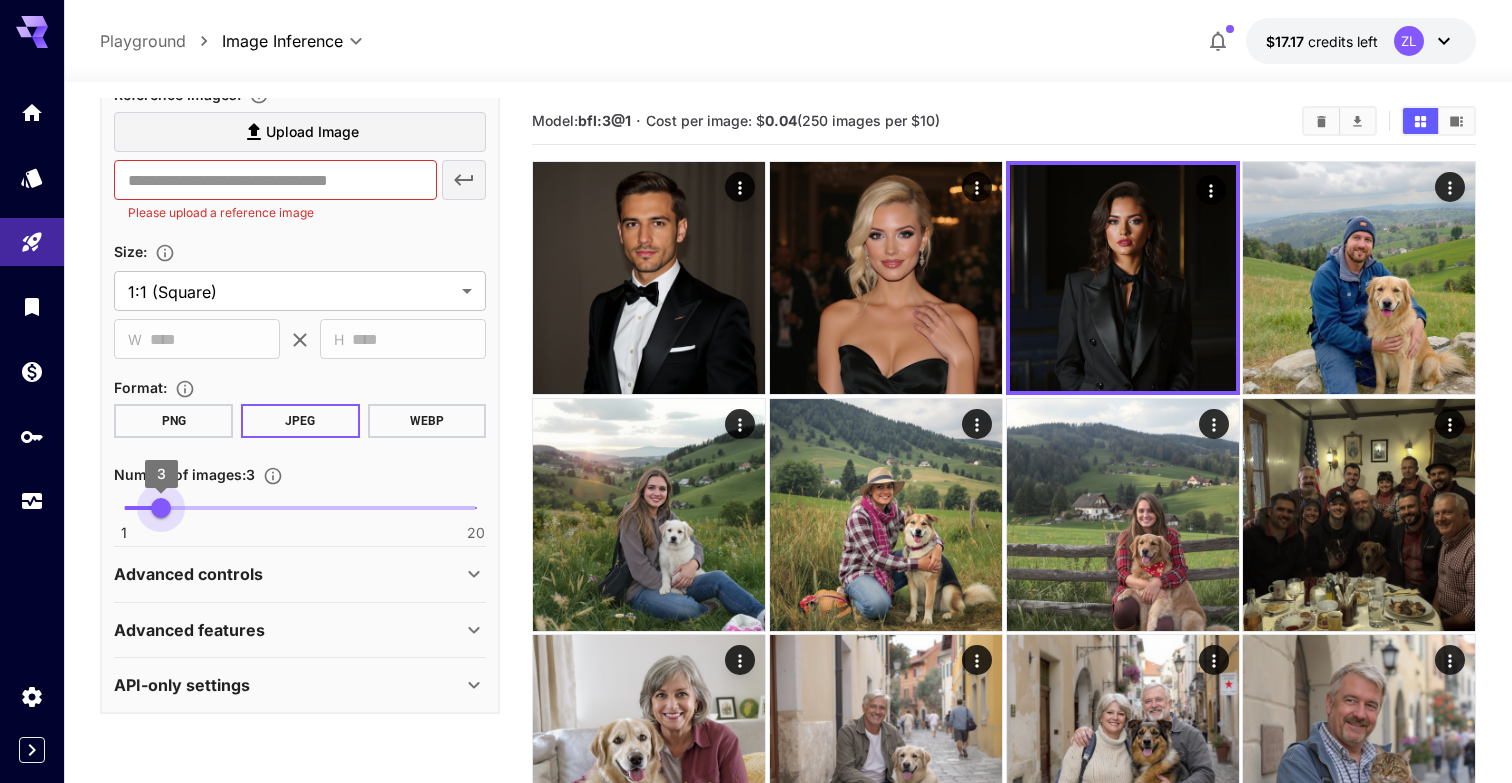 type on "*" 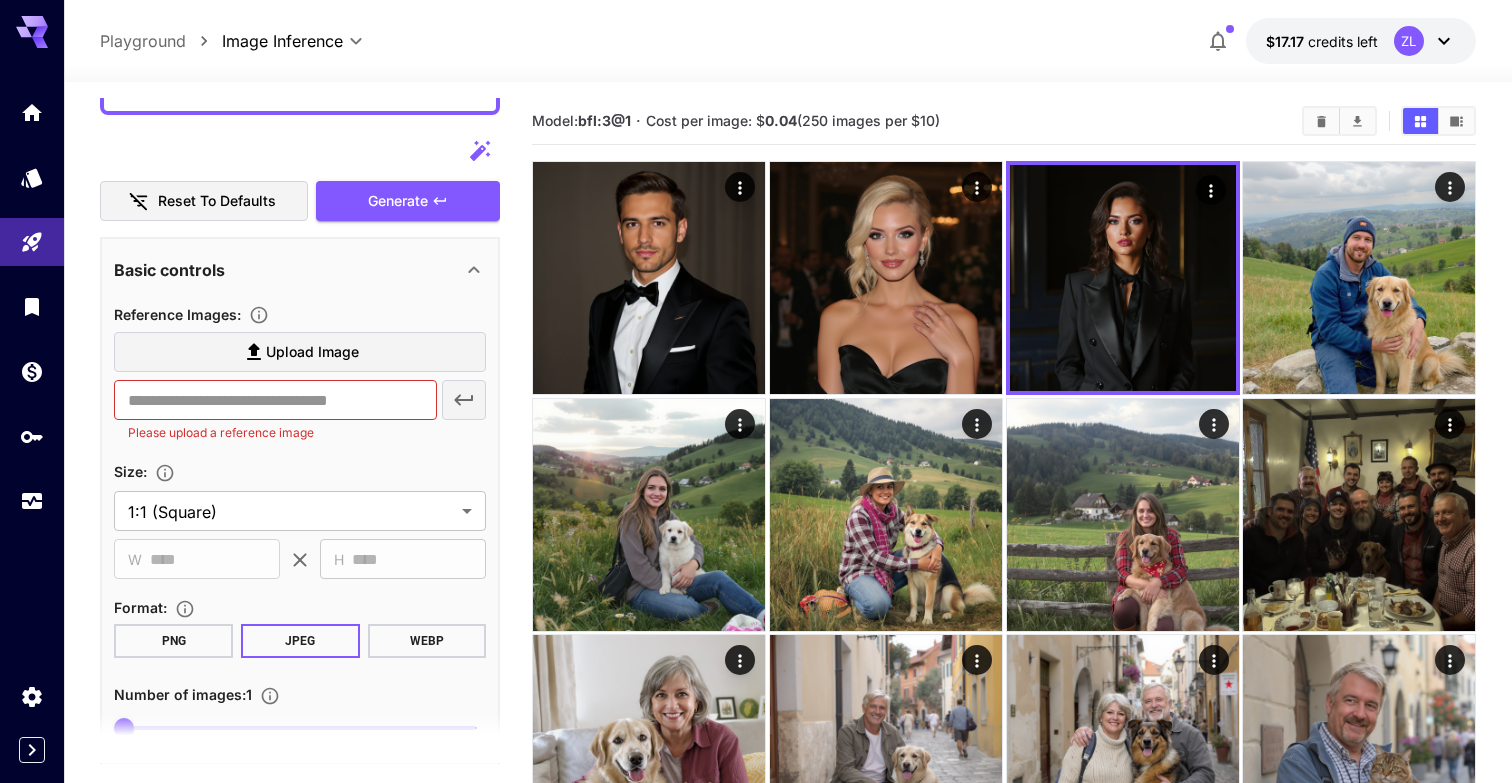scroll, scrollTop: 0, scrollLeft: 0, axis: both 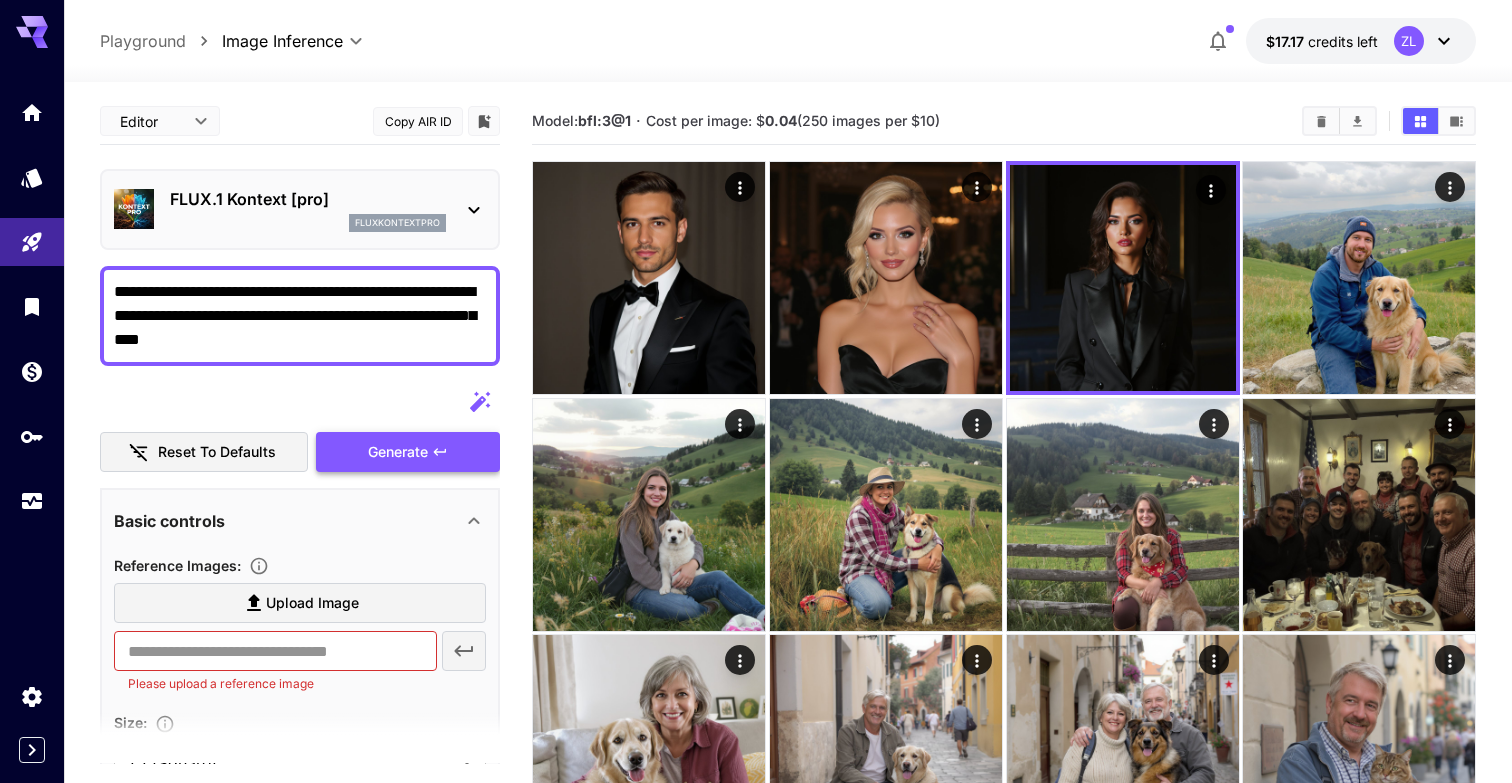 click on "Generate" at bounding box center [398, 452] 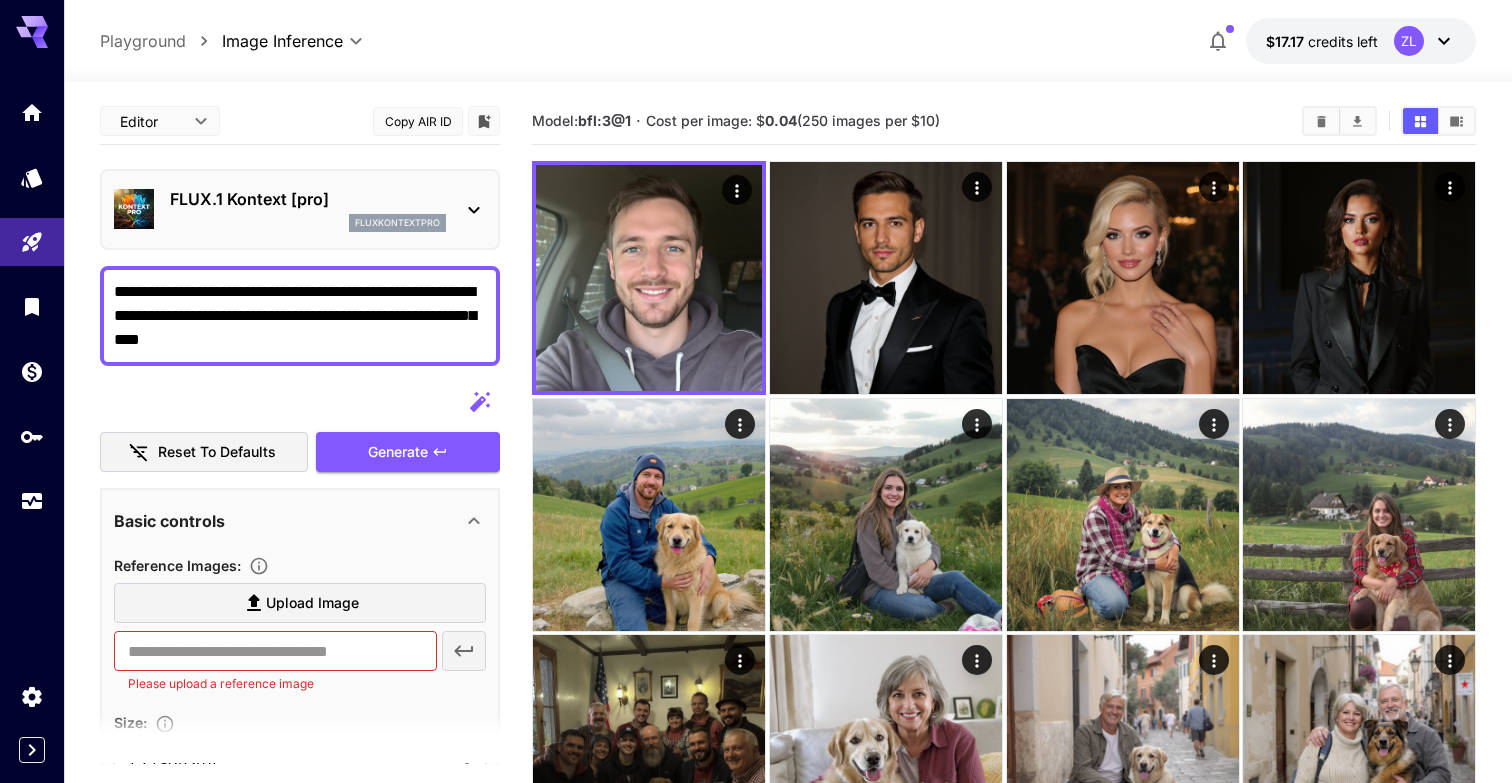 click on "**********" at bounding box center [300, 316] 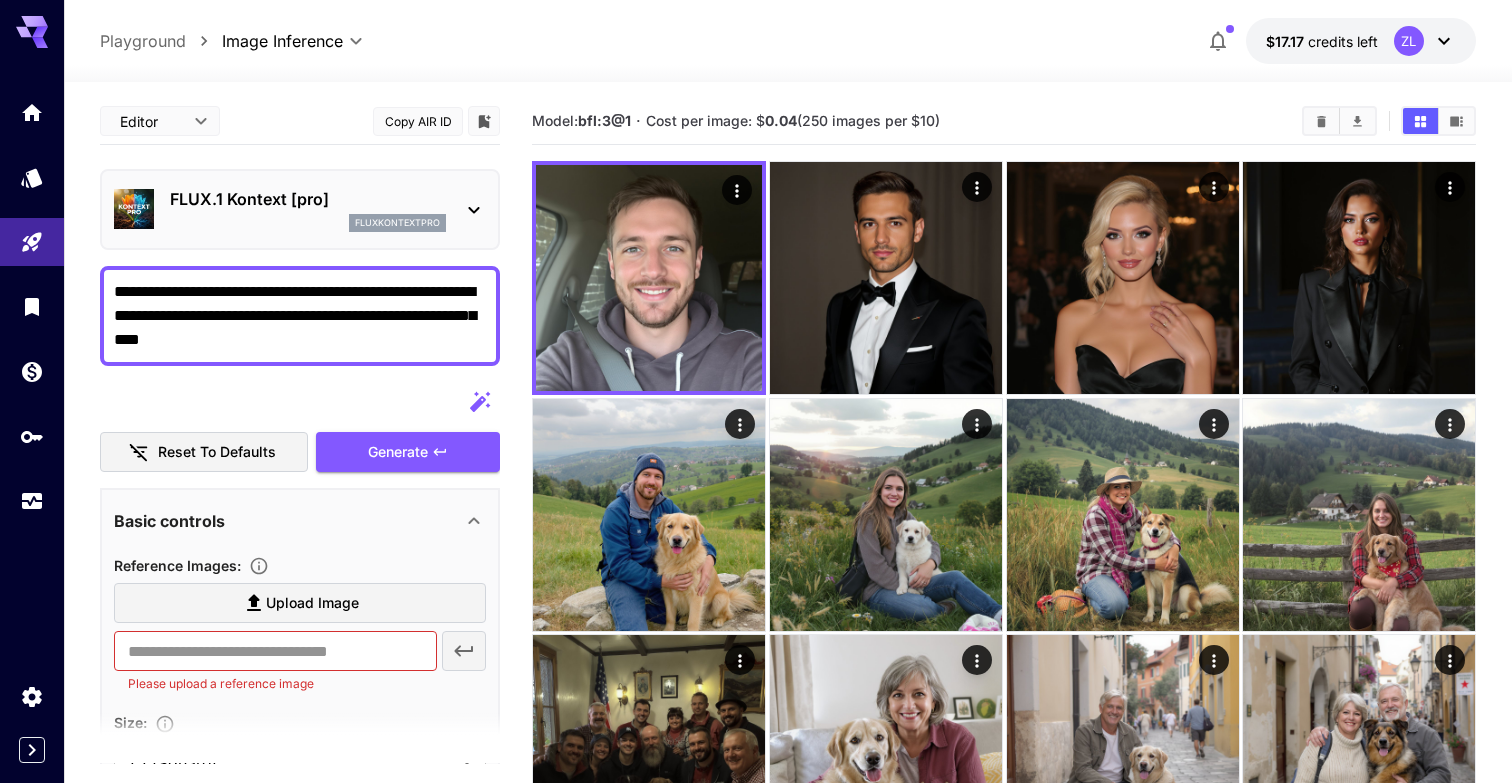 click on "**********" at bounding box center [300, 316] 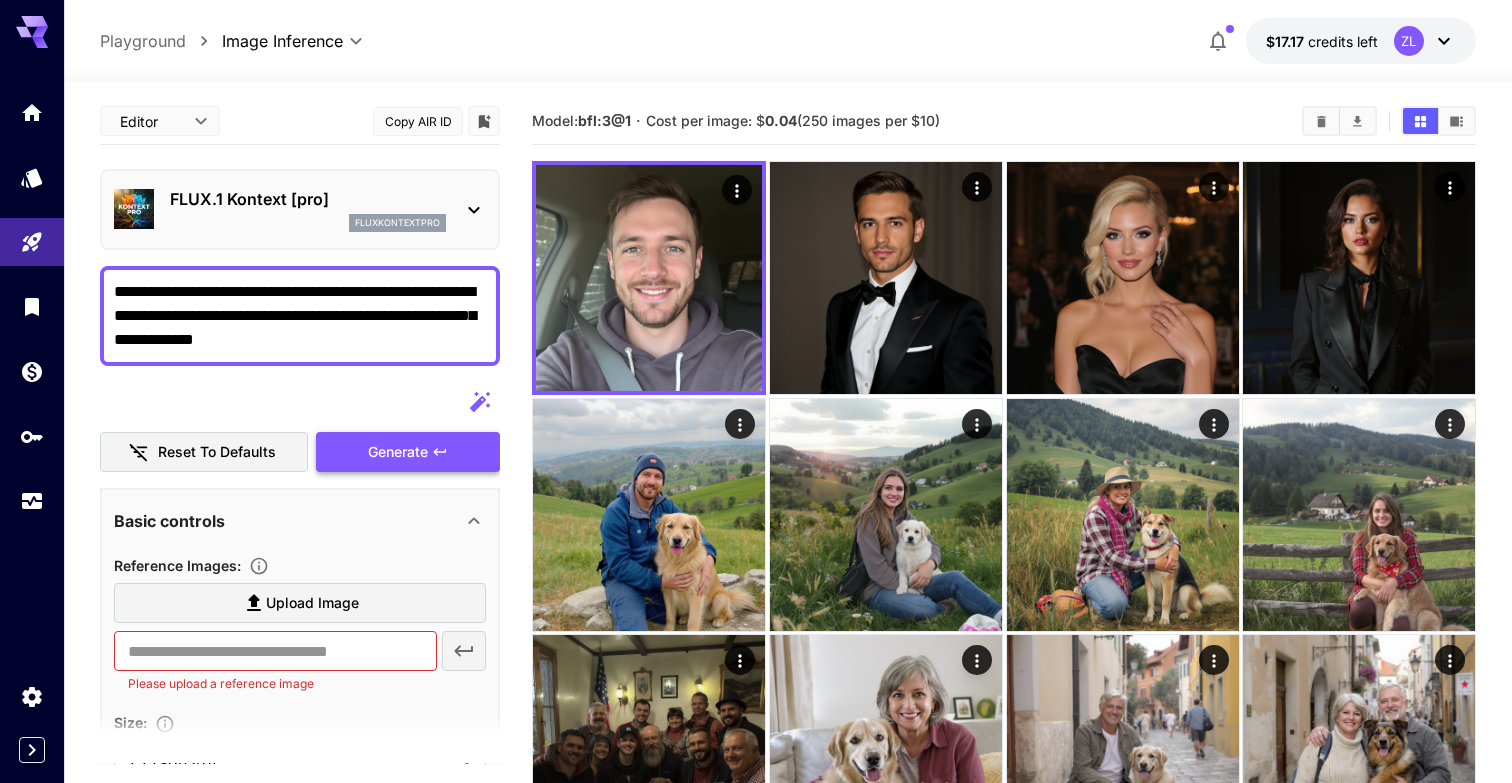 type on "**********" 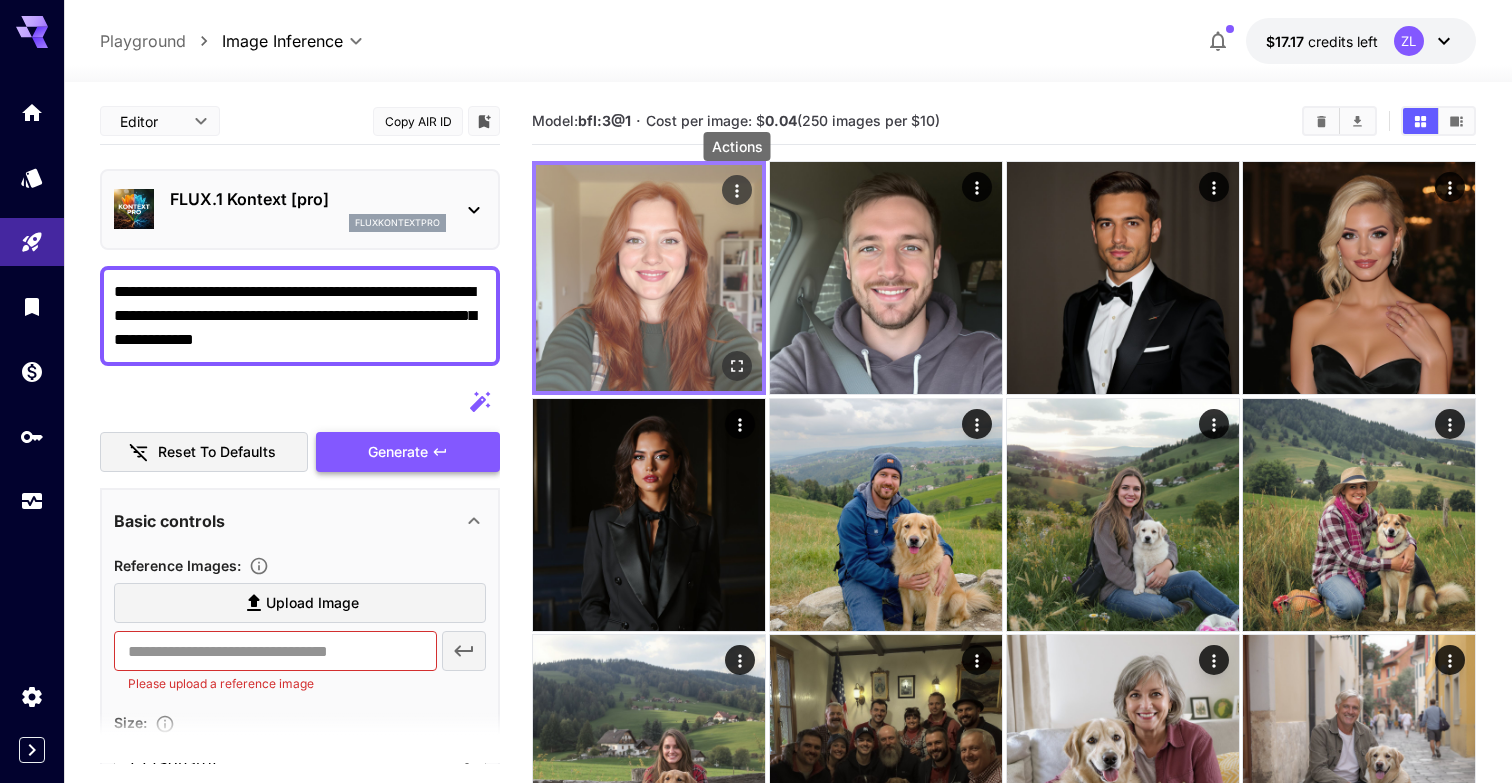 click 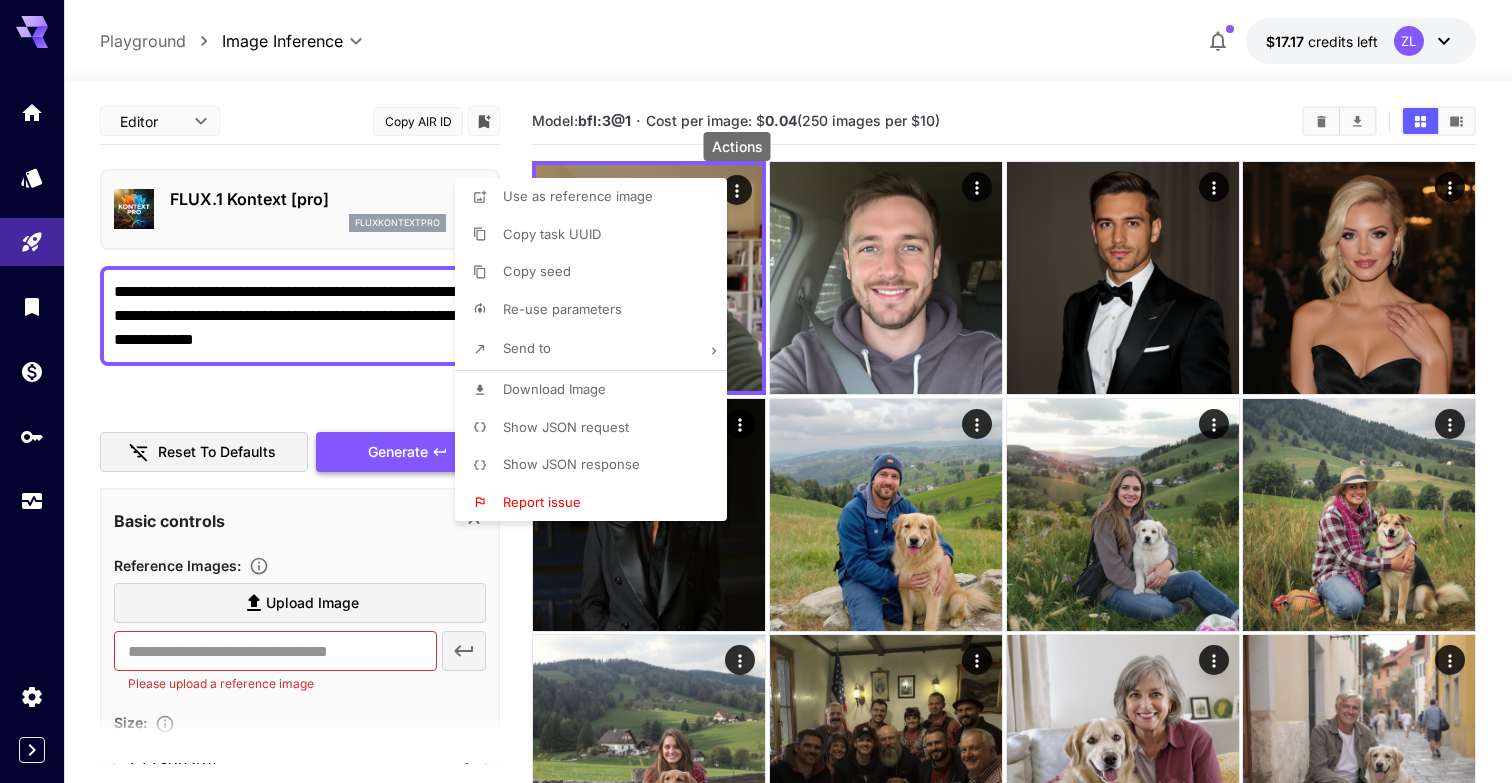 click on "Download Image" at bounding box center [554, 390] 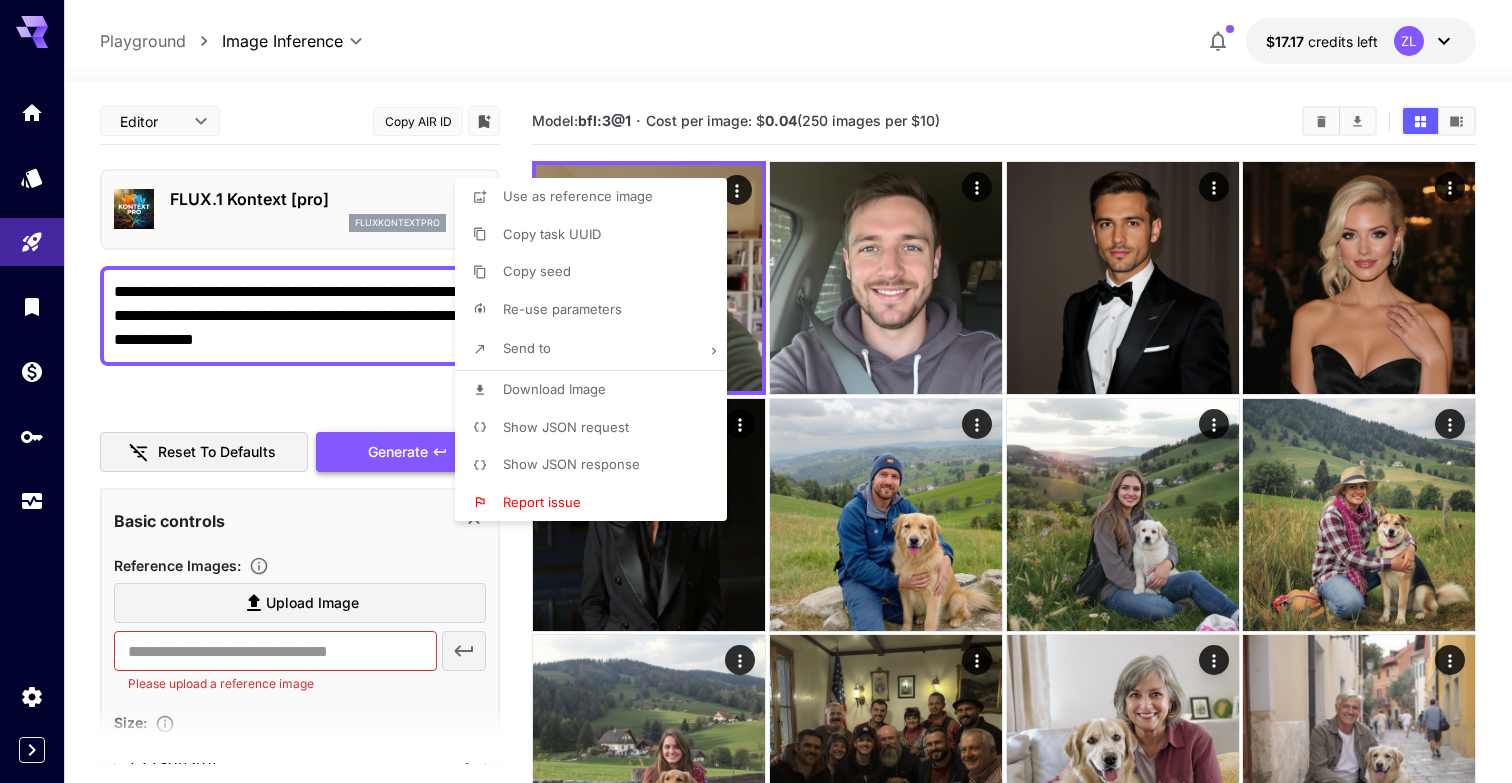 click at bounding box center (756, 391) 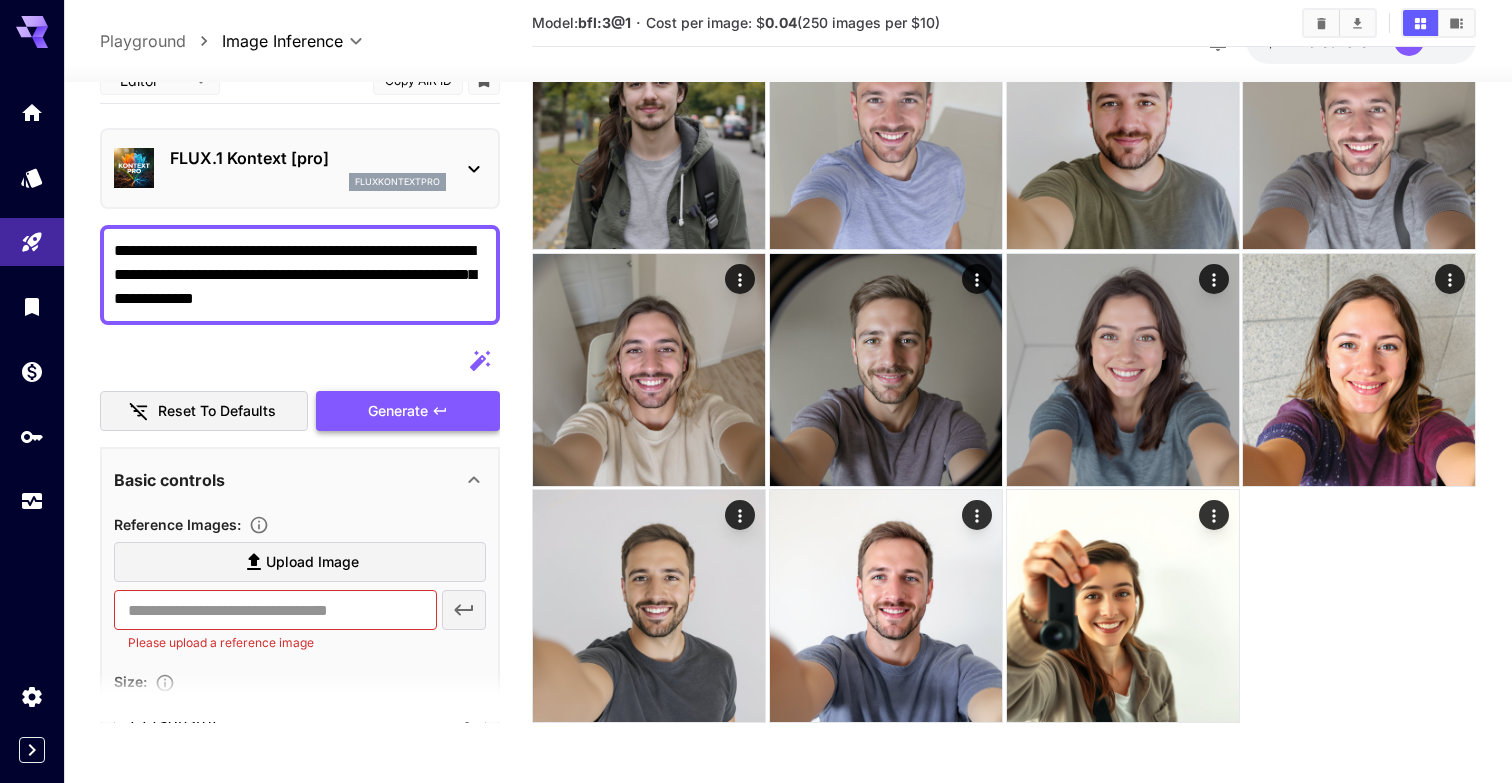 scroll, scrollTop: 1391, scrollLeft: 0, axis: vertical 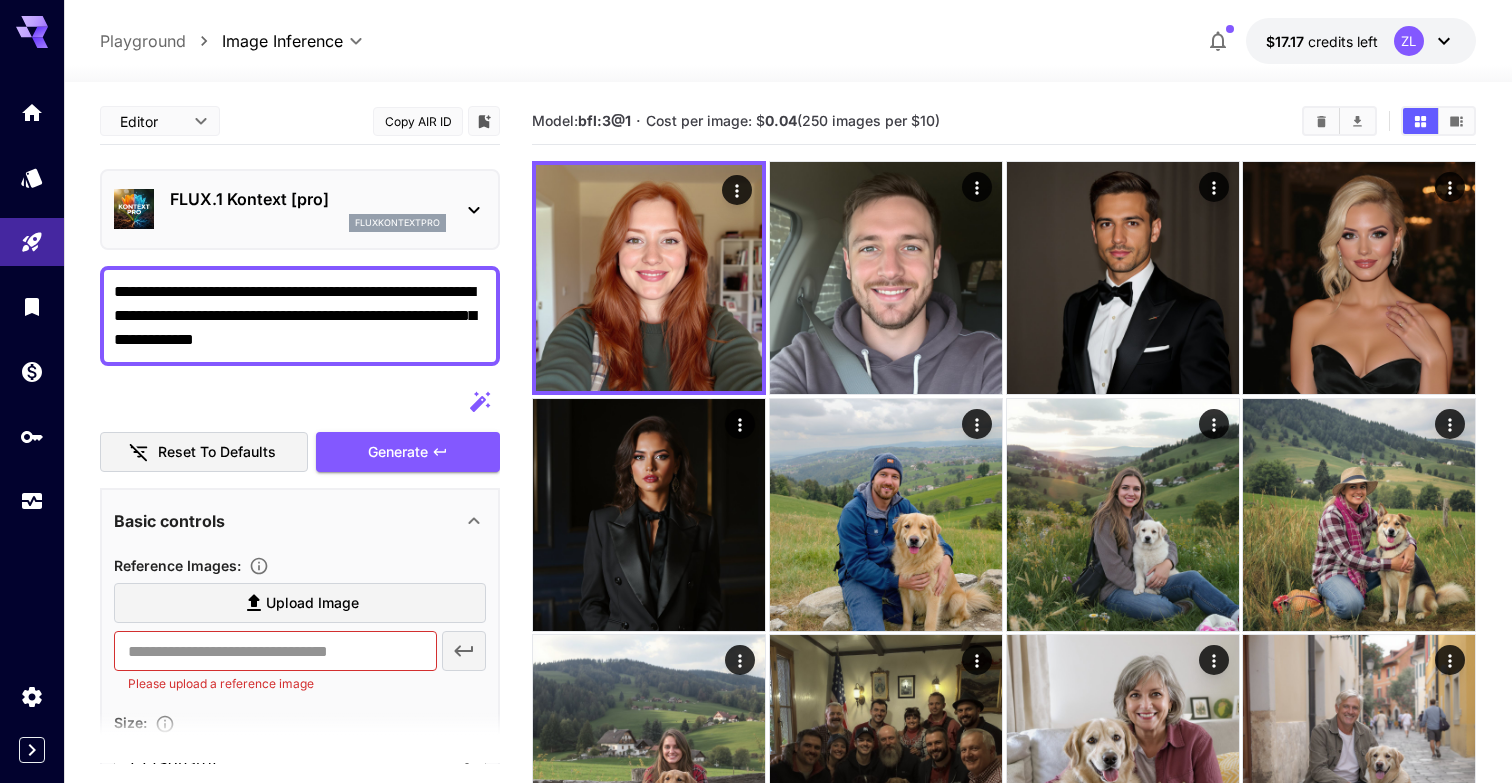click on "**********" at bounding box center (300, 316) 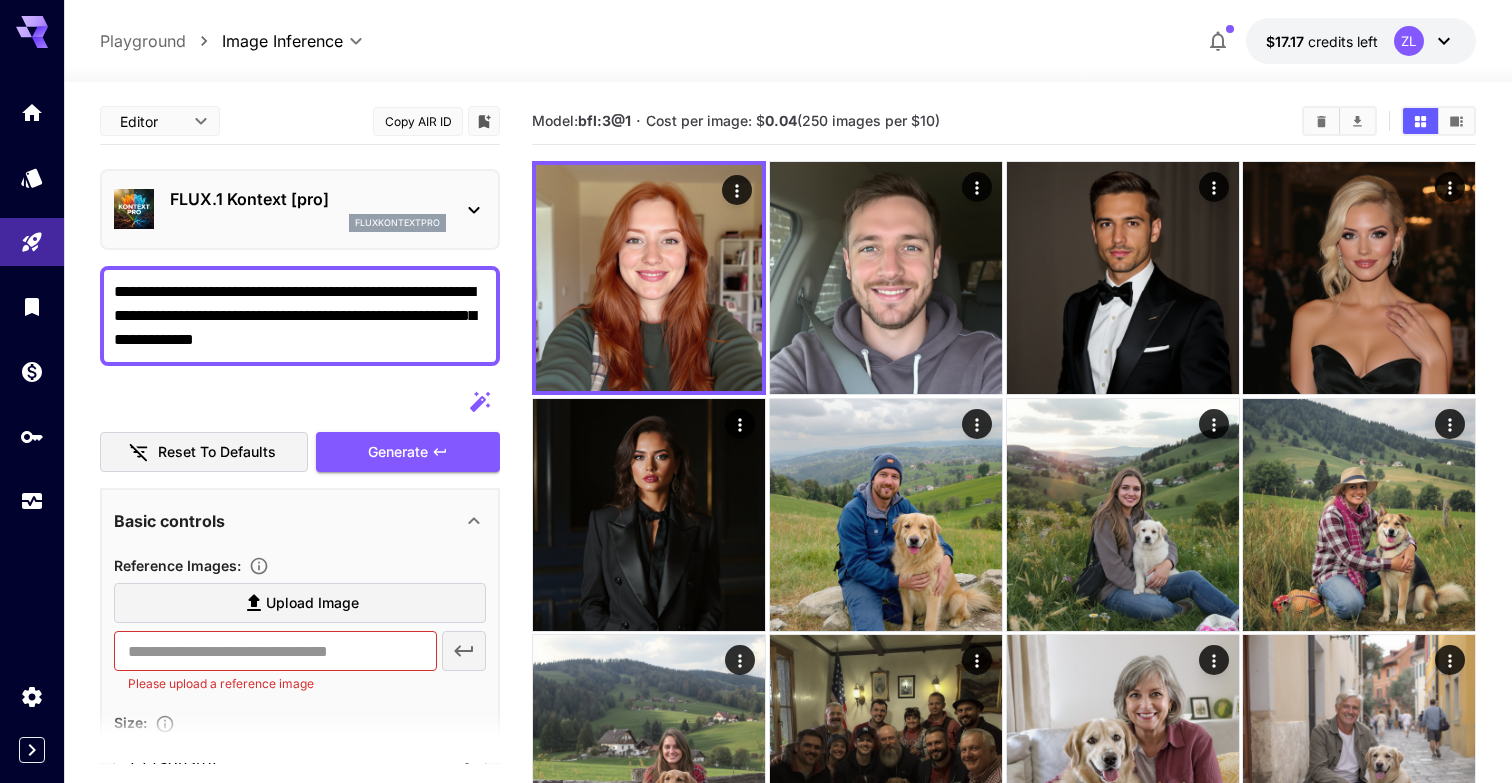drag, startPoint x: 360, startPoint y: 292, endPoint x: 305, endPoint y: 294, distance: 55.03635 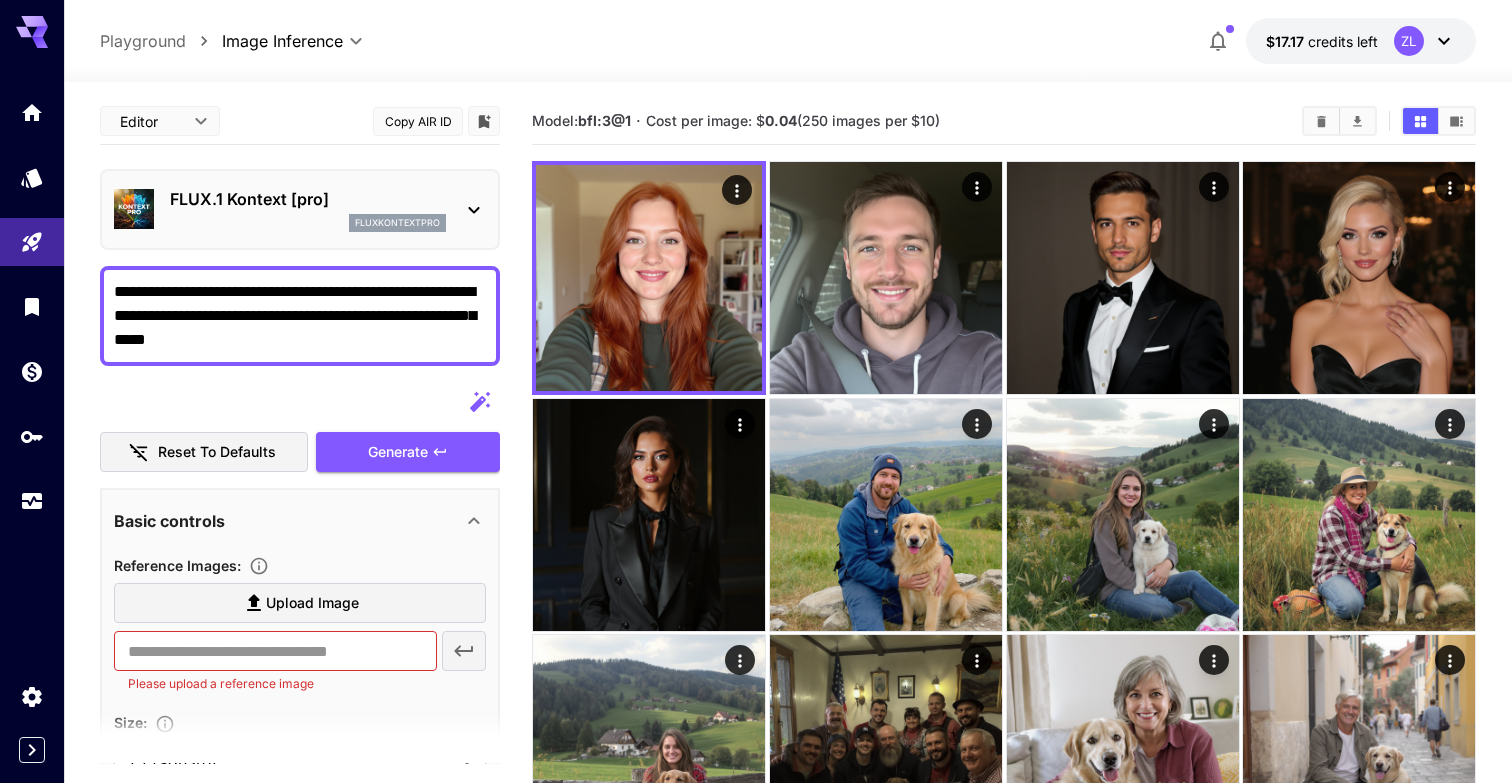 click on "**********" at bounding box center (300, 316) 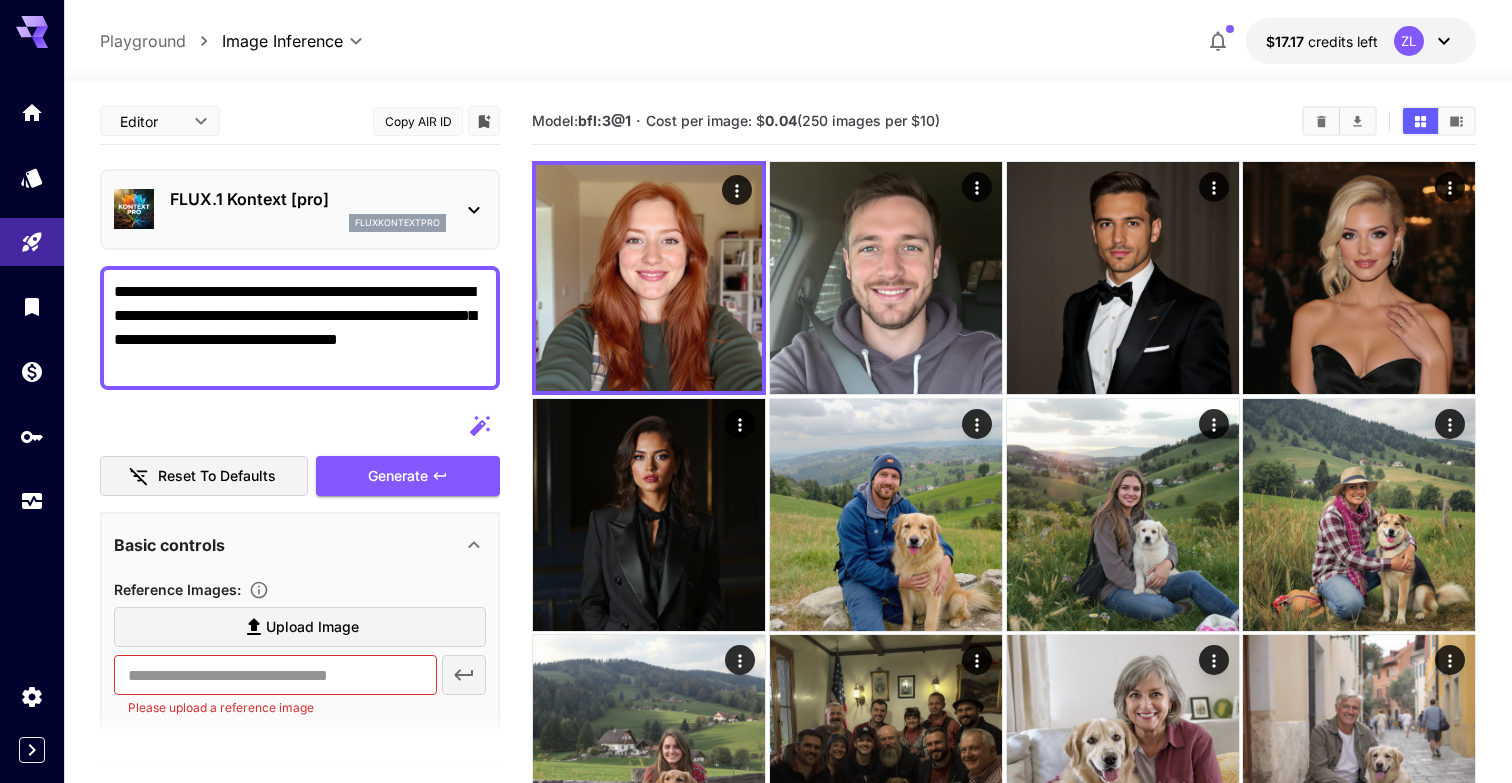 drag, startPoint x: 186, startPoint y: 372, endPoint x: 120, endPoint y: 286, distance: 108.40664 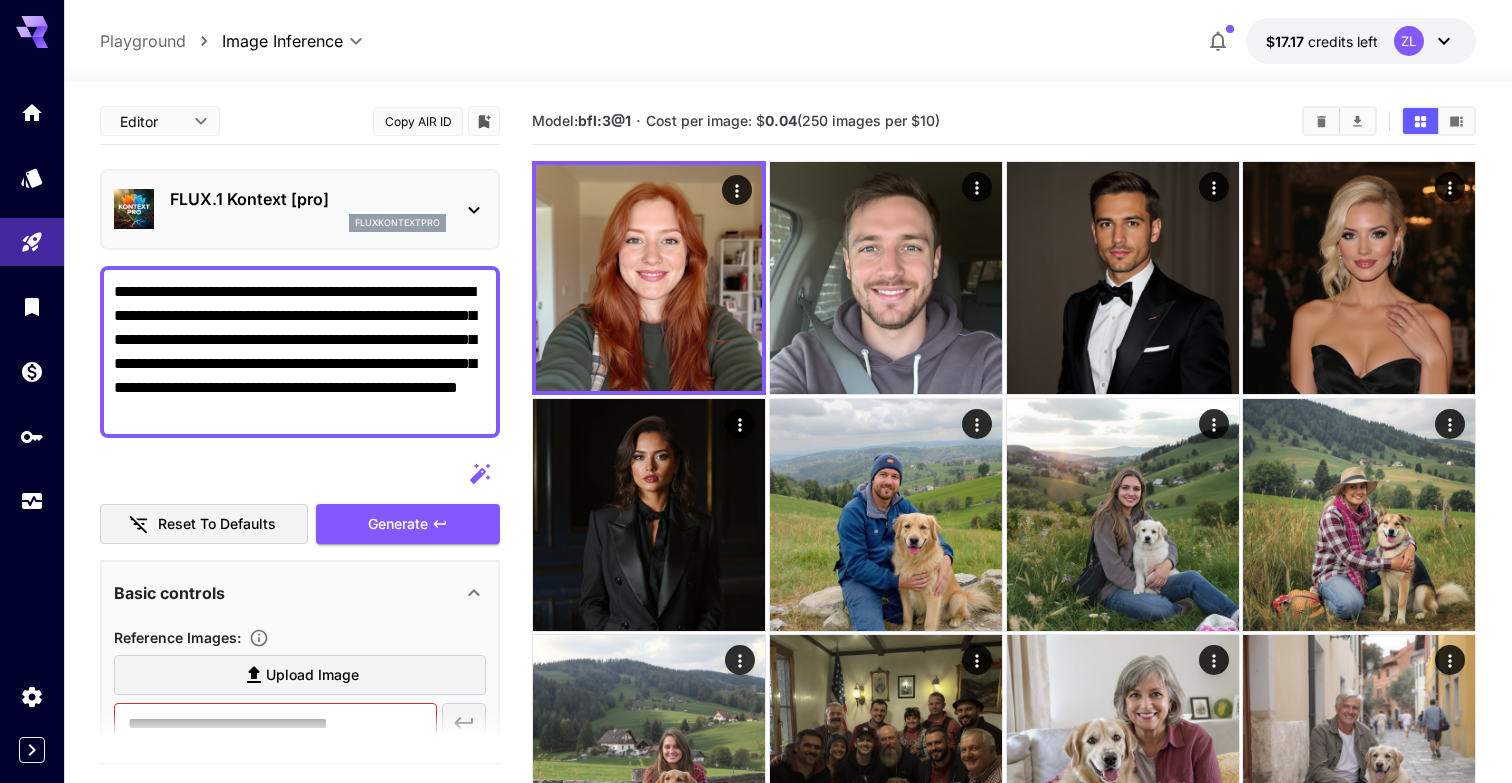 click on "**********" at bounding box center [300, 352] 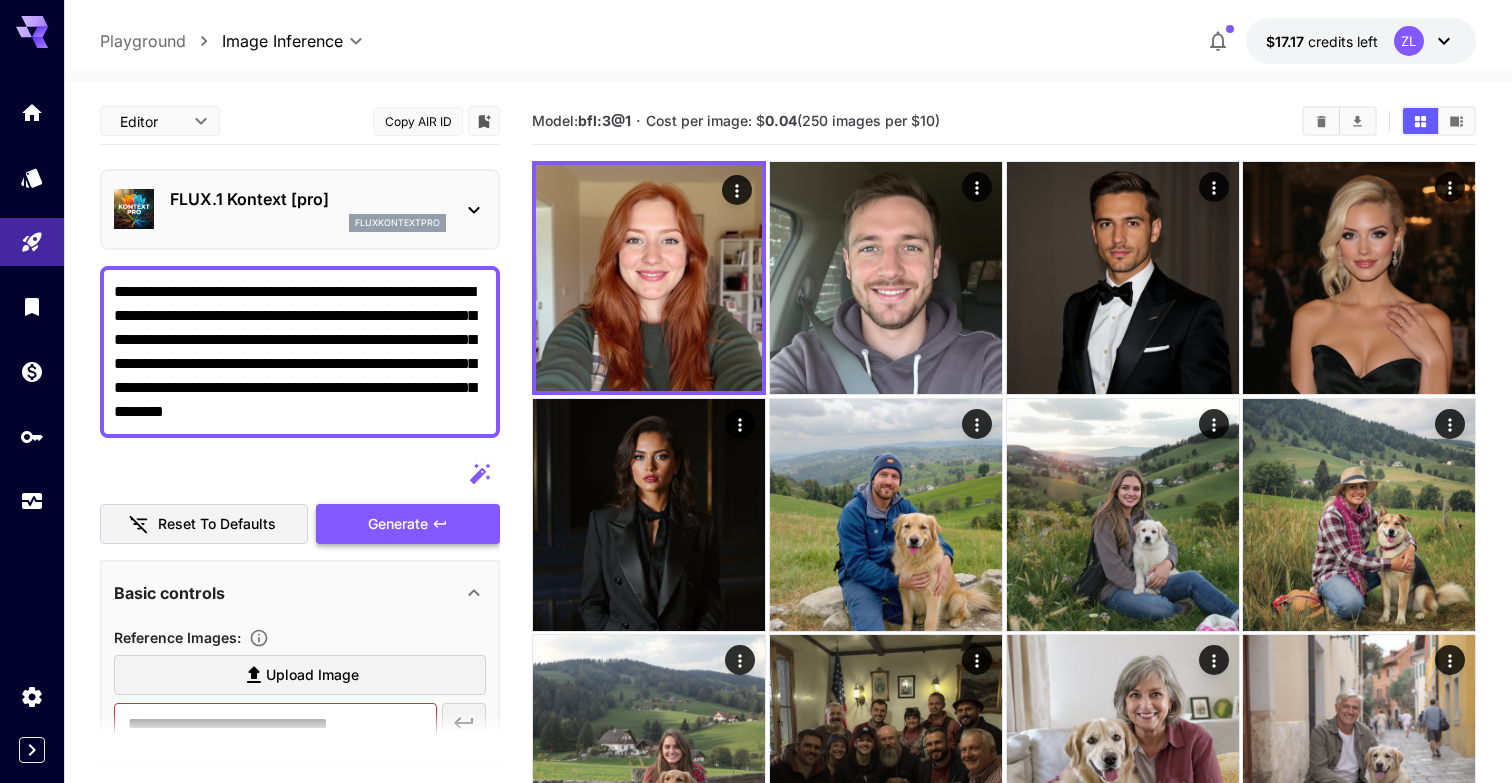 click on "Generate" at bounding box center (408, 524) 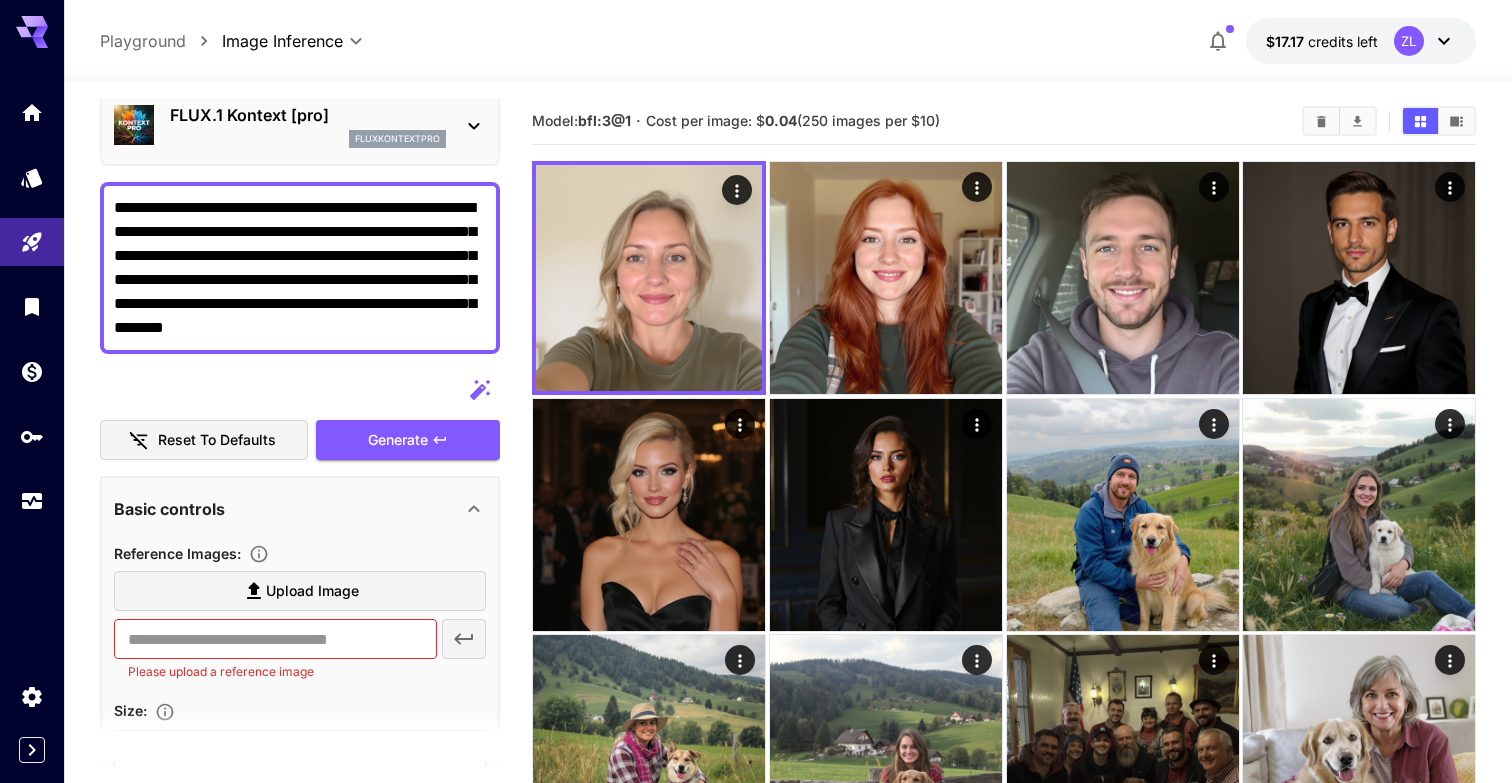 scroll, scrollTop: 0, scrollLeft: 0, axis: both 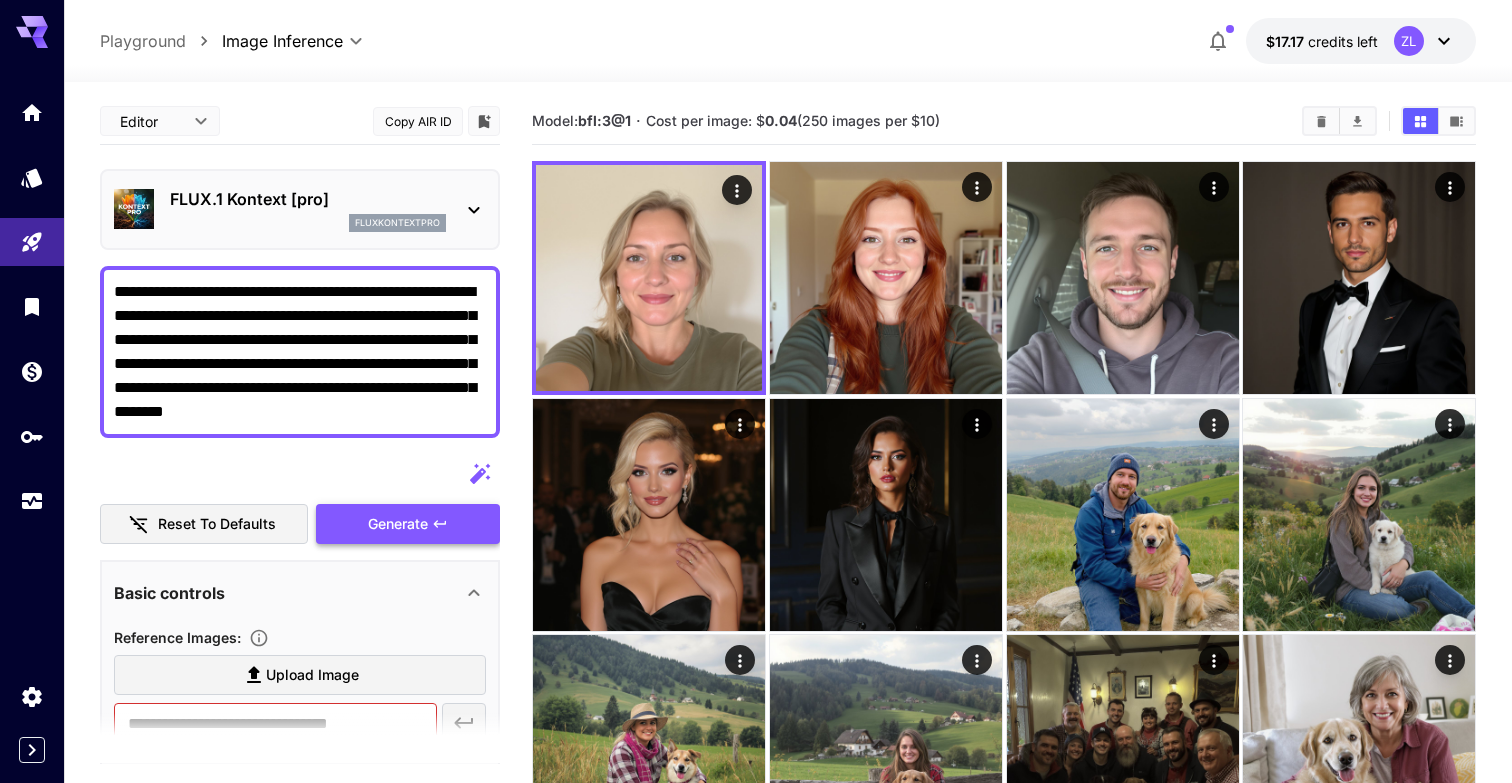 click on "Generate" at bounding box center [408, 524] 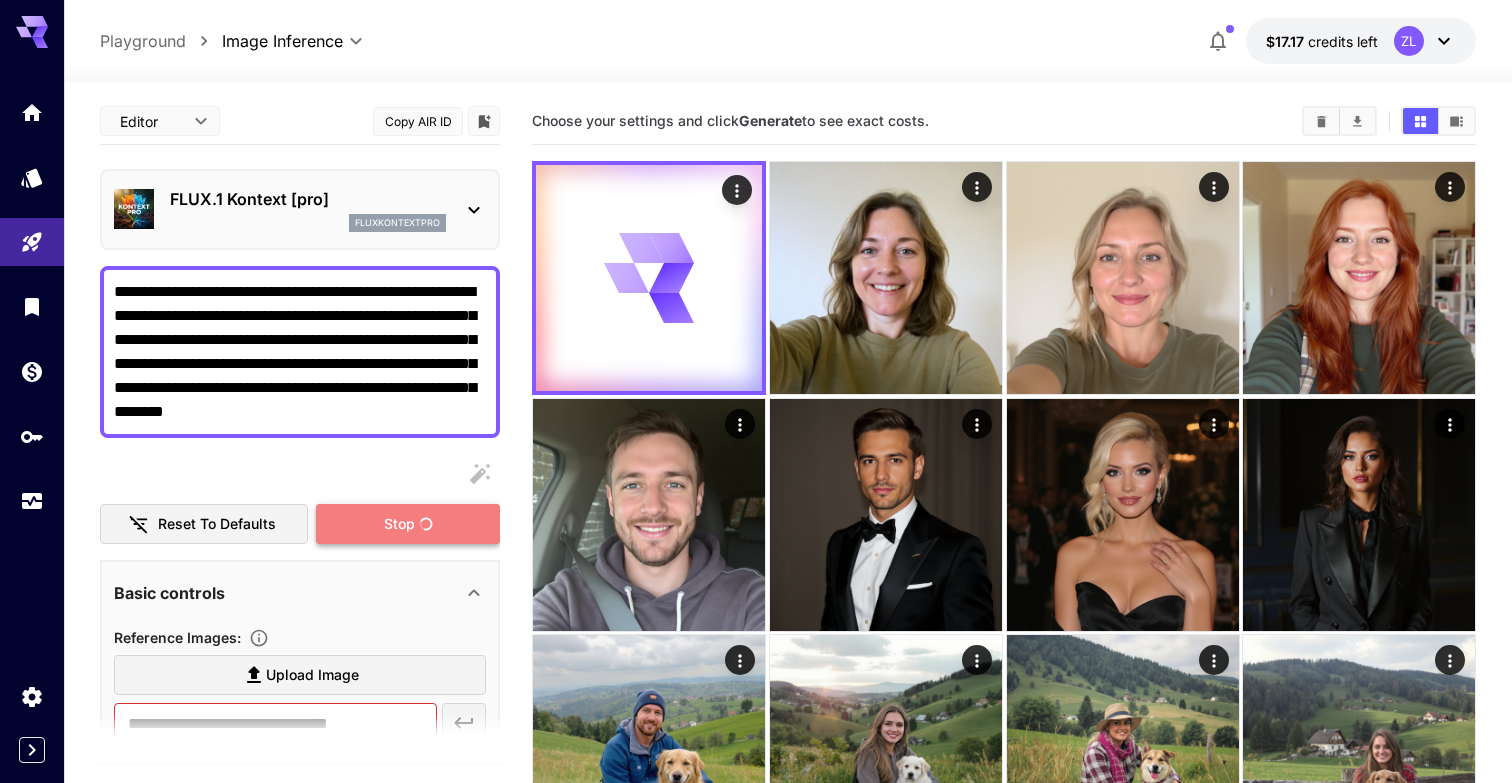 click on "Stop" at bounding box center [408, 524] 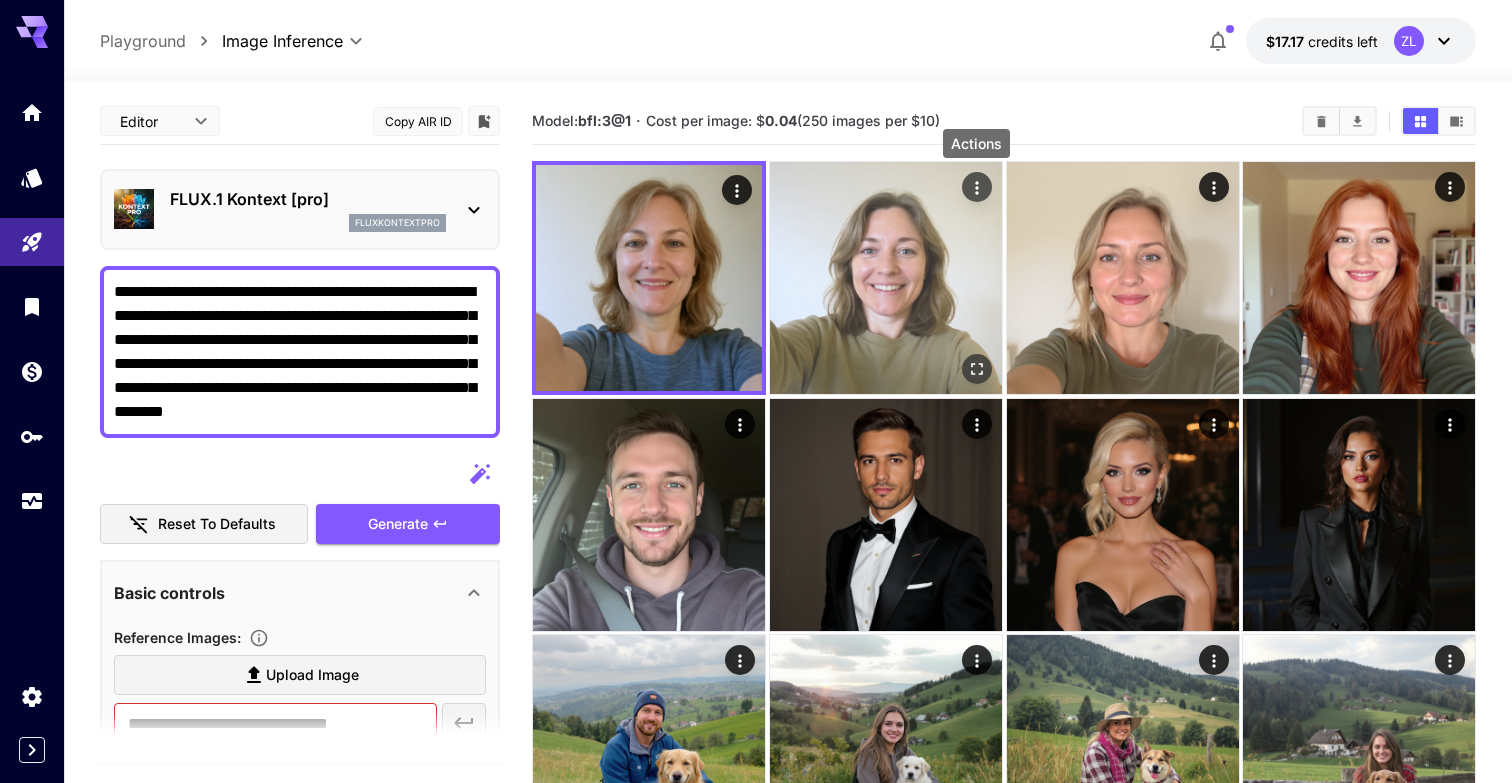 click 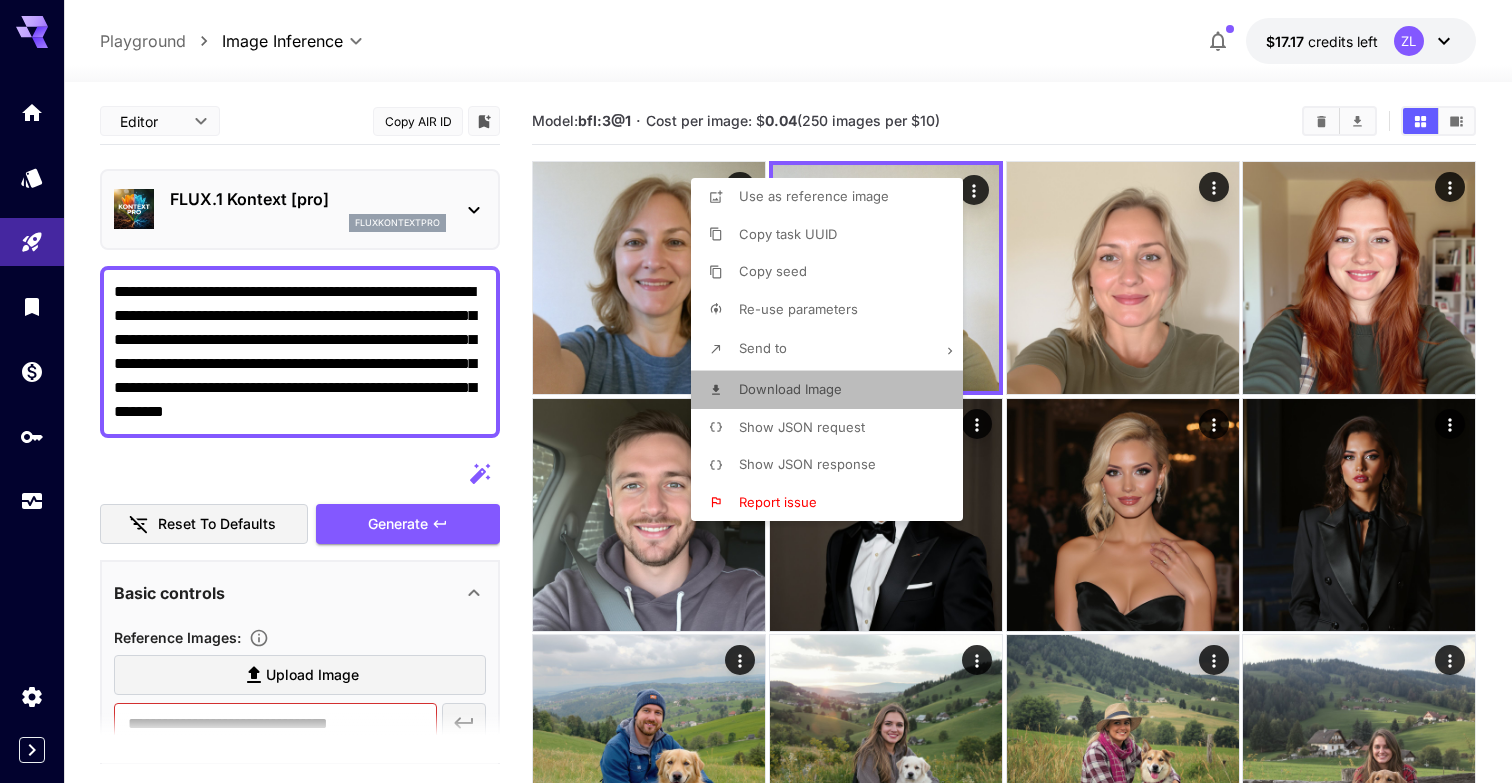 click on "Download Image" at bounding box center [790, 389] 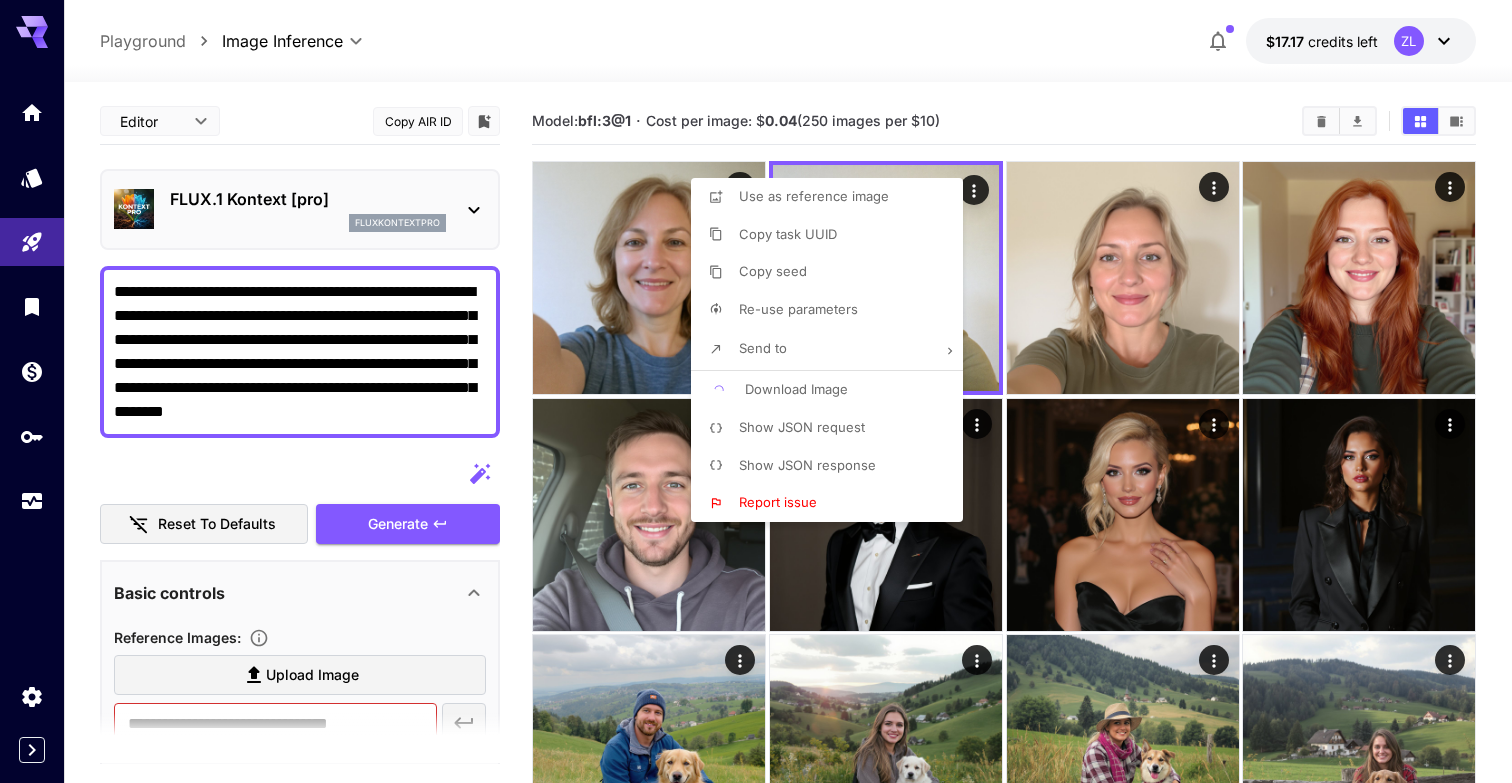 click at bounding box center [756, 391] 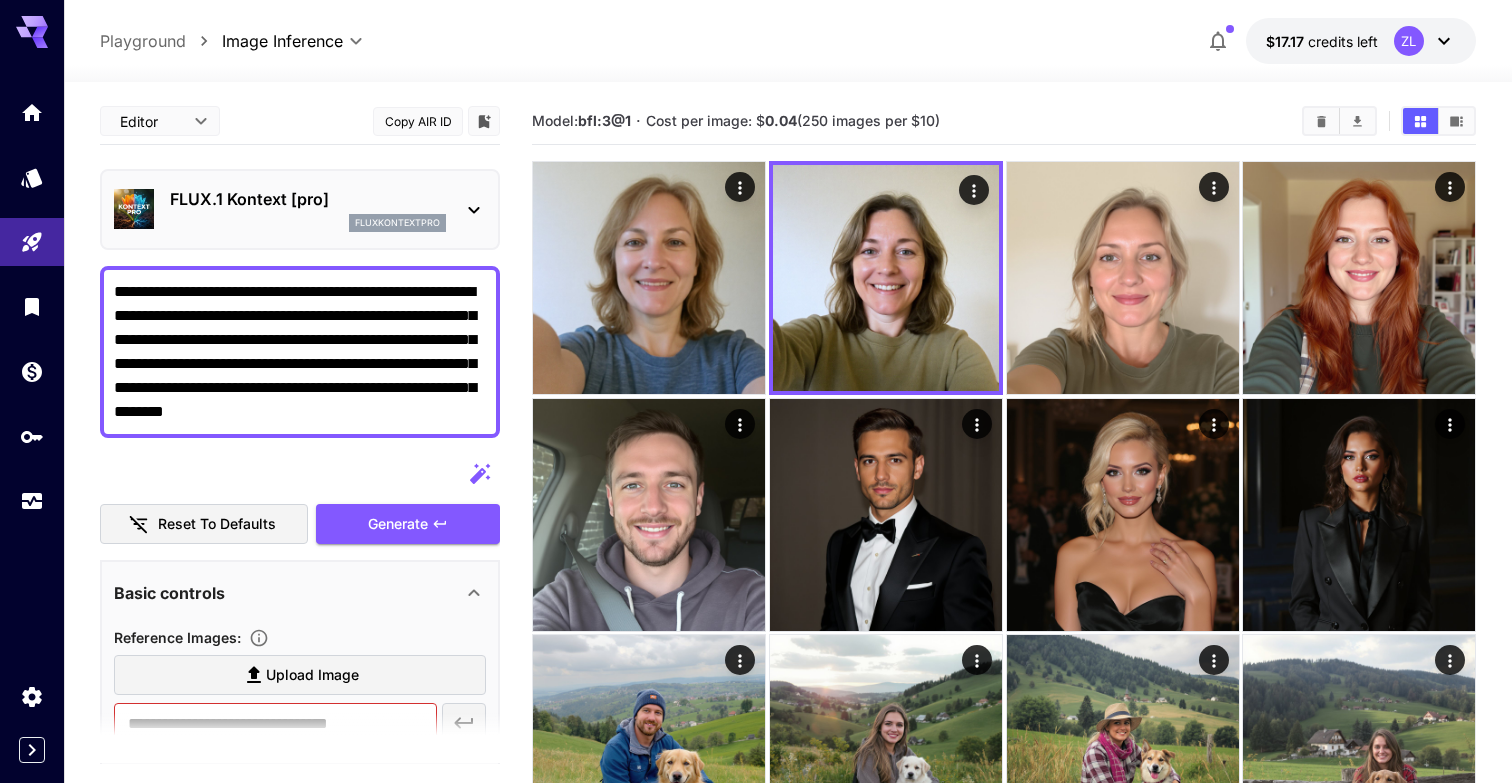 drag, startPoint x: 178, startPoint y: 316, endPoint x: 181, endPoint y: 340, distance: 24.186773 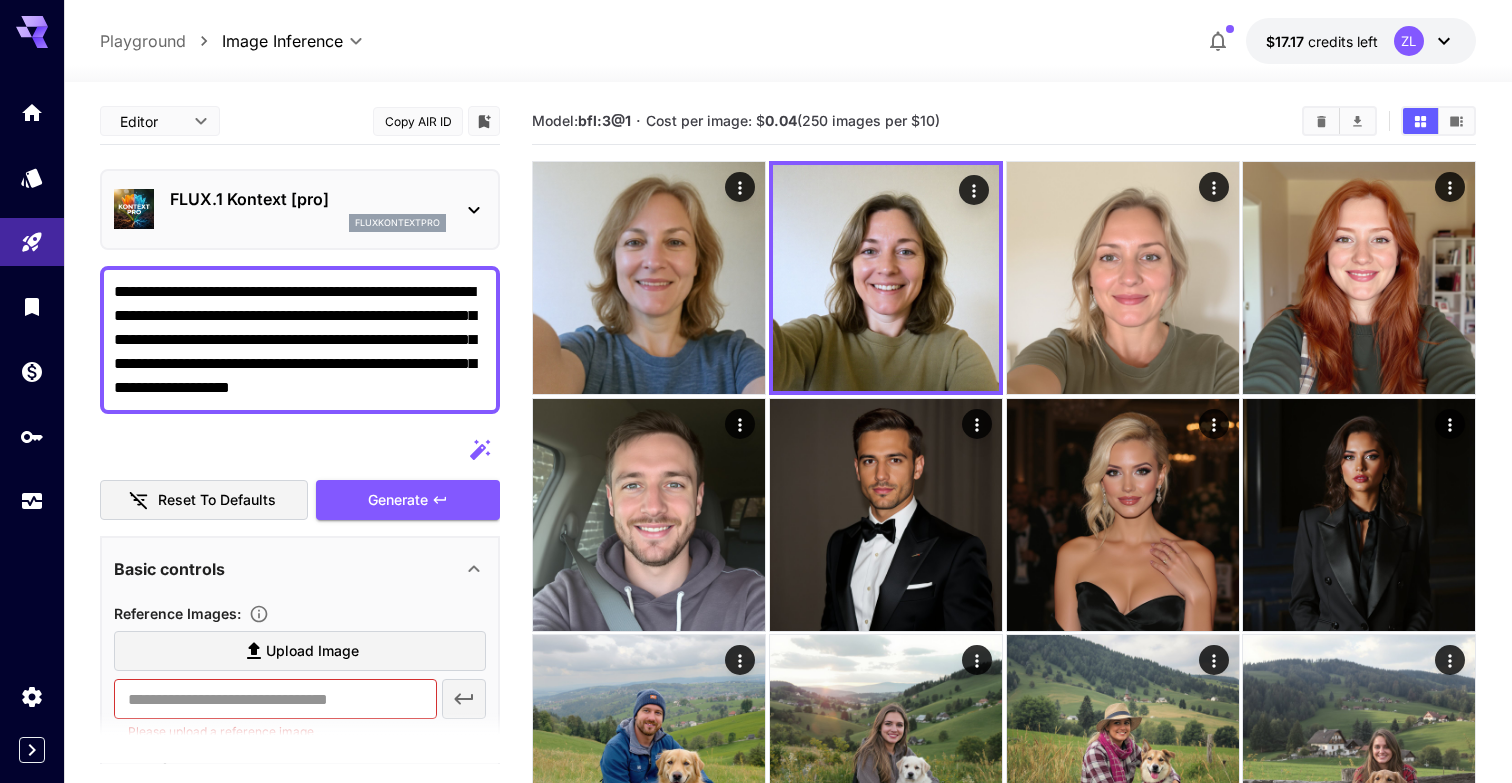 click on "**********" at bounding box center (300, 340) 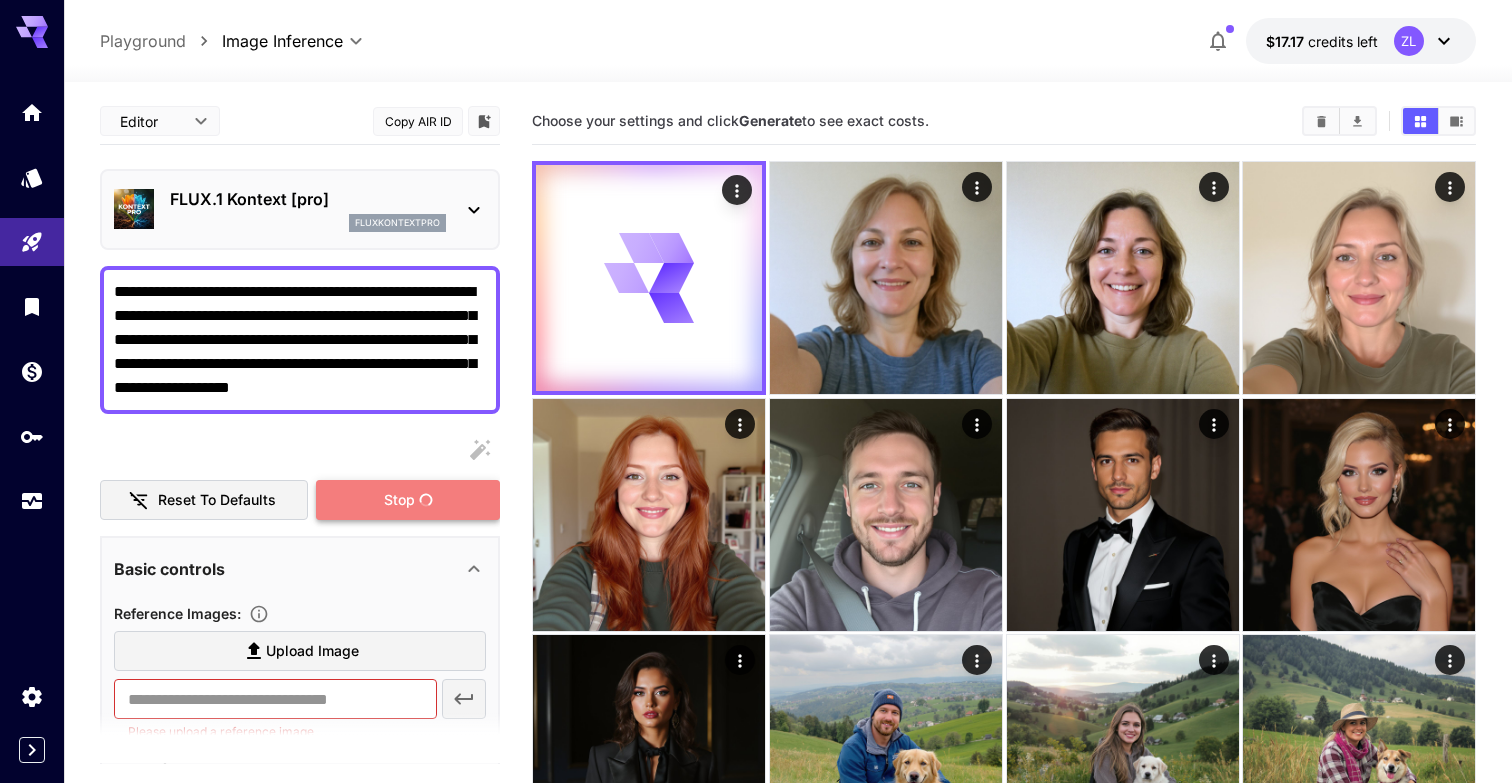 click on "Stop" at bounding box center (399, 500) 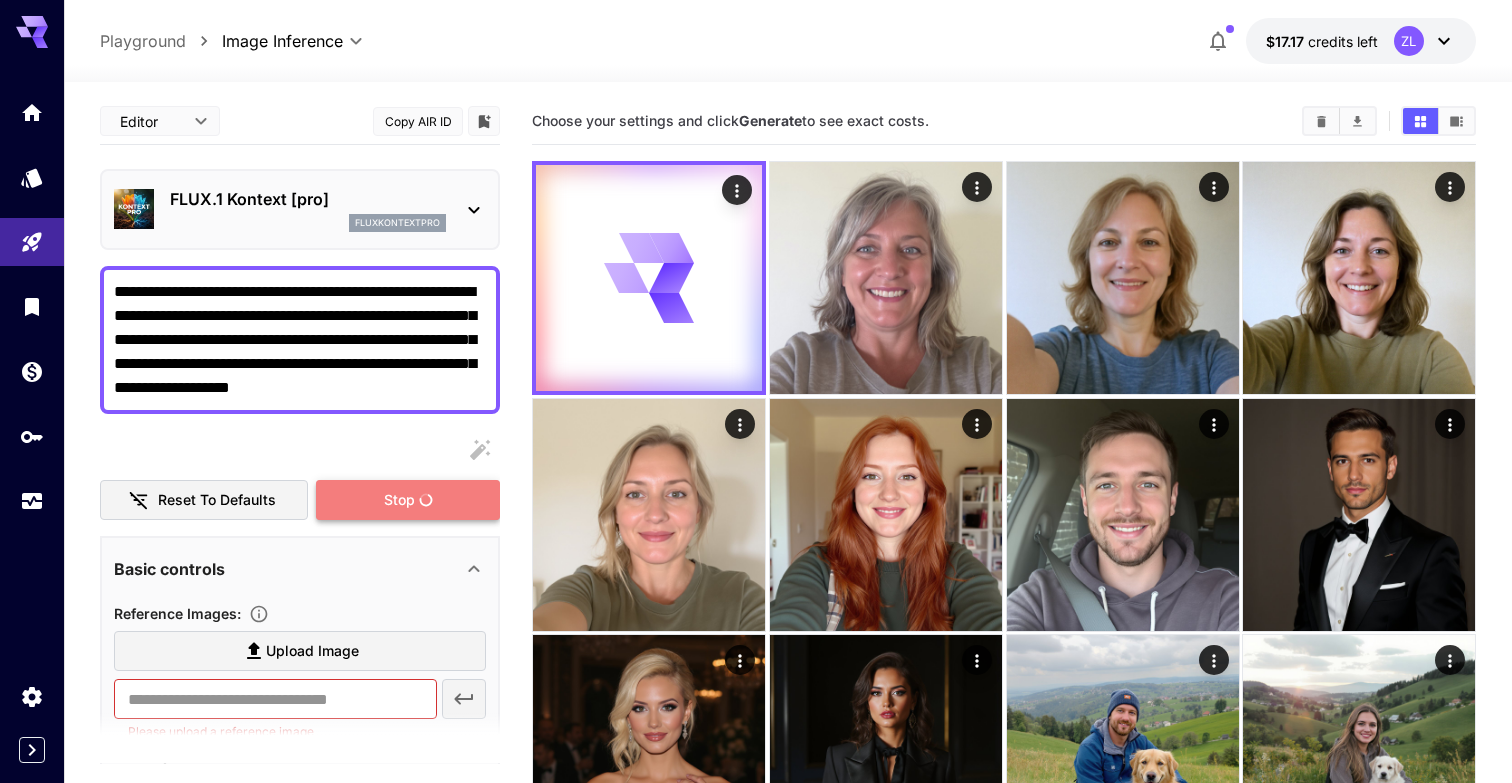 click on "Stop" at bounding box center (408, 500) 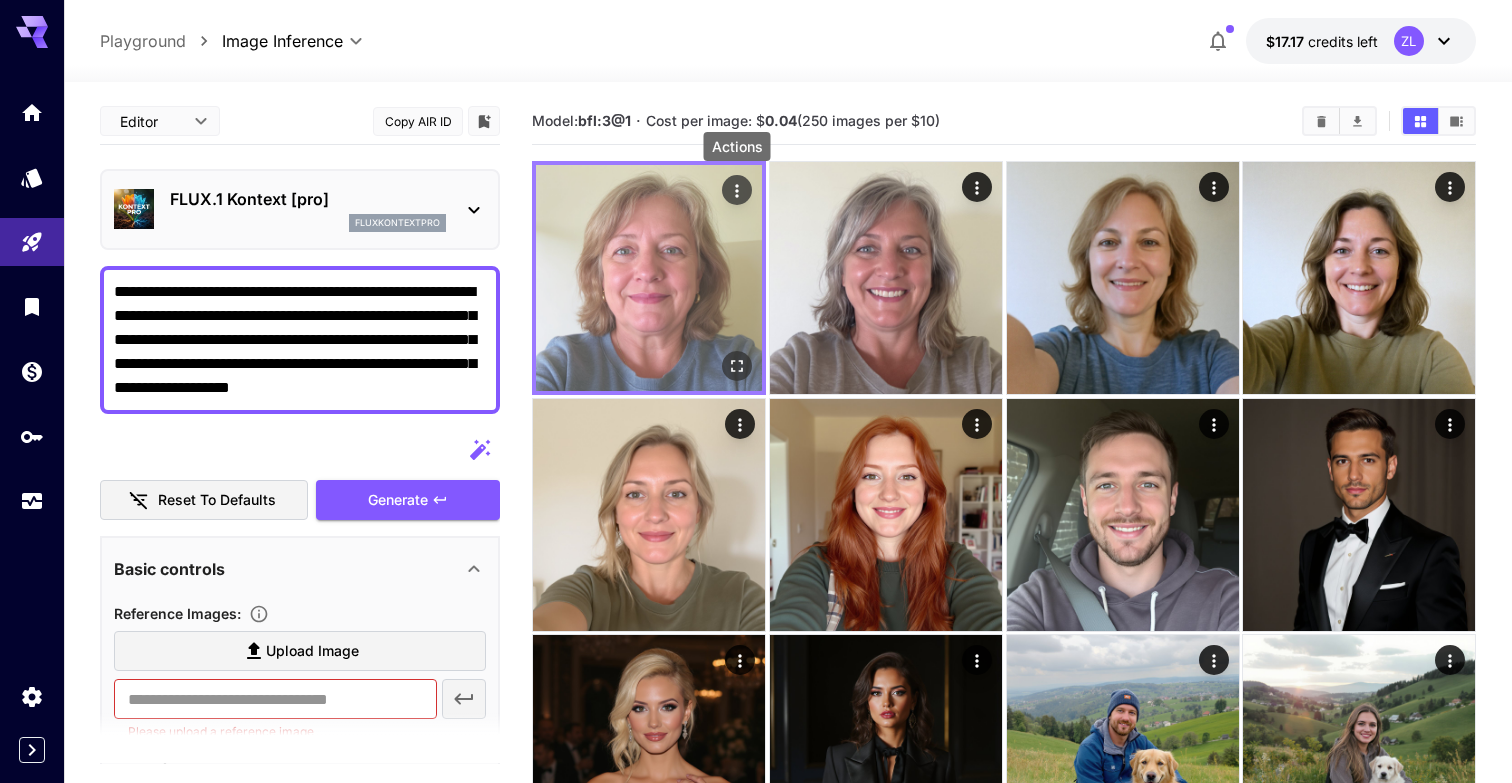 click 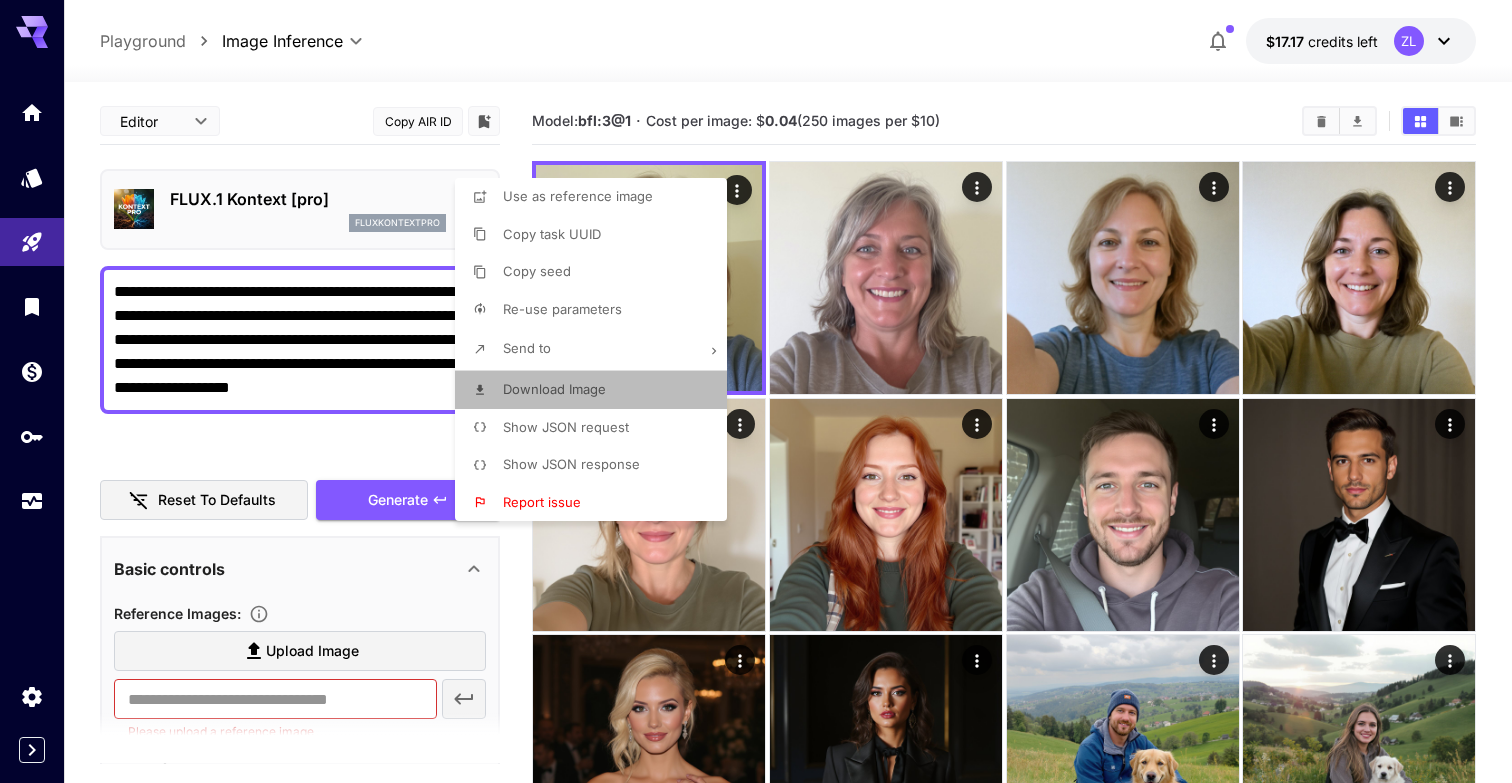 click on "Download Image" at bounding box center (554, 389) 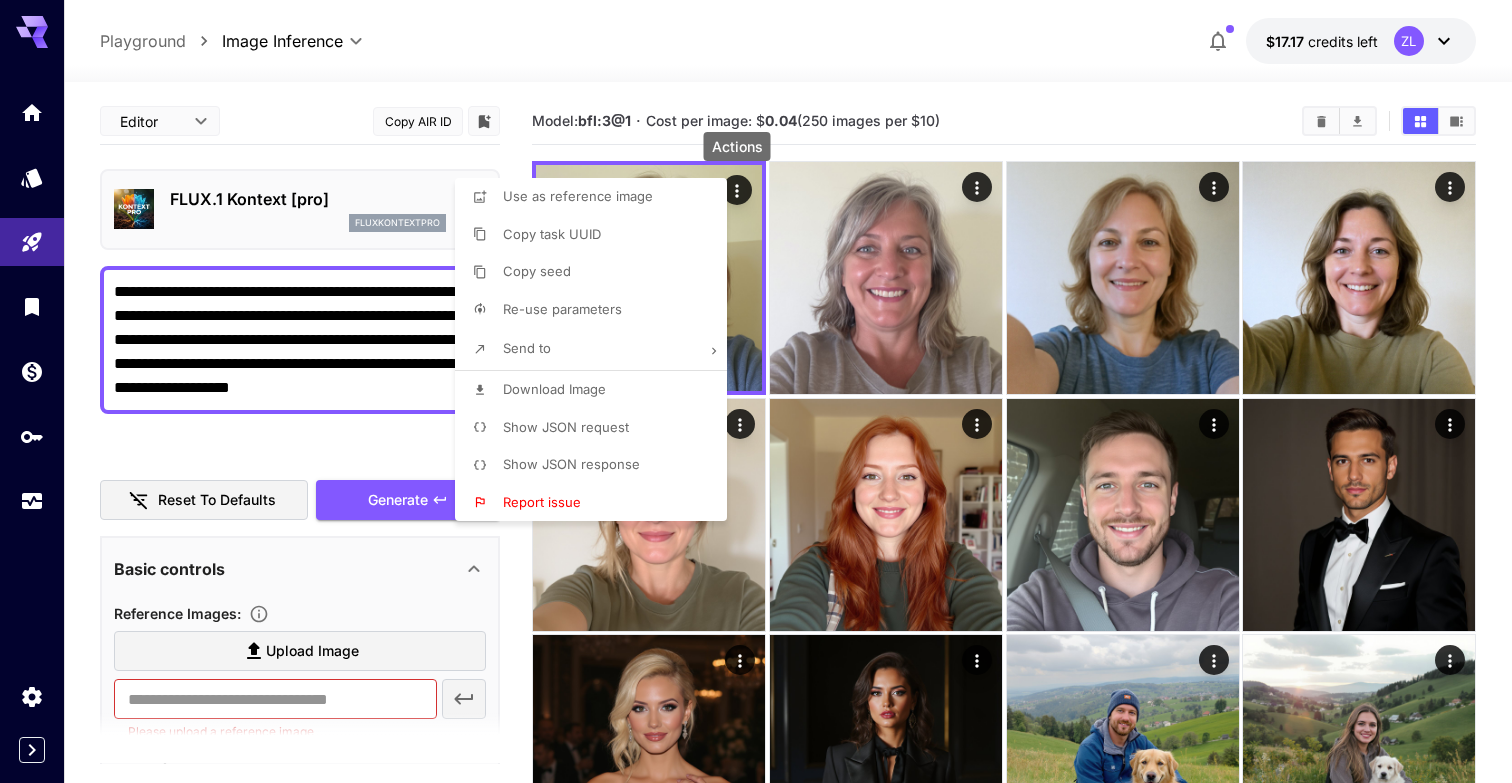 click at bounding box center (756, 391) 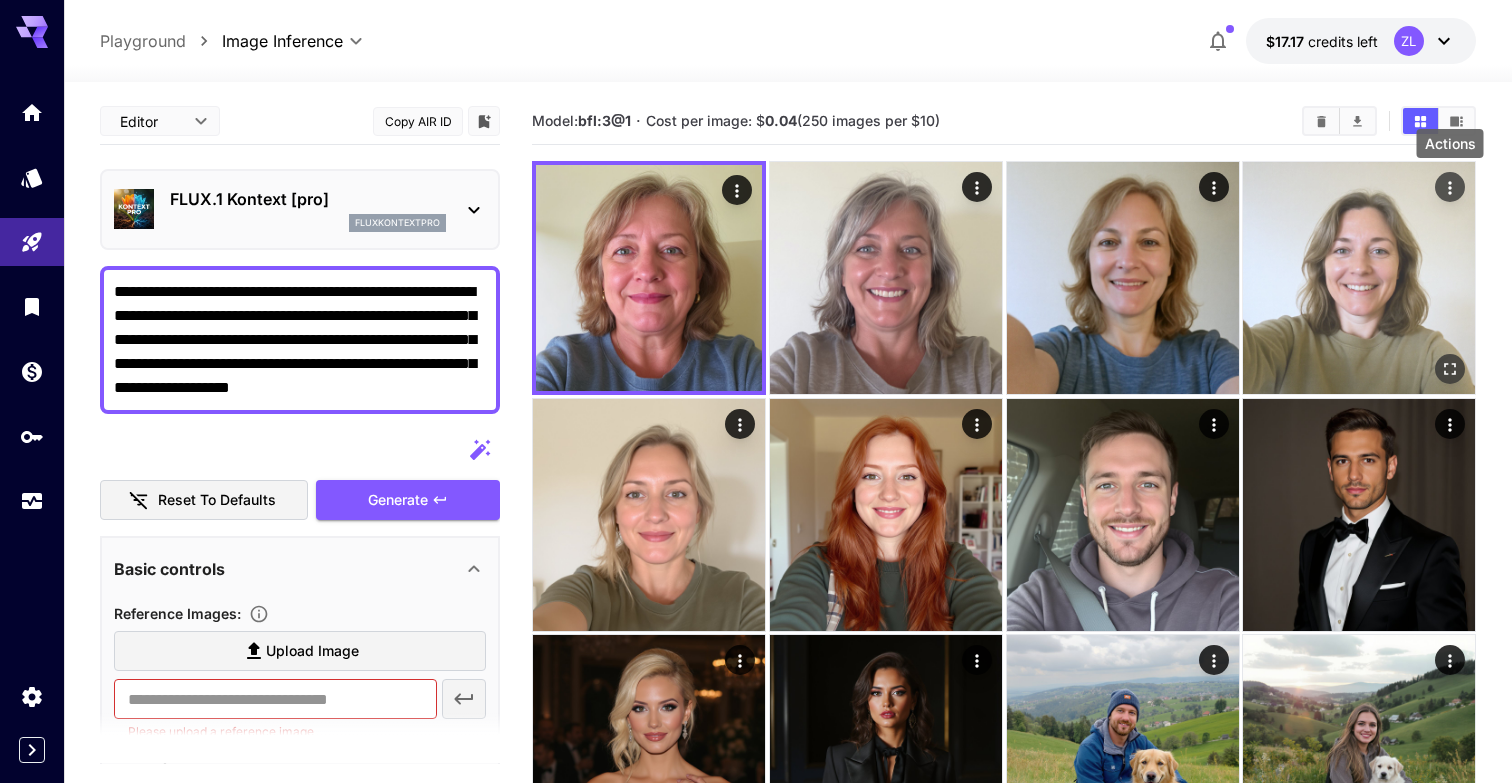 click 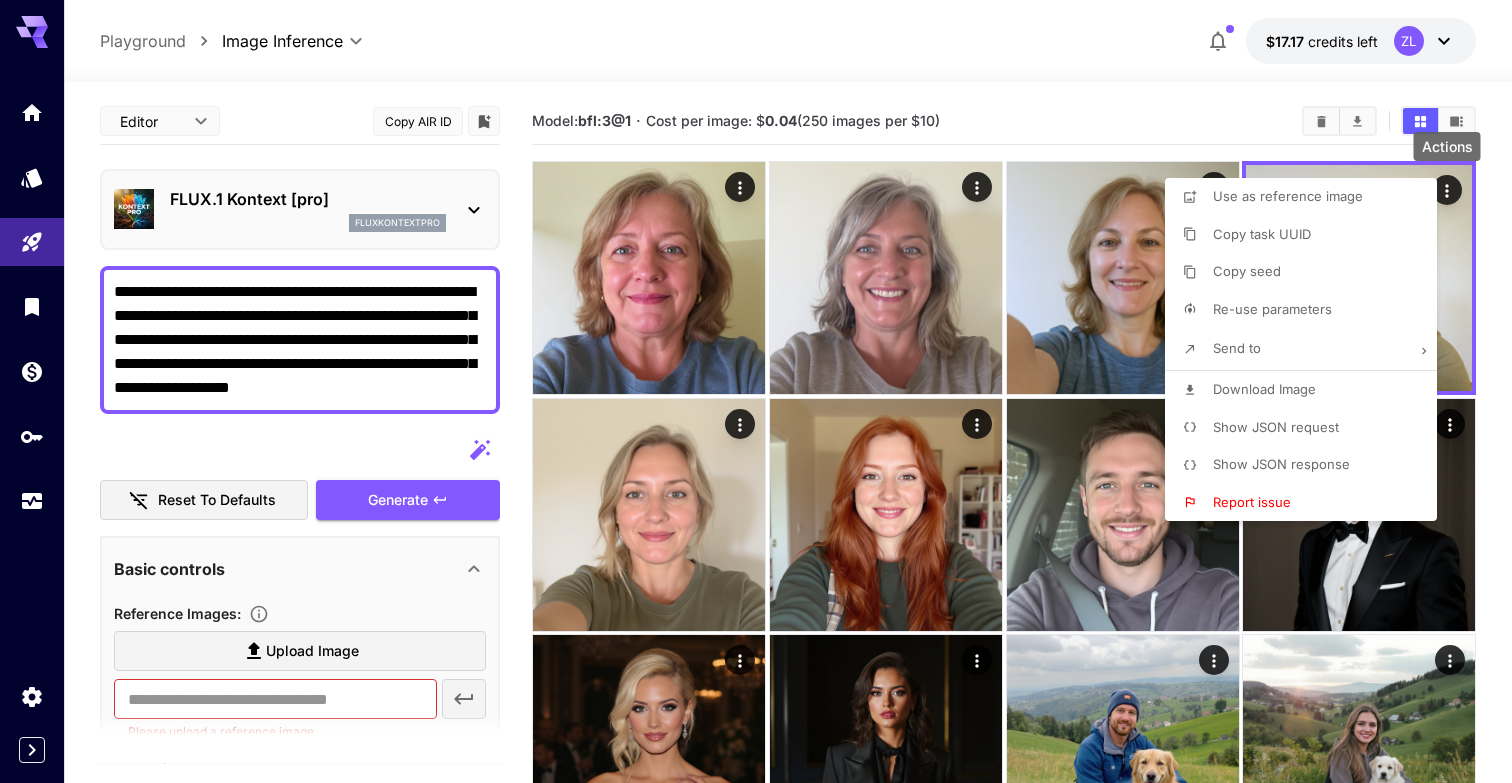 click on "Download Image" at bounding box center [1264, 389] 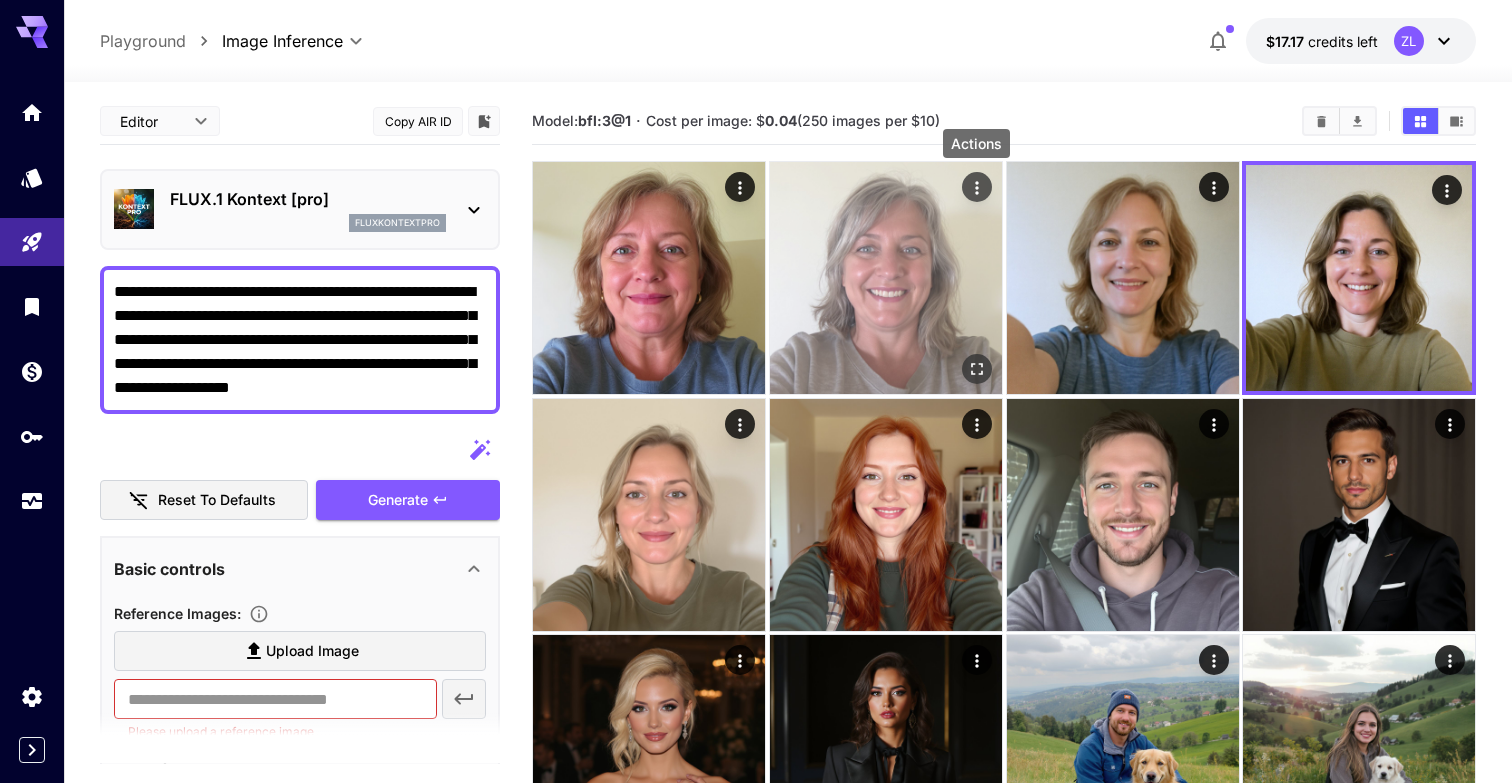 click 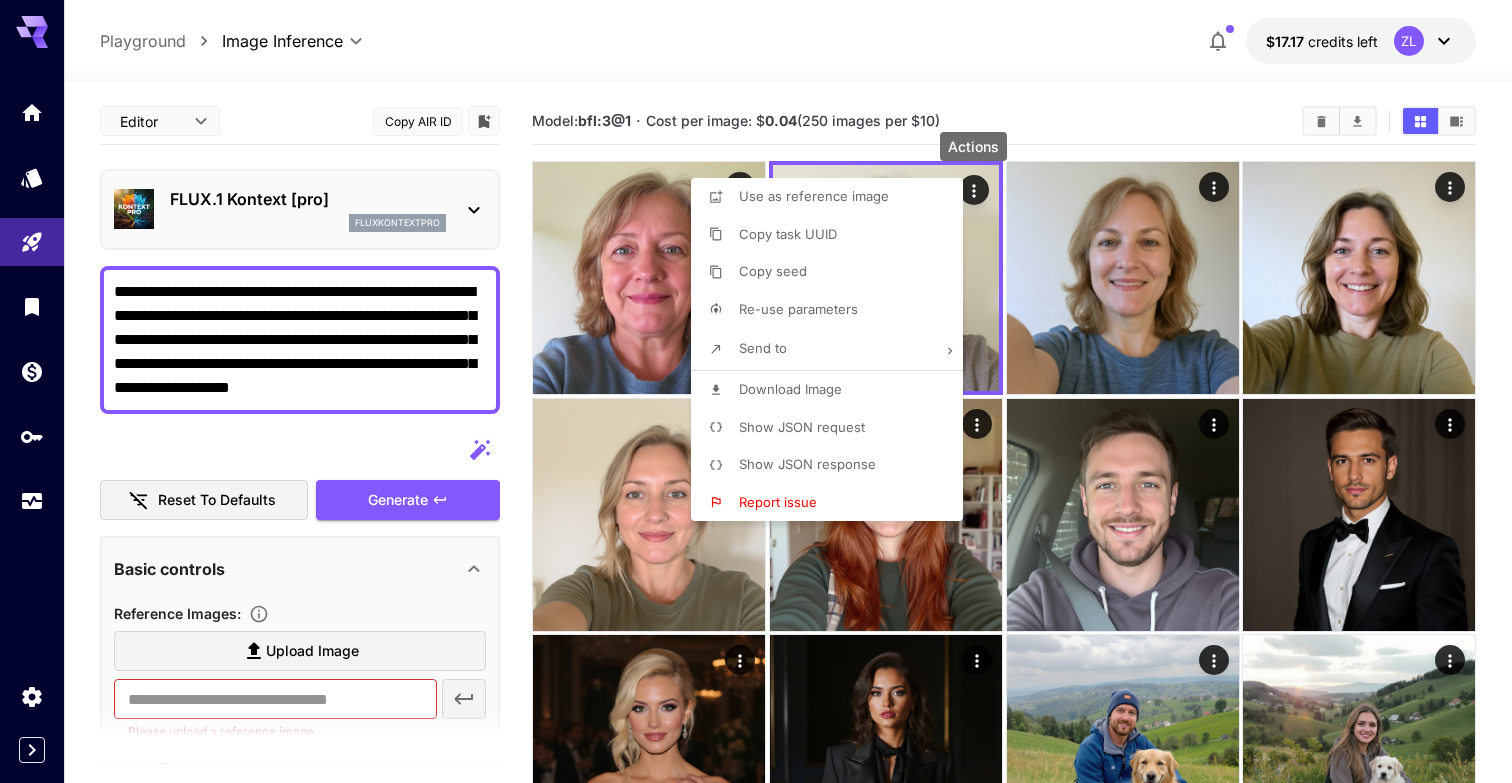 click on "Download Image" at bounding box center [833, 390] 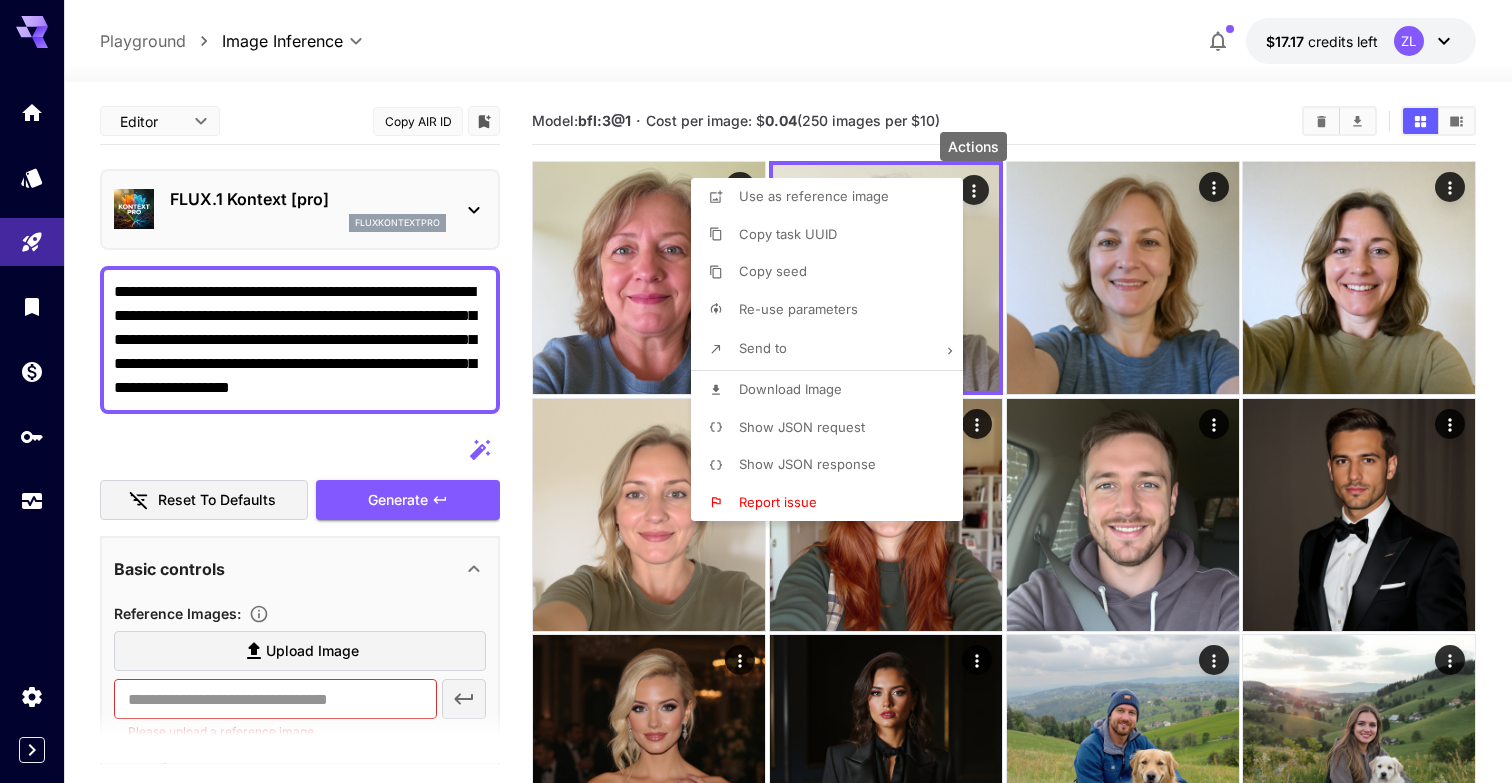 click at bounding box center [756, 391] 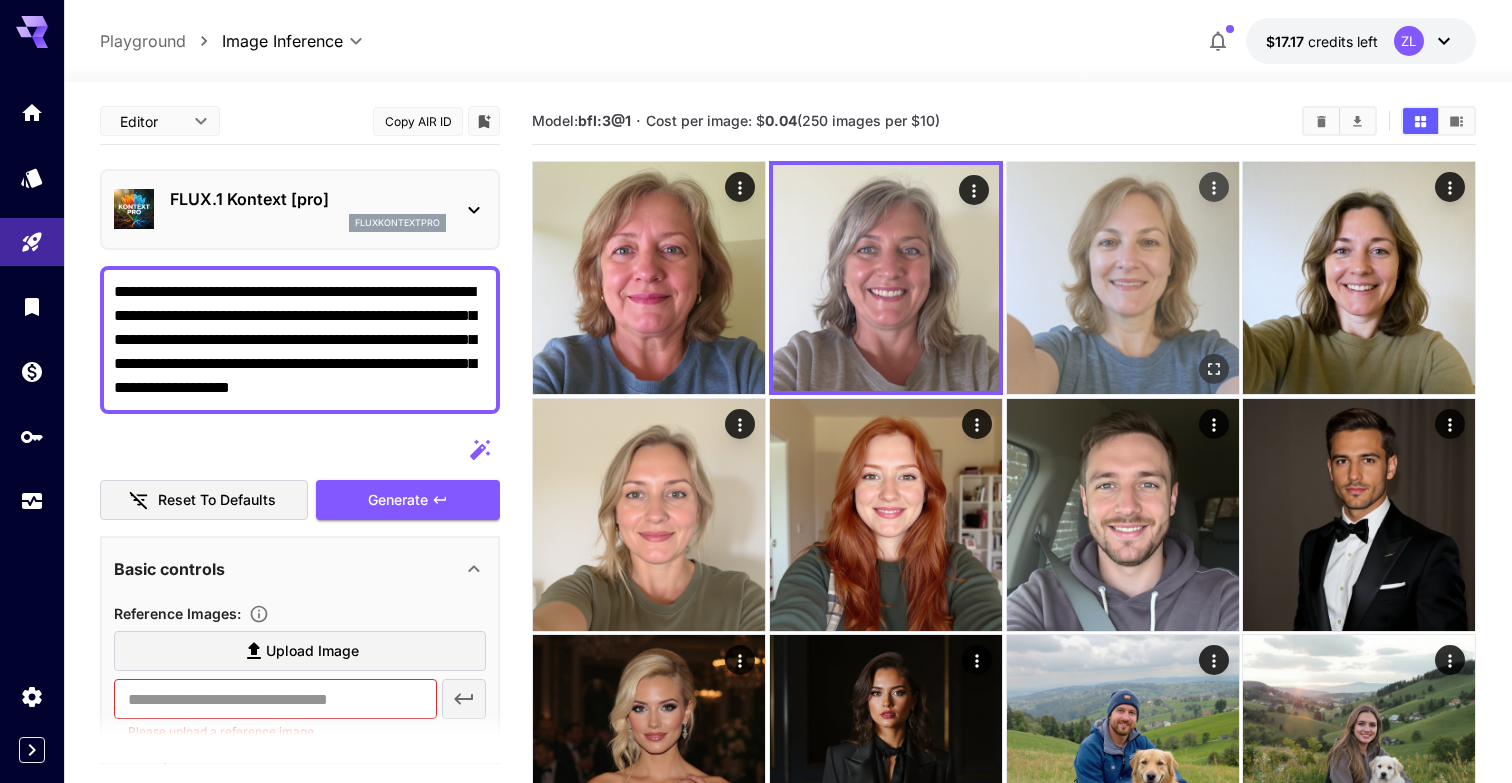 click 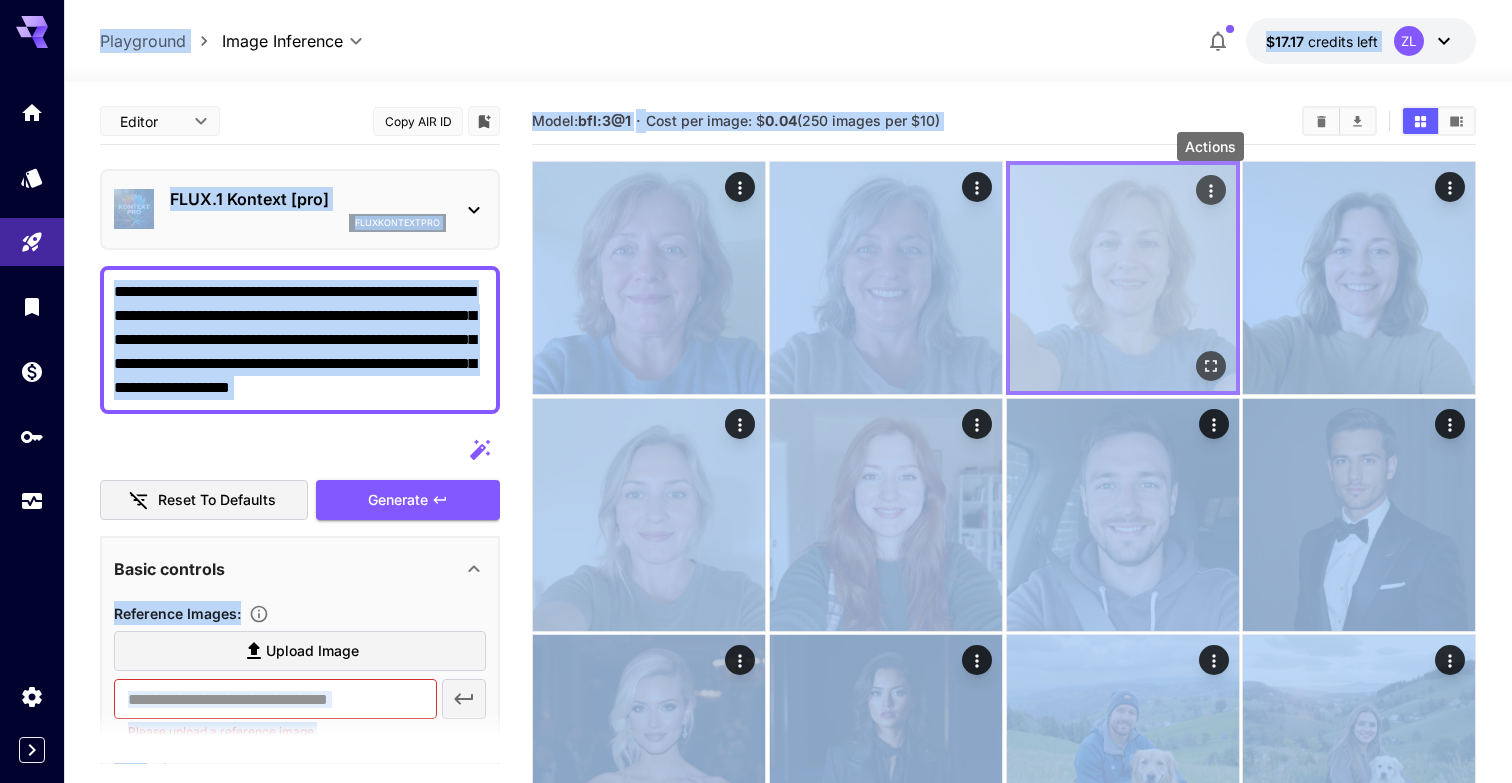click 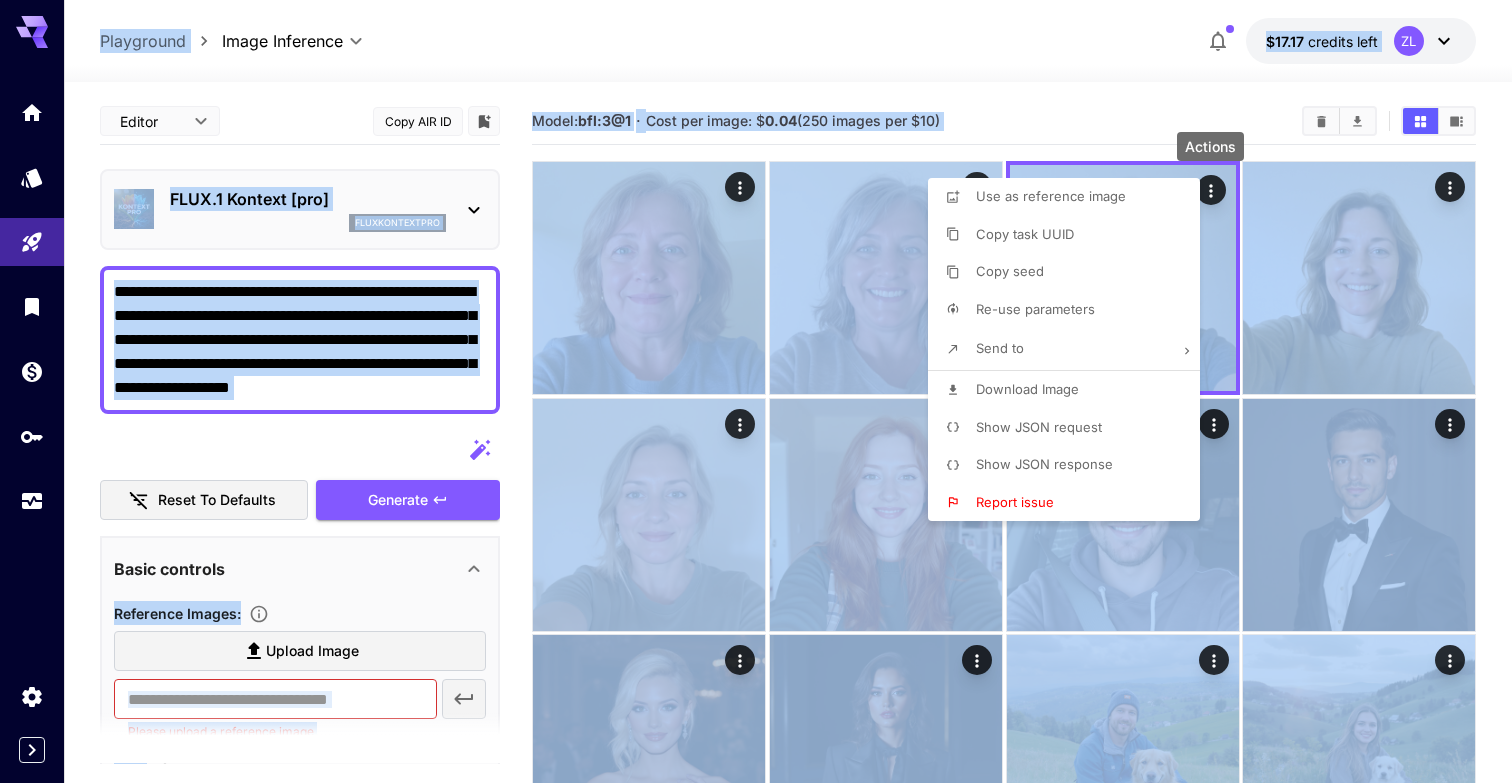 click on "Download Image" at bounding box center (1027, 389) 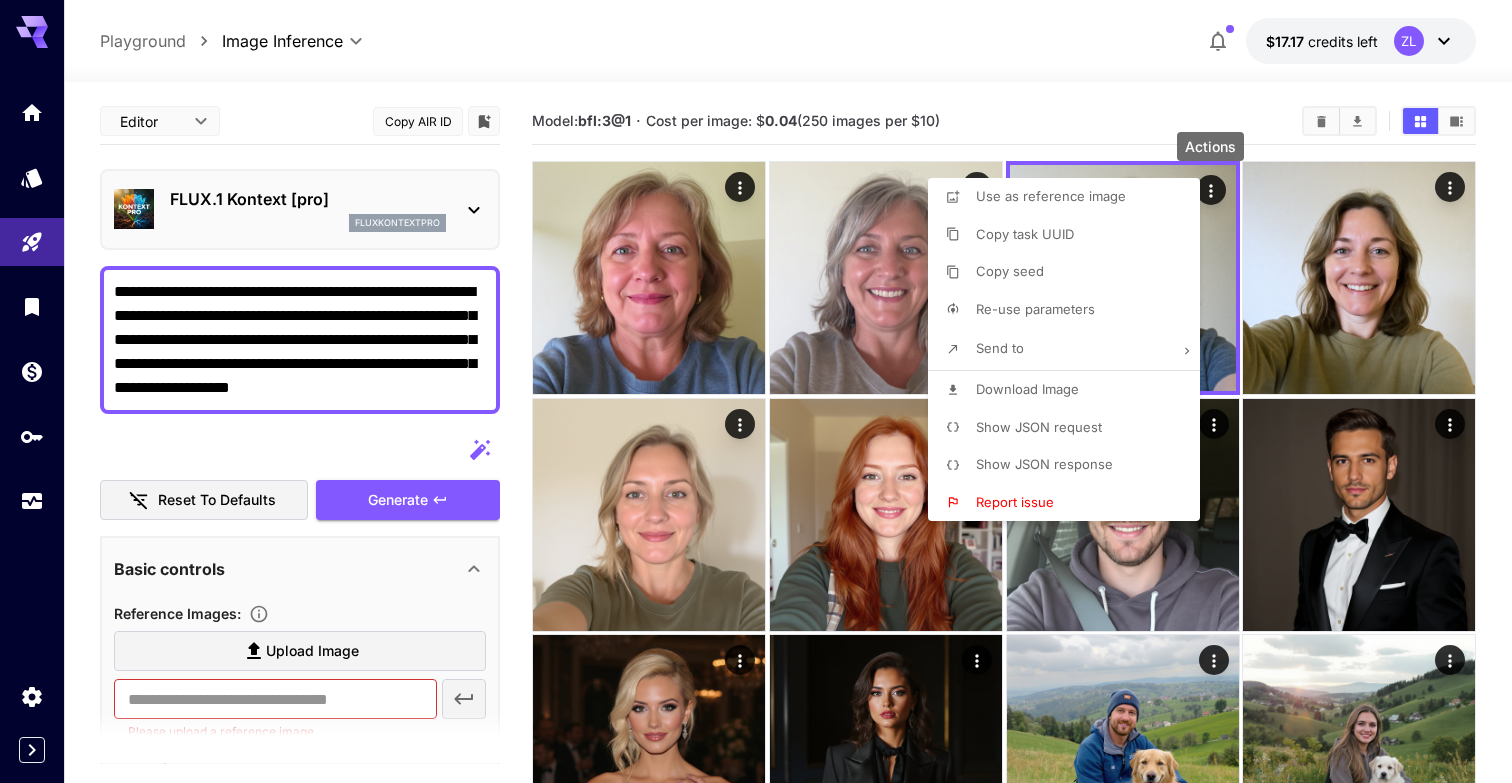 click at bounding box center (756, 391) 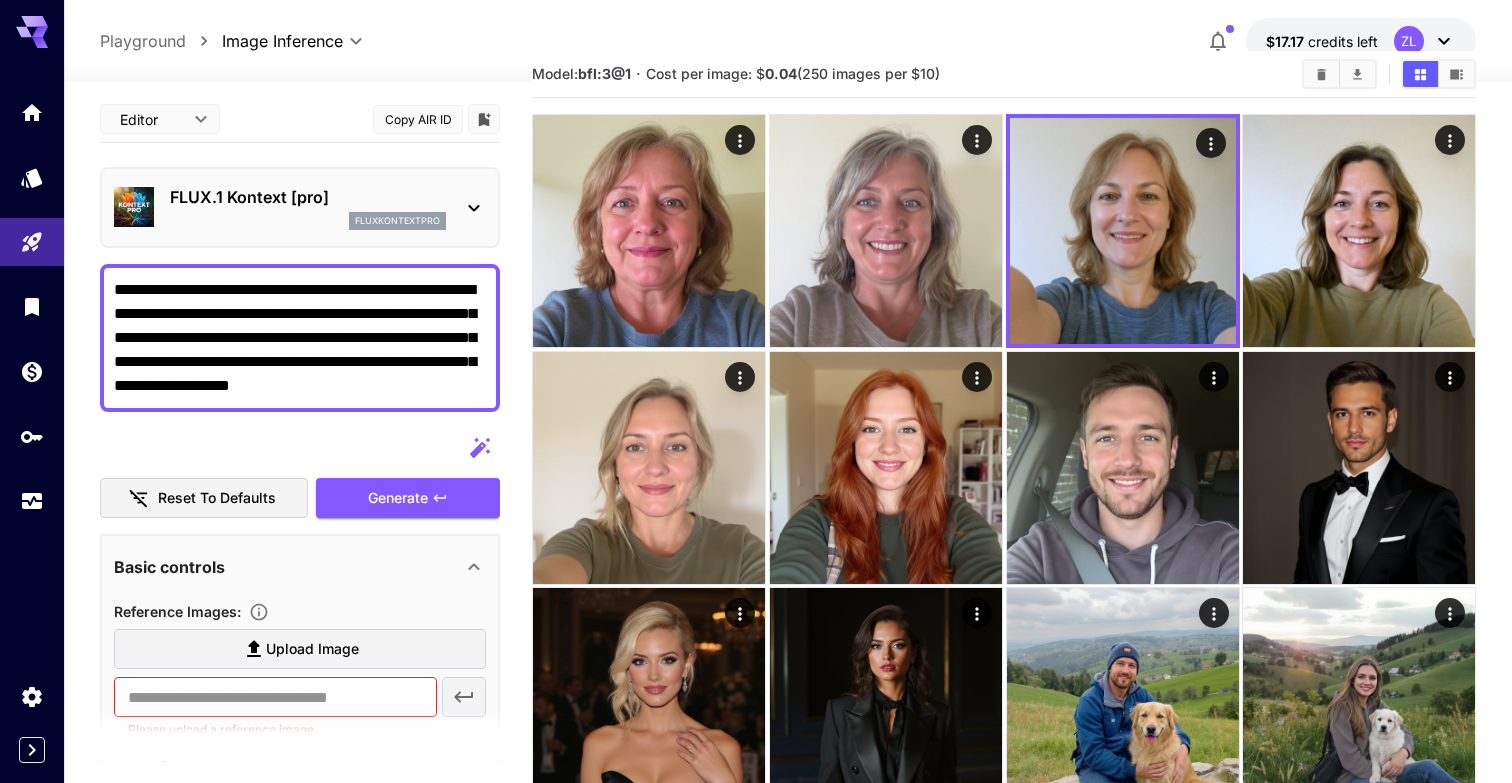 scroll, scrollTop: 56, scrollLeft: 0, axis: vertical 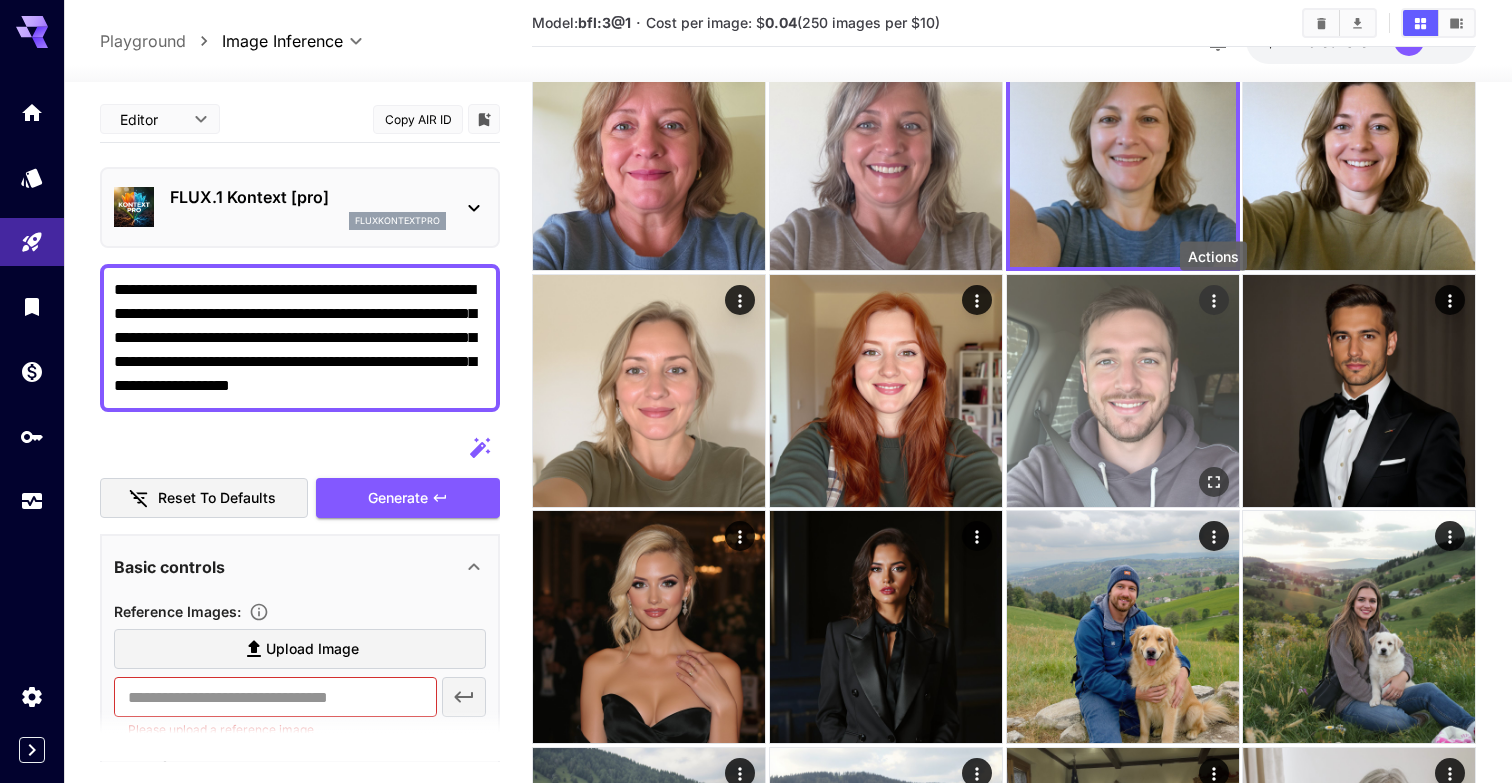 click 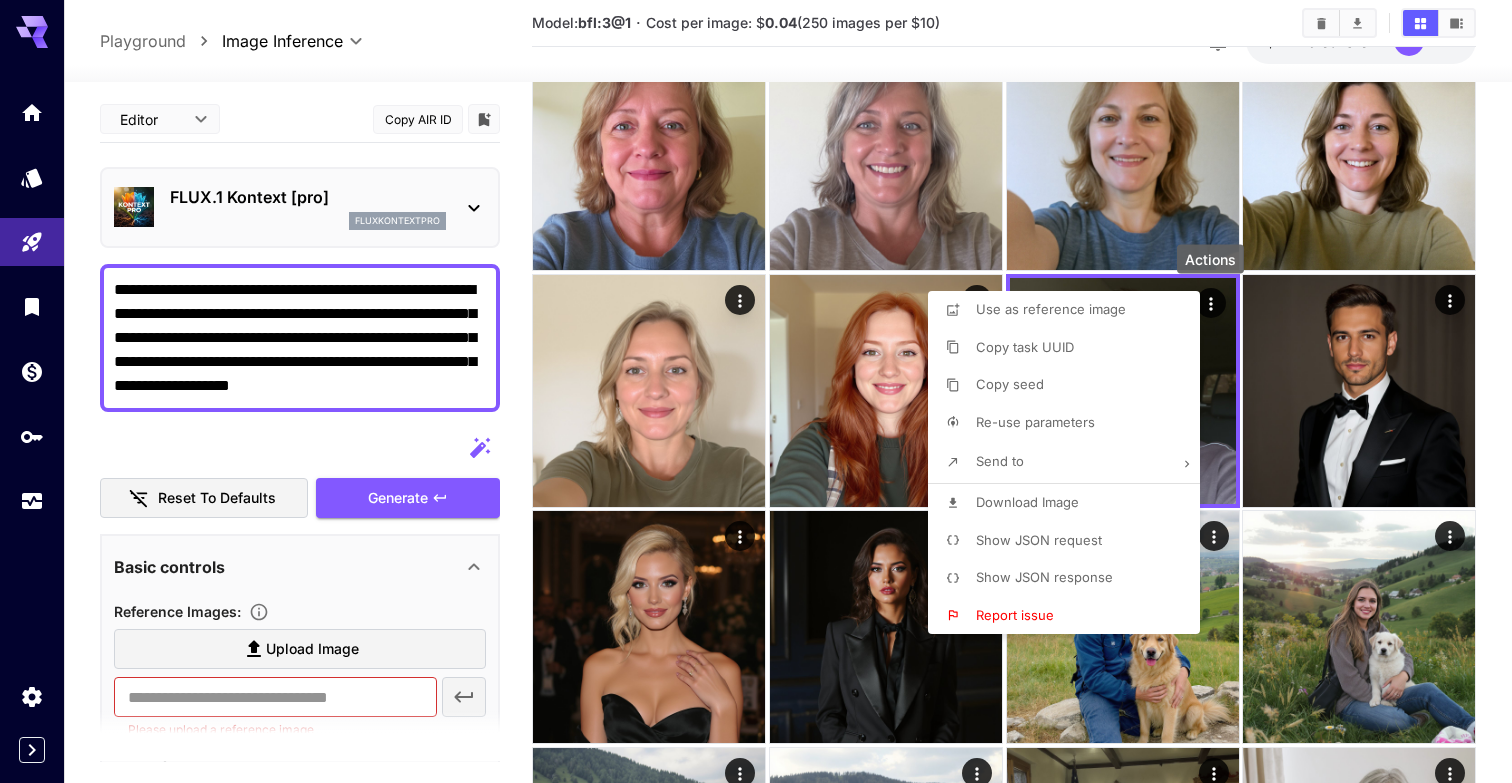 click on "Download Image" at bounding box center [1027, 502] 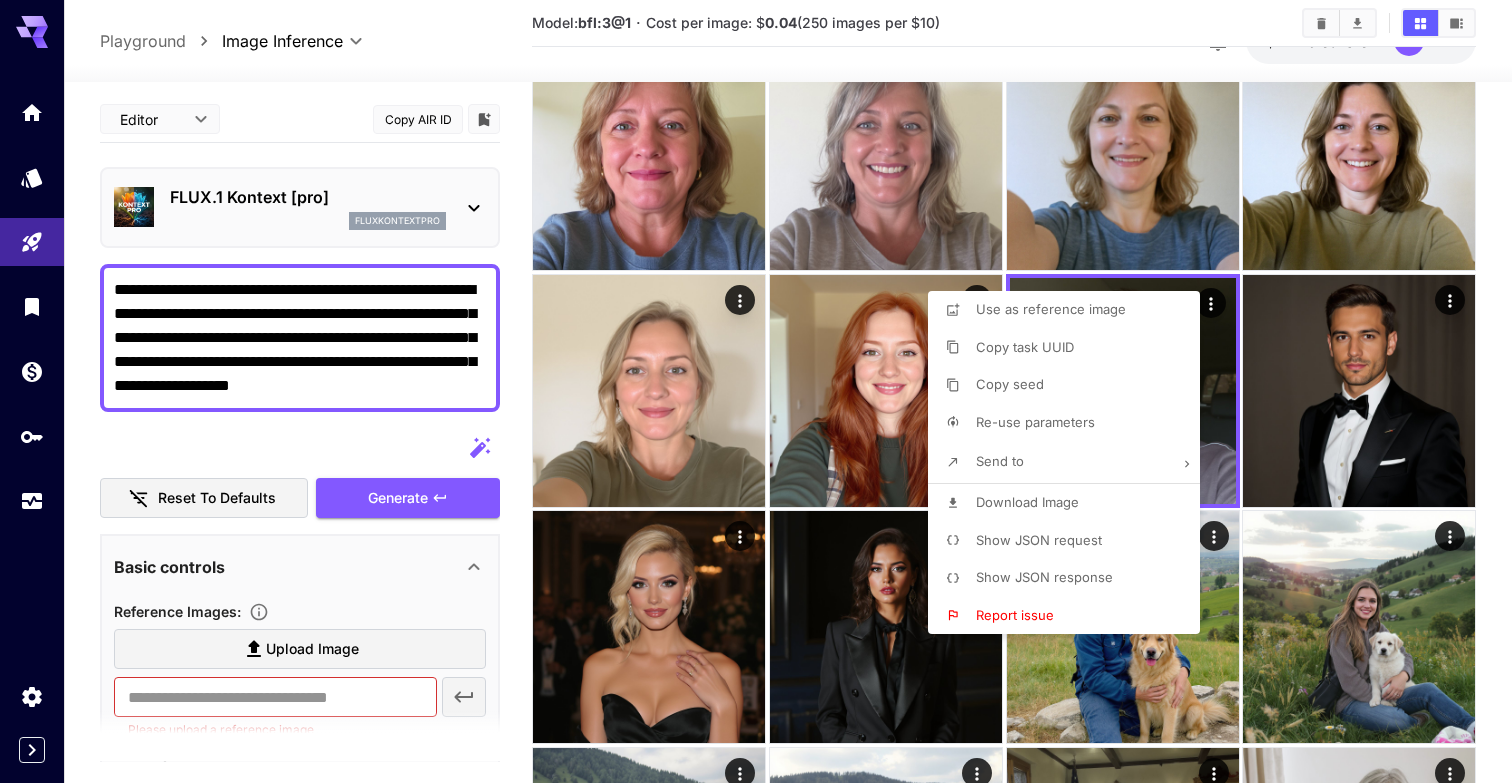 click at bounding box center [756, 391] 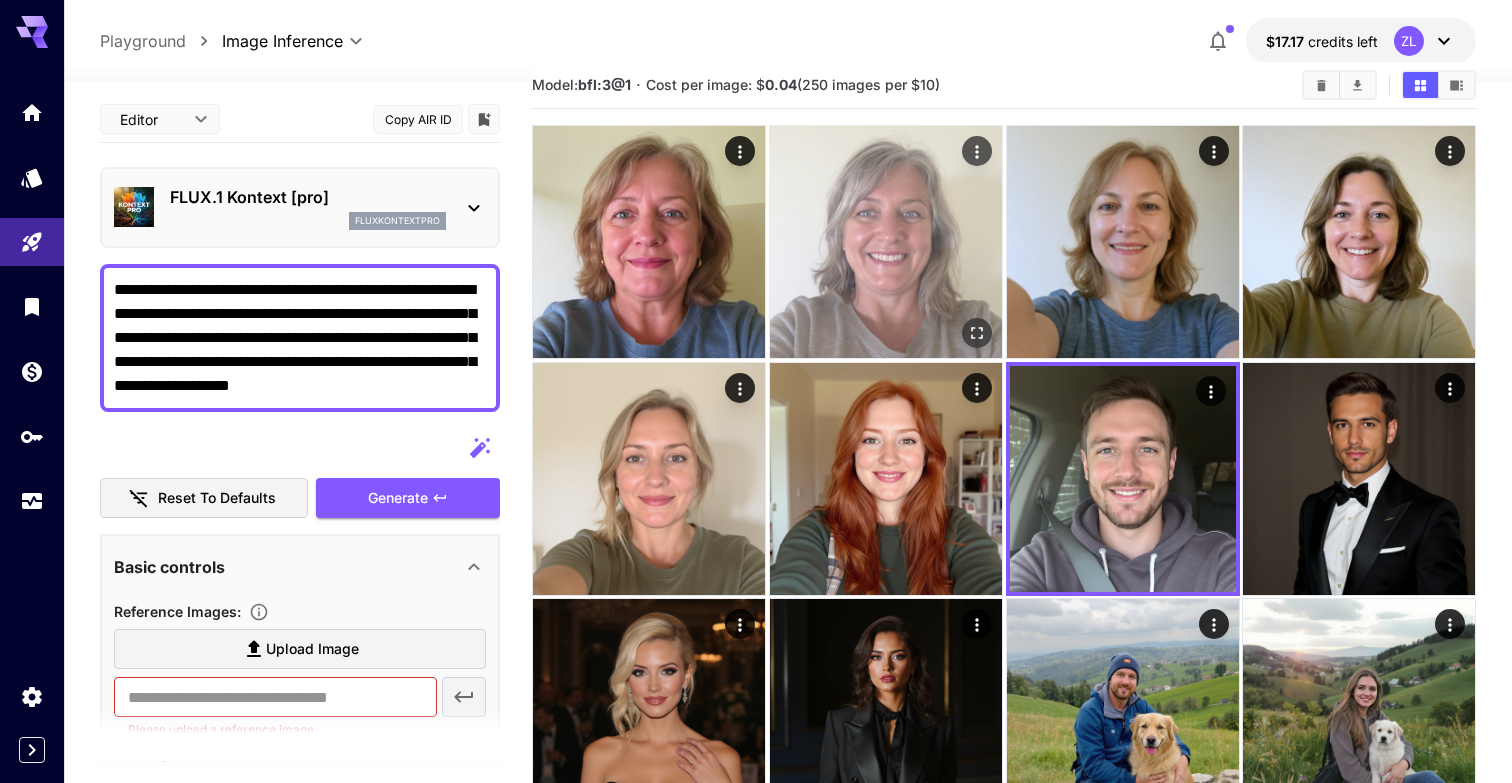 scroll, scrollTop: 0, scrollLeft: 0, axis: both 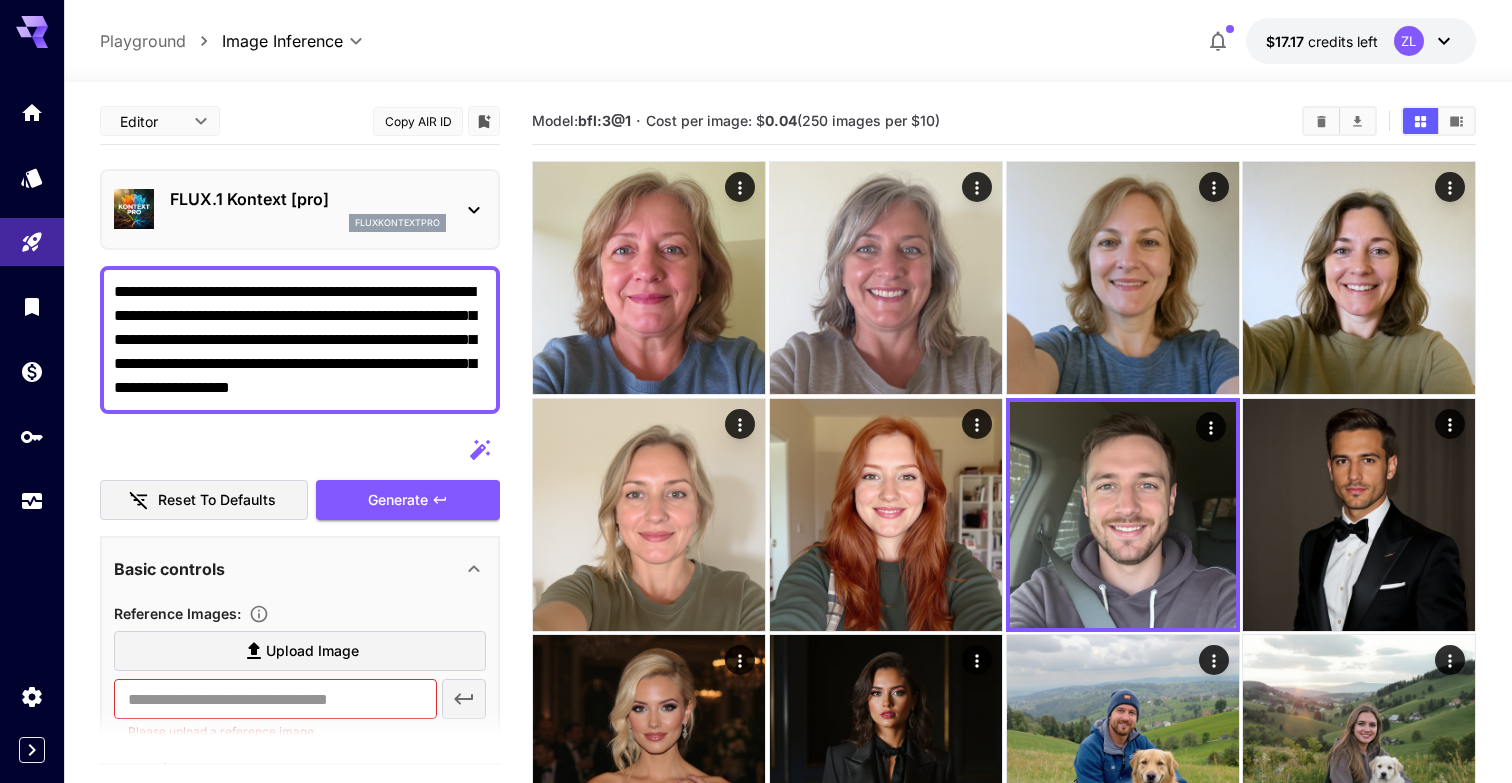 click on "**********" at bounding box center (300, 340) 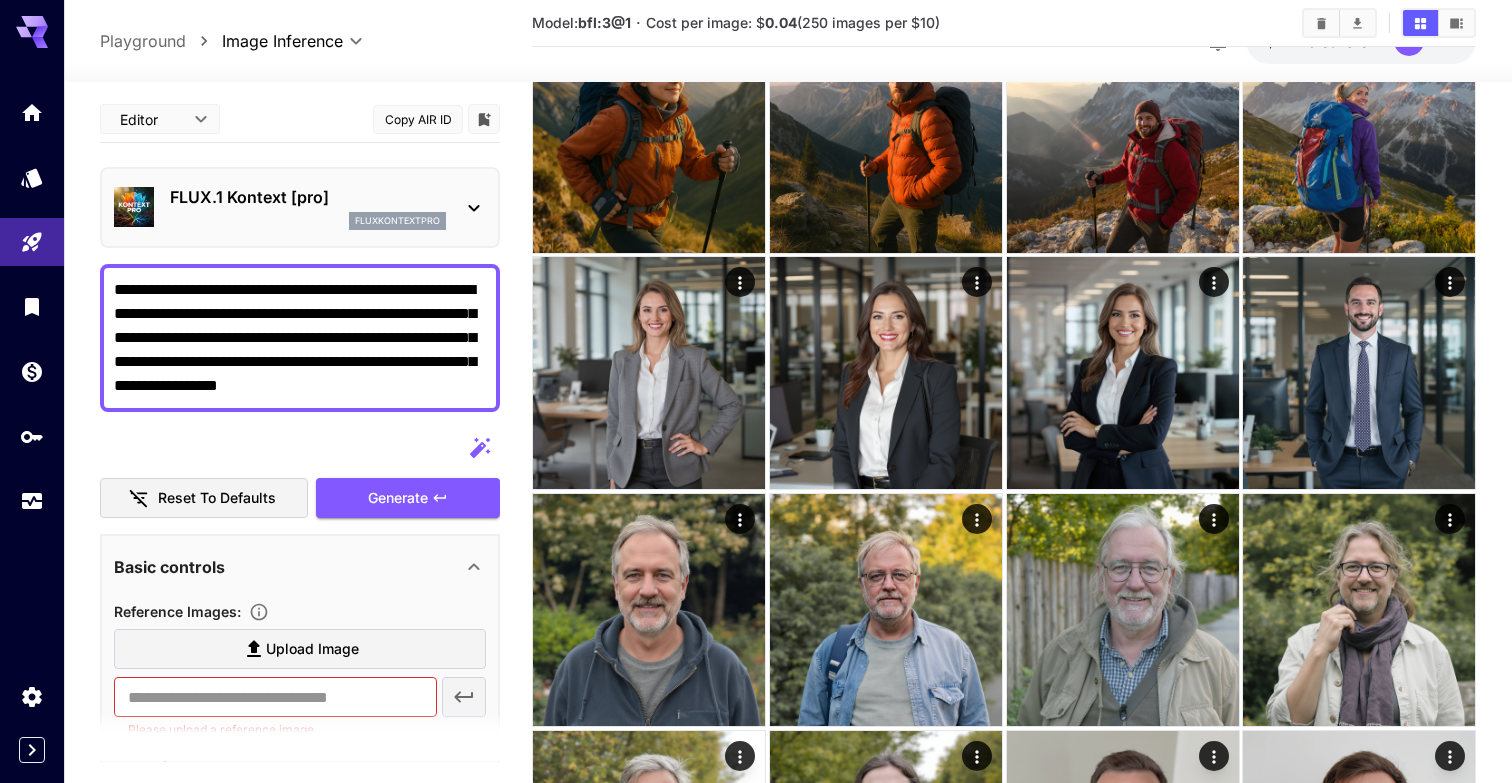 scroll, scrollTop: 1328, scrollLeft: 0, axis: vertical 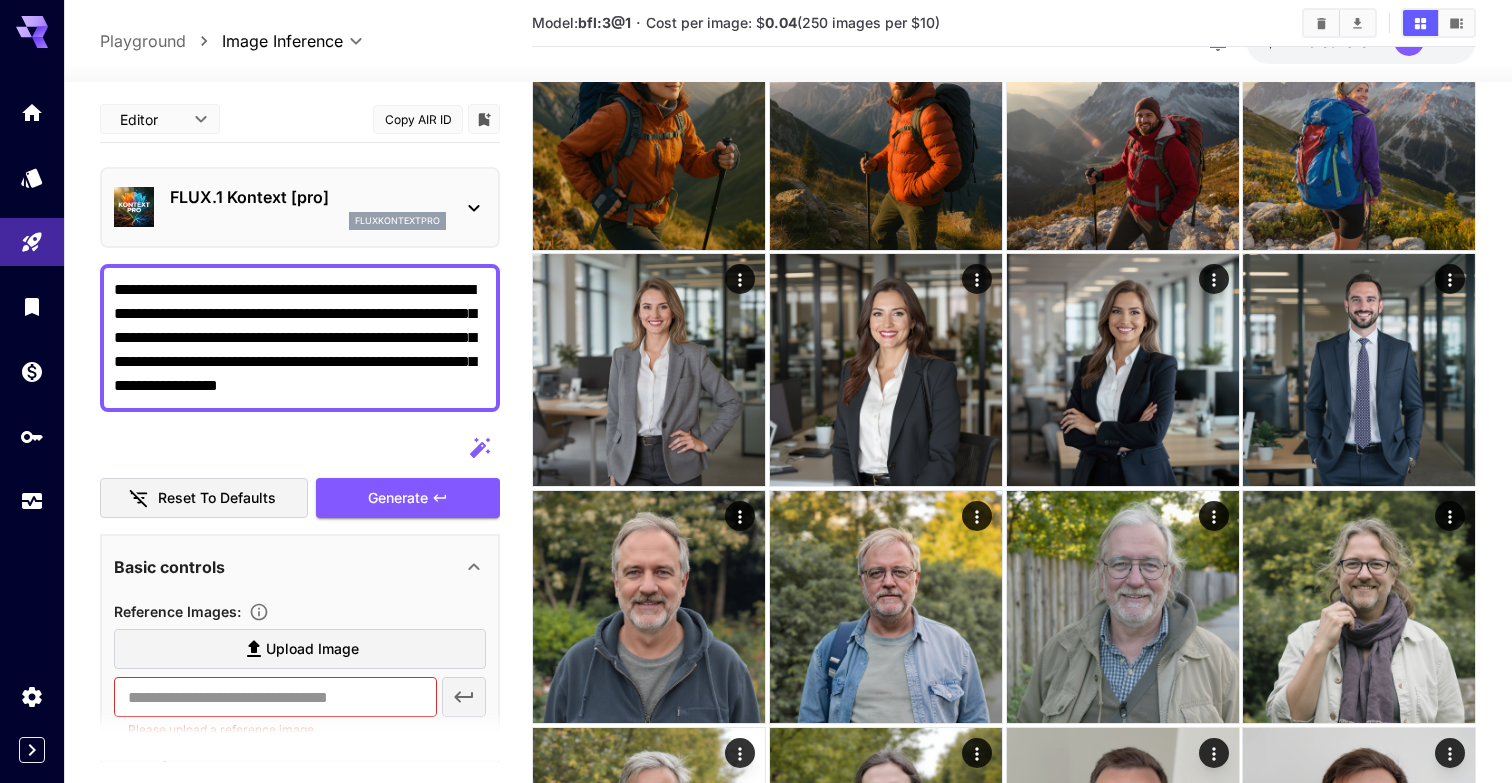click on "**********" at bounding box center (300, 338) 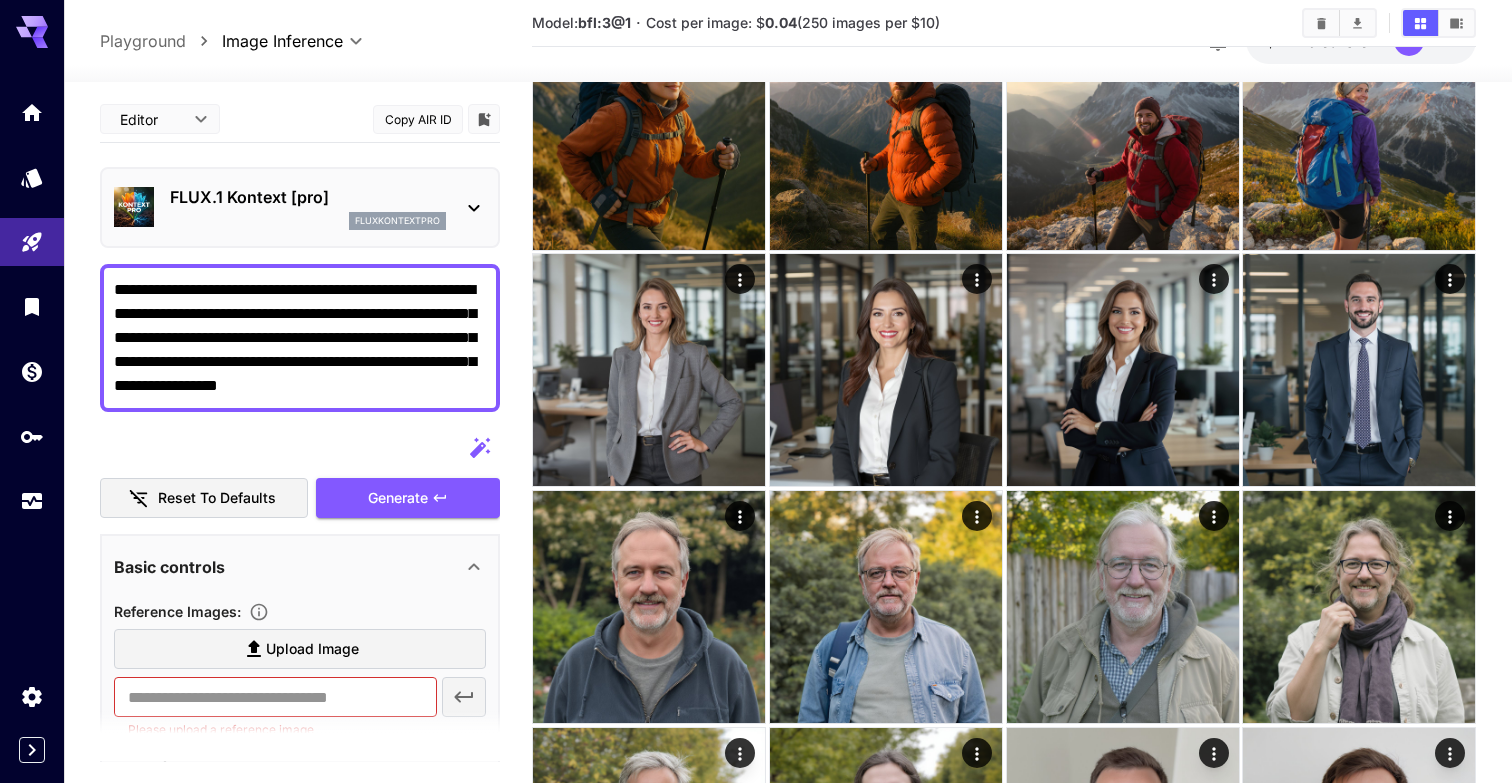 click on "**********" at bounding box center (300, 338) 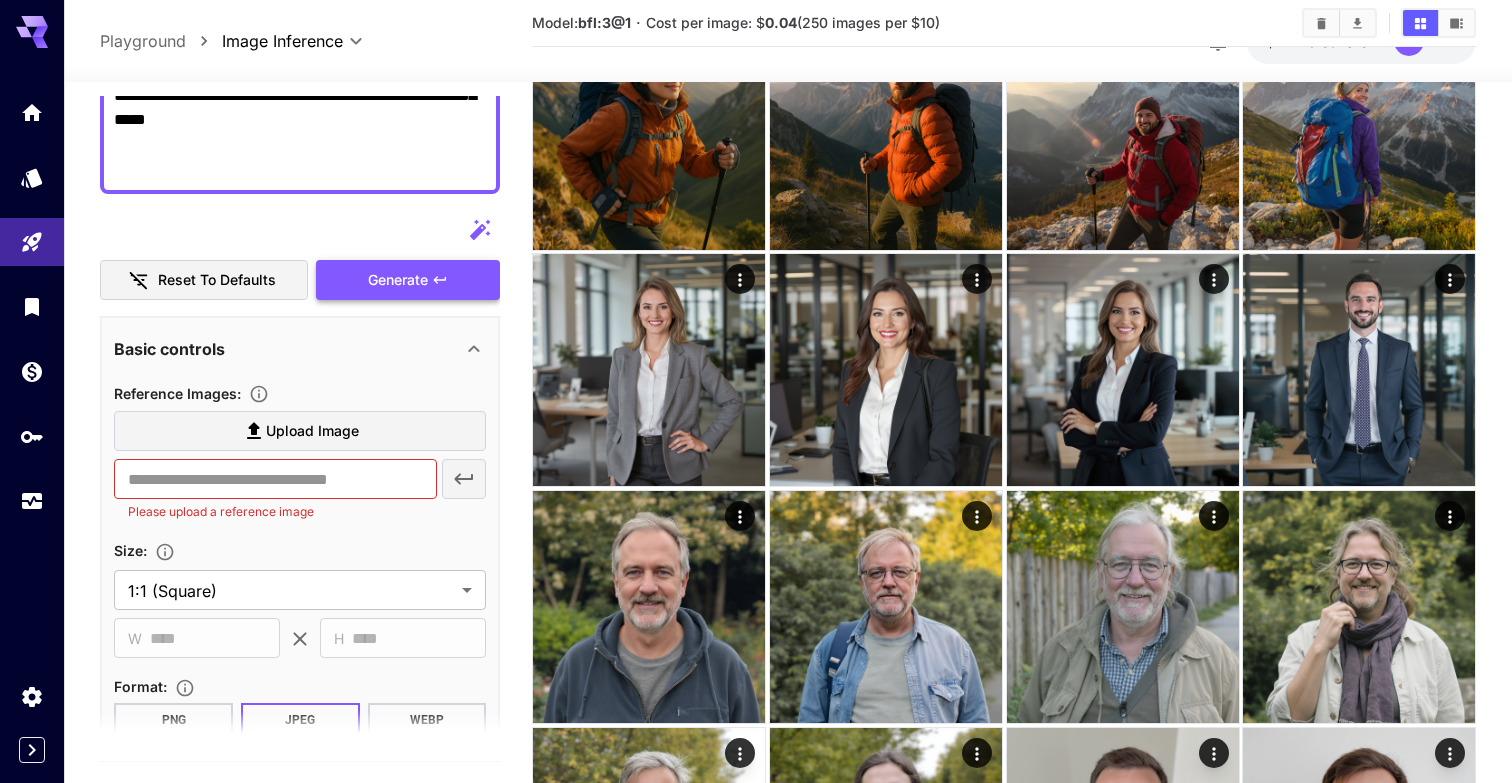 scroll, scrollTop: 420, scrollLeft: 0, axis: vertical 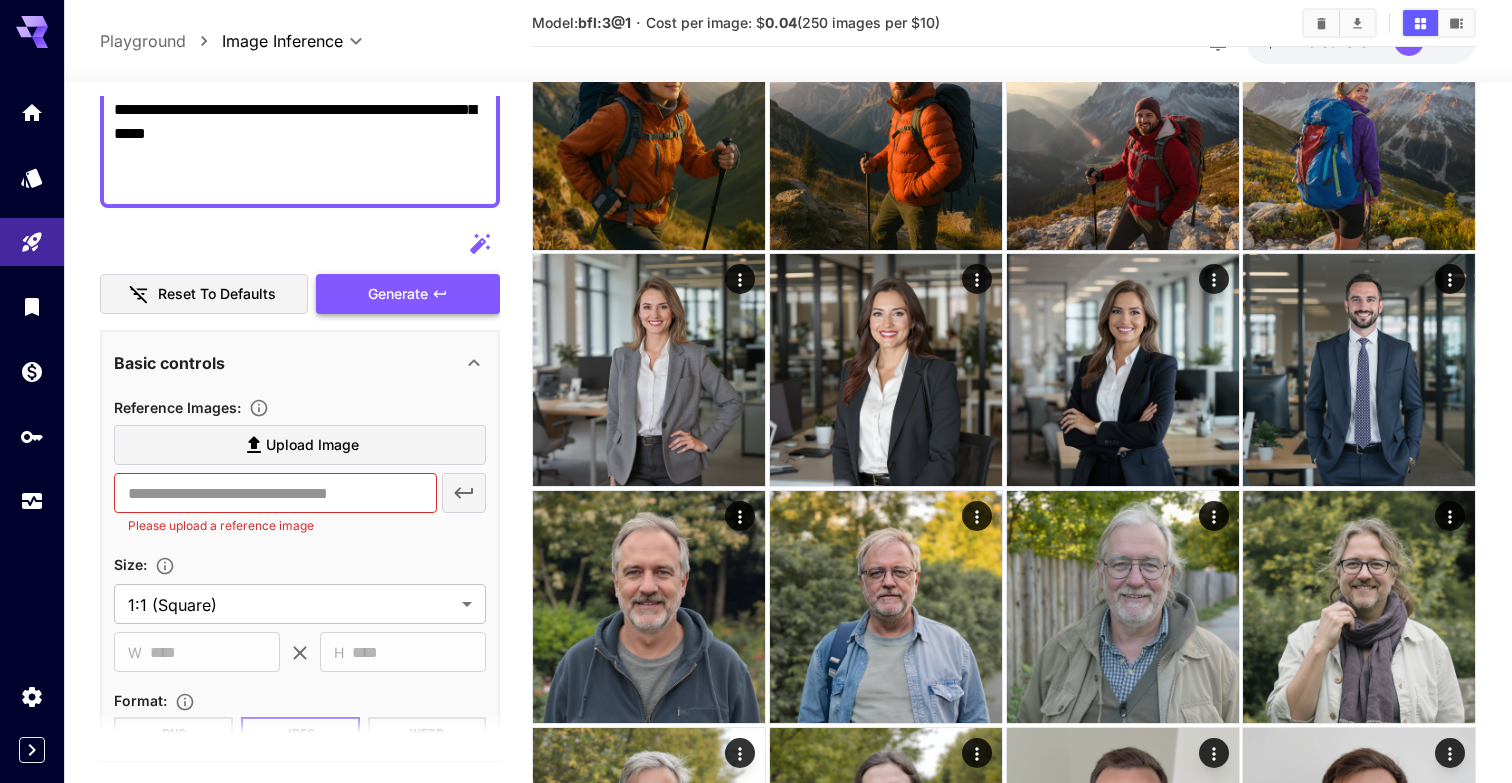 click on "Generate" at bounding box center [398, 294] 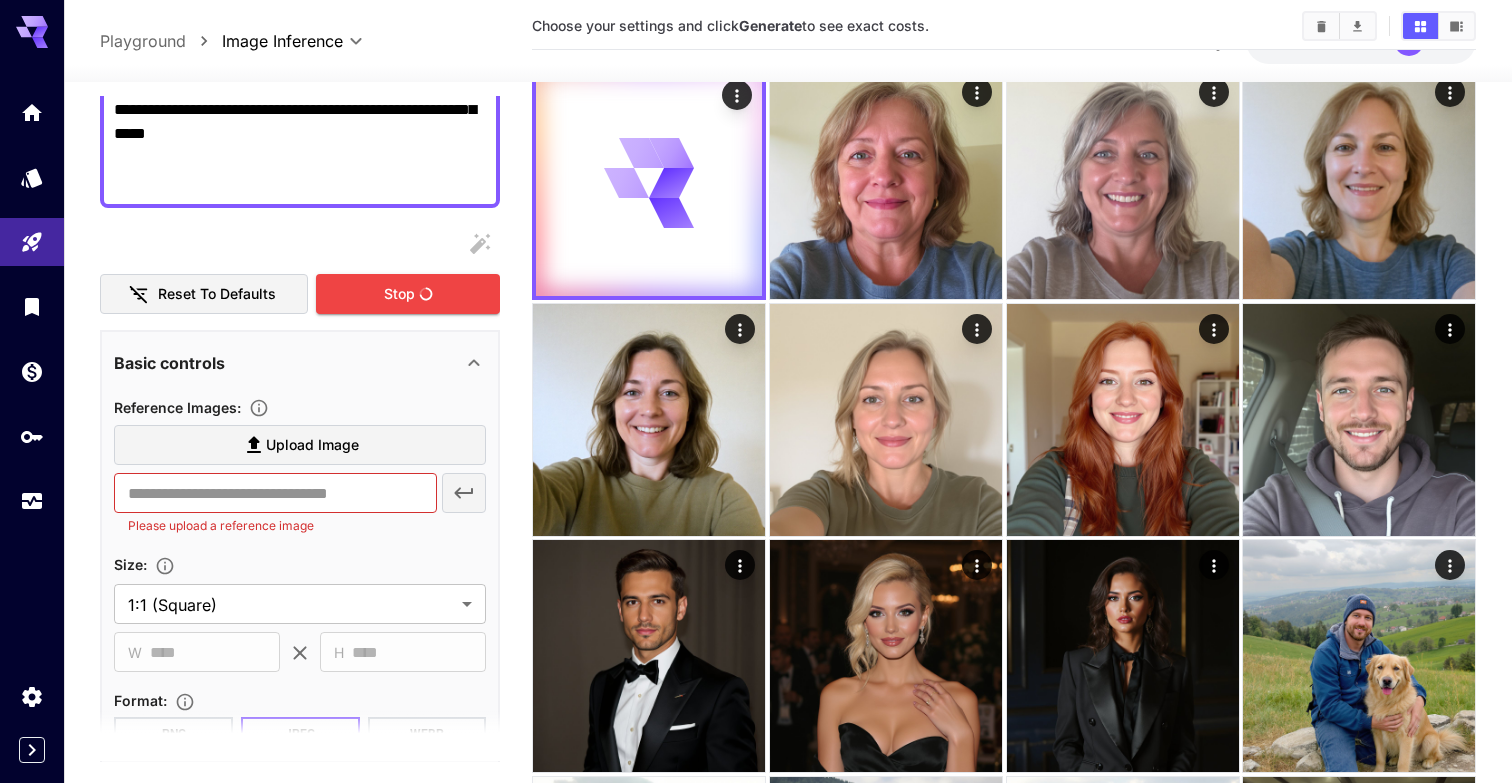 scroll, scrollTop: 0, scrollLeft: 0, axis: both 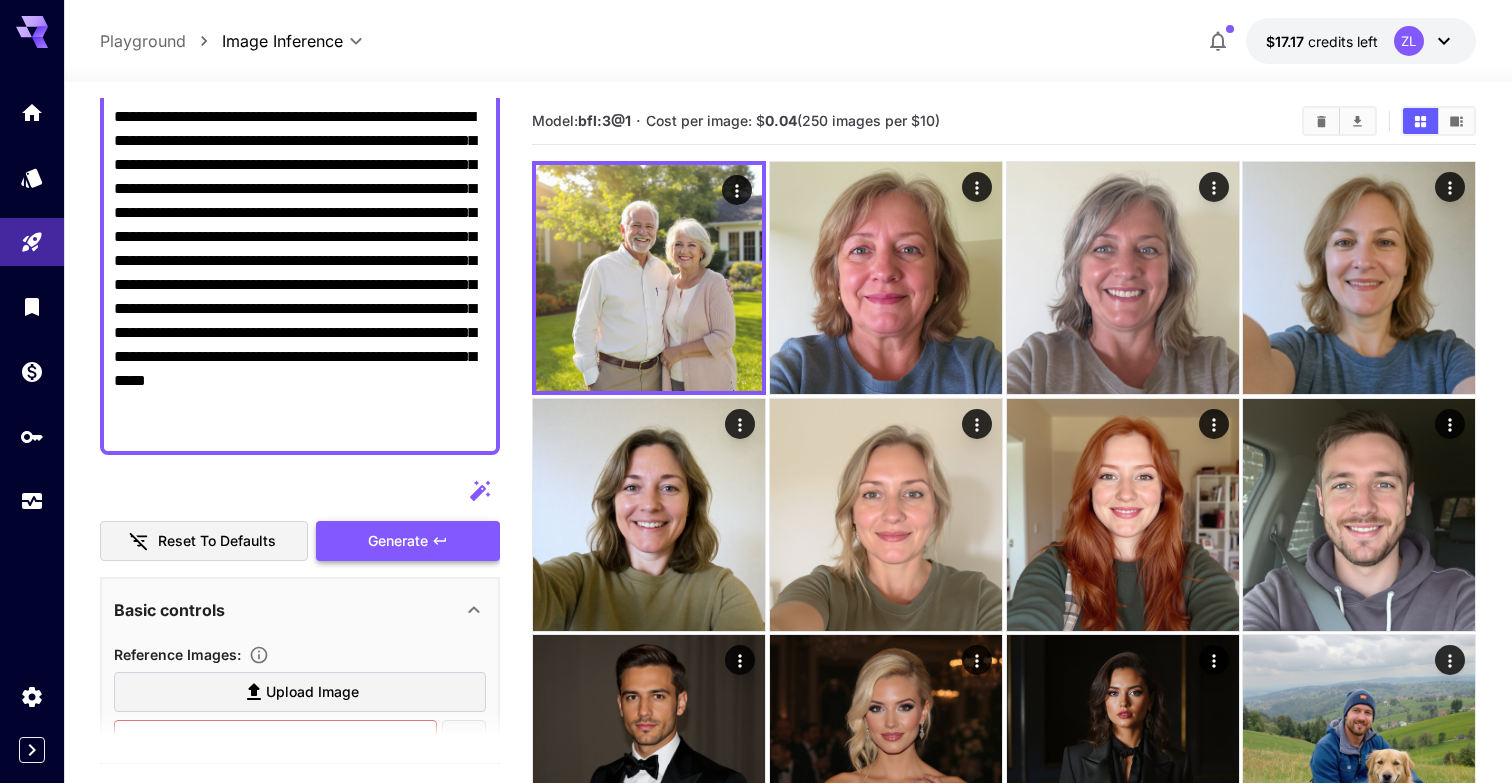 click on "Generate" at bounding box center (408, 541) 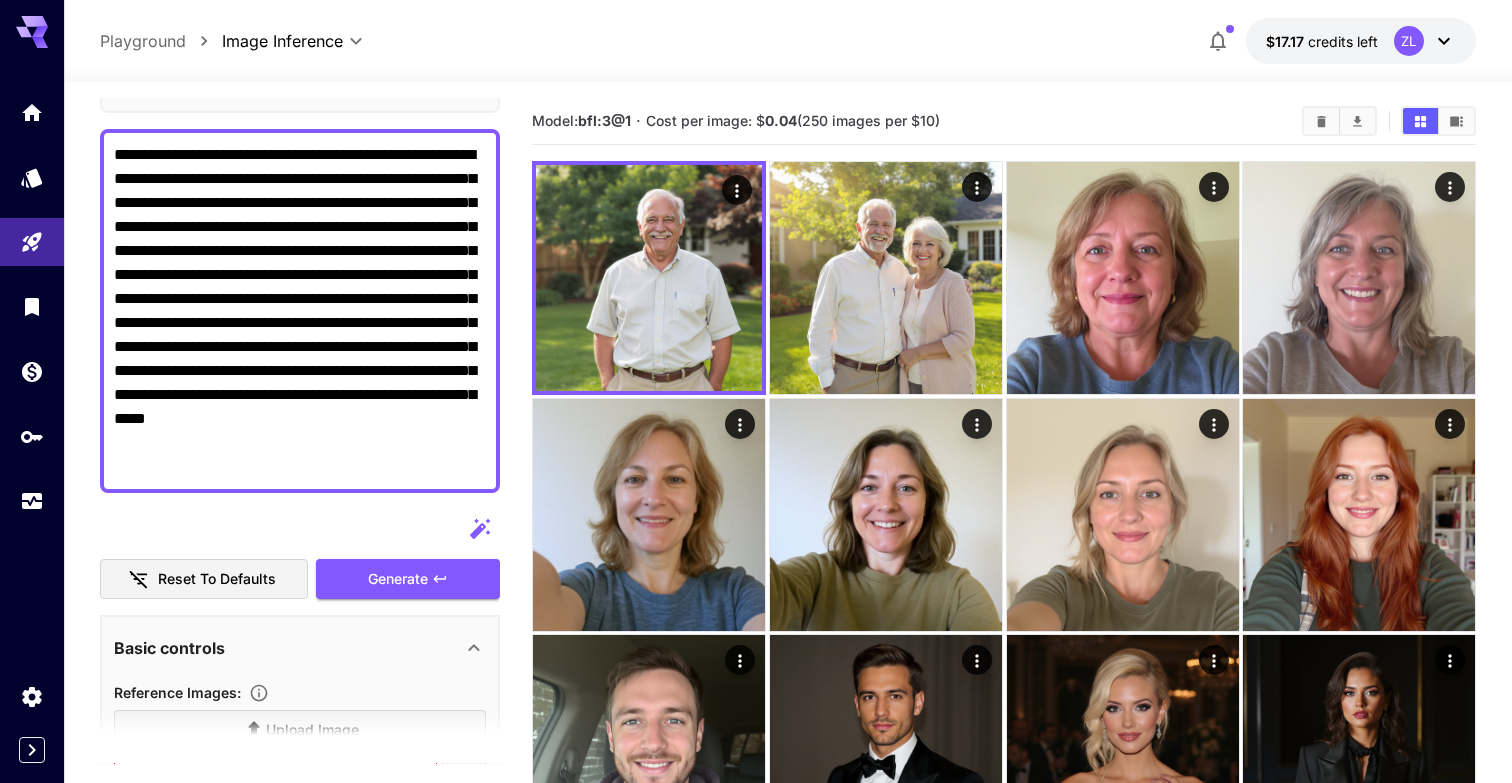 scroll, scrollTop: 89, scrollLeft: 0, axis: vertical 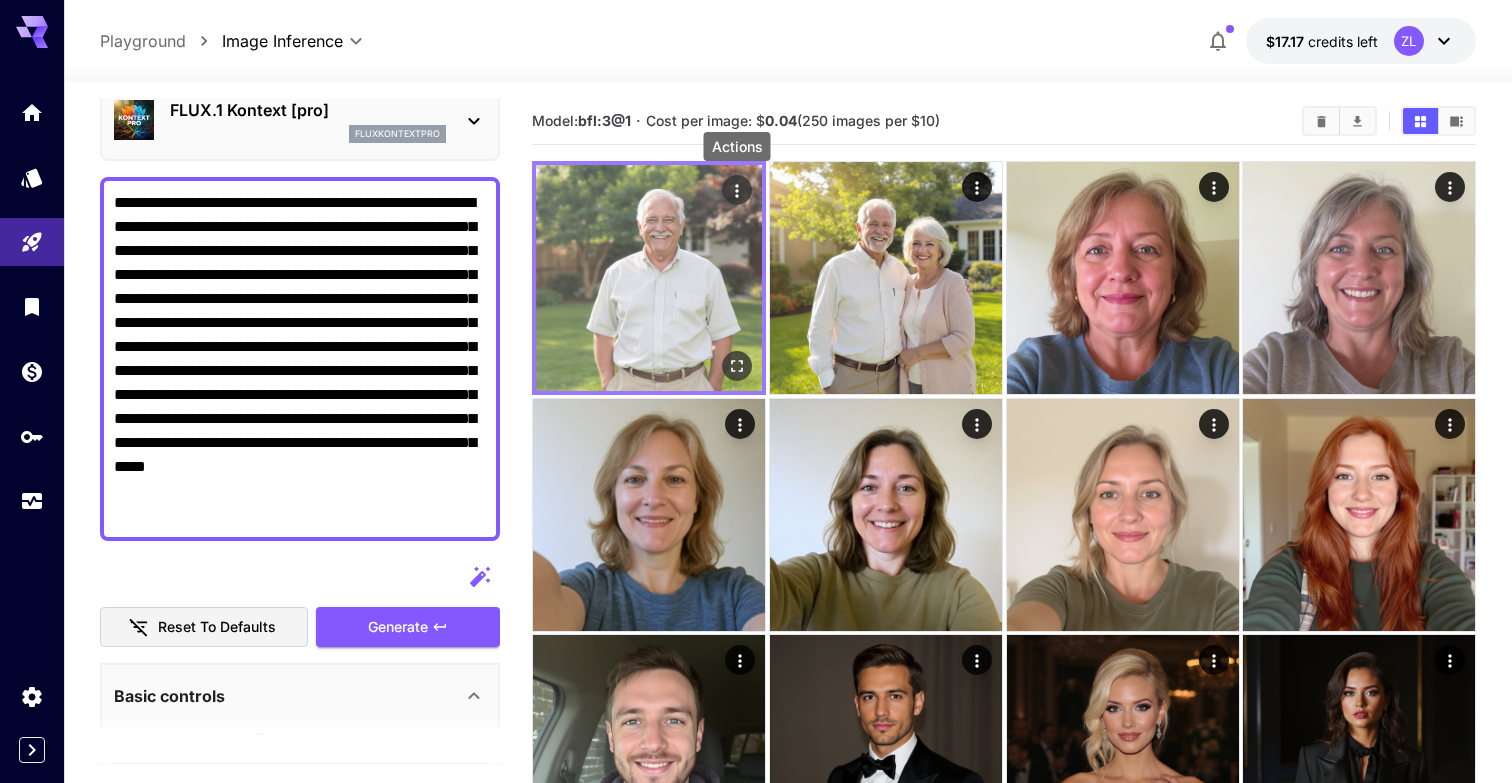 click 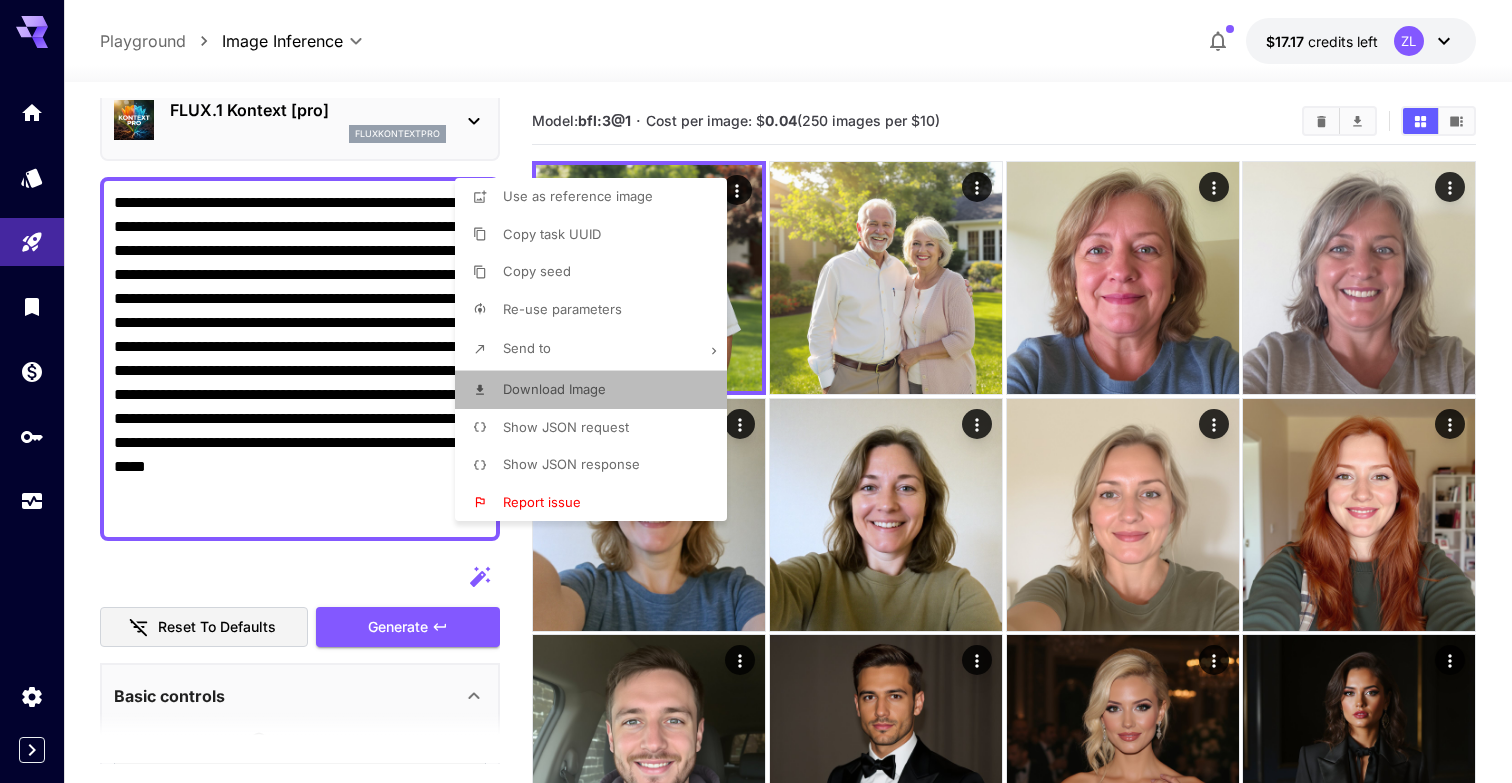 click on "Download Image" at bounding box center (554, 389) 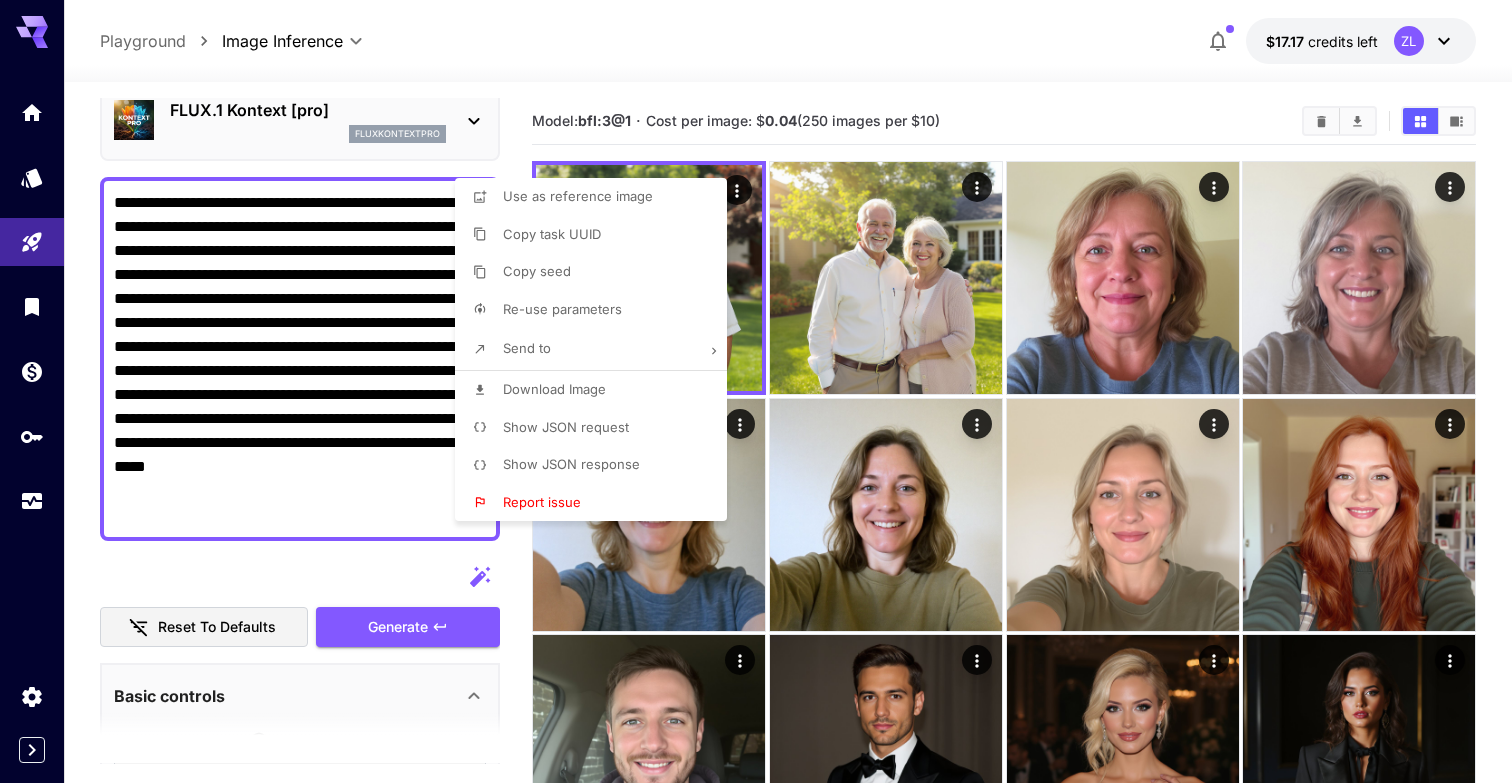 click at bounding box center (756, 391) 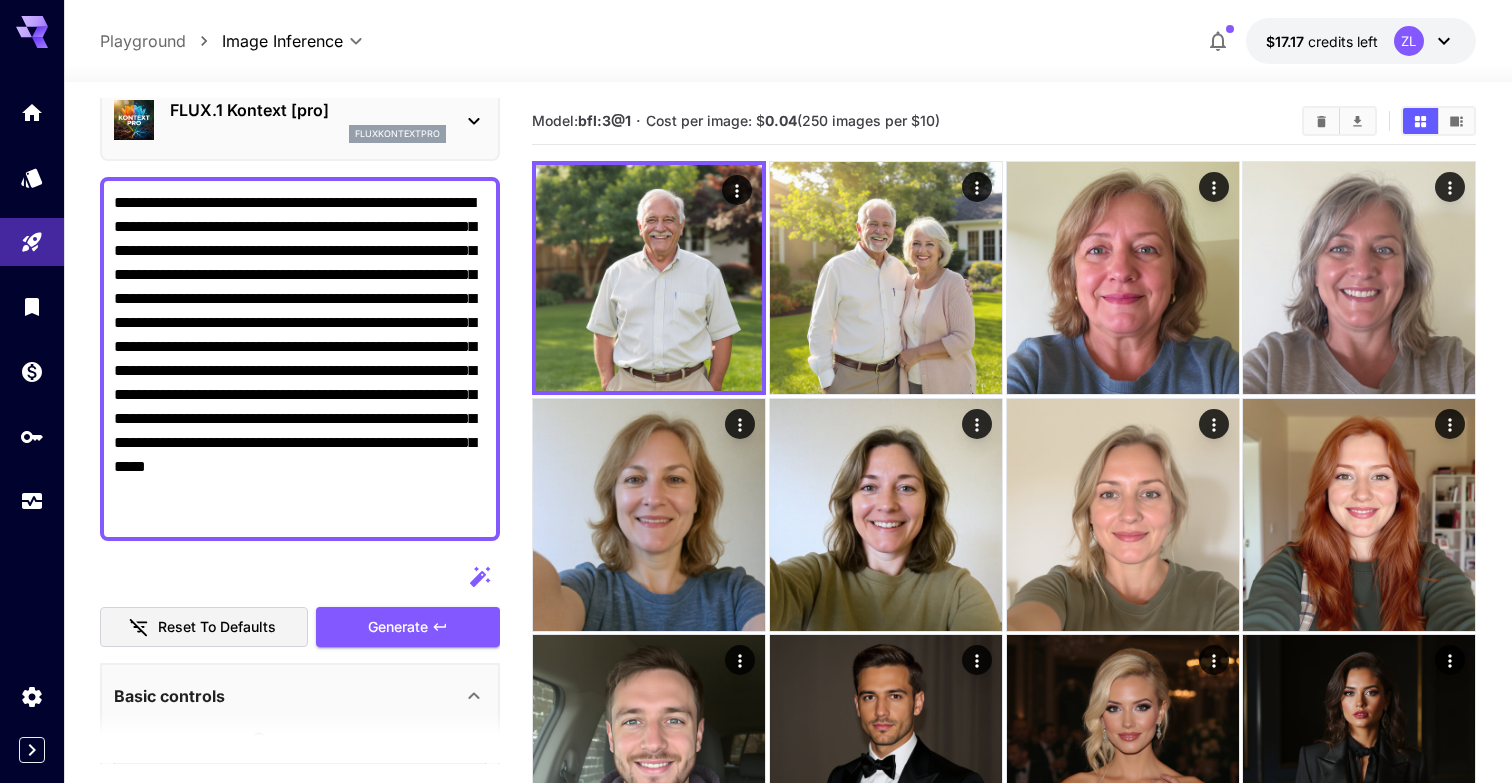 drag, startPoint x: 445, startPoint y: 272, endPoint x: 76, endPoint y: 267, distance: 369.03387 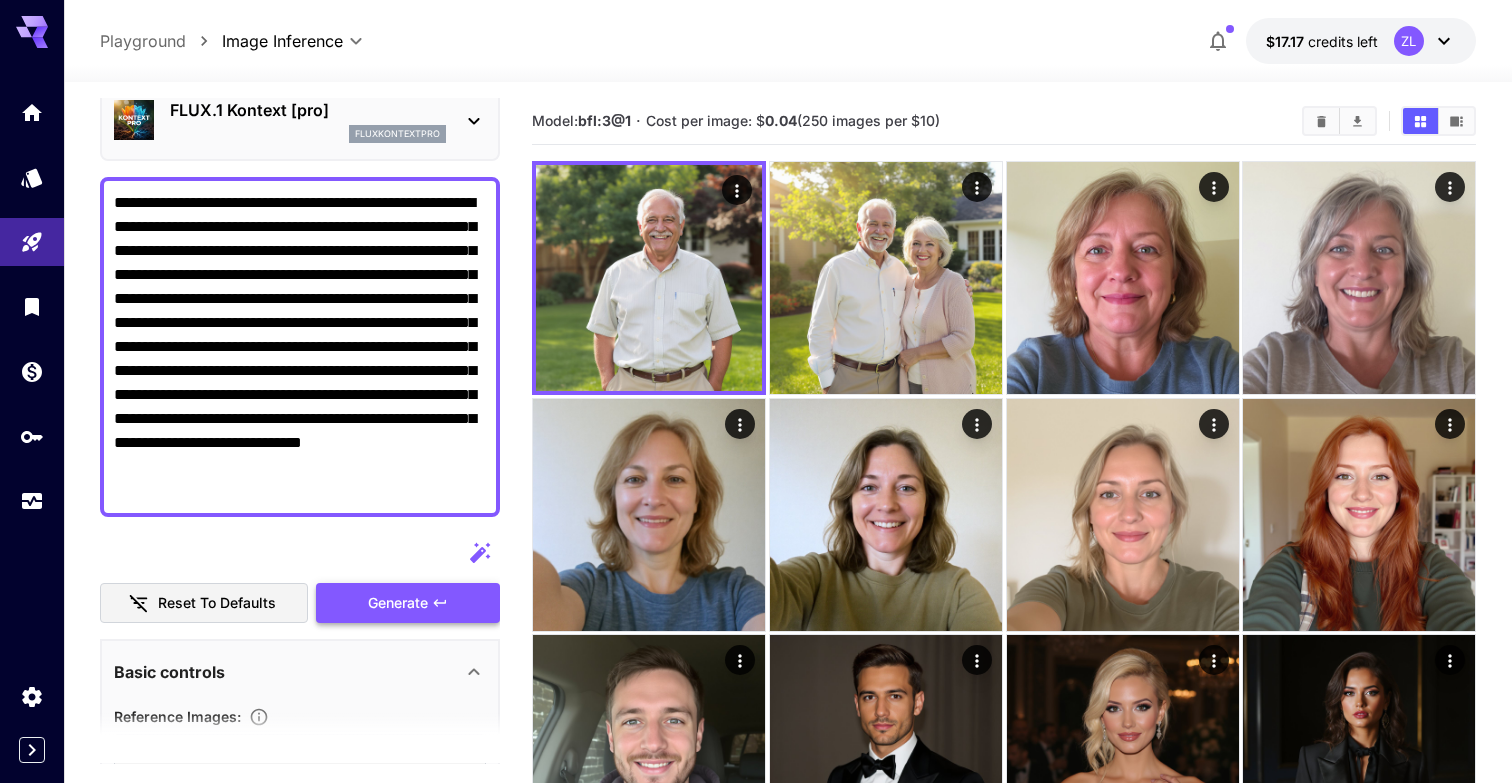 type on "**********" 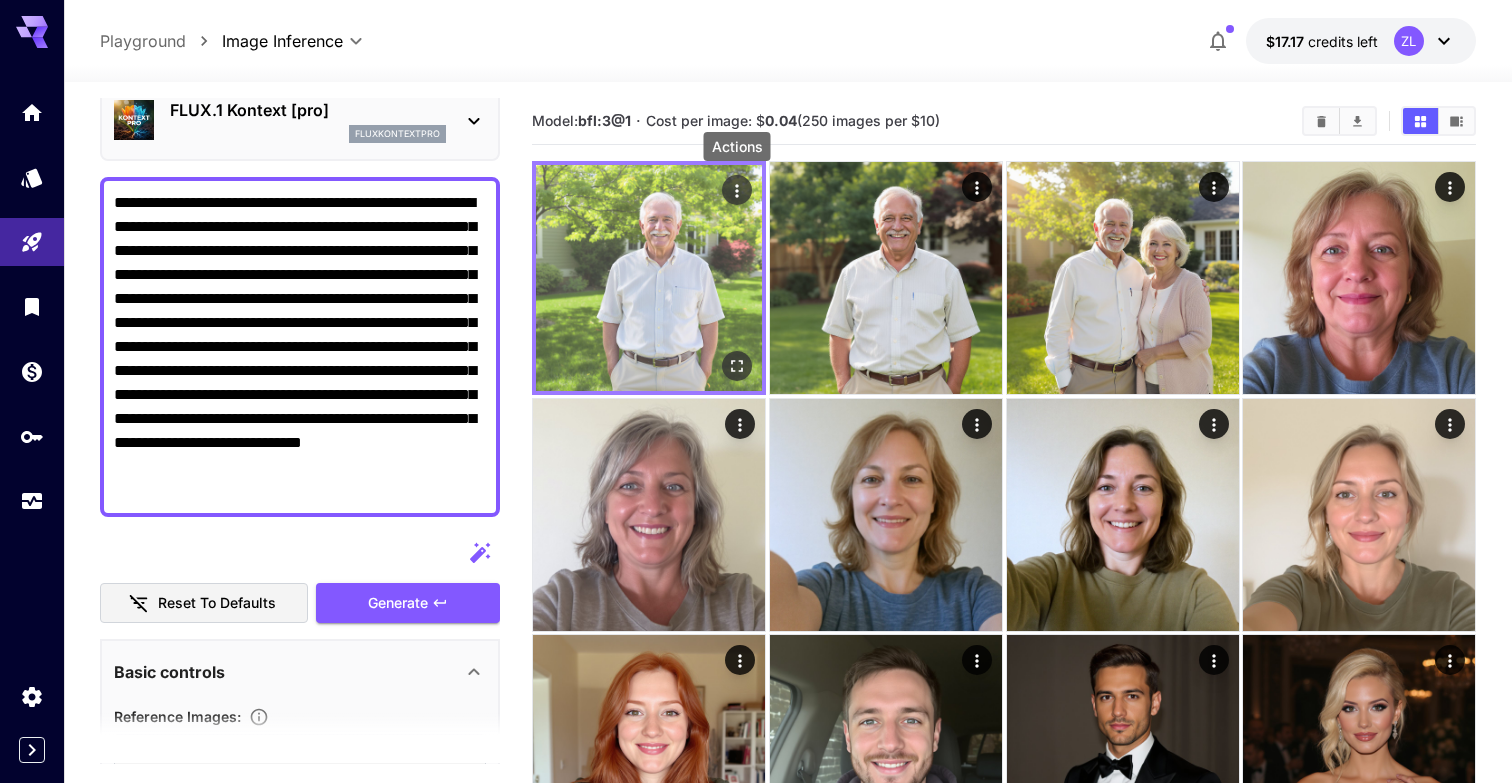 click 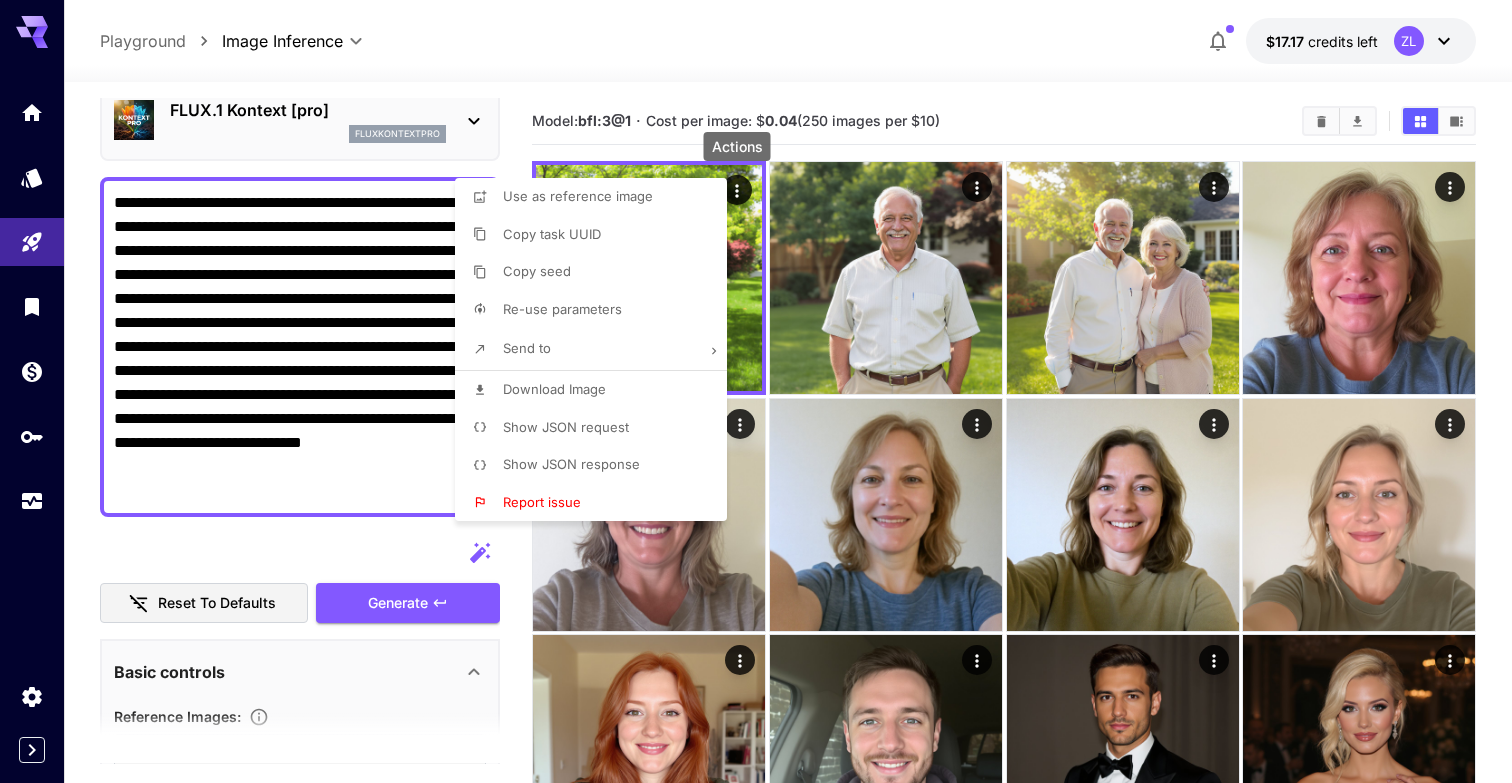 click on "Download Image" at bounding box center [554, 389] 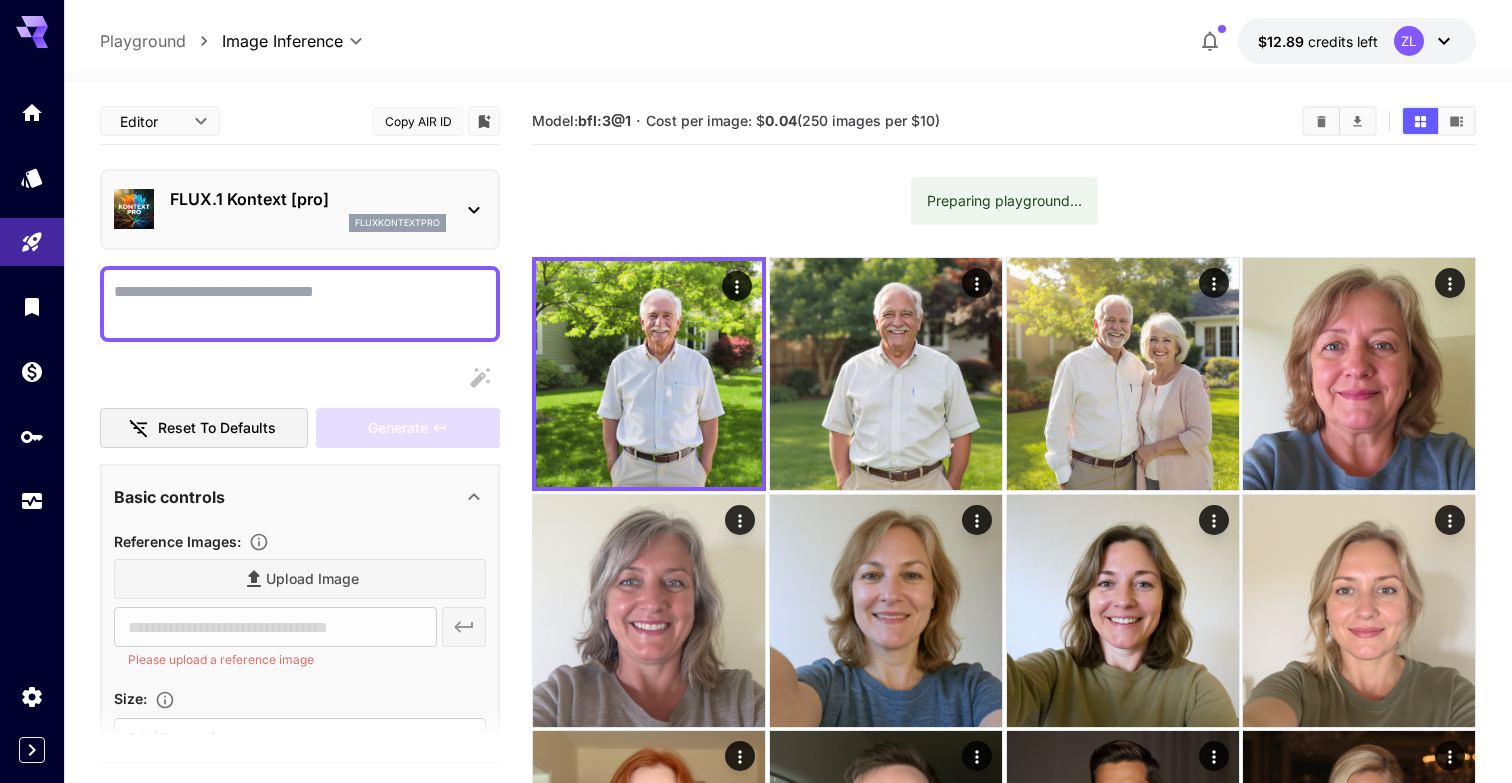 scroll, scrollTop: 0, scrollLeft: 0, axis: both 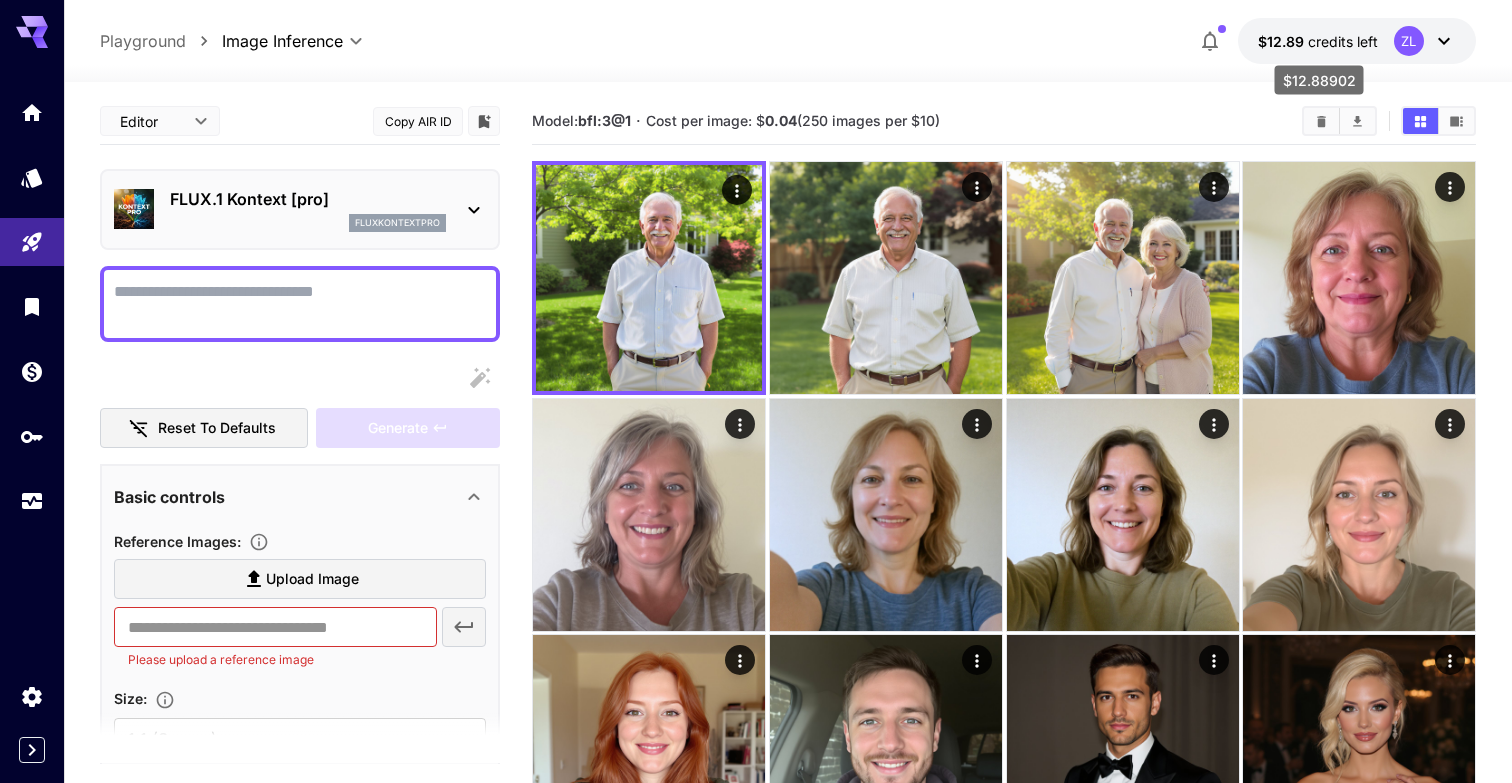 click on "$12.89" at bounding box center (1283, 41) 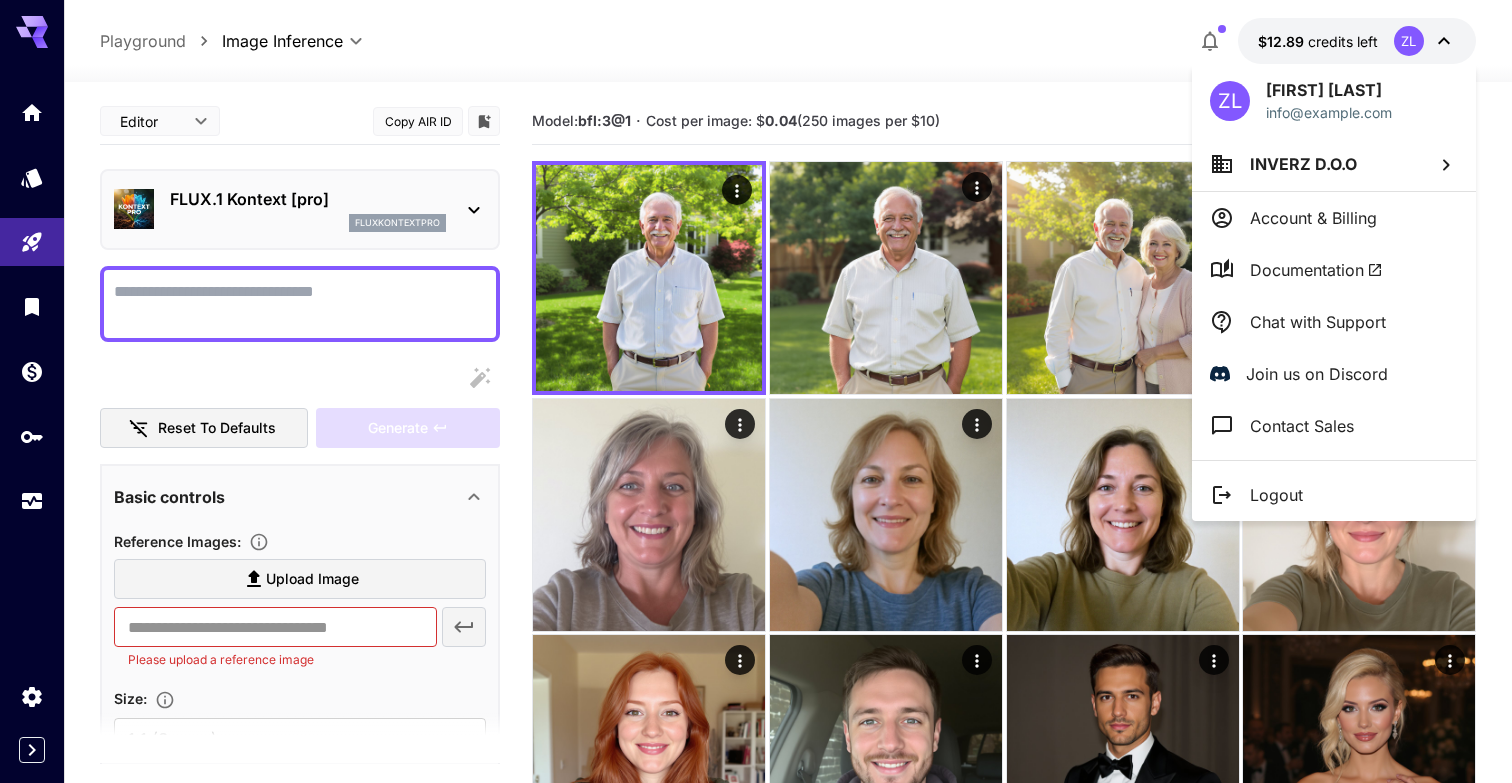click at bounding box center (756, 391) 